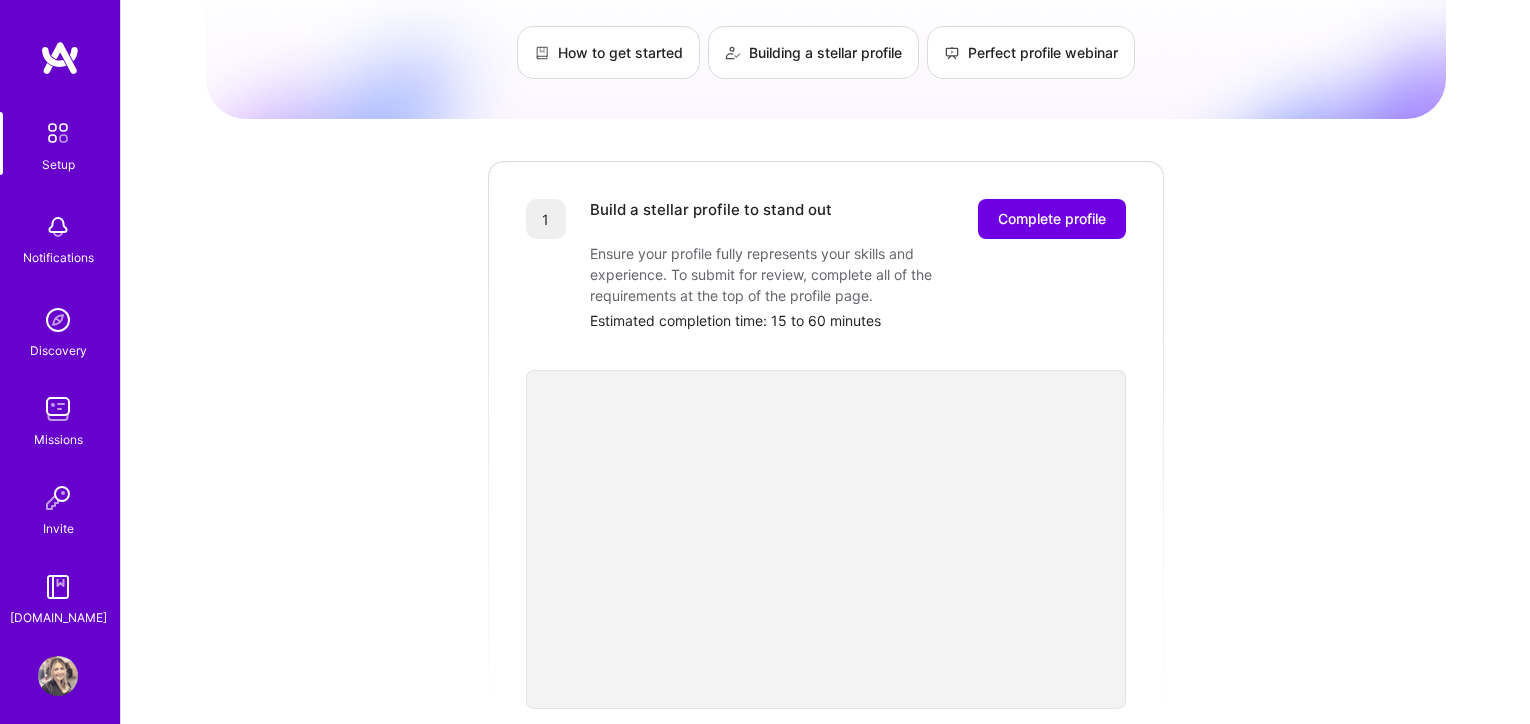 scroll, scrollTop: 0, scrollLeft: 0, axis: both 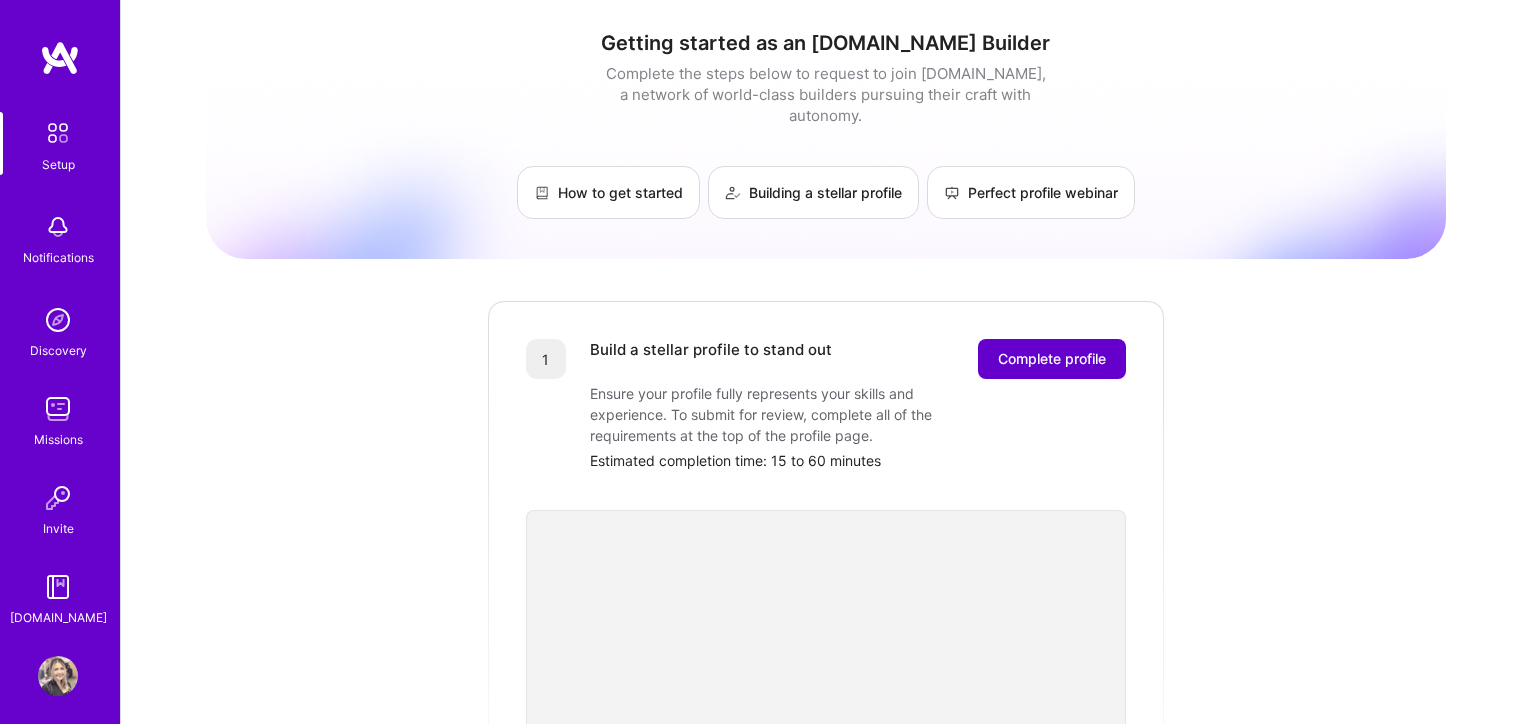 click on "Complete profile" at bounding box center (1052, 359) 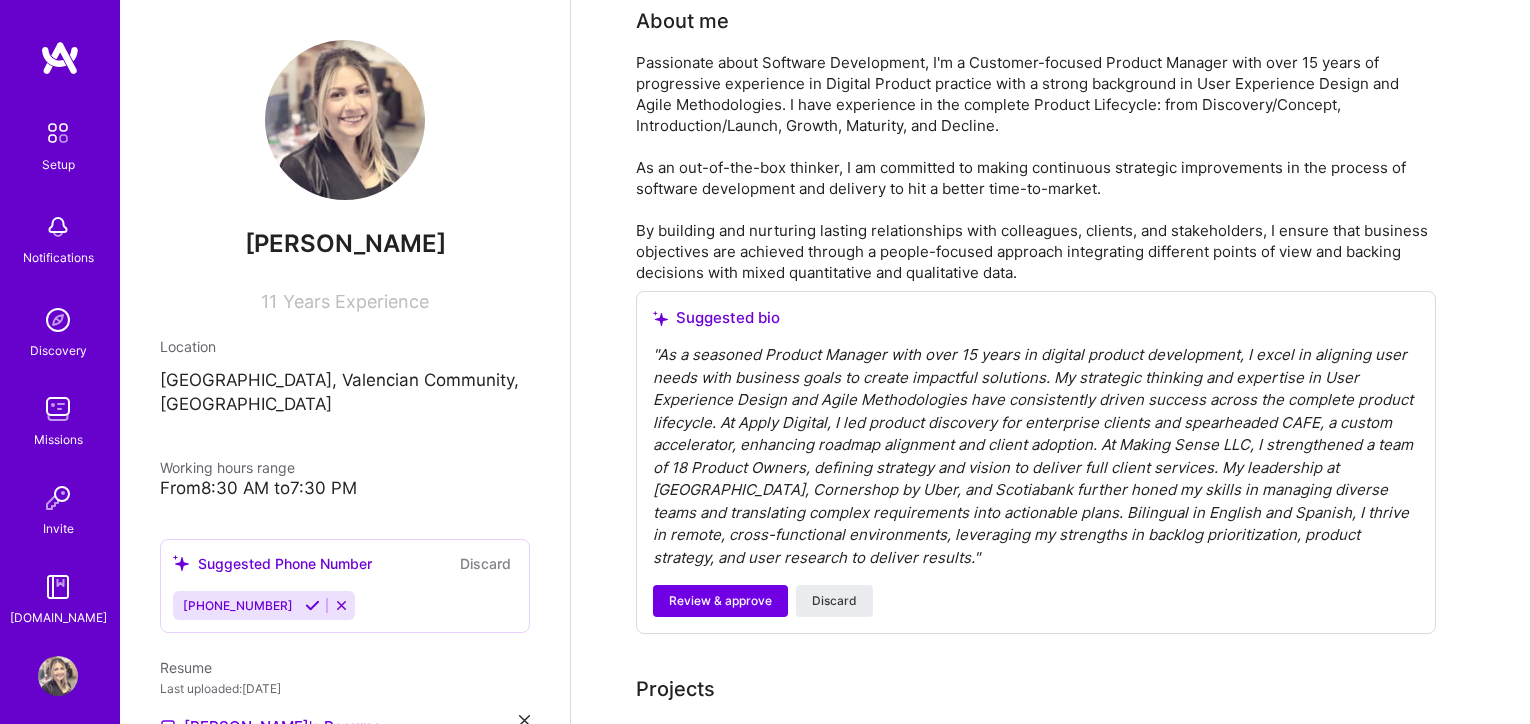 scroll, scrollTop: 511, scrollLeft: 0, axis: vertical 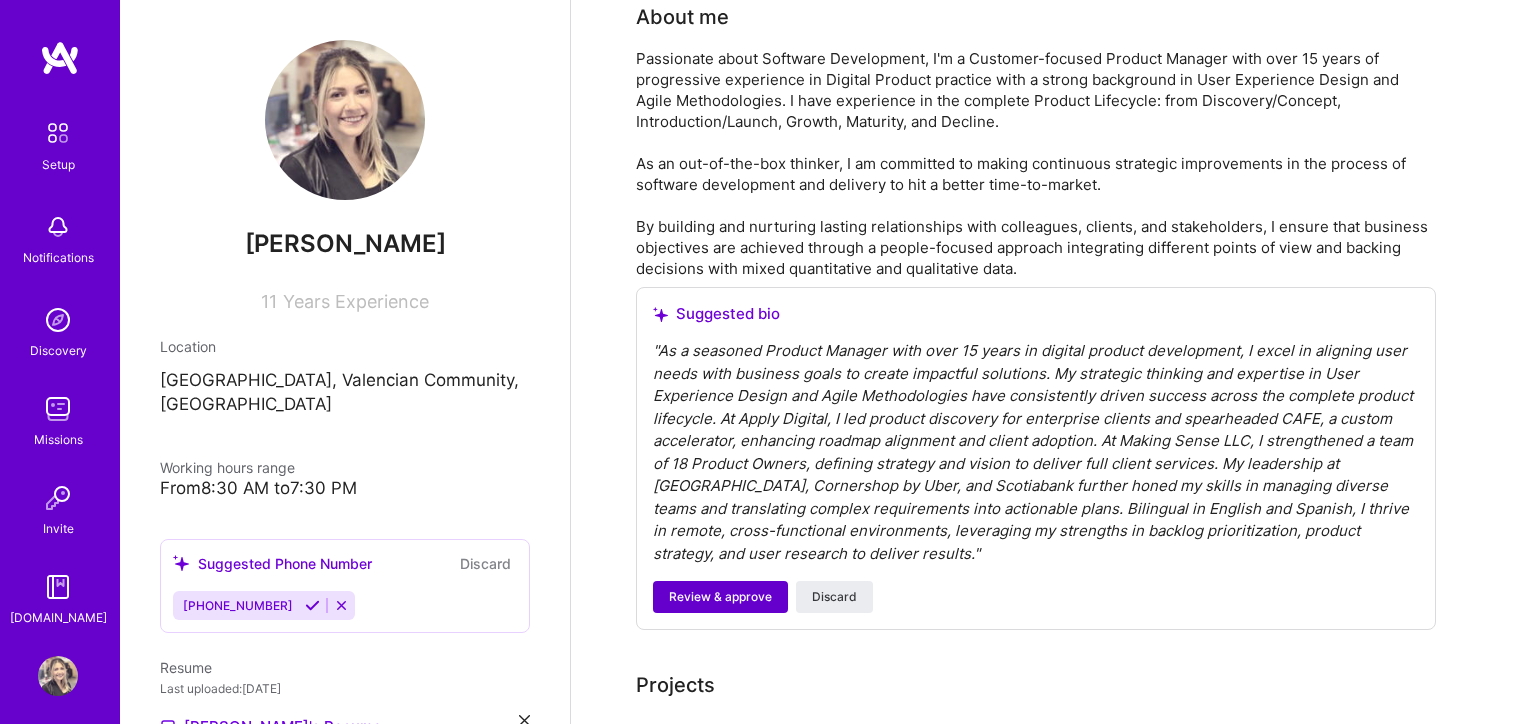 click on "Review & approve" at bounding box center (720, 597) 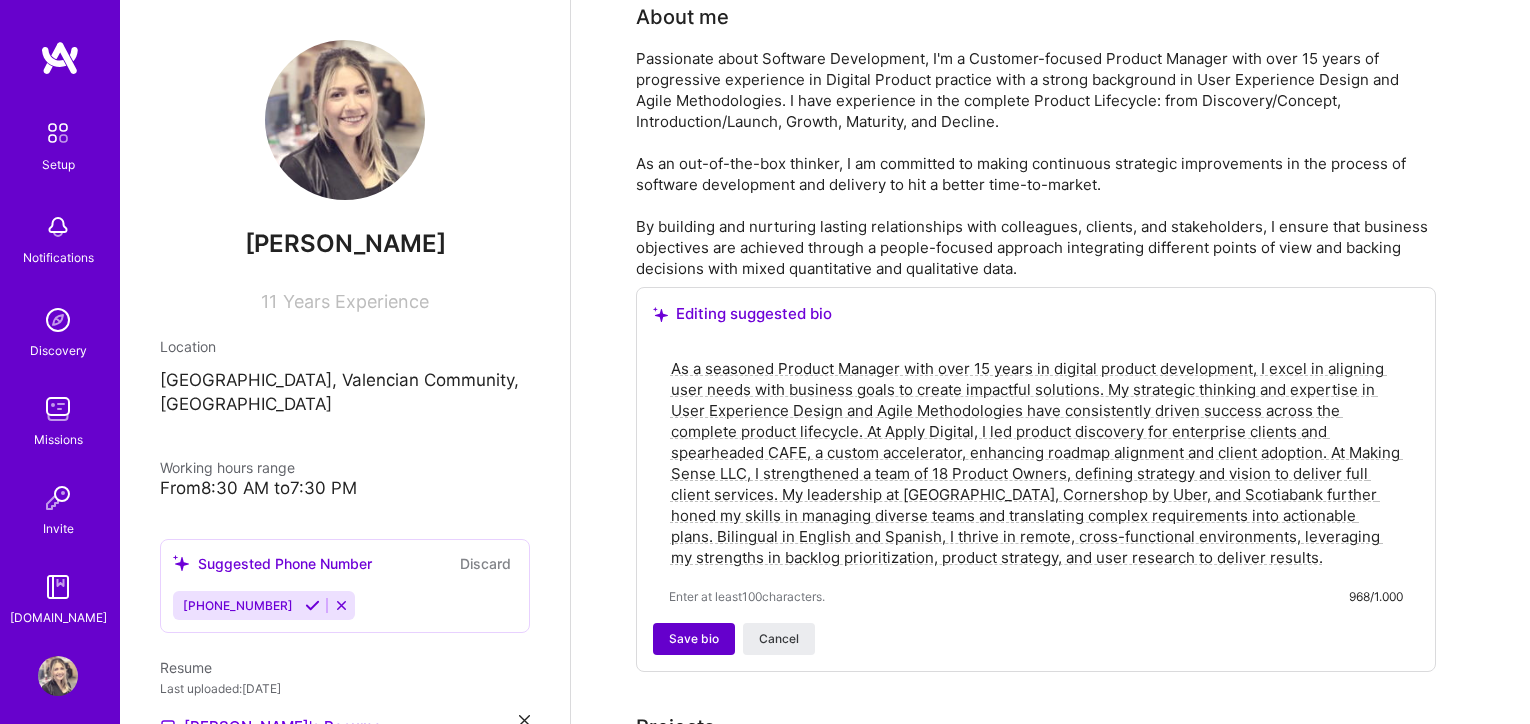 click on "Save bio" at bounding box center (694, 639) 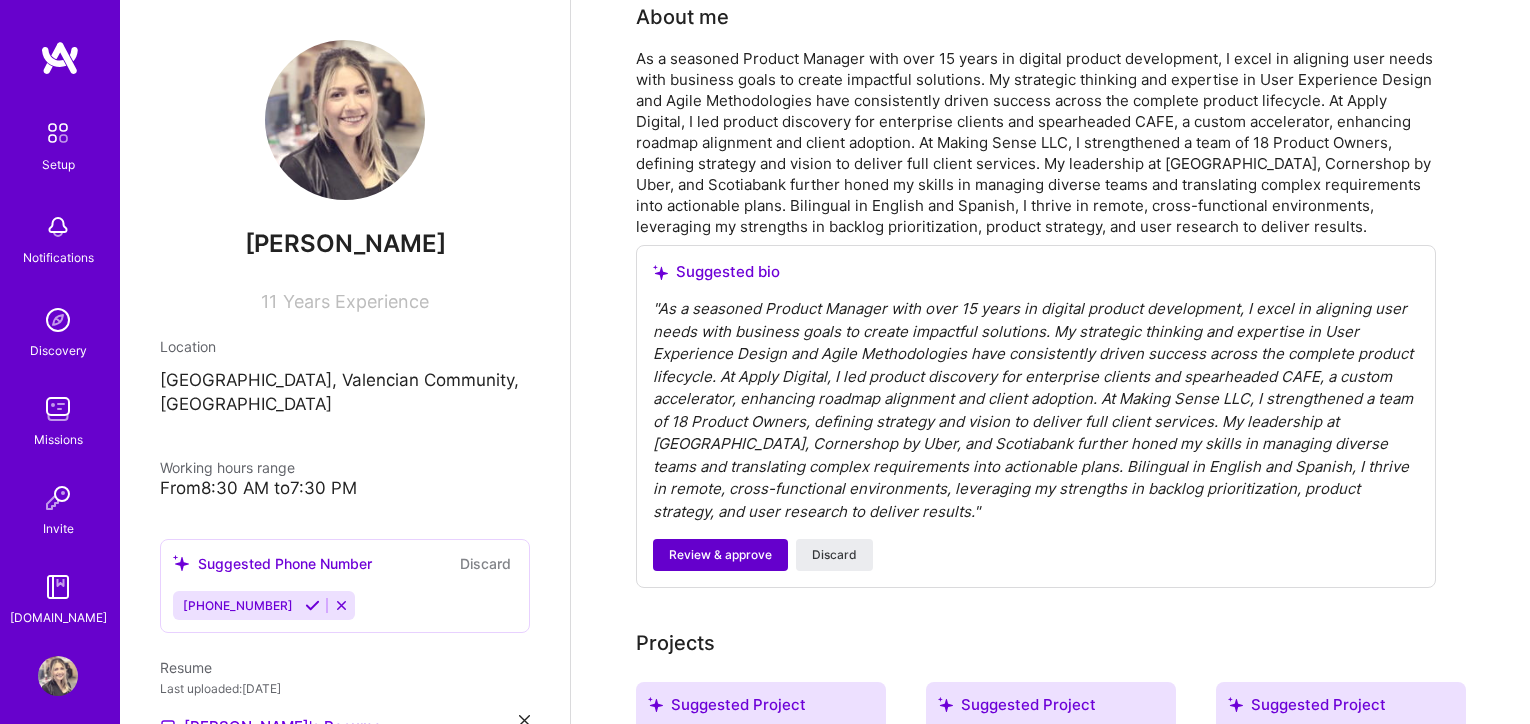 click on "Review & approve" at bounding box center (720, 555) 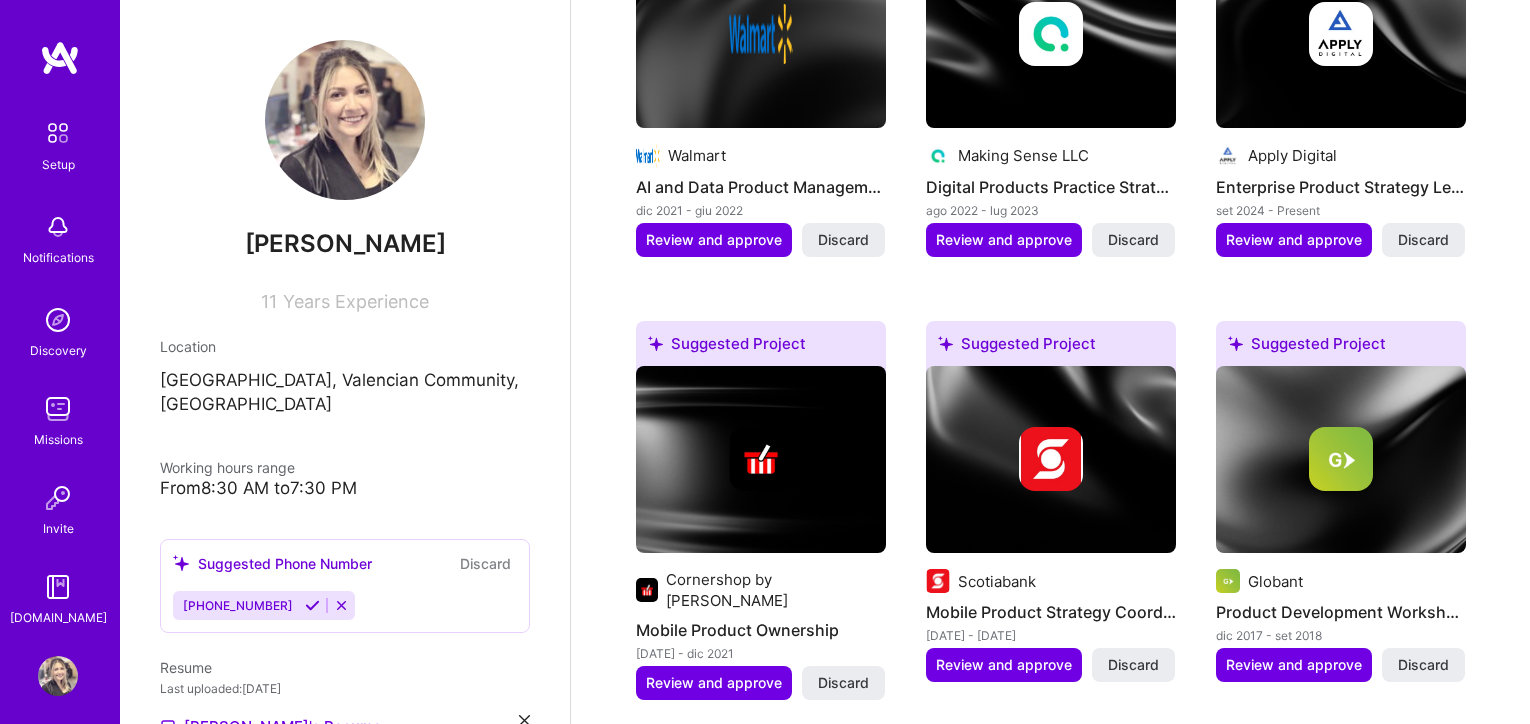 scroll, scrollTop: 972, scrollLeft: 0, axis: vertical 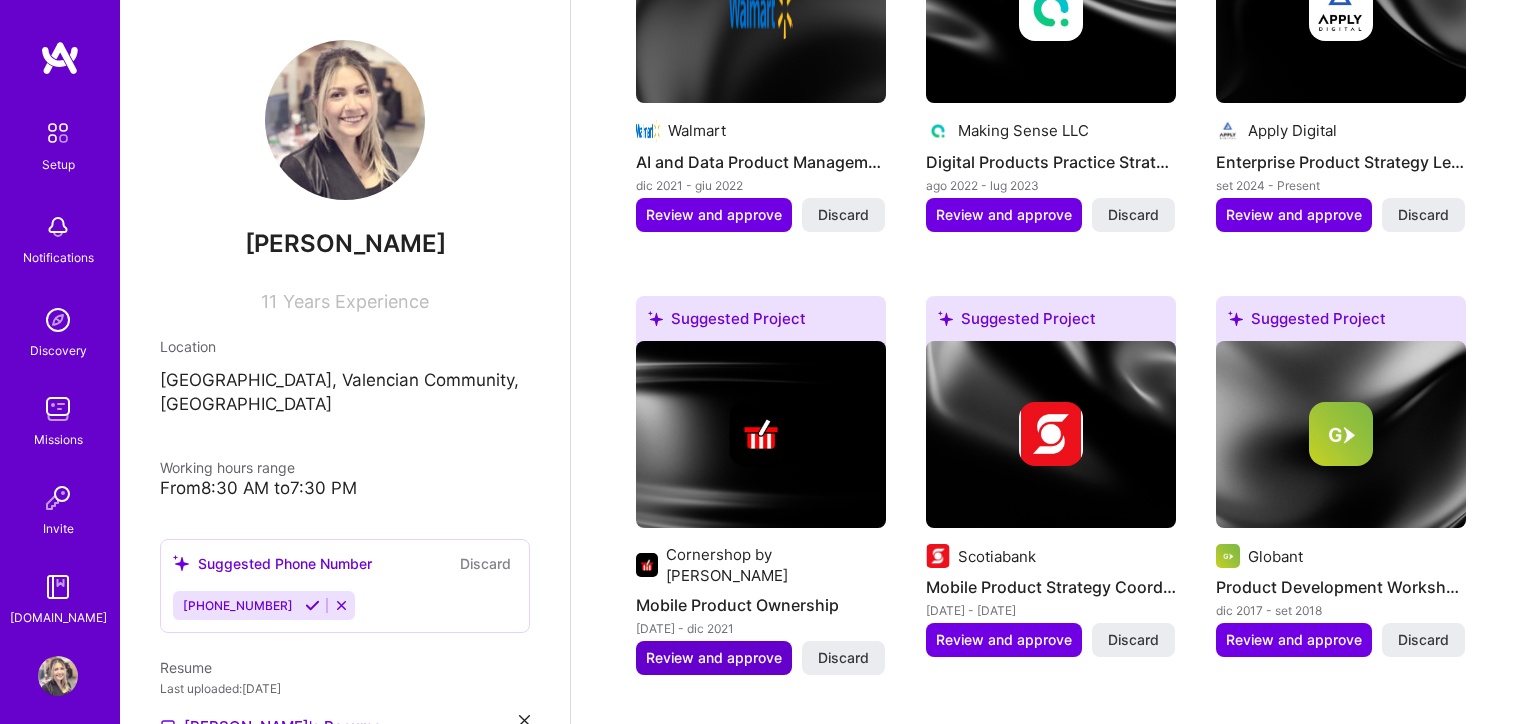click on "Review and approve" at bounding box center [714, 658] 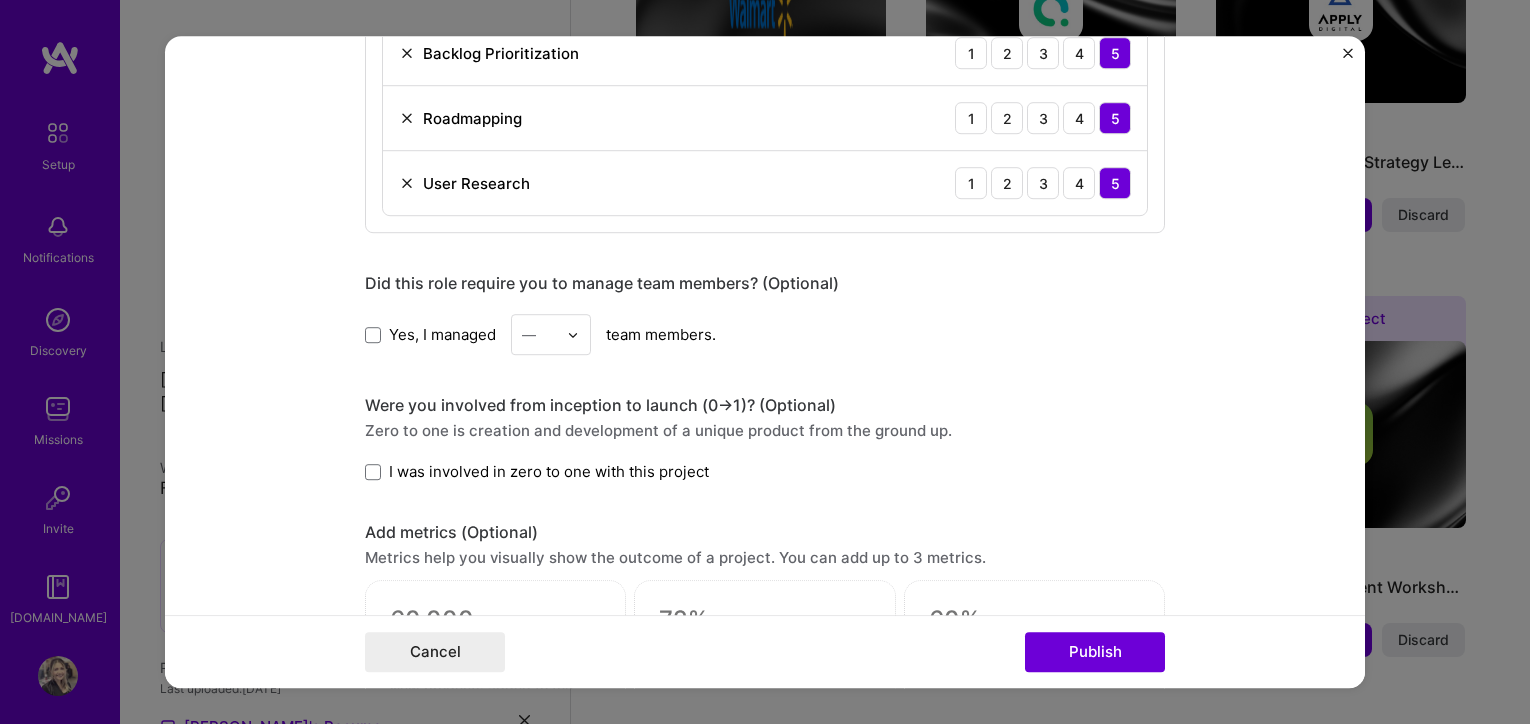 scroll, scrollTop: 1152, scrollLeft: 0, axis: vertical 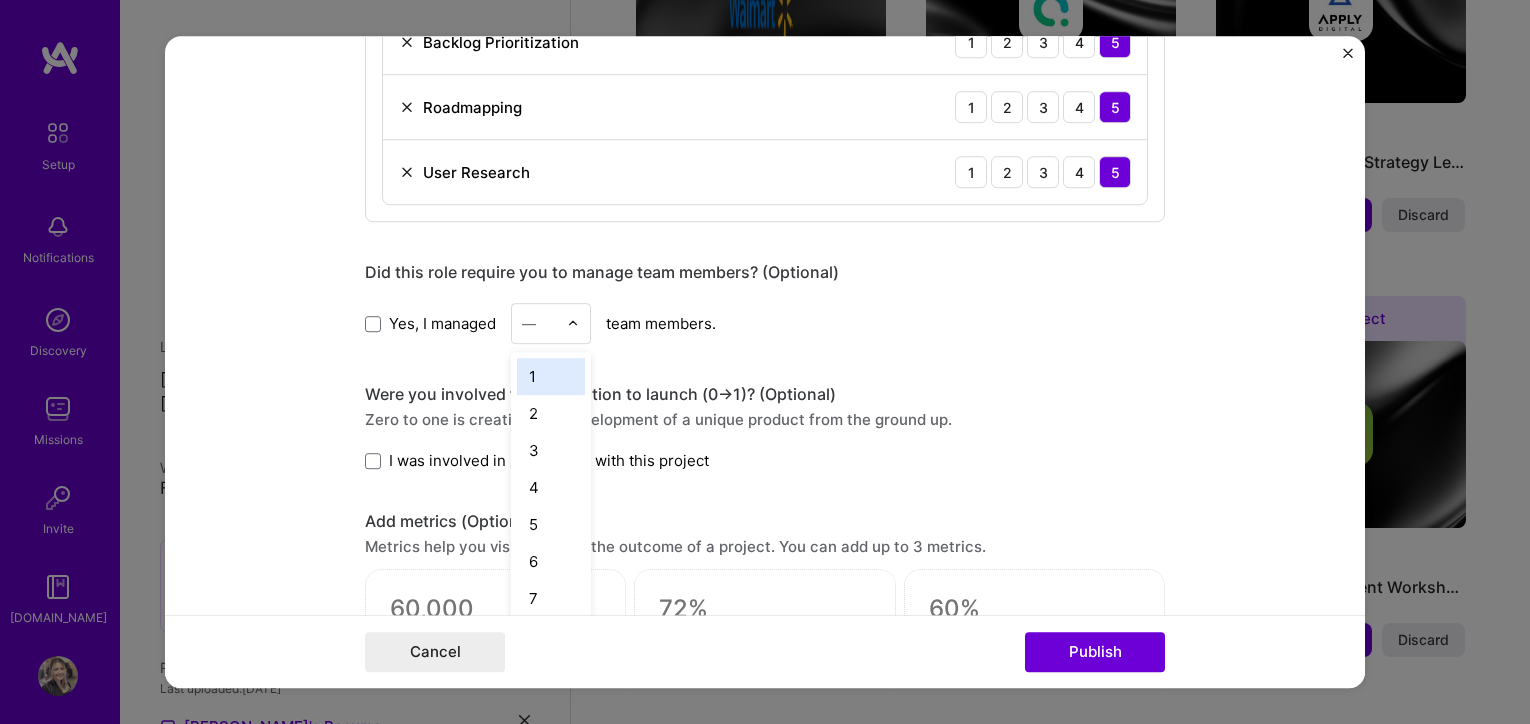 click at bounding box center [573, 324] 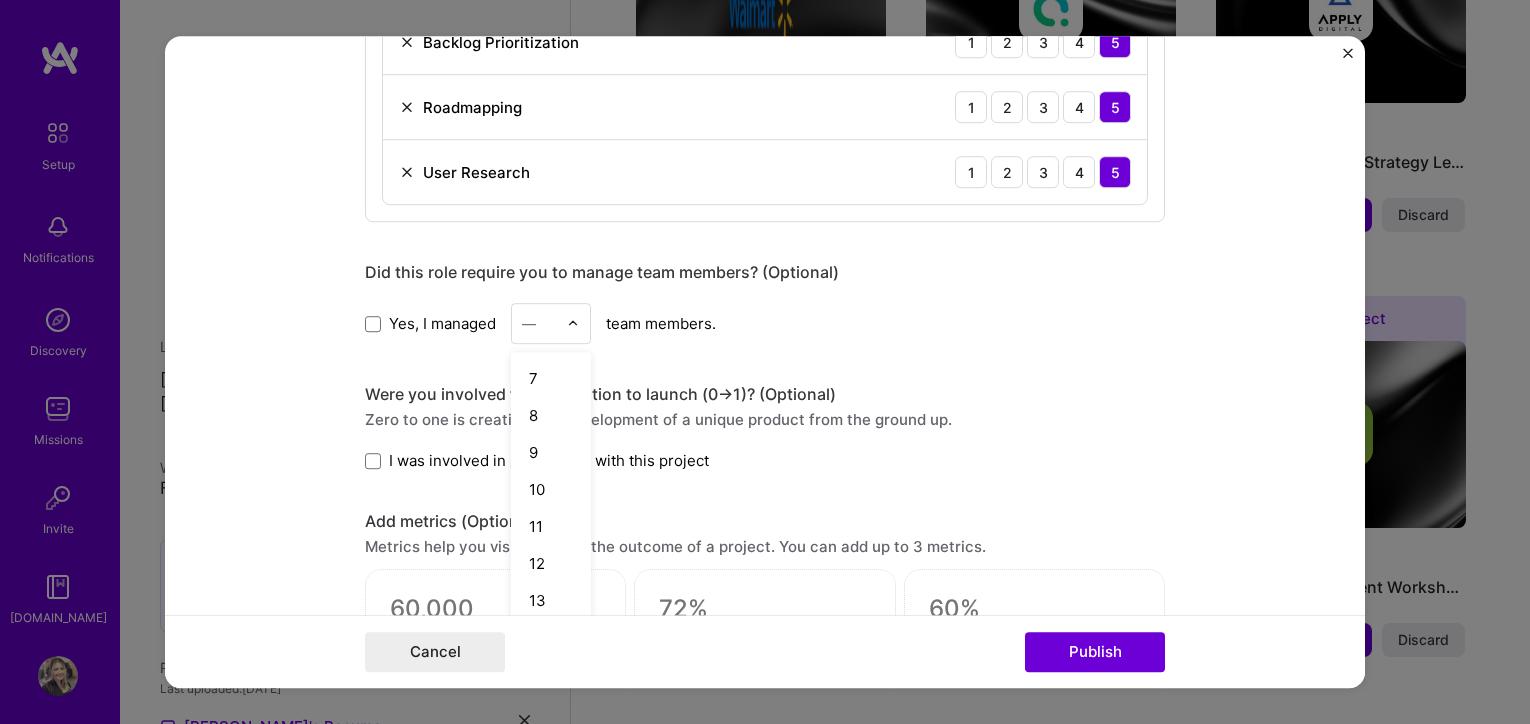 scroll, scrollTop: 235, scrollLeft: 0, axis: vertical 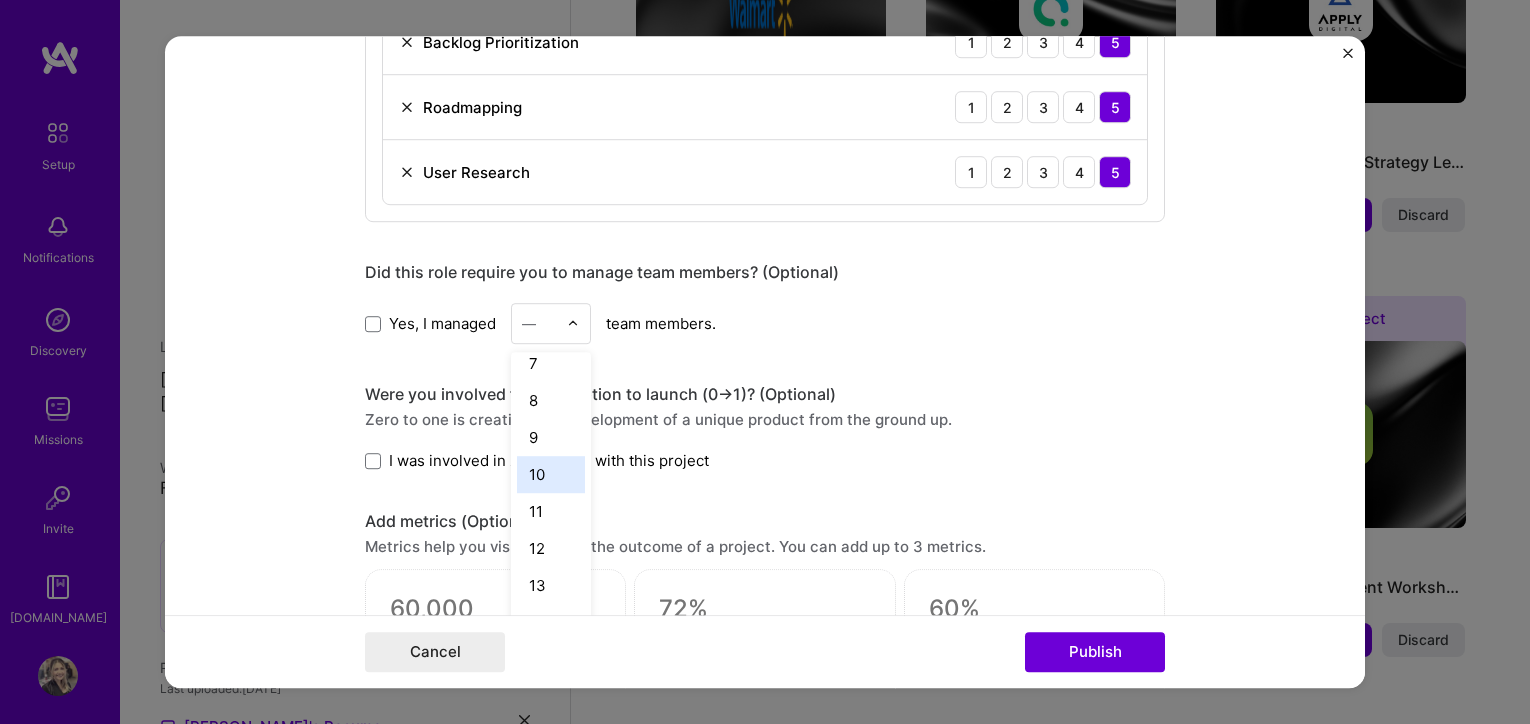 click on "10" at bounding box center [551, 474] 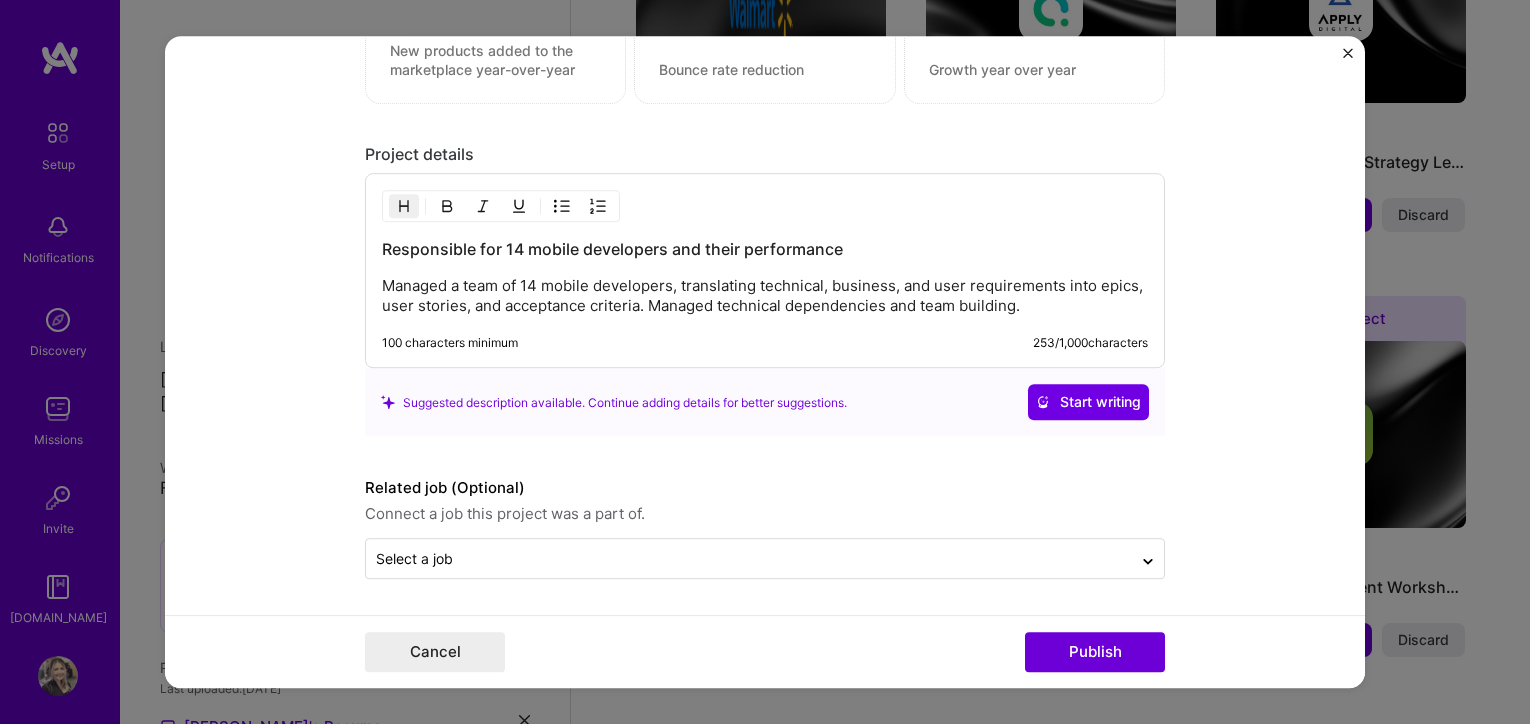 scroll, scrollTop: 1782, scrollLeft: 0, axis: vertical 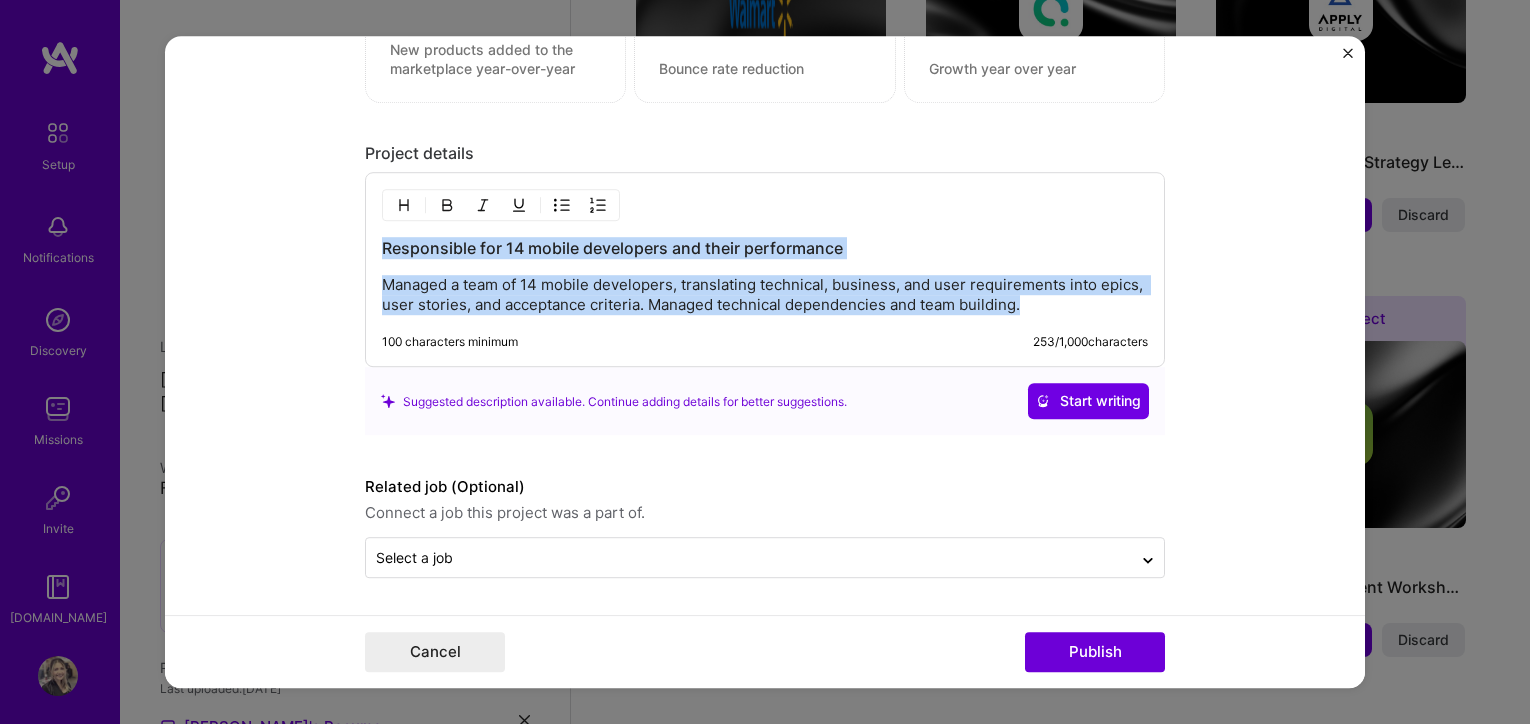 drag, startPoint x: 1062, startPoint y: 306, endPoint x: 277, endPoint y: 197, distance: 792.5314 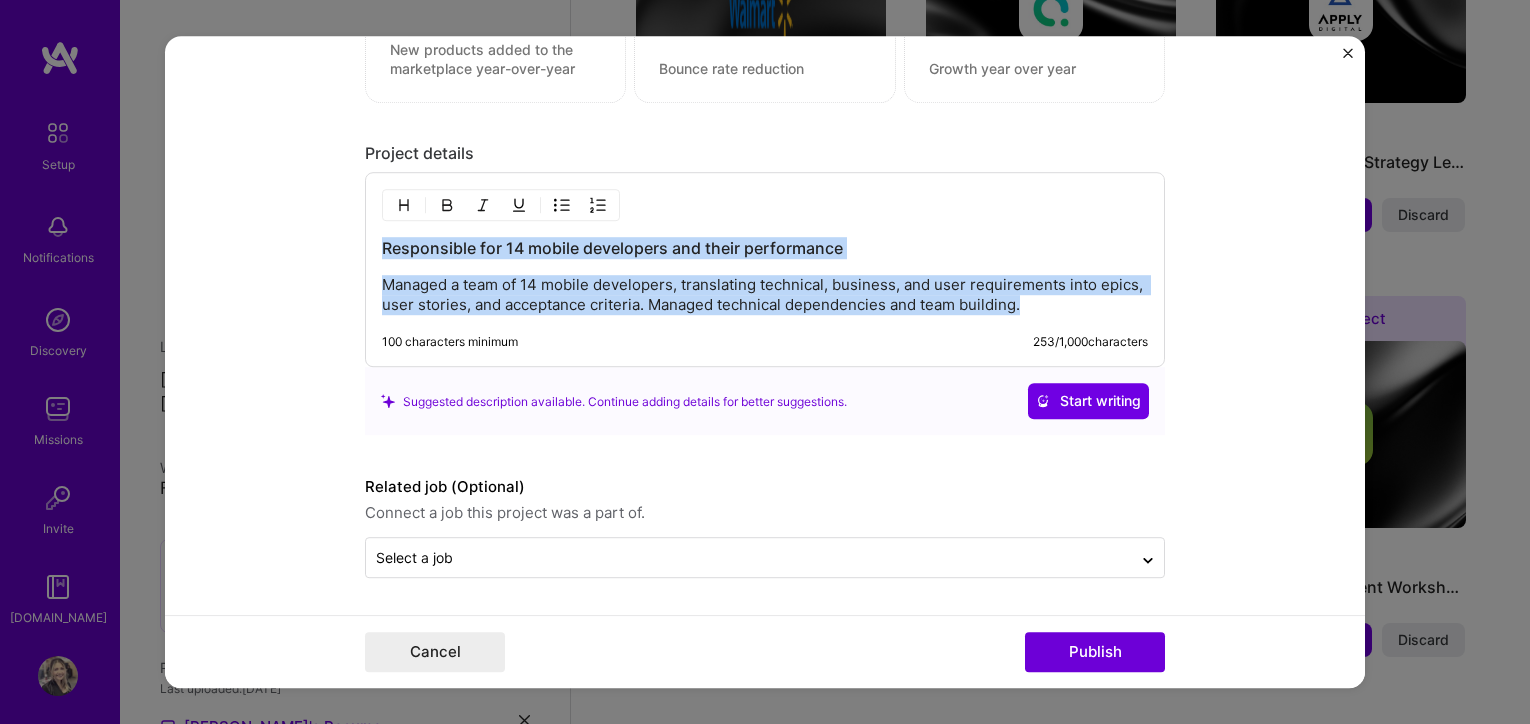 click on "Editing suggested project This project is suggested based on your LinkedIn, resume or [DOMAIN_NAME] activity. Project title Mobile Product Ownership Company Cornershop by Uber
Project industry Industry 2 Project Link (Optional)
Drag and drop an image or   Upload file Upload file We recommend uploading at least 4 images. 1600x1200px or higher recommended. Max 5MB each. Role Product Owner (Mobile native) Select role type [DATE]
to [DATE]
I’m still working on this project Skills used — Add up to 12 skills Any new skills will be added to your profile. Enter skills... 3 Backlog Prioritization 1 2 3 4 5 Roadmapping 1 2 3 4 5 User Research 1 2 3 4 5 Did this role require you to manage team members? (Optional) Yes, I managed 10 team members. Were you involved from inception to launch (0  ->  1)? (Optional) Zero to one is creation and development of a unique product from the ground up.   /" at bounding box center (765, 362) 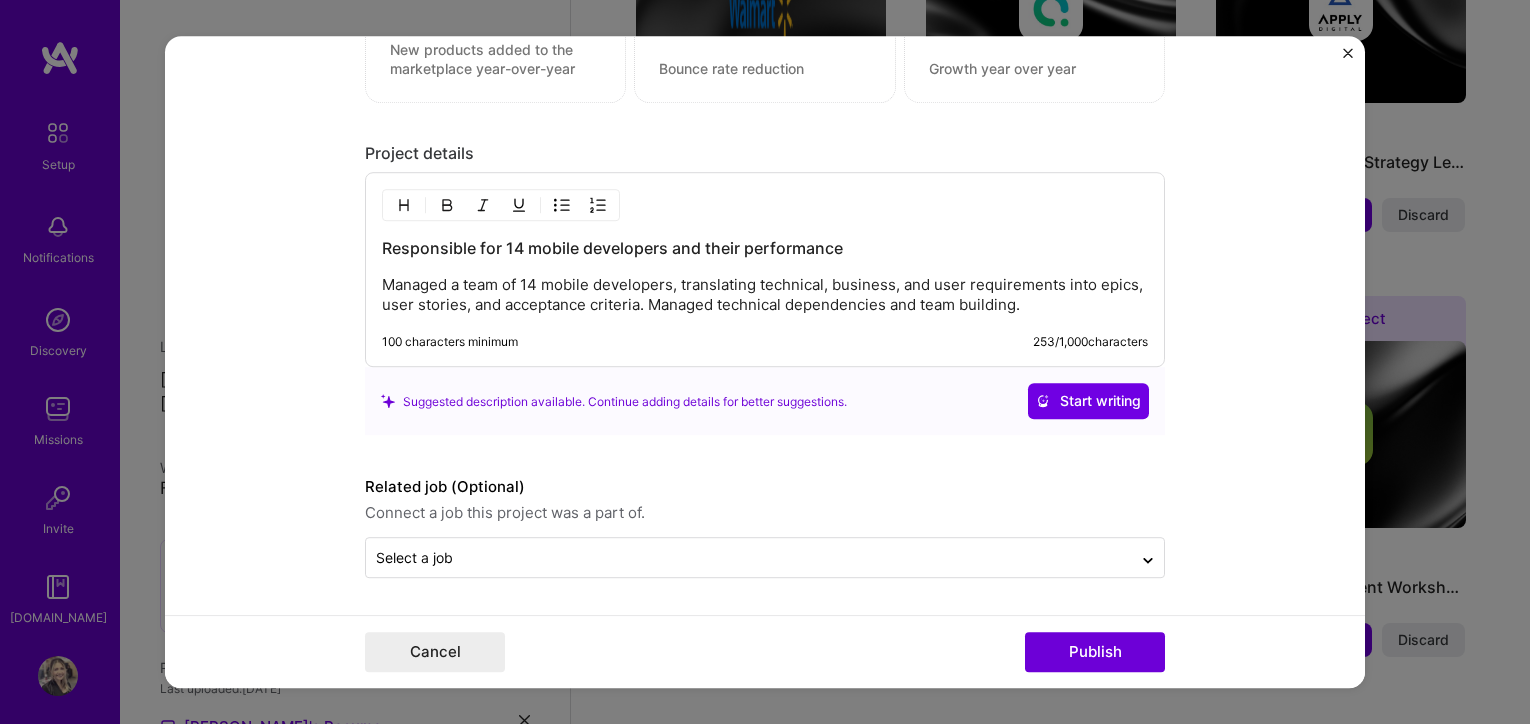 click on "Managed a team of 14 mobile developers, translating technical, business, and user requirements into epics, user stories, and acceptance criteria. Managed technical dependencies and team building." at bounding box center [765, 296] 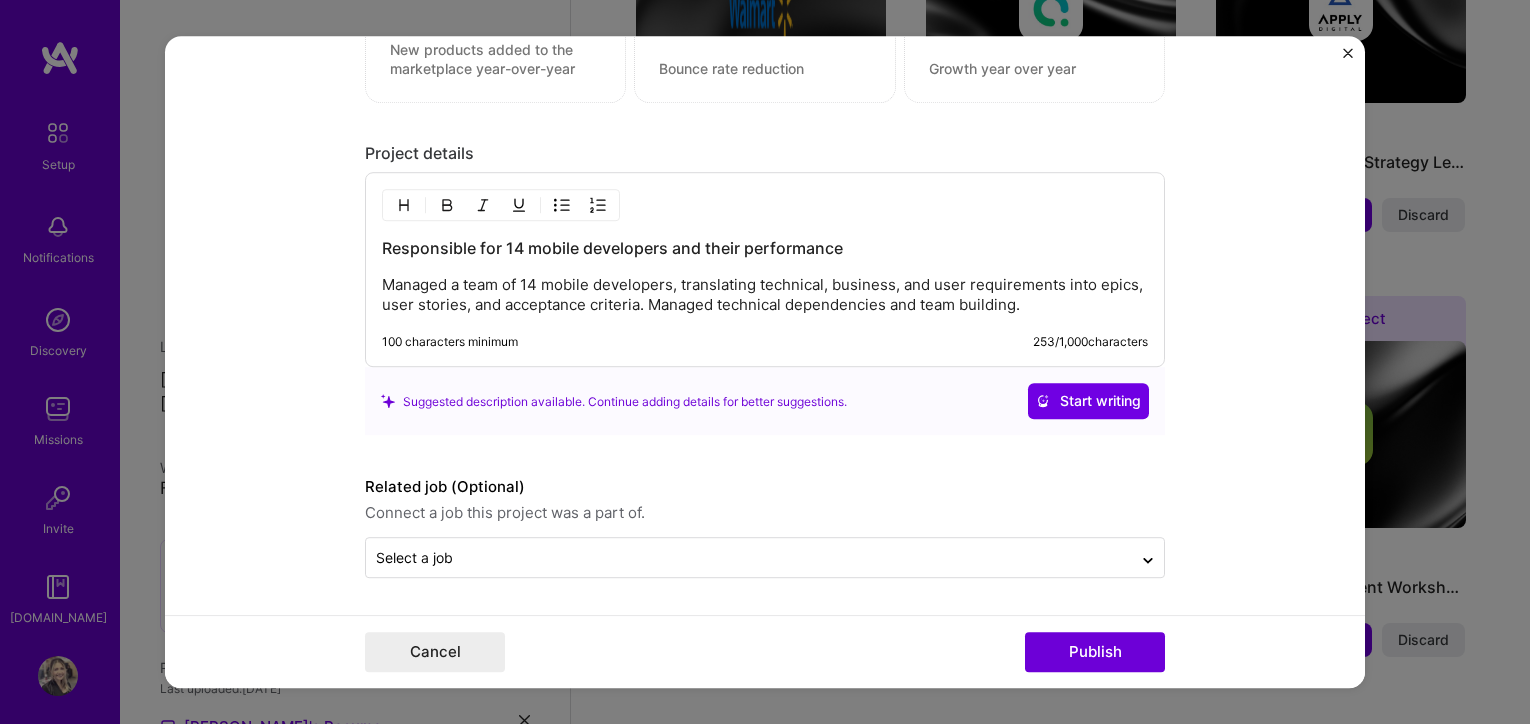click on "Responsible for 14 mobile developers and their performance Managed a team of 14 mobile developers, translating technical, business, and user requirements into epics, user stories, and acceptance criteria. Managed technical dependencies and team building. 100 characters minimum 253 / 1,000  characters" at bounding box center (765, 270) 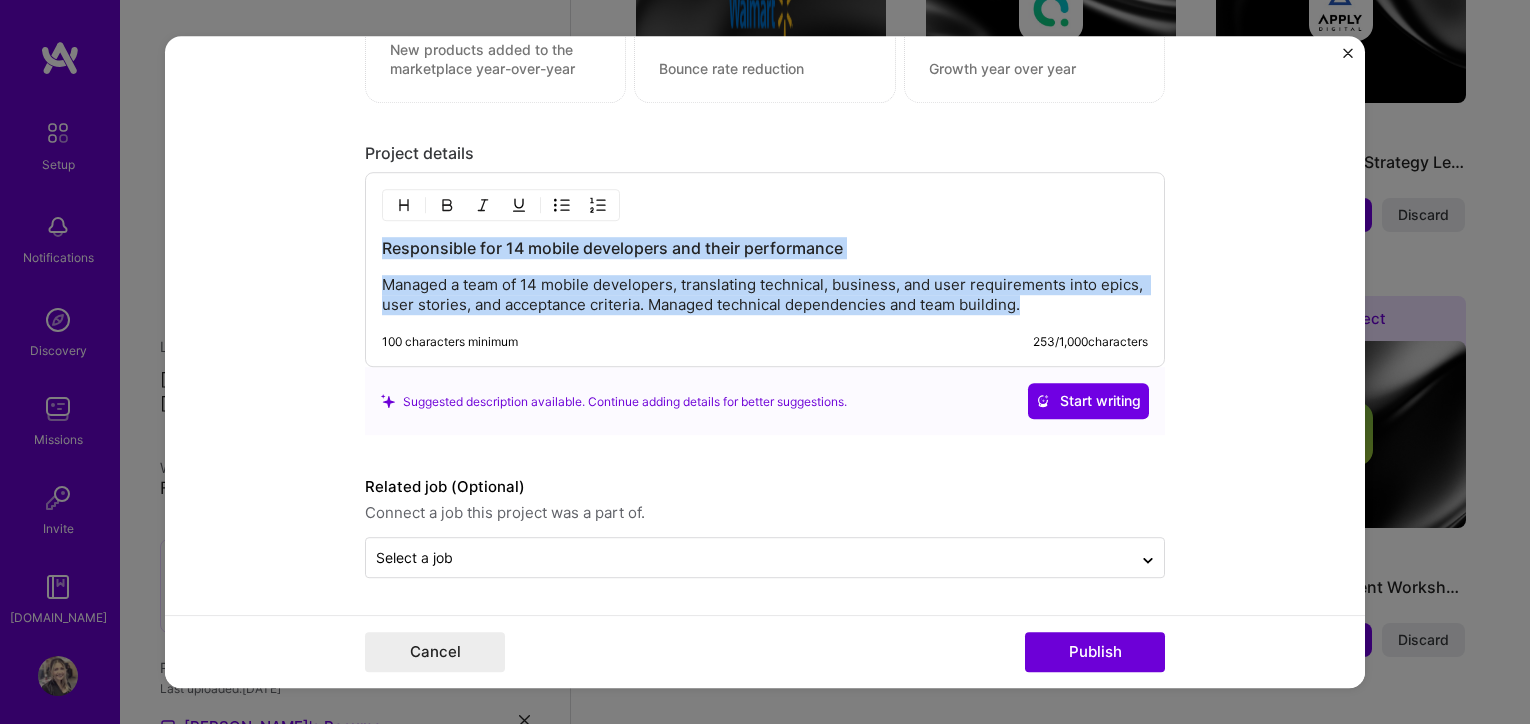 drag, startPoint x: 1037, startPoint y: 308, endPoint x: 349, endPoint y: 224, distance: 693.10895 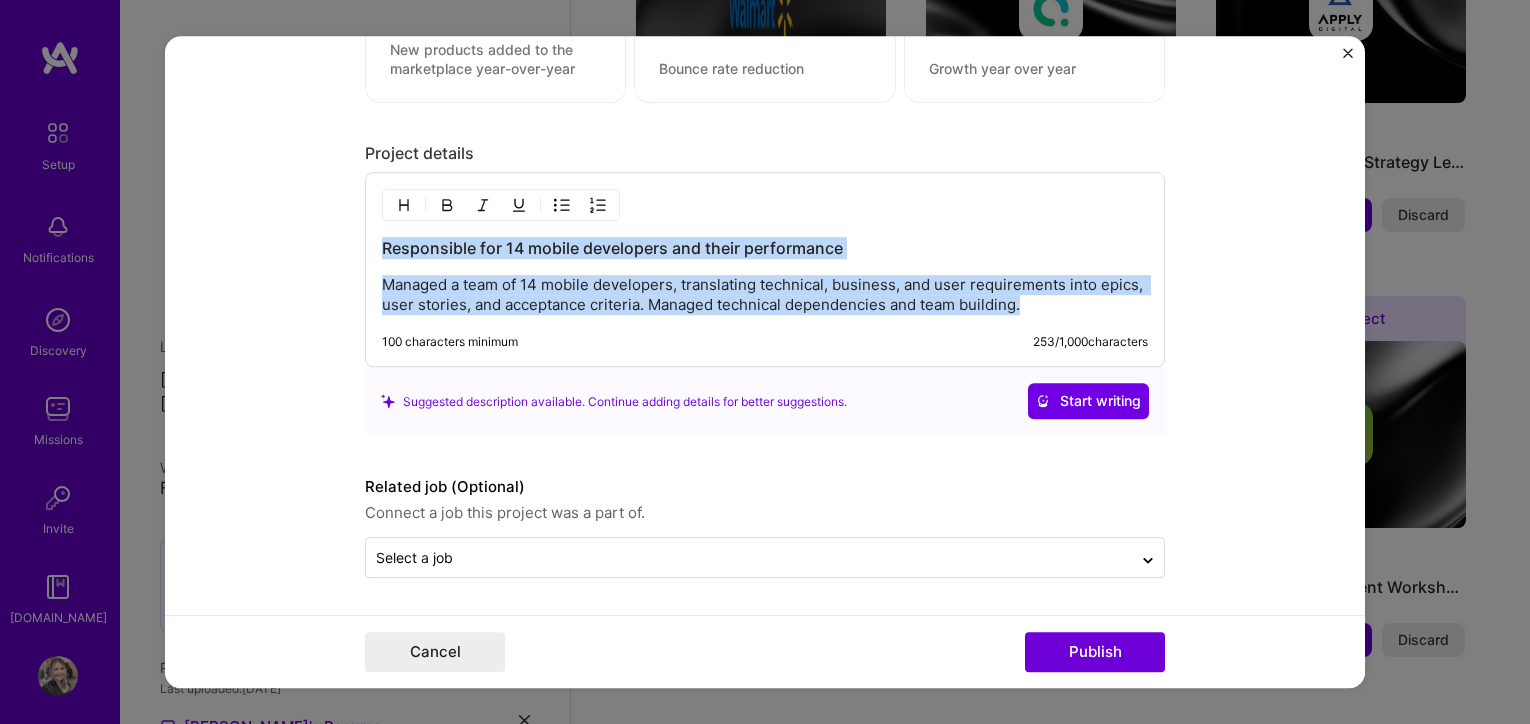 click on "Editing suggested project This project is suggested based on your LinkedIn, resume or [DOMAIN_NAME] activity. Project title Mobile Product Ownership Company Cornershop by Uber
Project industry Industry 2 Project Link (Optional)
Drag and drop an image or   Upload file Upload file We recommend uploading at least 4 images. 1600x1200px or higher recommended. Max 5MB each. Role Product Owner (Mobile native) Select role type [DATE]
to [DATE]
I’m still working on this project Skills used — Add up to 12 skills Any new skills will be added to your profile. Enter skills... 3 Backlog Prioritization 1 2 3 4 5 Roadmapping 1 2 3 4 5 User Research 1 2 3 4 5 Did this role require you to manage team members? (Optional) Yes, I managed 10 team members. Were you involved from inception to launch (0  ->  1)? (Optional) Zero to one is creation and development of a unique product from the ground up.   /" at bounding box center (765, 362) 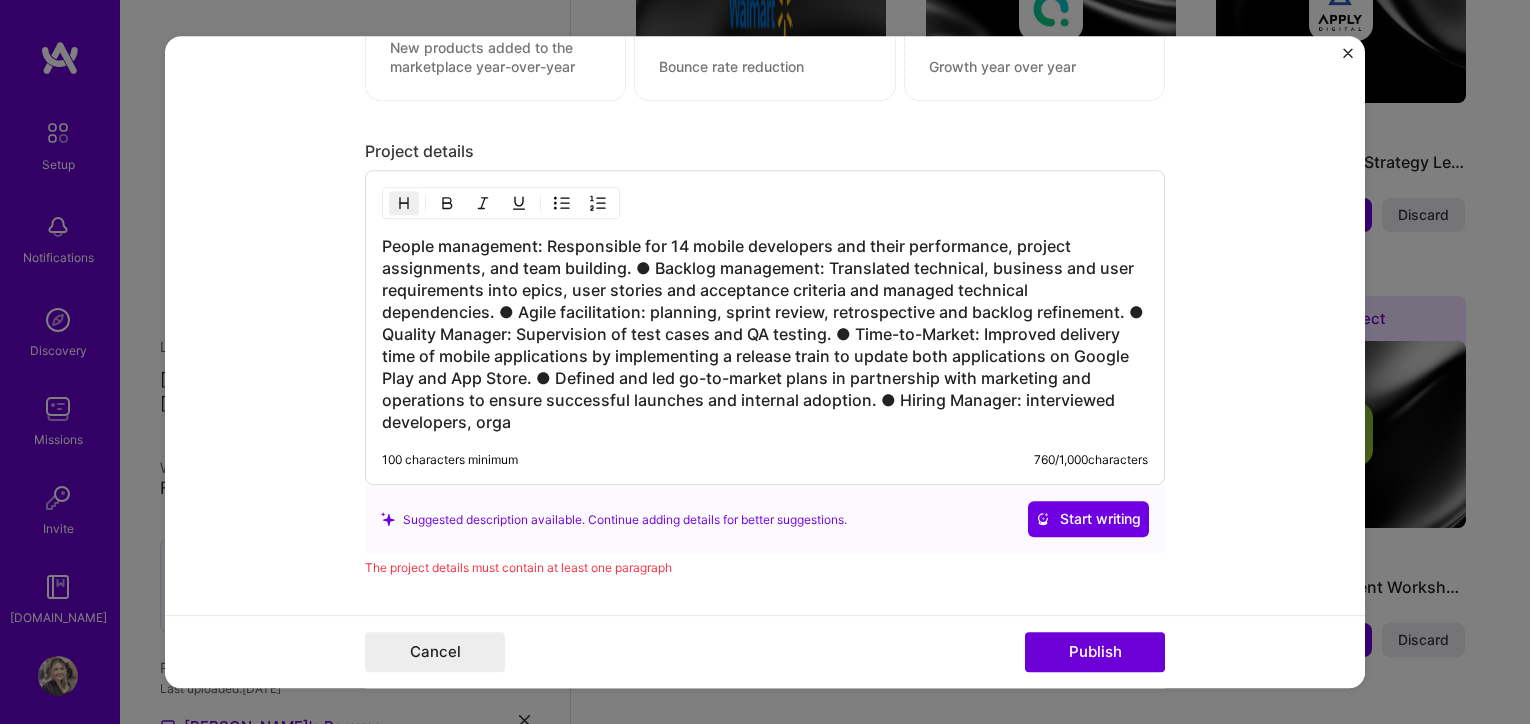 click on "People management: Responsible for 14 mobile developers and their performance, project assignments, and team building. ● Backlog management: Translated technical, business and user requirements into epics, user stories and acceptance criteria and managed technical dependencies. ● Agile facilitation: planning, sprint review, retrospective and backlog refinement. ● Quality Manager: Supervision of test cases and QA testing. ● Time-to-Market: Improved delivery time of mobile applications by implementing a release train to update both applications on Google Play and App Store. ● Defined and led go-to-market plans in partnership with marketing and operations to ensure successful launches and internal adoption. ● Hiring Manager: interviewed developers, orga" at bounding box center (765, 335) 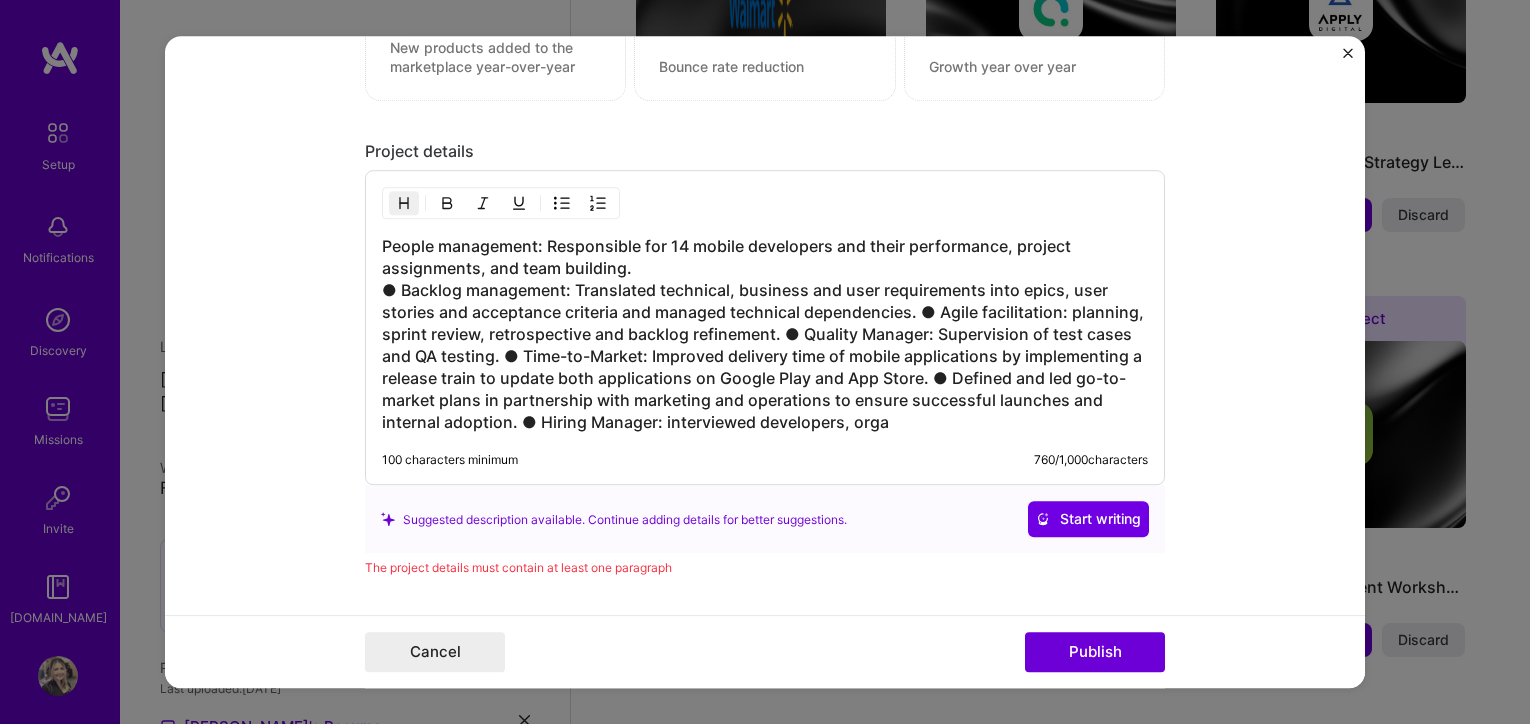 click on "People management: Responsible for 14 mobile developers and their performance, project assignments, and team building.  ● Backlog management: Translated technical, business and user requirements into epics, user stories and acceptance criteria and managed technical dependencies. ● Agile facilitation: planning, sprint review, retrospective and backlog refinement. ● Quality Manager: Supervision of test cases and QA testing. ● Time-to-Market: Improved delivery time of mobile applications by implementing a release train to update both applications on Google Play and App Store. ● Defined and led go-to-market plans in partnership with marketing and operations to ensure successful launches and internal adoption. ● Hiring Manager: interviewed developers, orga" at bounding box center [765, 335] 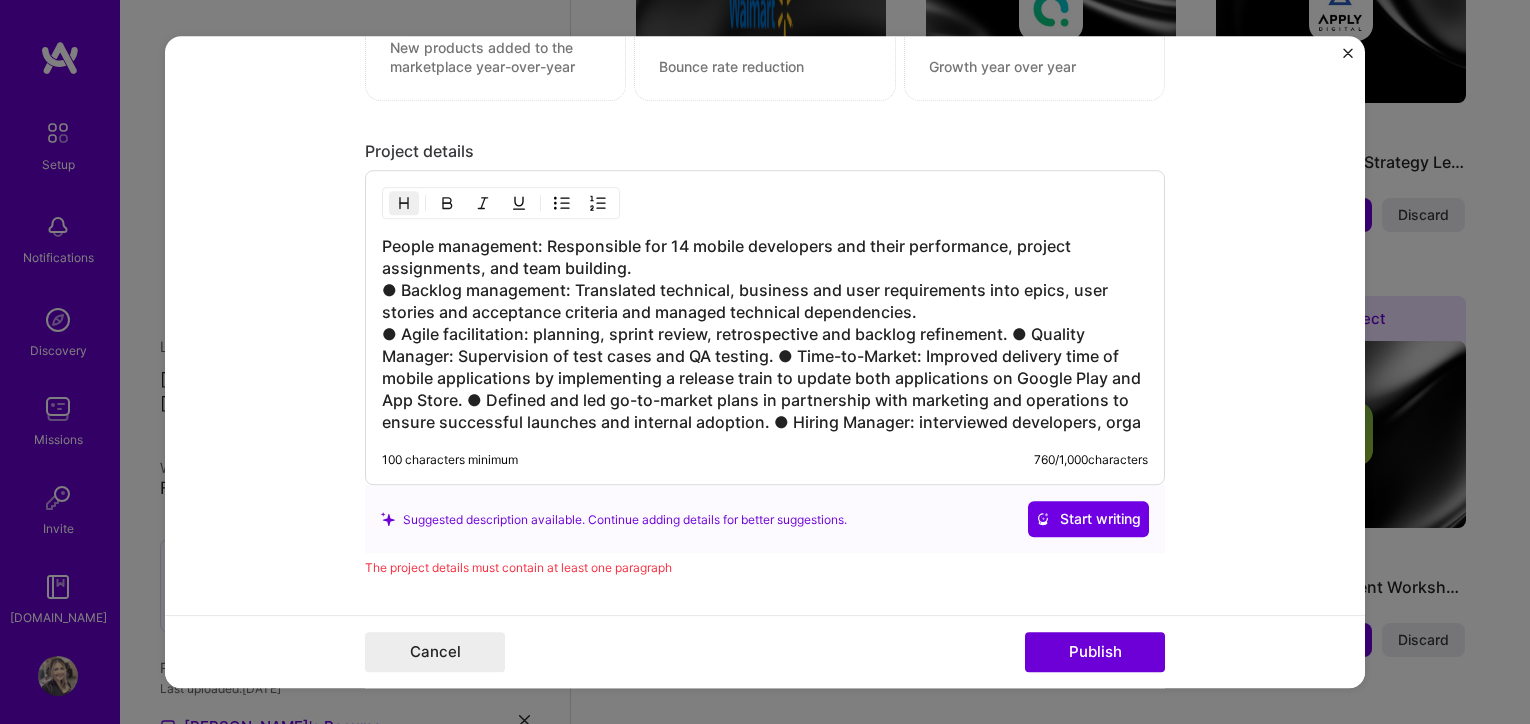 click on "People management: Responsible for 14 mobile developers and their performance, project assignments, and team building.  ● Backlog management: Translated technical, business and user requirements into epics, user stories and acceptance criteria and managed technical dependencies.  ● Agile facilitation: planning, sprint review, retrospective and backlog refinement. ● Quality Manager: Supervision of test cases and QA testing. ● Time-to-Market: Improved delivery time of mobile applications by implementing a release train to update both applications on Google Play and App Store. ● Defined and led go-to-market plans in partnership with marketing and operations to ensure successful launches and internal adoption. ● Hiring Manager: interviewed developers, orga" at bounding box center [765, 335] 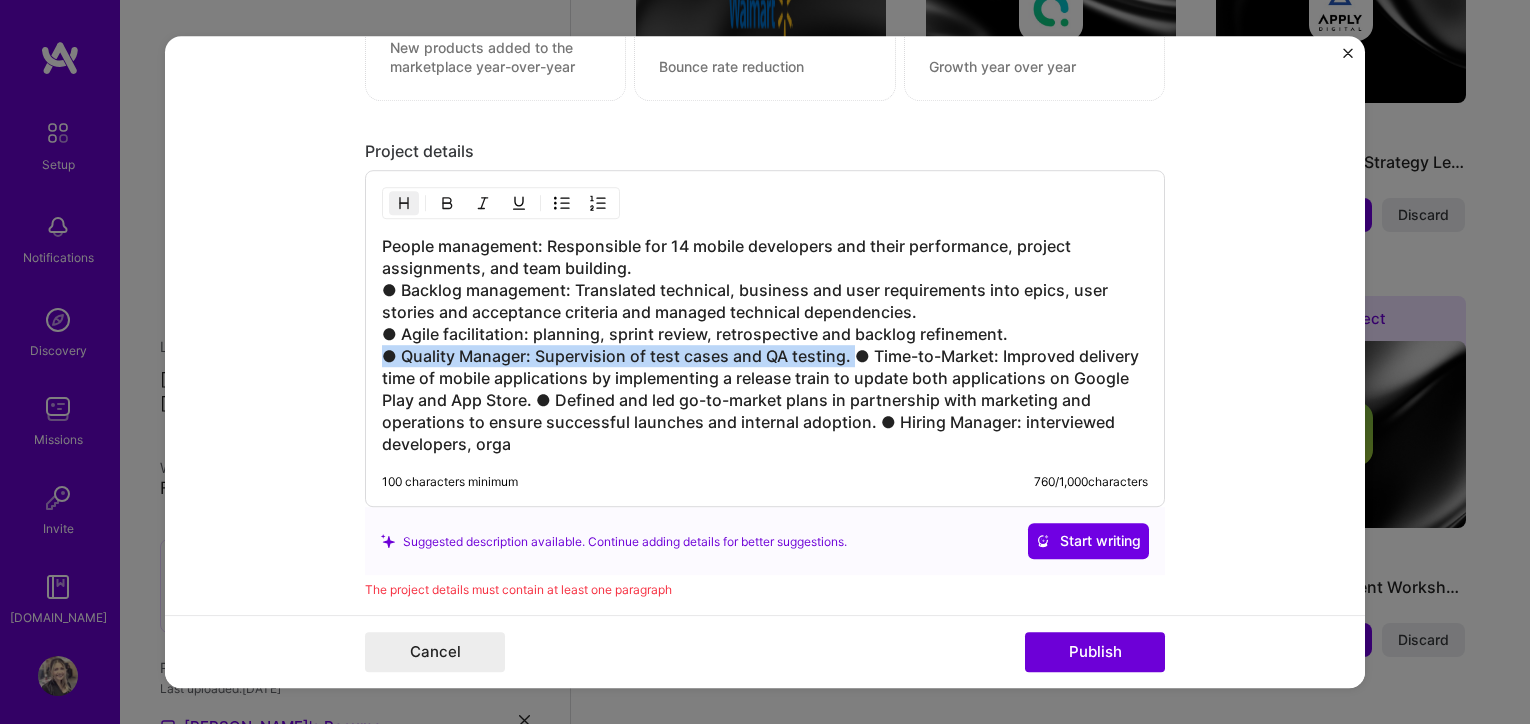 click on "People management: Responsible for 14 mobile developers and their performance, project assignments, and team building.  ● Backlog management: Translated technical, business and user requirements into epics, user stories and acceptance criteria and managed technical dependencies.  ● Agile facilitation: planning, sprint review, retrospective and backlog refinement.  ● Quality Manager: Supervision of test cases and QA testing. ● Time-to-Market: Improved delivery time of mobile applications by implementing a release train to update both applications on Google Play and App Store. ● Defined and led go-to-market plans in partnership with marketing and operations to ensure successful launches and internal adoption. ● Hiring Manager: interviewed developers, orga" at bounding box center (765, 346) 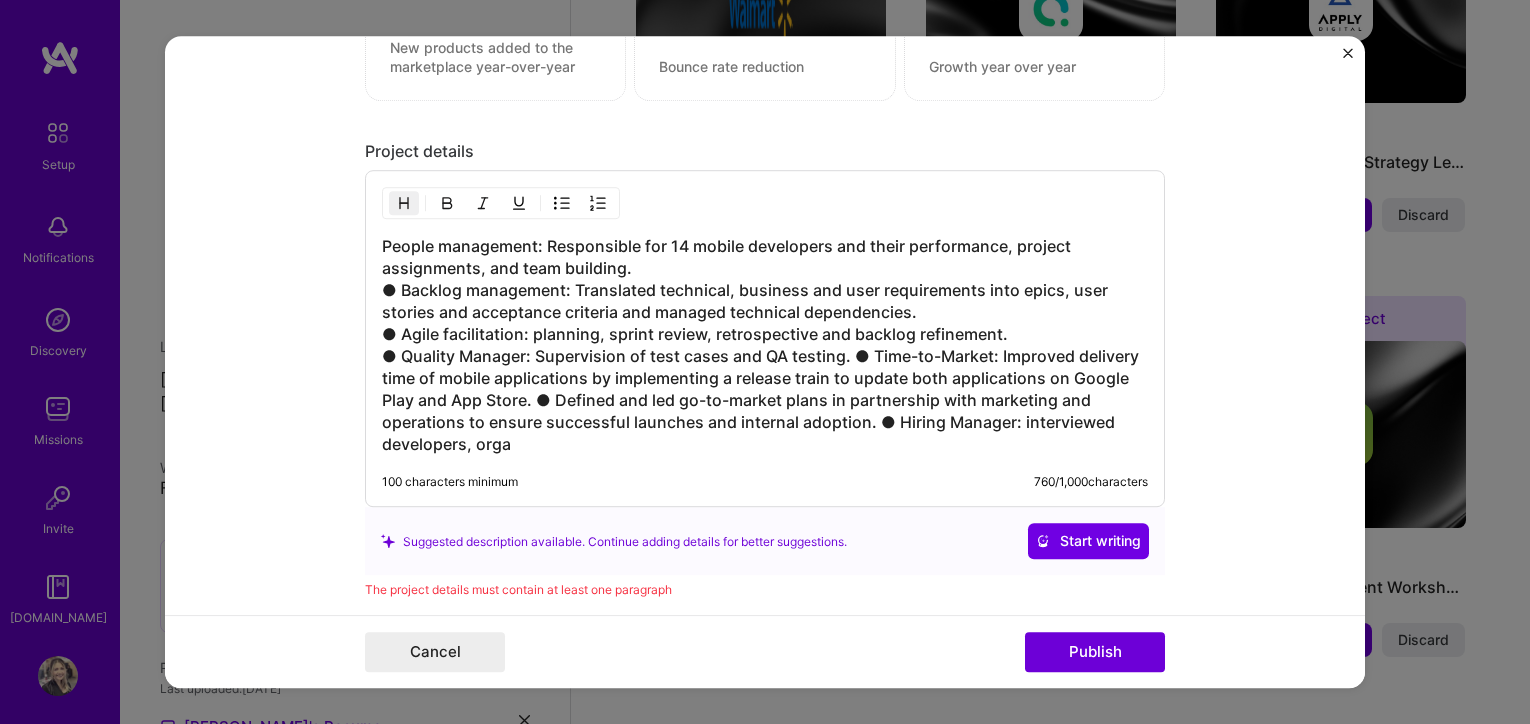click on "People management: Responsible for 14 mobile developers and their performance, project assignments, and team building.  ● Backlog management: Translated technical, business and user requirements into epics, user stories and acceptance criteria and managed technical dependencies.  ● Agile facilitation: planning, sprint review, retrospective and backlog refinement.  ● Quality Manager: Supervision of test cases and QA testing. ● Time-to-Market: Improved delivery time of mobile applications by implementing a release train to update both applications on Google Play and App Store. ● Defined and led go-to-market plans in partnership with marketing and operations to ensure successful launches and internal adoption. ● Hiring Manager: interviewed developers, orga" at bounding box center (765, 346) 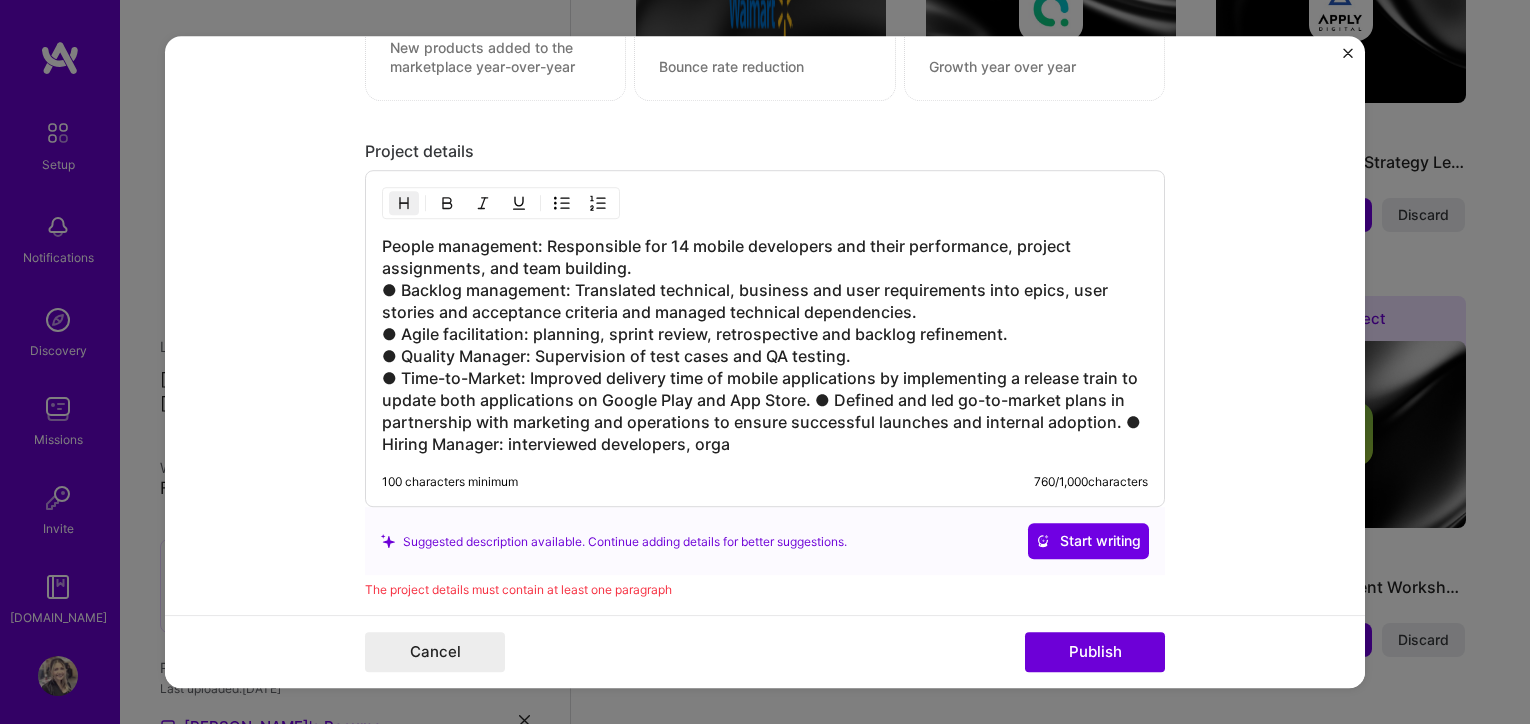click on "People management: Responsible for 14 mobile developers and their performance, project assignments, and team building.  ● Backlog management: Translated technical, business and user requirements into epics, user stories and acceptance criteria and managed technical dependencies.  ● Agile facilitation: planning, sprint review, retrospective and backlog refinement.  ● Quality Manager: Supervision of test cases and QA testing.  ● Time-to-Market: Improved delivery time of mobile applications by implementing a release train to update both applications on Google Play and App Store. ● Defined and led go-to-market plans in partnership with marketing and operations to ensure successful launches and internal adoption. ● Hiring Manager: interviewed developers, orga" at bounding box center (765, 346) 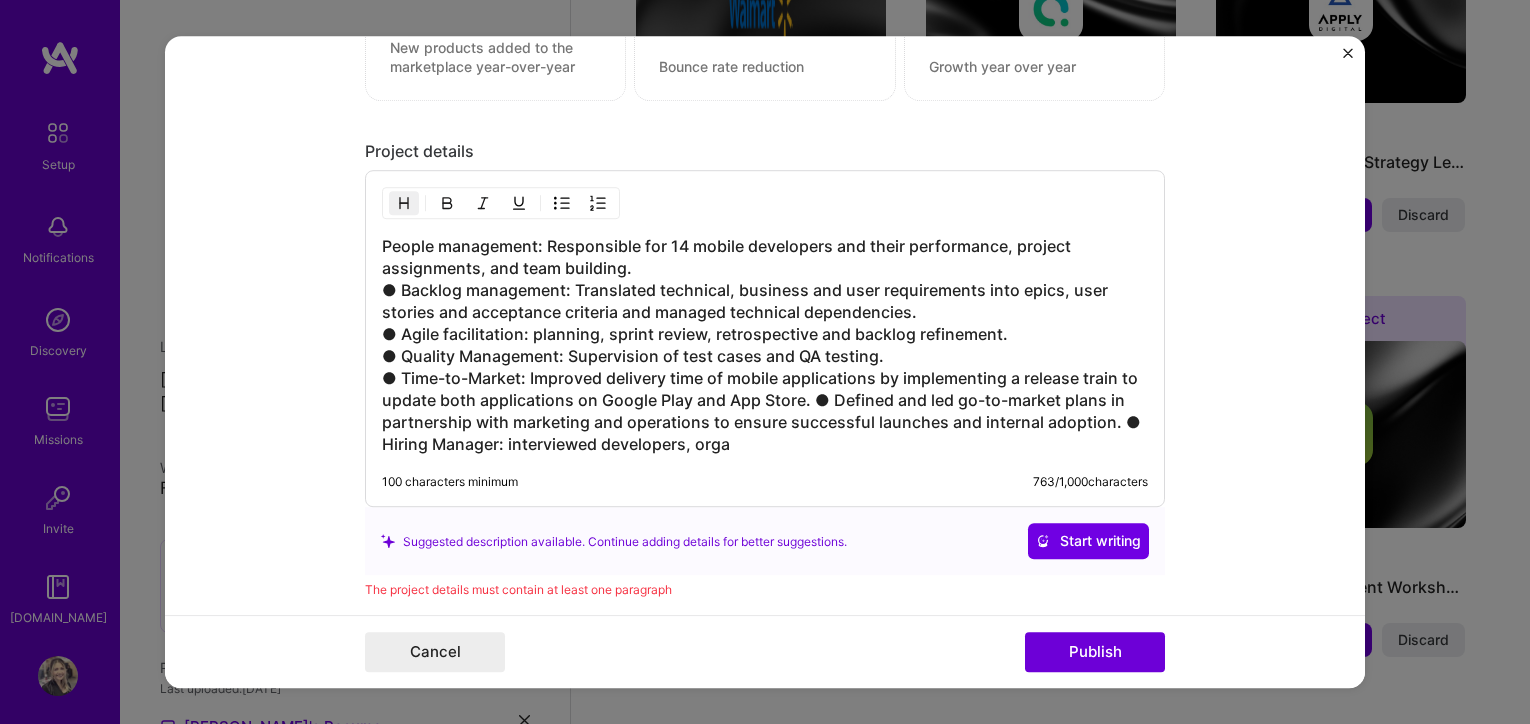 click on "People management: Responsible for 14 mobile developers and their performance, project assignments, and team building.  ● Backlog management: Translated technical, business and user requirements into epics, user stories and acceptance criteria and managed technical dependencies.  ● Agile facilitation: planning, sprint review, retrospective and backlog refinement.  ● Quality Management: Supervision of test cases and QA testing.  ● Time-to-Market: Improved delivery time of mobile applications by implementing a release train to update both applications on Google Play and App Store. ● Defined and led go-to-market plans in partnership with marketing and operations to ensure successful launches and internal adoption. ● Hiring Manager: interviewed developers, orga" at bounding box center (765, 346) 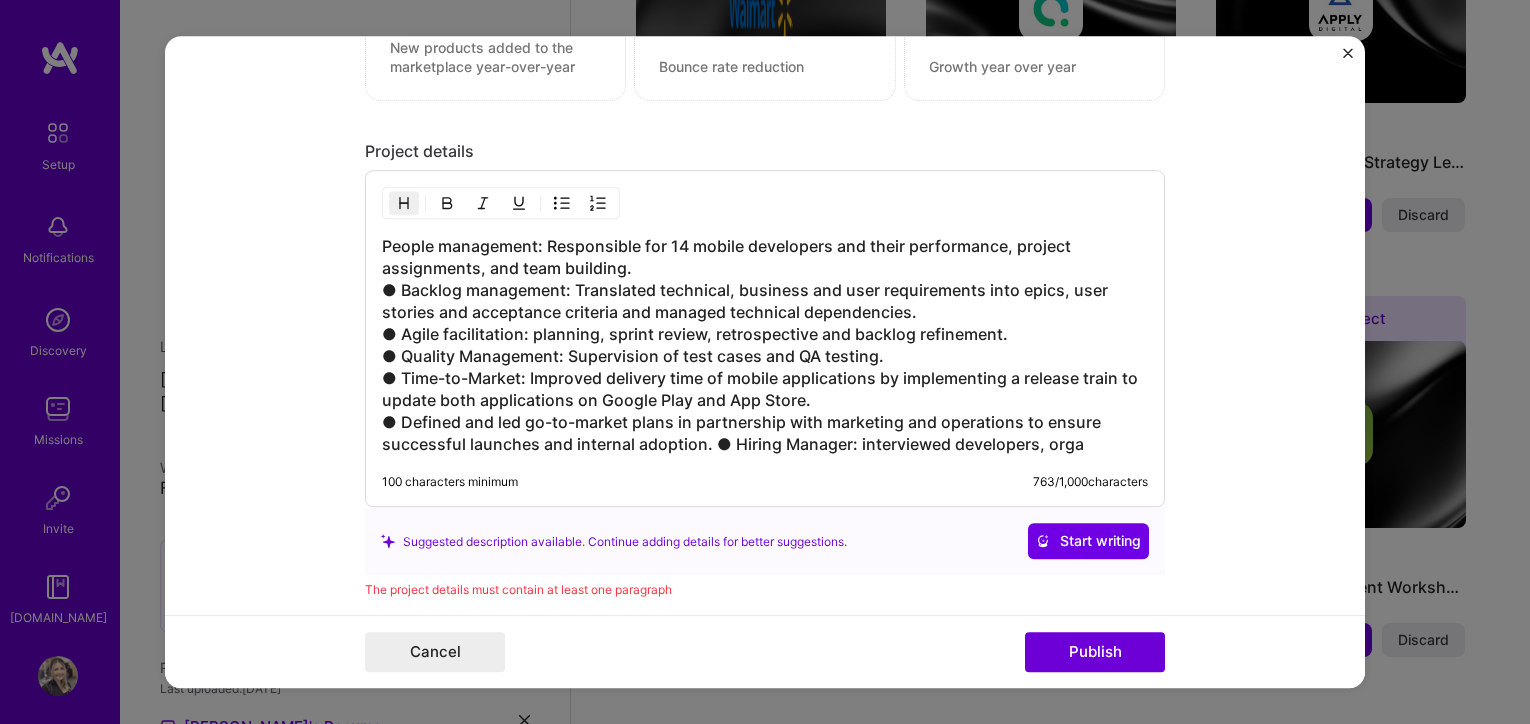 click on "People management: Responsible for 14 mobile developers and their performance, project assignments, and team building.  ● Backlog management: Translated technical, business and user requirements into epics, user stories and acceptance criteria and managed technical dependencies.  ● Agile facilitation: planning, sprint review, retrospective and backlog refinement.  ● Quality Management: Supervision of test cases and QA testing.  ● Time-to-Market: Improved delivery time of mobile applications by implementing a release train to update both applications on Google Play and App Store.  ● Defined and led go-to-market plans in partnership with marketing and operations to ensure successful launches and internal adoption. ● Hiring Manager: interviewed developers, orga" at bounding box center (765, 346) 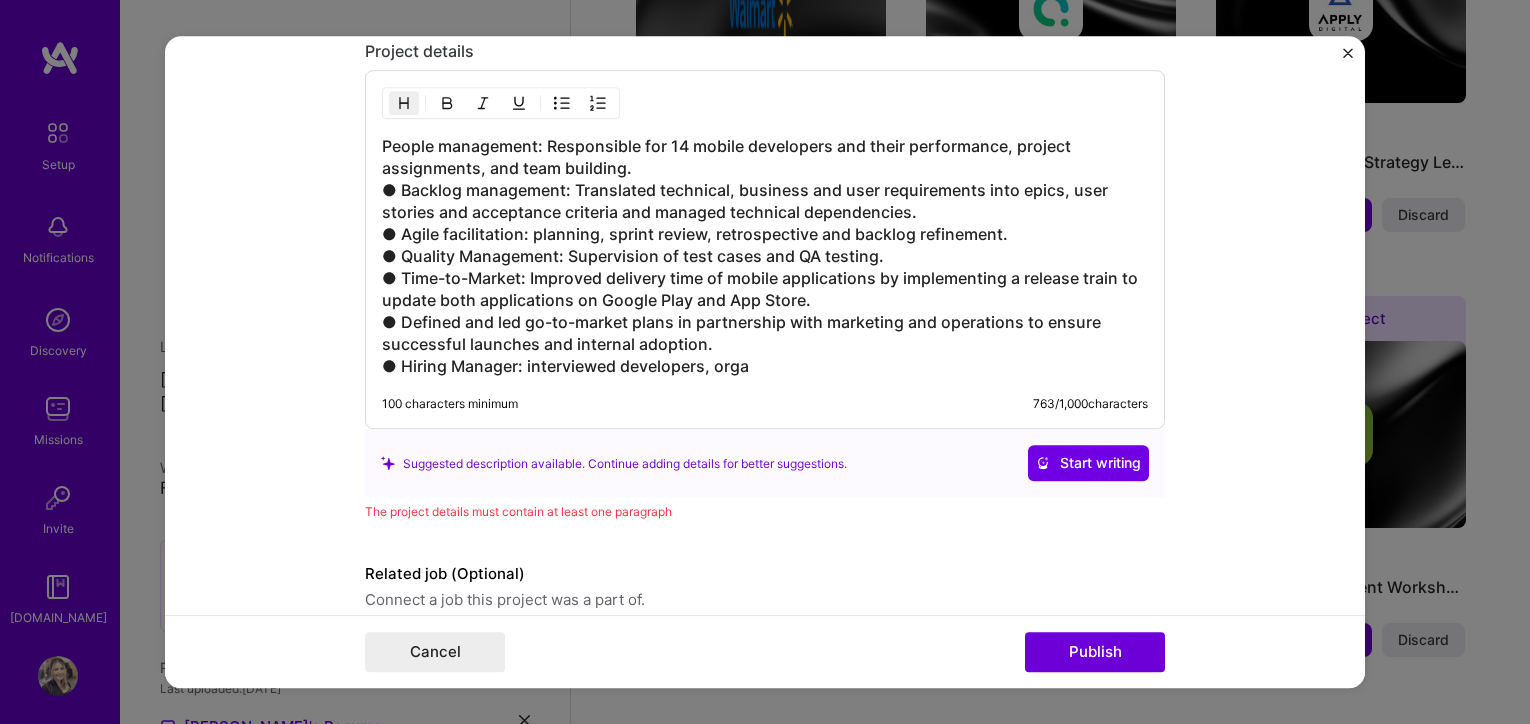 scroll, scrollTop: 1880, scrollLeft: 0, axis: vertical 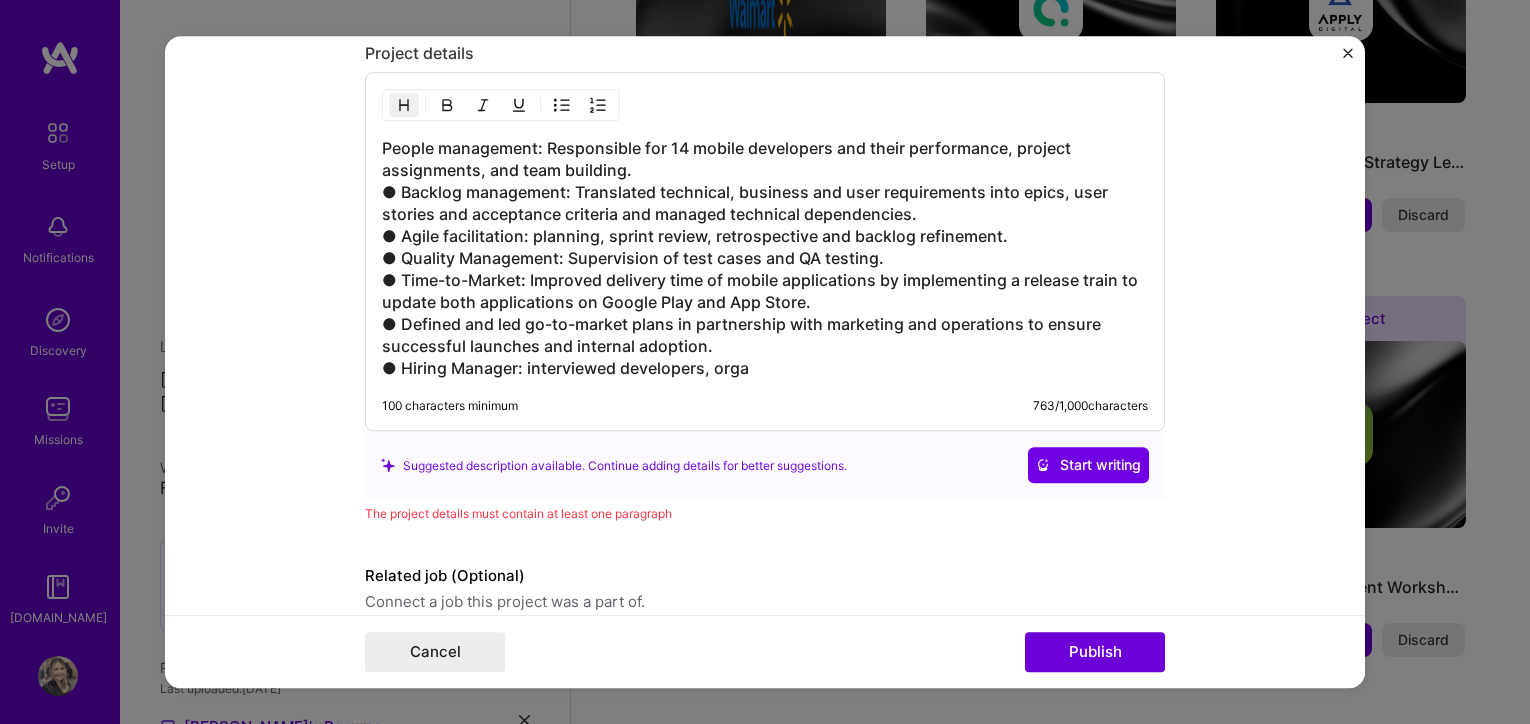 click on "People management: Responsible for 14 mobile developers and their performance, project assignments, and team building.  ● Backlog management: Translated technical, business and user requirements into epics, user stories and acceptance criteria and managed technical dependencies.  ● Agile facilitation: planning, sprint review, retrospective and backlog refinement.  ● Quality Management: Supervision of test cases and QA testing.  ● Time-to-Market: Improved delivery time of mobile applications by implementing a release train to update both applications on Google Play and App Store.  ● Defined and led go-to-market plans in partnership with marketing and operations to ensure successful launches and internal adoption.  ● Hiring Manager: interviewed developers, orga" at bounding box center [765, 259] 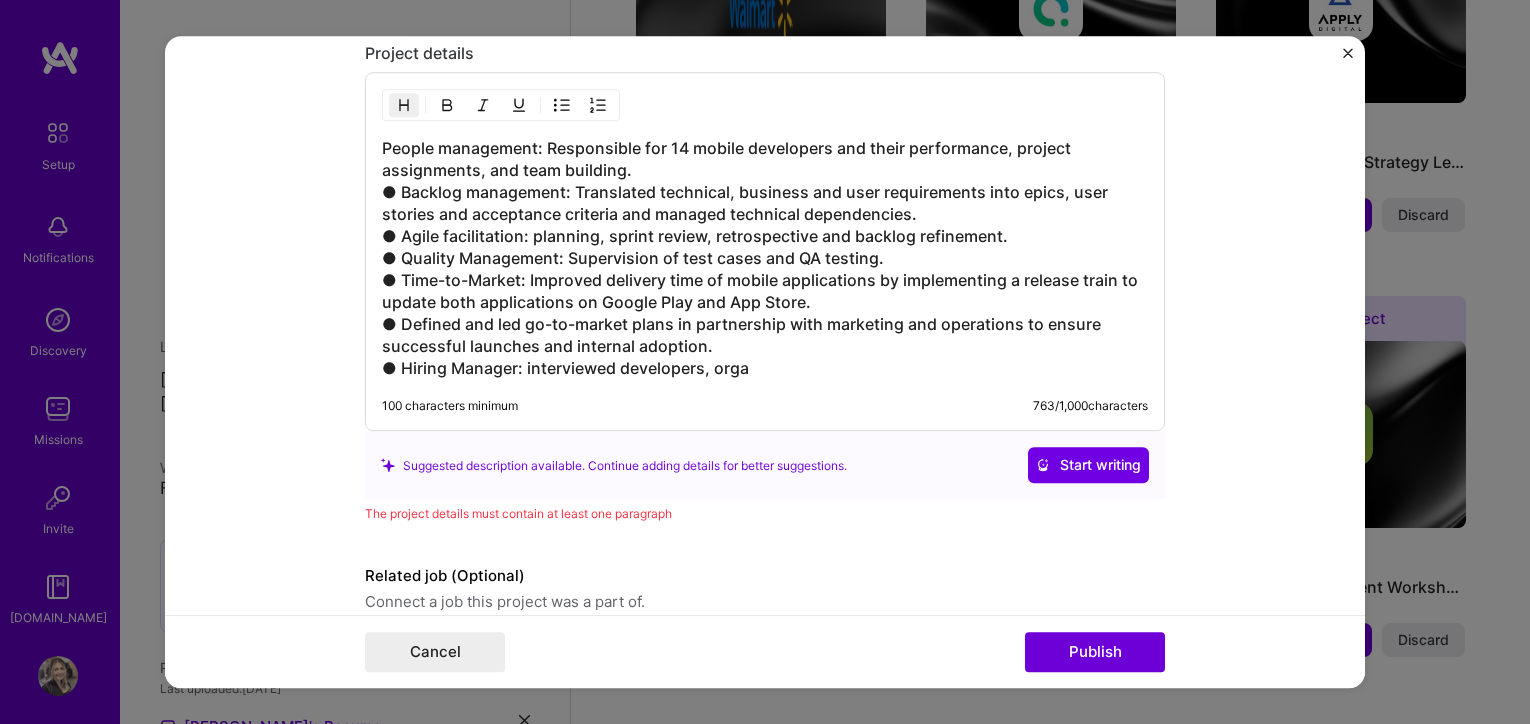 click on "People management: Responsible for 14 mobile developers and their performance, project assignments, and team building.  ● Backlog management: Translated technical, business and user requirements into epics, user stories and acceptance criteria and managed technical dependencies.  ● Agile facilitation: planning, sprint review, retrospective and backlog refinement.  ● Quality Management: Supervision of test cases and QA testing.  ● Time-to-Market: Improved delivery time of mobile applications by implementing a release train to update both applications on Google Play and App Store.  ● Defined and led go-to-market plans in partnership with marketing and operations to ensure successful launches and internal adoption.  ● Hiring Manager: interviewed developers, orga" at bounding box center (765, 259) 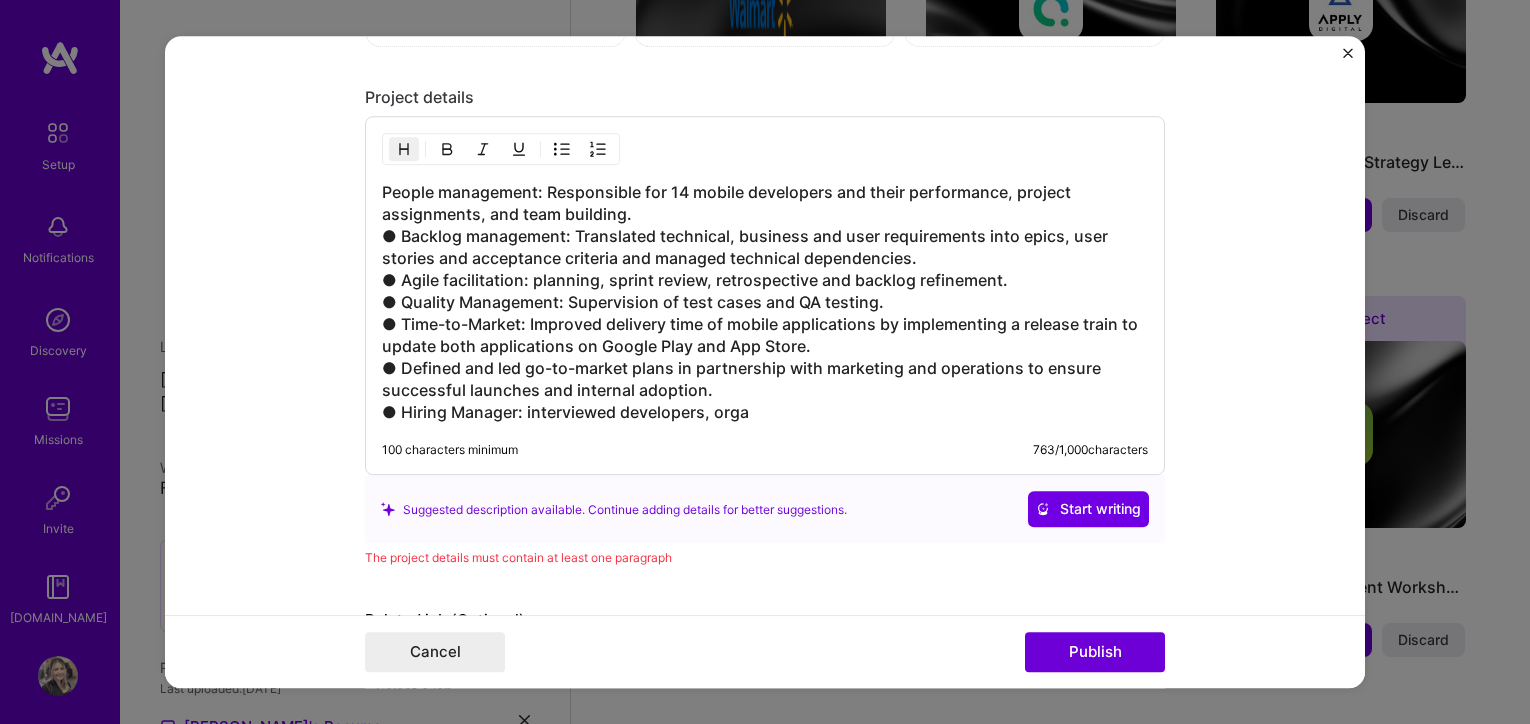 scroll, scrollTop: 1837, scrollLeft: 0, axis: vertical 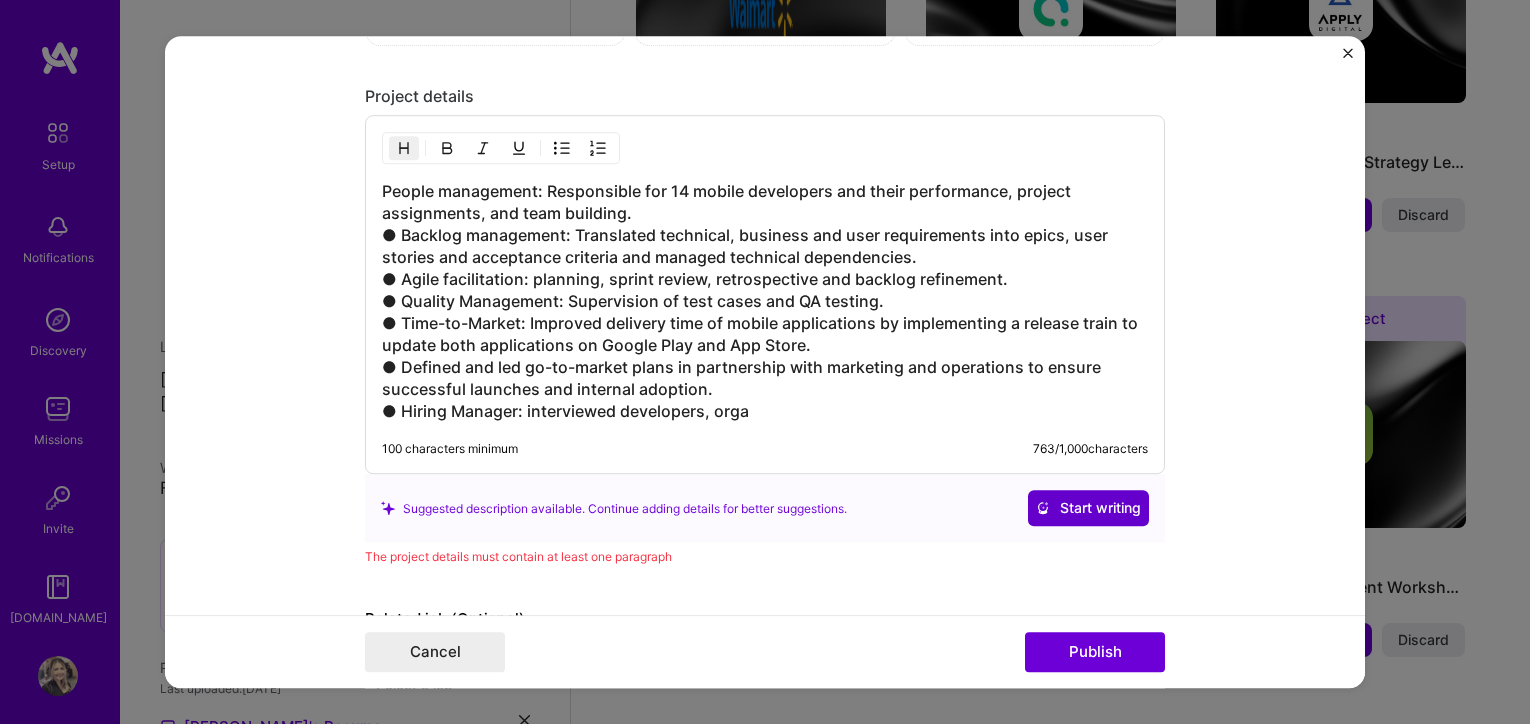 click at bounding box center [1043, 509] 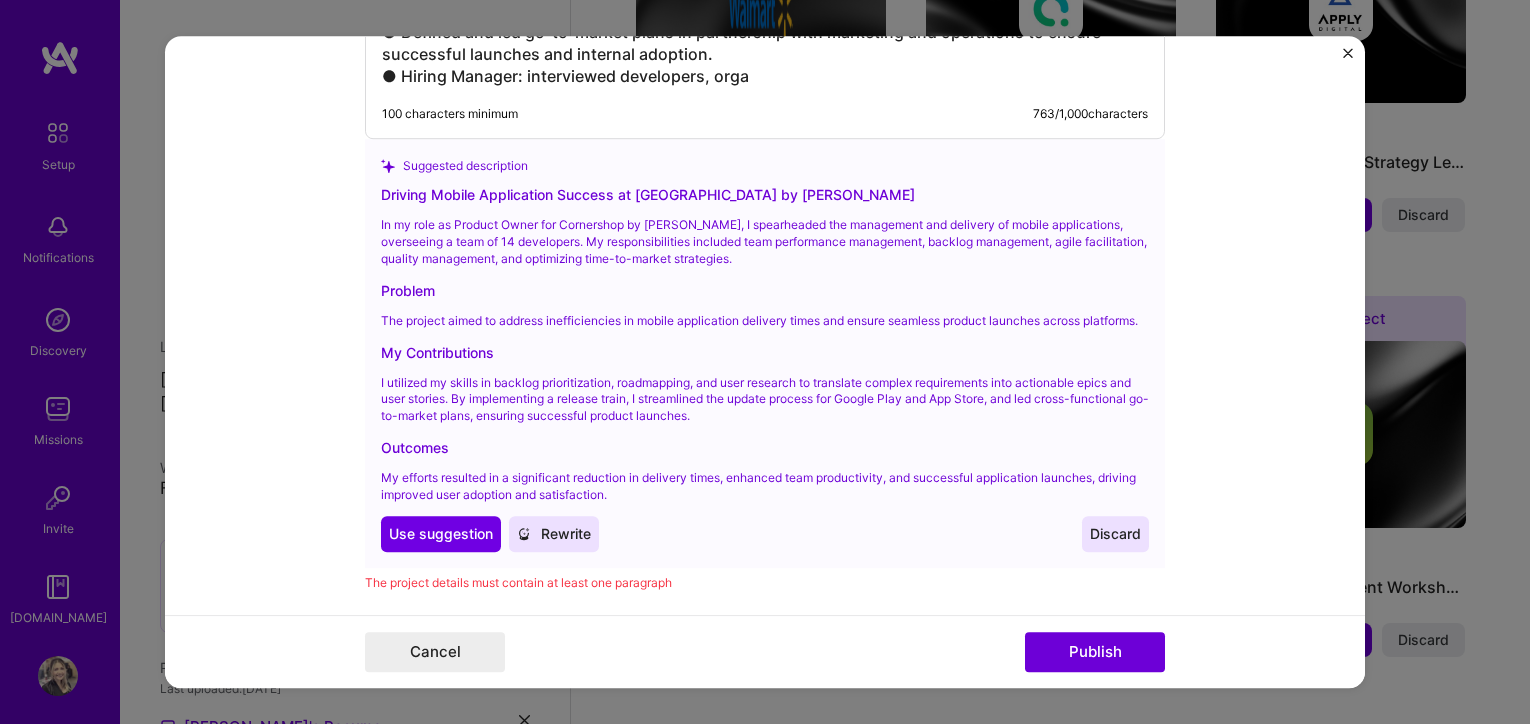 scroll, scrollTop: 2180, scrollLeft: 0, axis: vertical 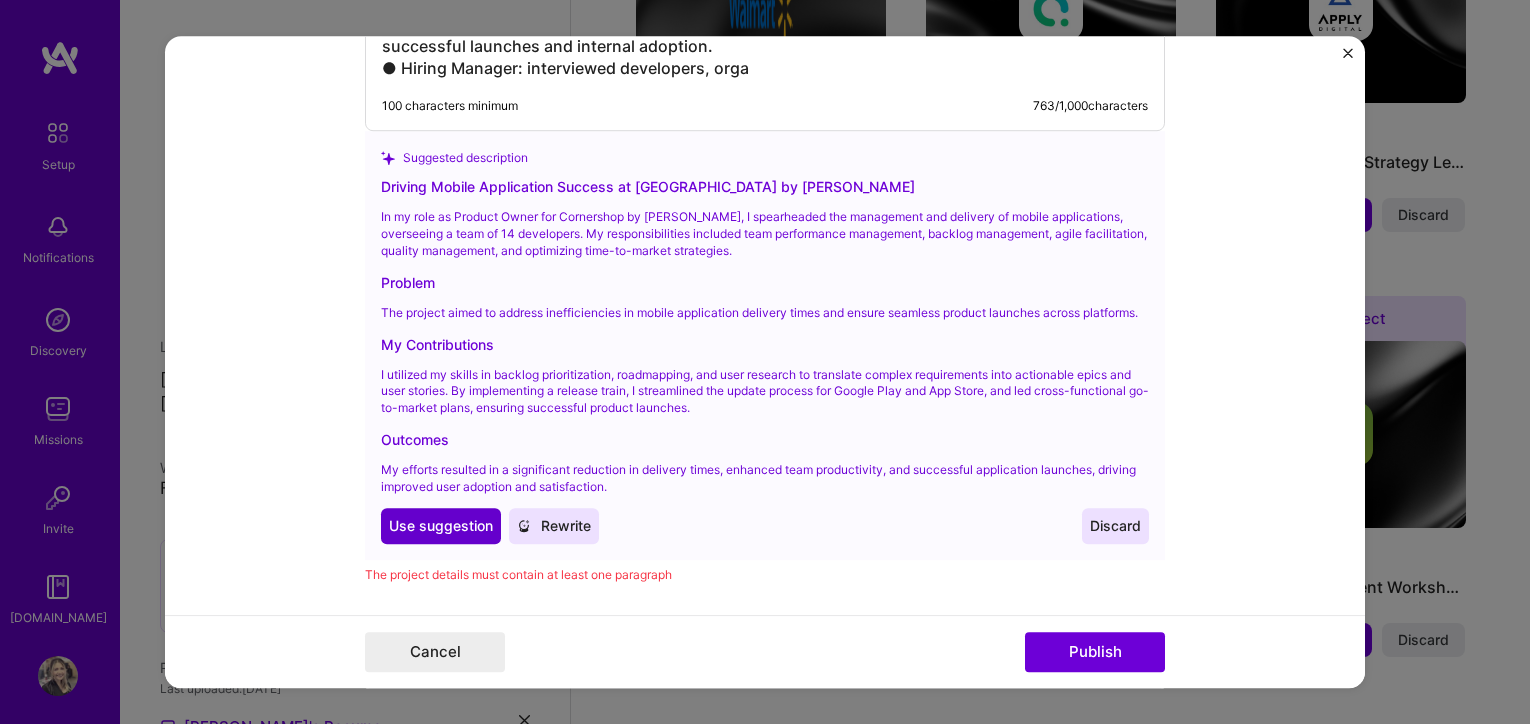 click on "Use suggestion" at bounding box center (441, 526) 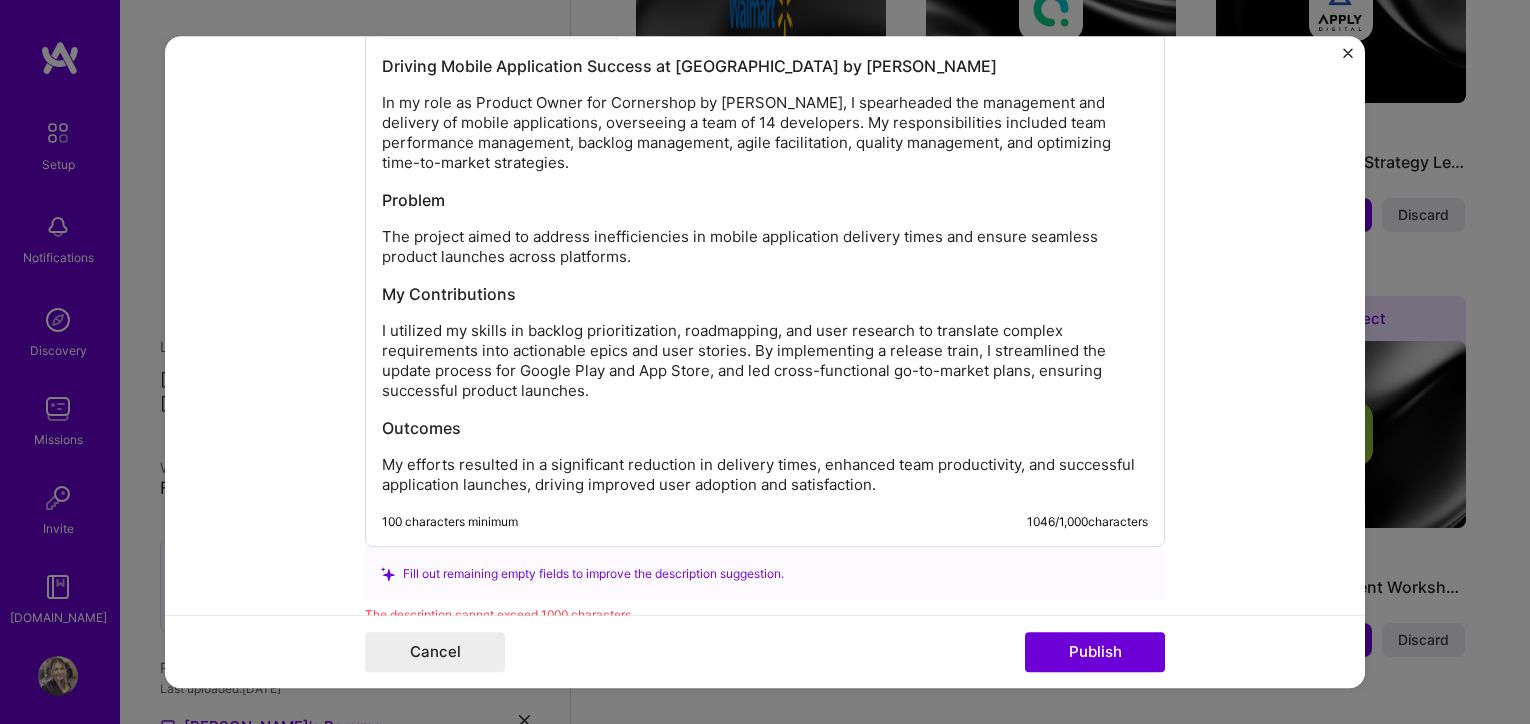 scroll, scrollTop: 1981, scrollLeft: 0, axis: vertical 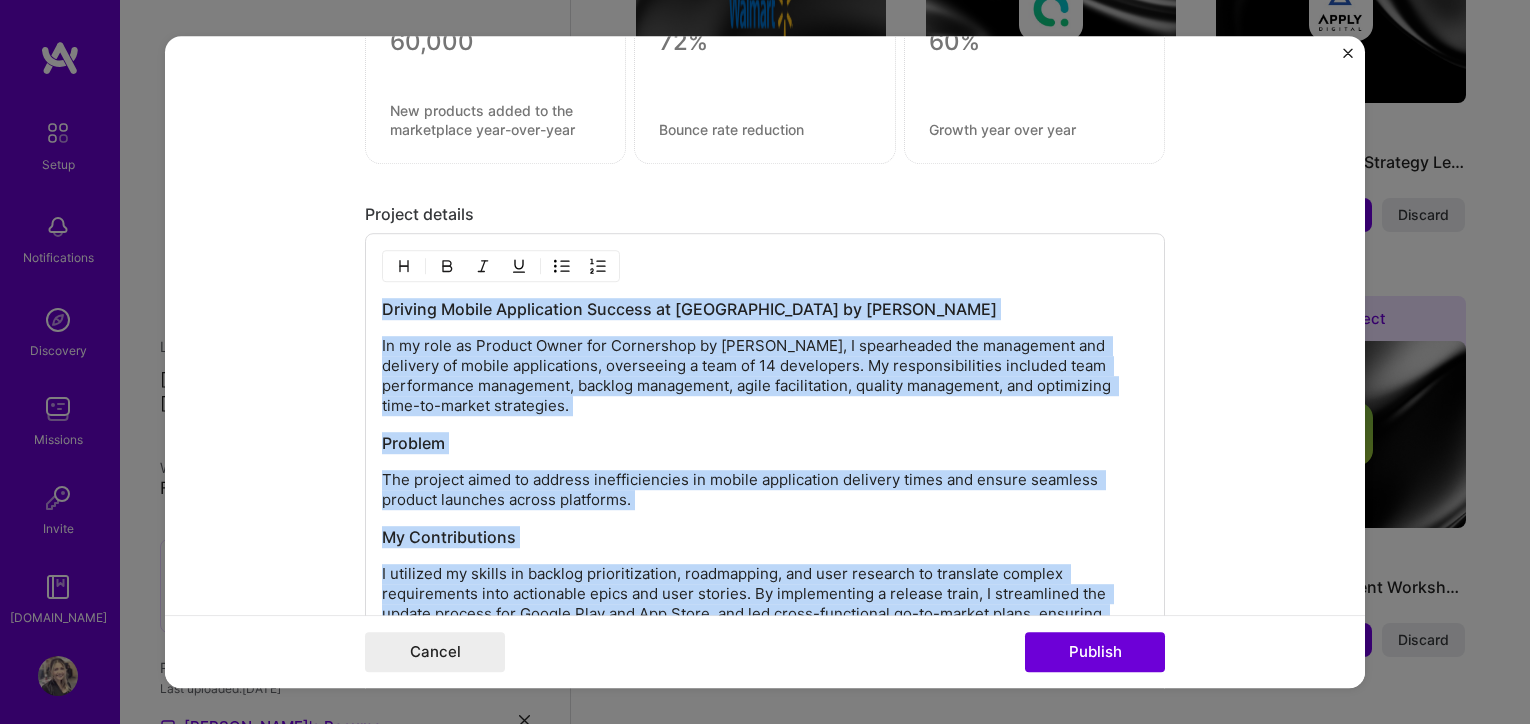 drag, startPoint x: 895, startPoint y: 471, endPoint x: 369, endPoint y: 305, distance: 551.5723 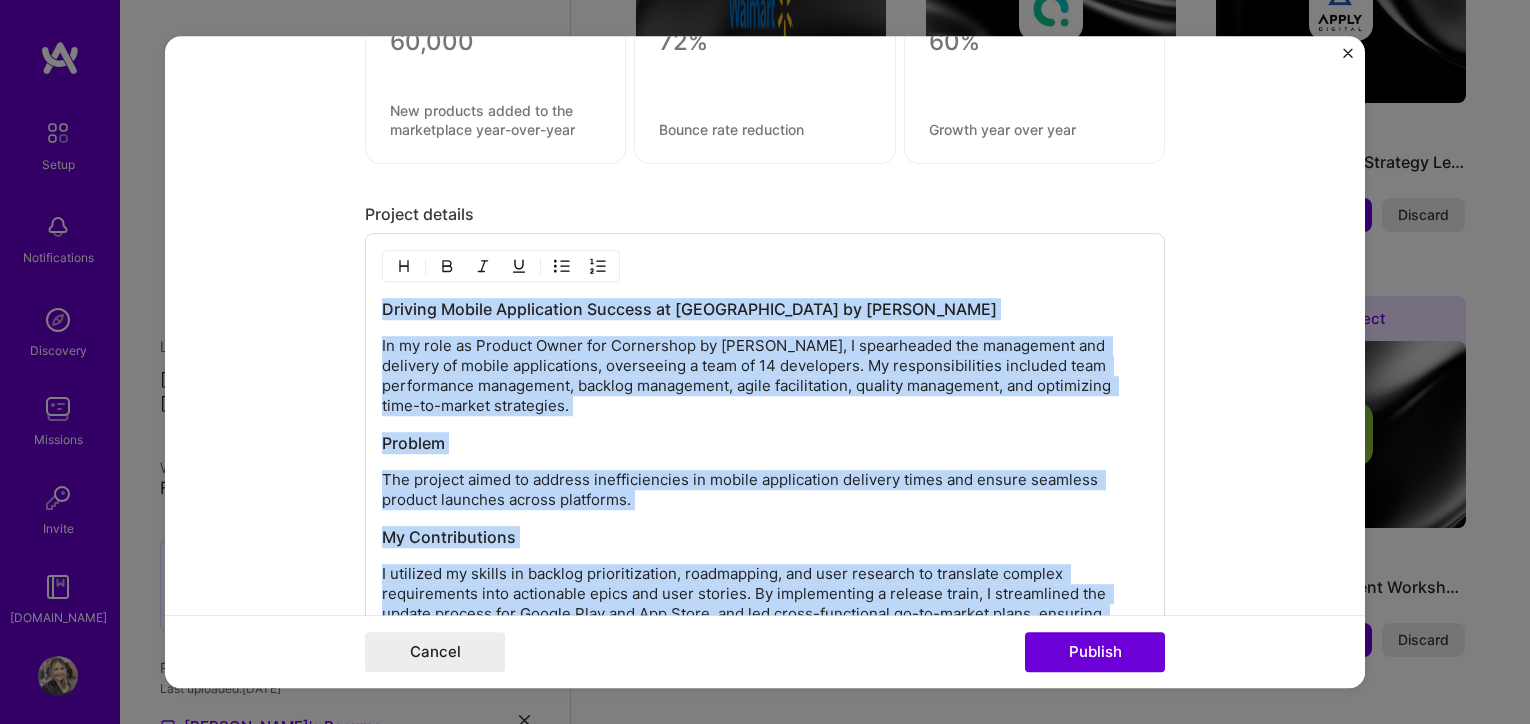 click on "Driving Mobile Application Success at [GEOGRAPHIC_DATA] by Uber In my role as Product Owner for Cornershop by Uber, I spearheaded the management and delivery of mobile applications, overseeing a team of 14 developers. My responsibilities included team performance management, backlog management, agile facilitation, quality management, and optimizing time-to-market strategies. Problem The project aimed to address inefficiencies in mobile application delivery times and ensure seamless product launches across platforms. My Contributions I utilized my skills in backlog prioritization, roadmapping, and user research to translate complex requirements into actionable epics and user stories. By implementing a release train, I streamlined the update process for Google Play and App Store, and led cross-functional go-to-market plans, ensuring successful product launches. Outcomes 100 characters minimum 1046 / 1,000  characters" at bounding box center (765, 512) 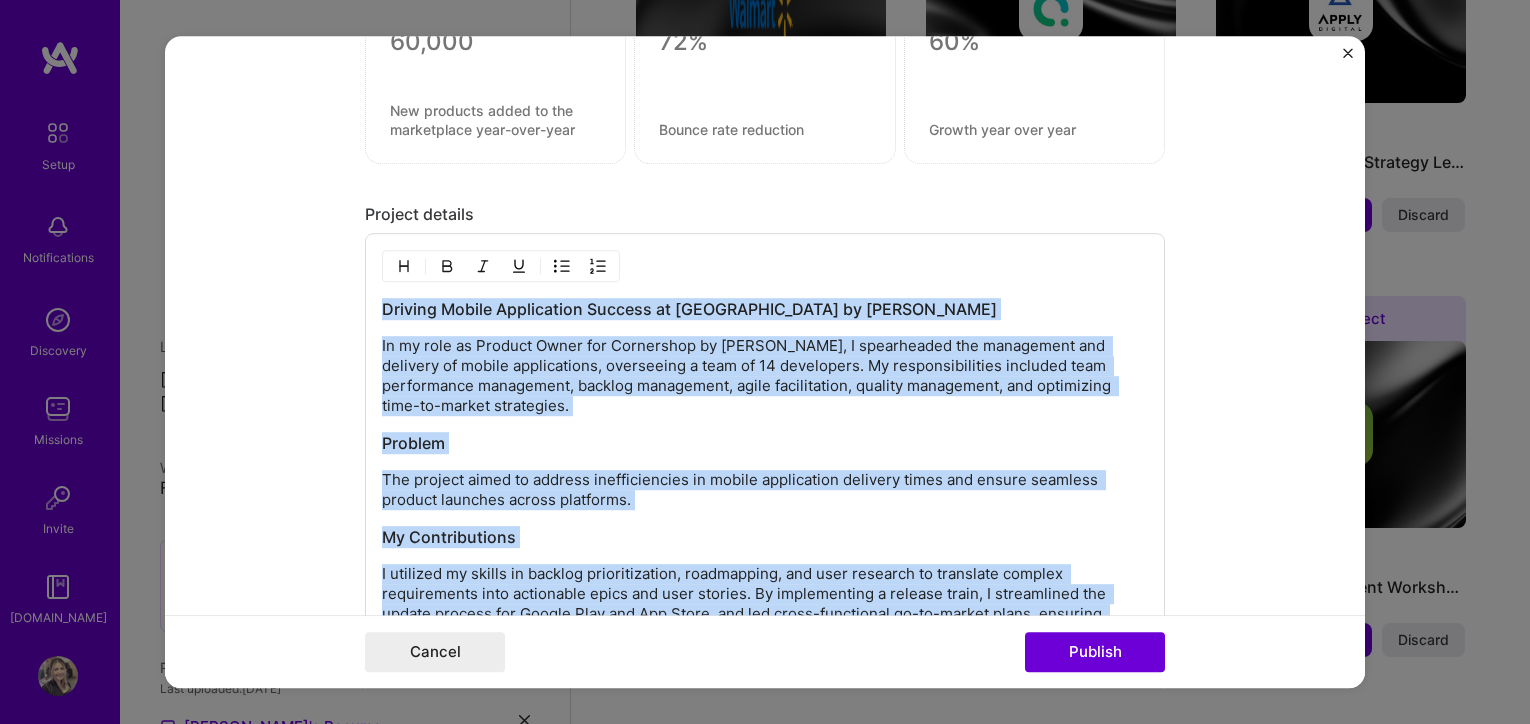 copy on "Driving Mobile Application Success at [GEOGRAPHIC_DATA] by Uber In my role as Product Owner for Cornershop by Uber, I spearheaded the management and delivery of mobile applications, overseeing a team of 14 developers. My responsibilities included team performance management, backlog management, agile facilitation, quality management, and optimizing time-to-market strategies. Problem The project aimed to address inefficiencies in mobile application delivery times and ensure seamless product launches across platforms. My Contributions I utilized my skills in backlog prioritization, roadmapping, and user research to translate complex requirements into actionable epics and user stories. By implementing a release train, I streamlined the update process for Google Play and App Store, and led cross-functional go-to-market plans, ensuring successful product launches. Outcomes My efforts resulted in a significant reduction in delivery times, enhanced team productivity, and successful application launches, driving improved..." 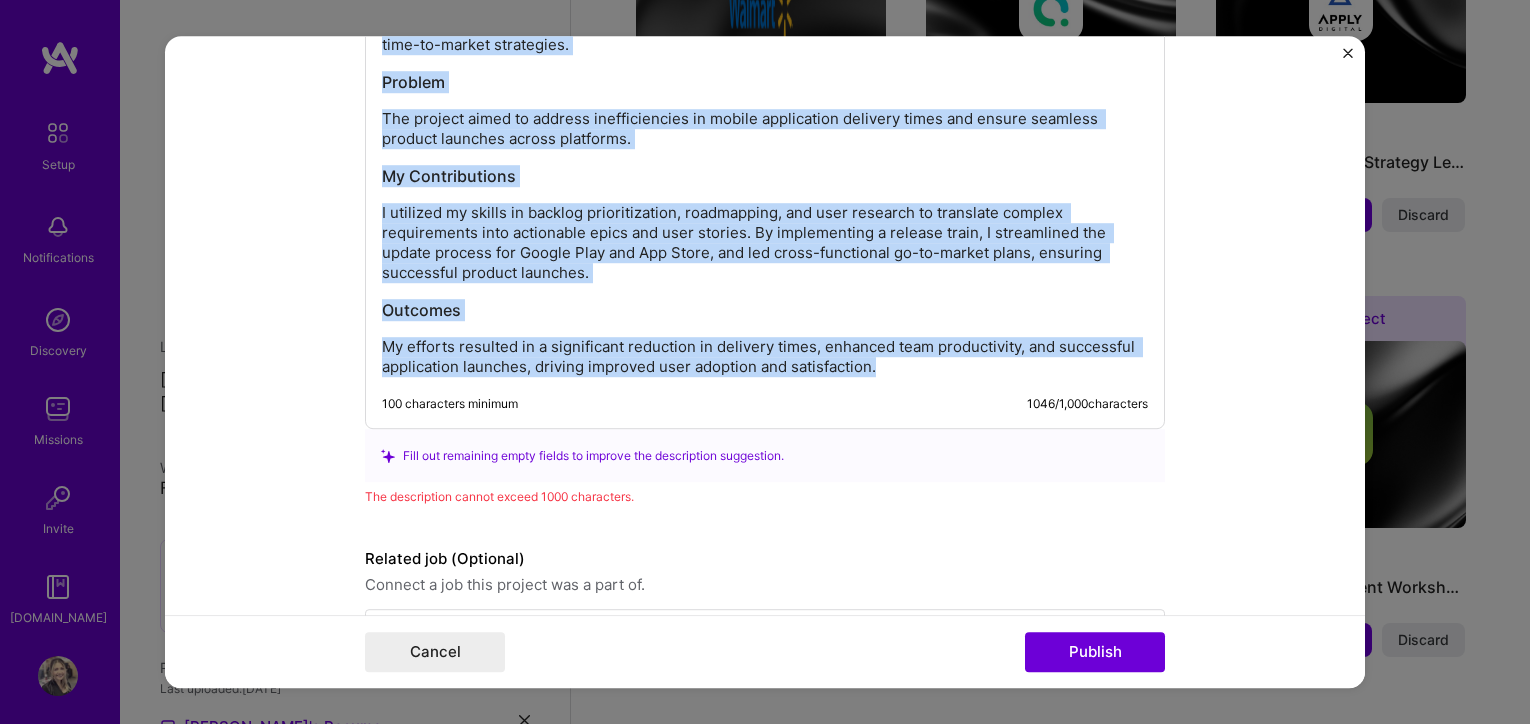 scroll, scrollTop: 2154, scrollLeft: 0, axis: vertical 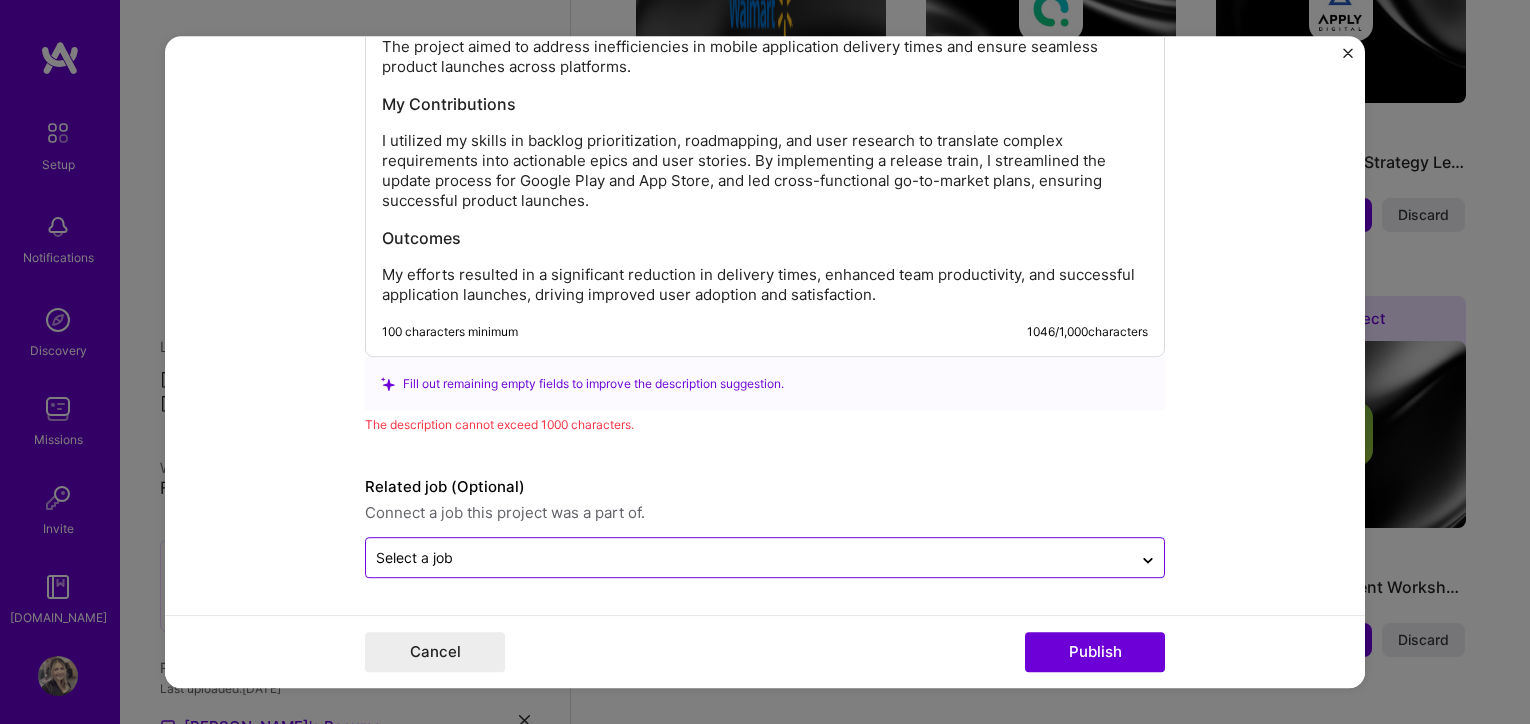 click on "Select a job" at bounding box center [749, 558] 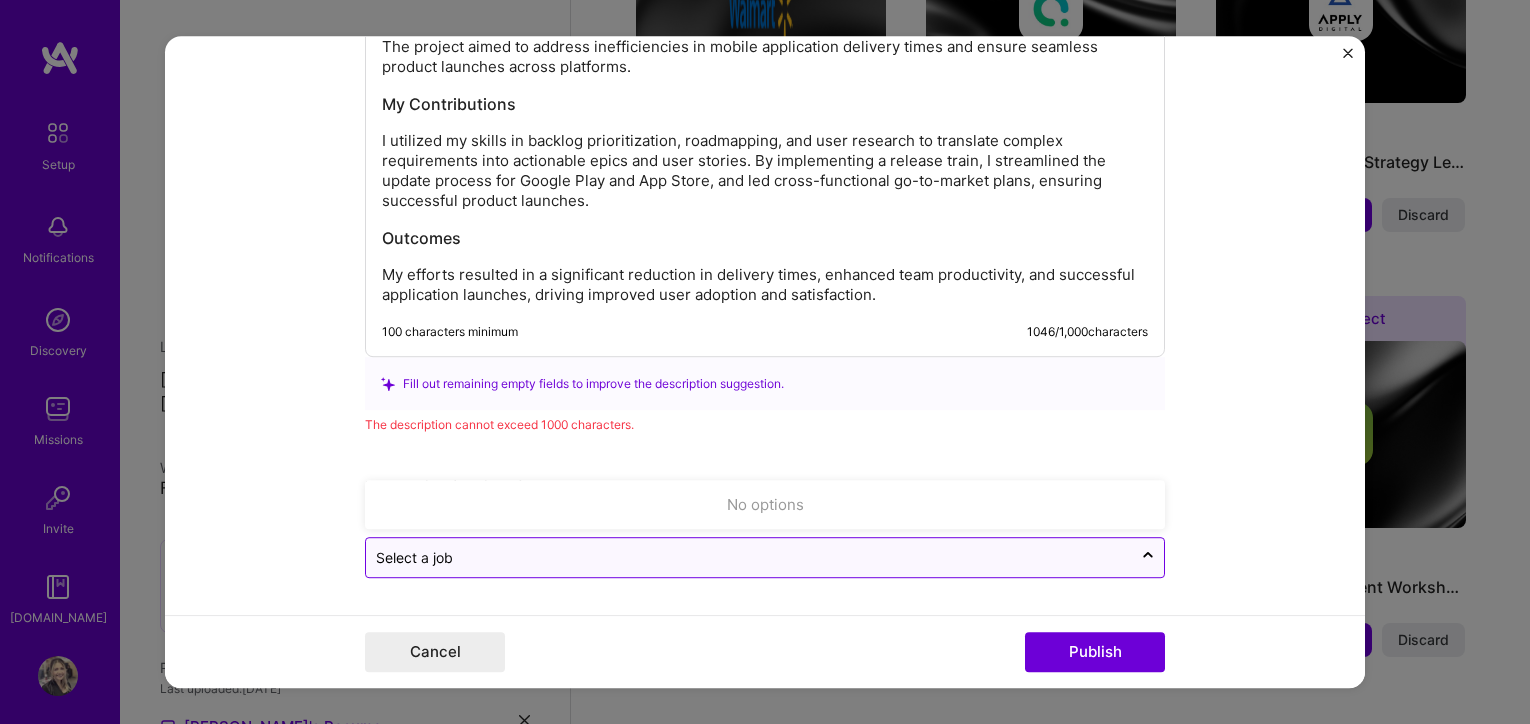 click at bounding box center (749, 558) 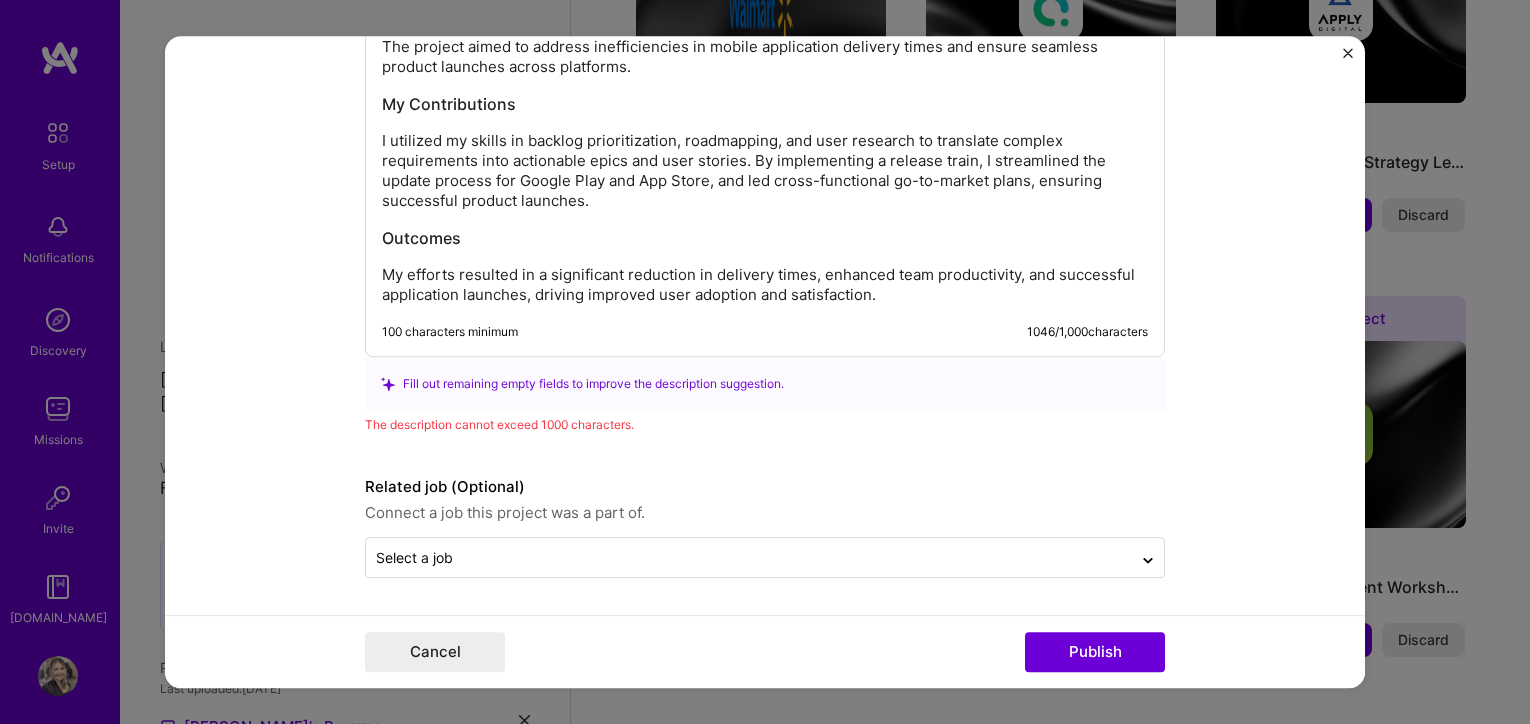 click on "Editing suggested project This project is suggested based on your LinkedIn, resume or [DOMAIN_NAME] activity. Project title Mobile Product Ownership Company Cornershop by Uber
Project industry Industry 2 Project Link (Optional)
Drag and drop an image or   Upload file Upload file We recommend uploading at least 4 images. 1600x1200px or higher recommended. Max 5MB each. Role Product Owner (Mobile native) Select role type [DATE]
to [DATE]
I’m still working on this project Skills used — Add up to 12 skills Any new skills will be added to your profile. Enter skills... 3 Backlog Prioritization 1 2 3 4 5 Roadmapping 1 2 3 4 5 User Research 1 2 3 4 5 Did this role require you to manage team members? (Optional) Yes, I managed 10 team members. Were you involved from inception to launch (0  ->  1)? (Optional) Zero to one is creation and development of a unique product from the ground up.   /" at bounding box center [765, 362] 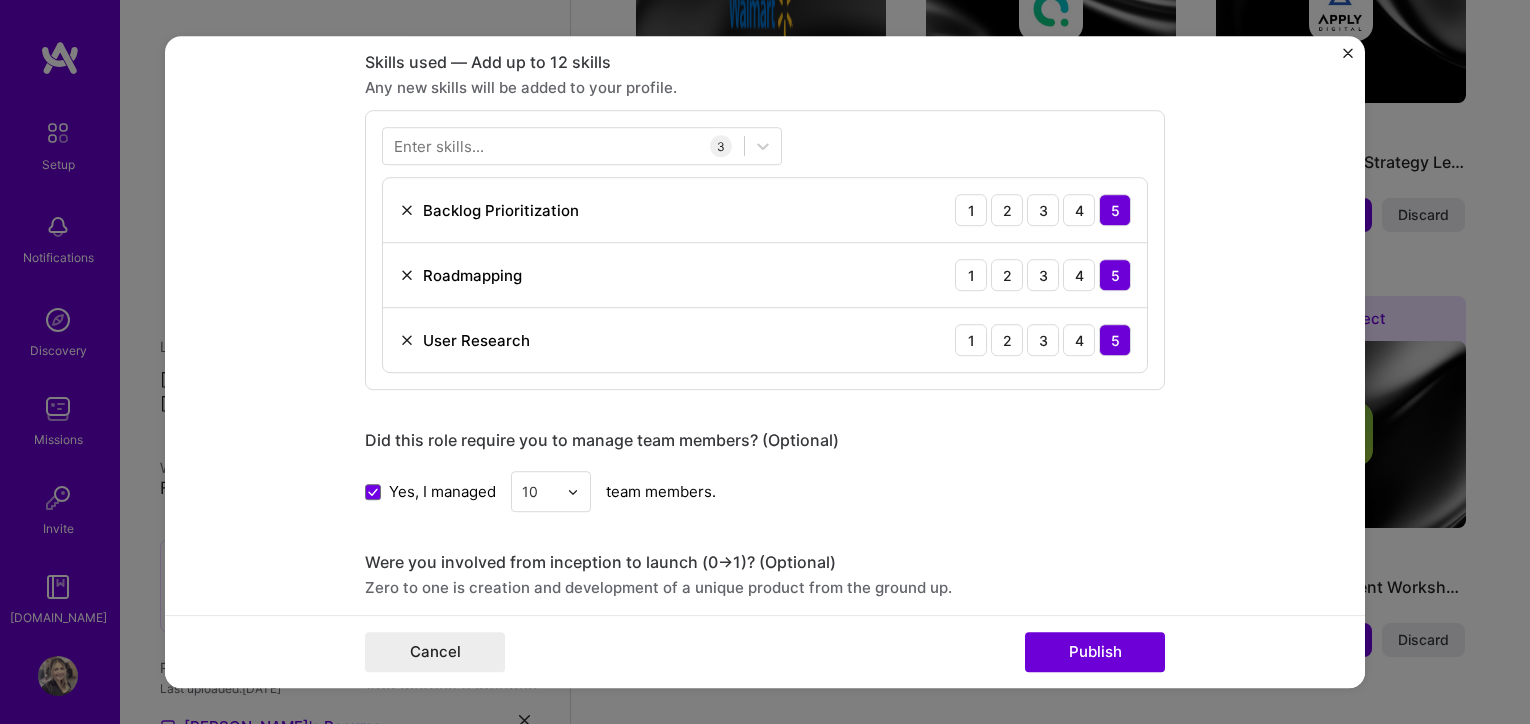 scroll, scrollTop: 906, scrollLeft: 0, axis: vertical 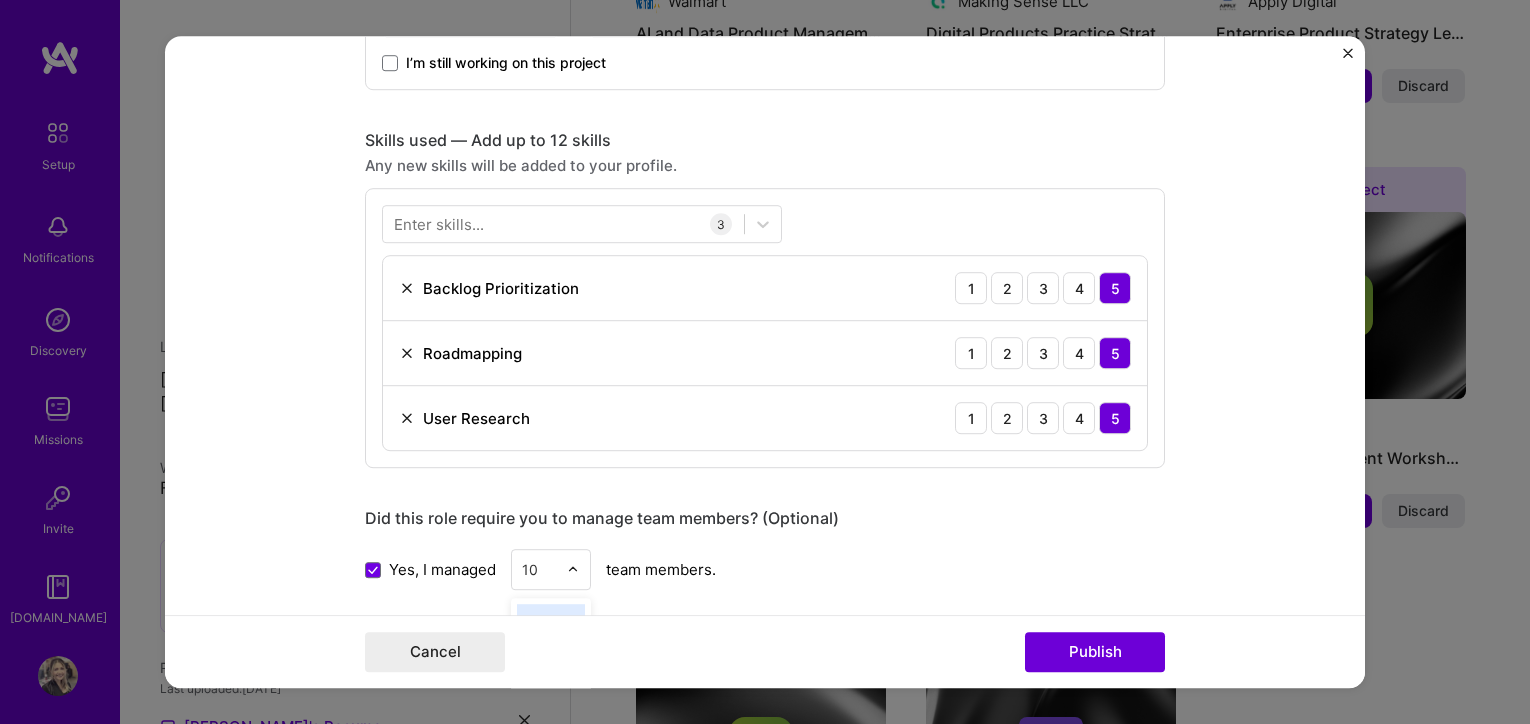 click at bounding box center [578, 569] 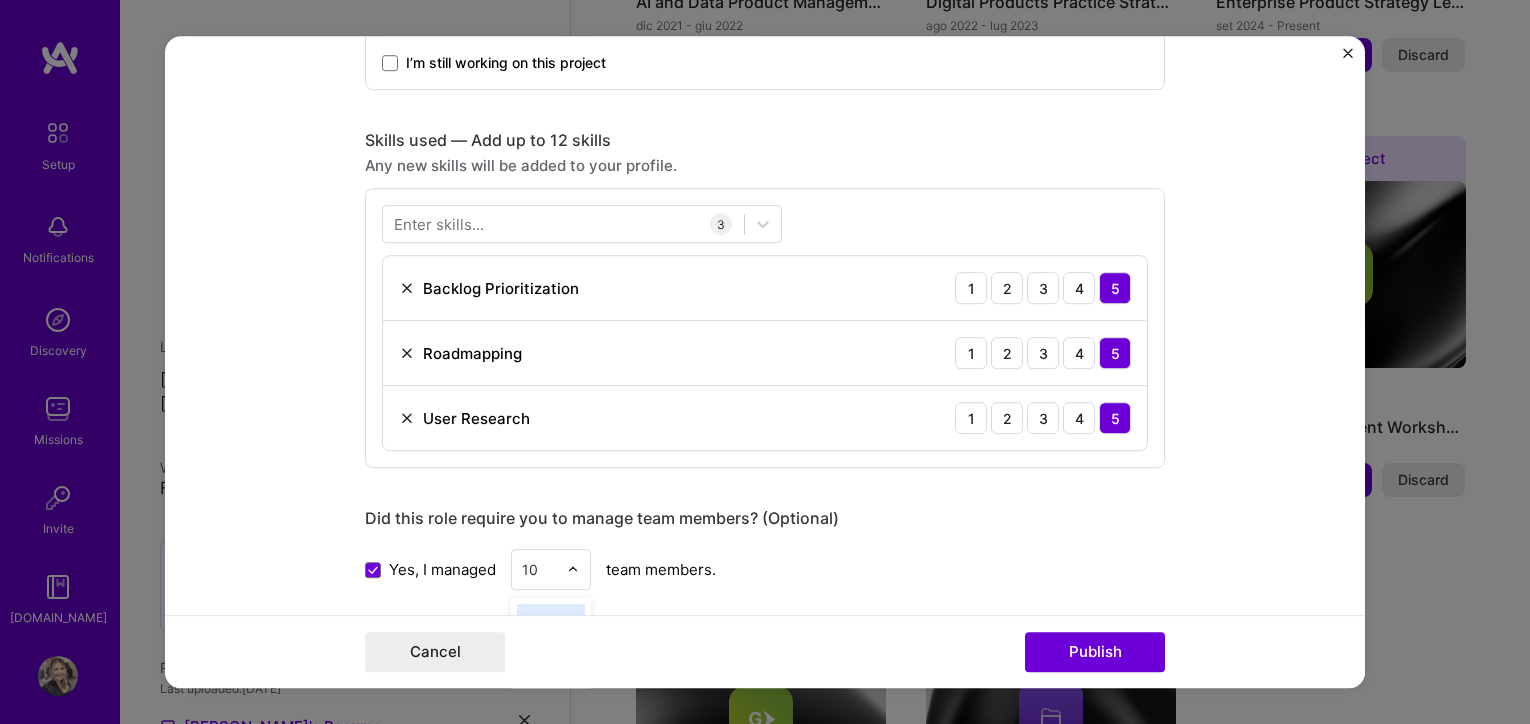 scroll, scrollTop: 1155, scrollLeft: 0, axis: vertical 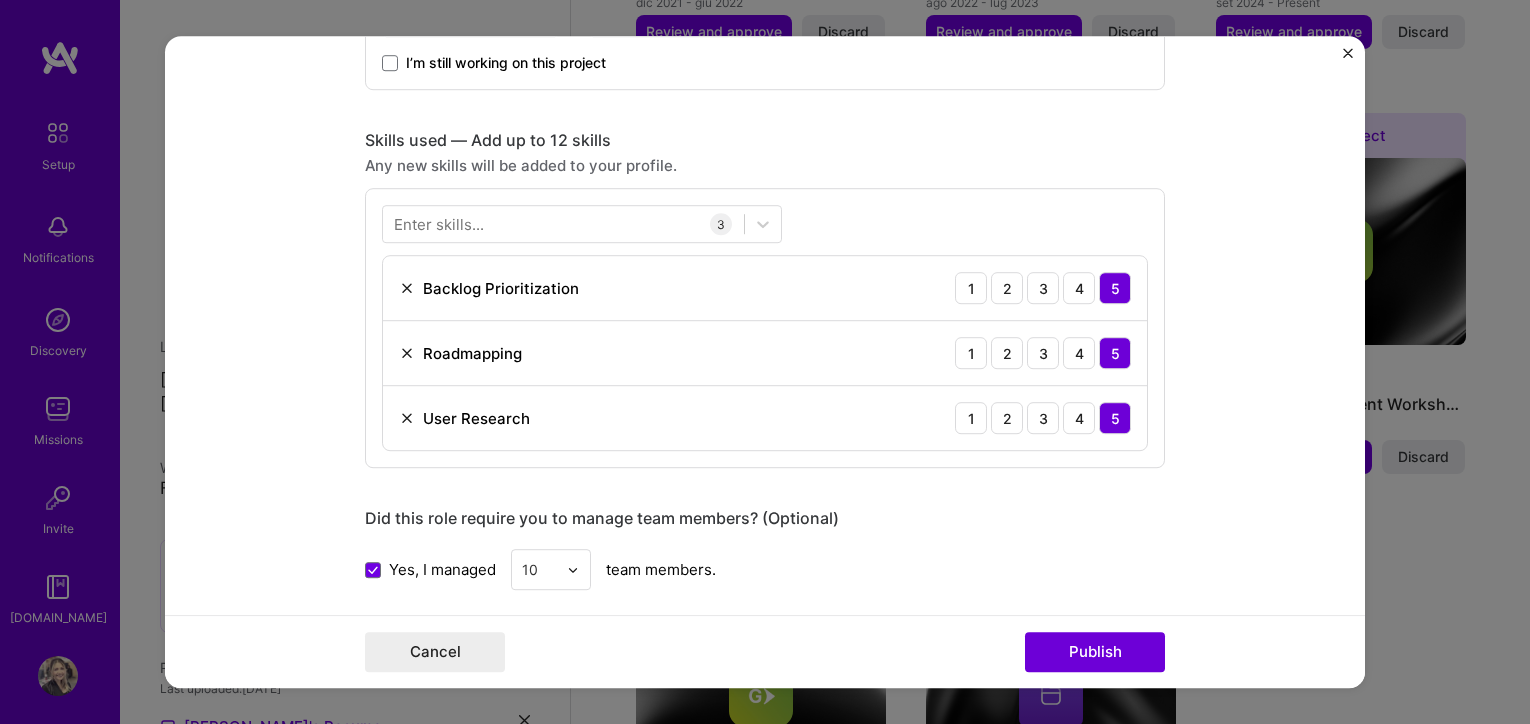 click on "Did this role require you to manage team members? (Optional) Yes, I managed 10 team members." at bounding box center [765, 549] 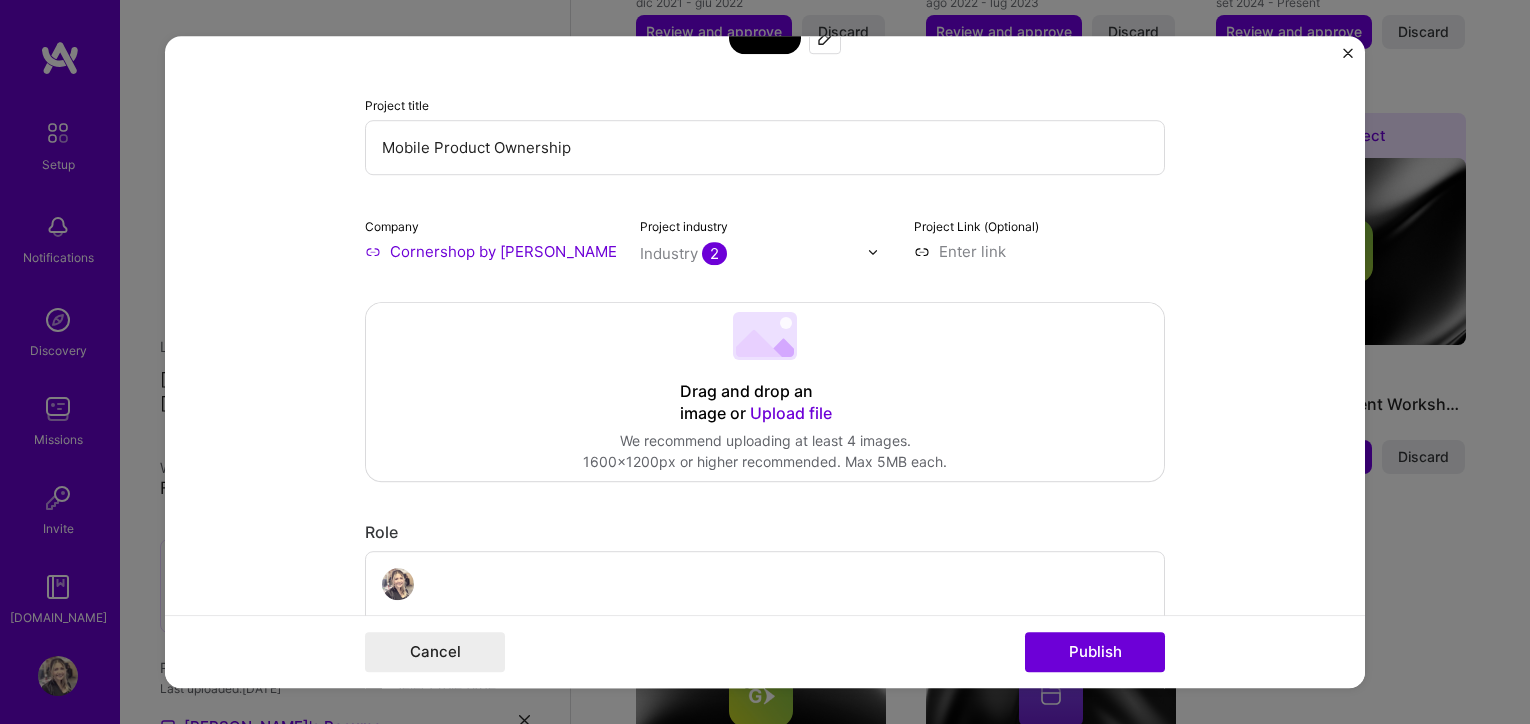 scroll, scrollTop: 0, scrollLeft: 0, axis: both 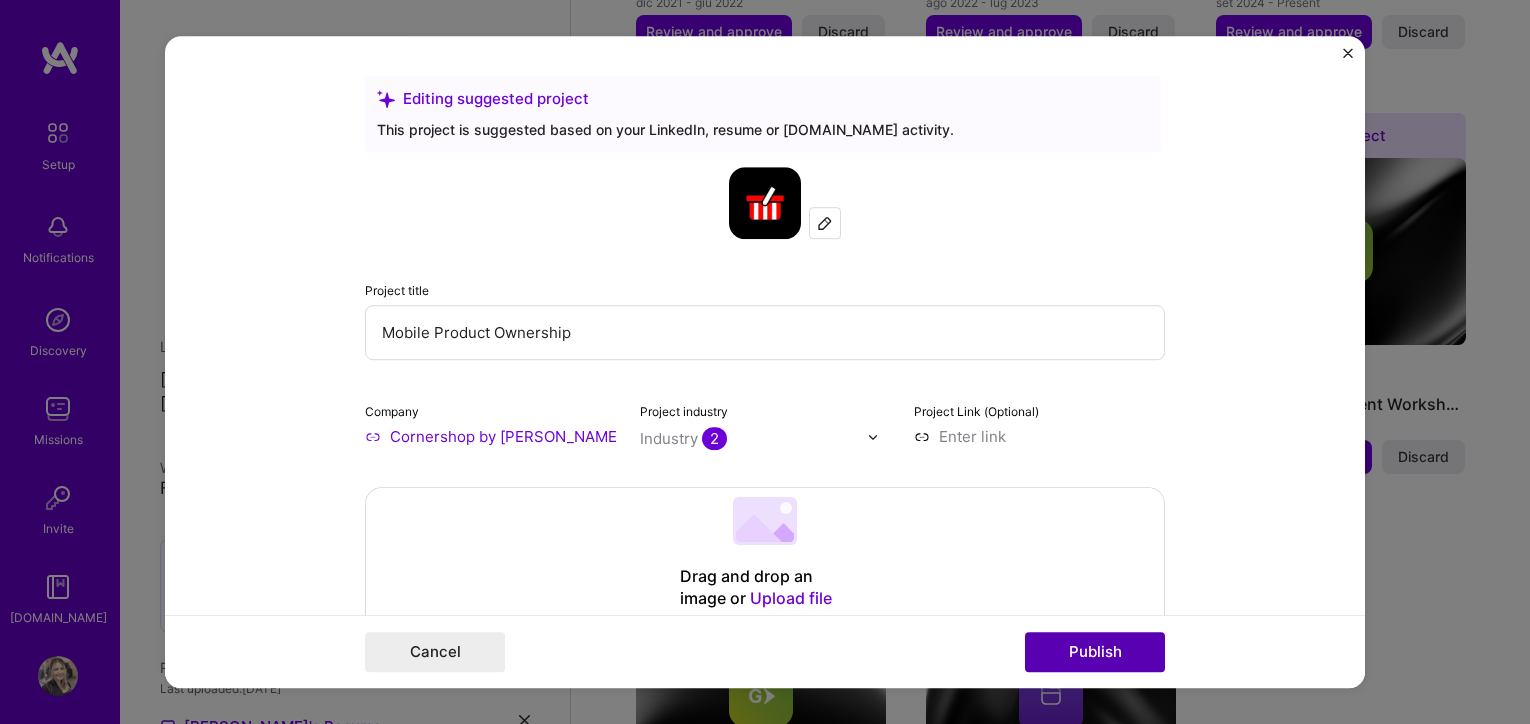 click on "Publish" at bounding box center [1095, 652] 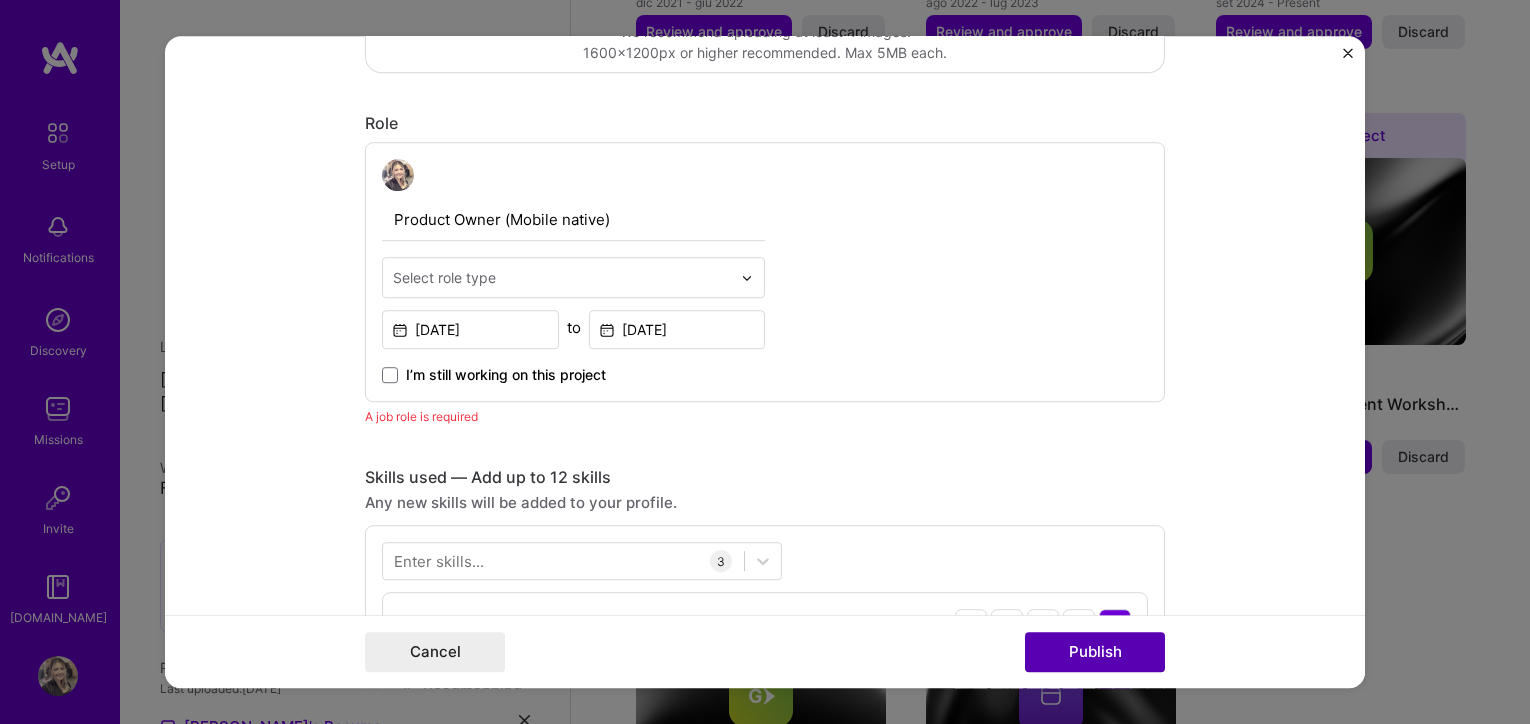 scroll, scrollTop: 672, scrollLeft: 0, axis: vertical 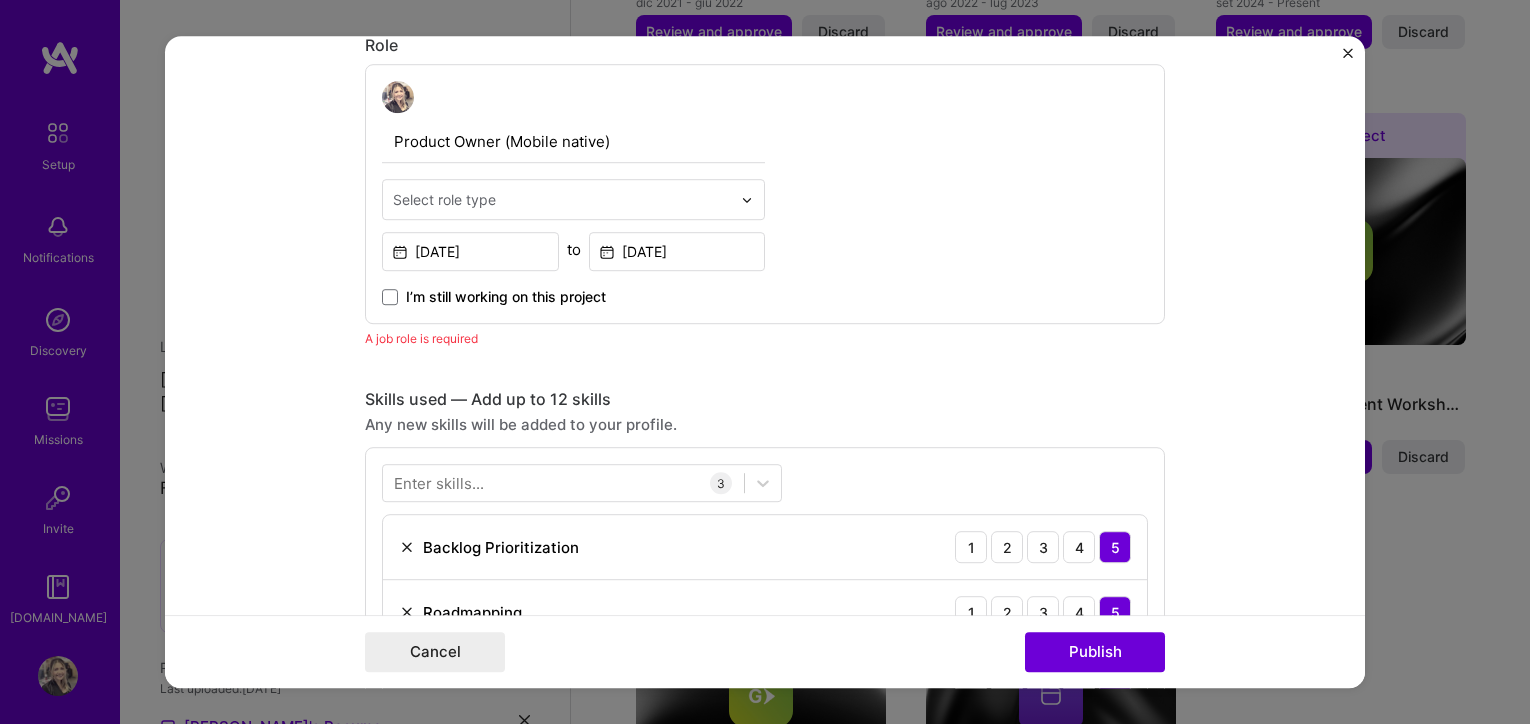 click at bounding box center [562, 199] 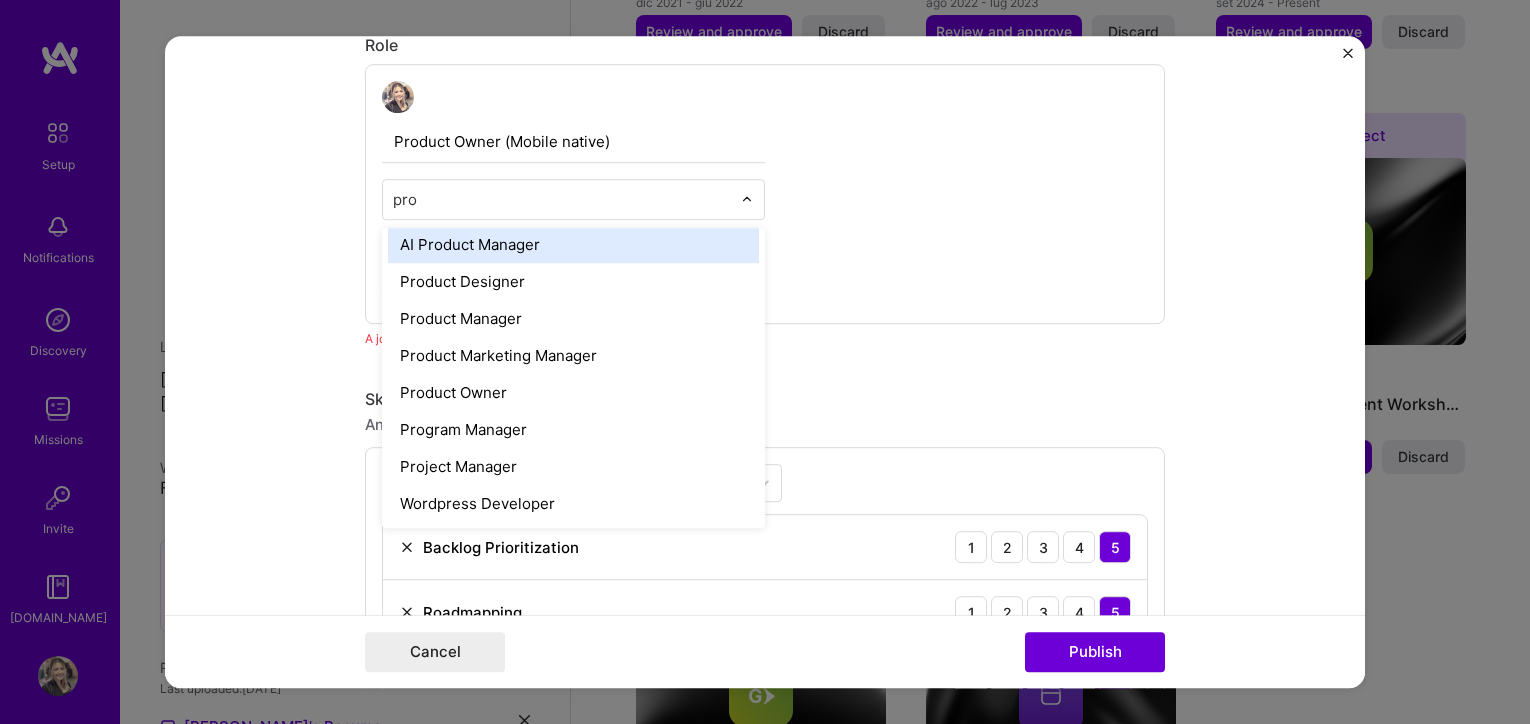 scroll, scrollTop: 0, scrollLeft: 0, axis: both 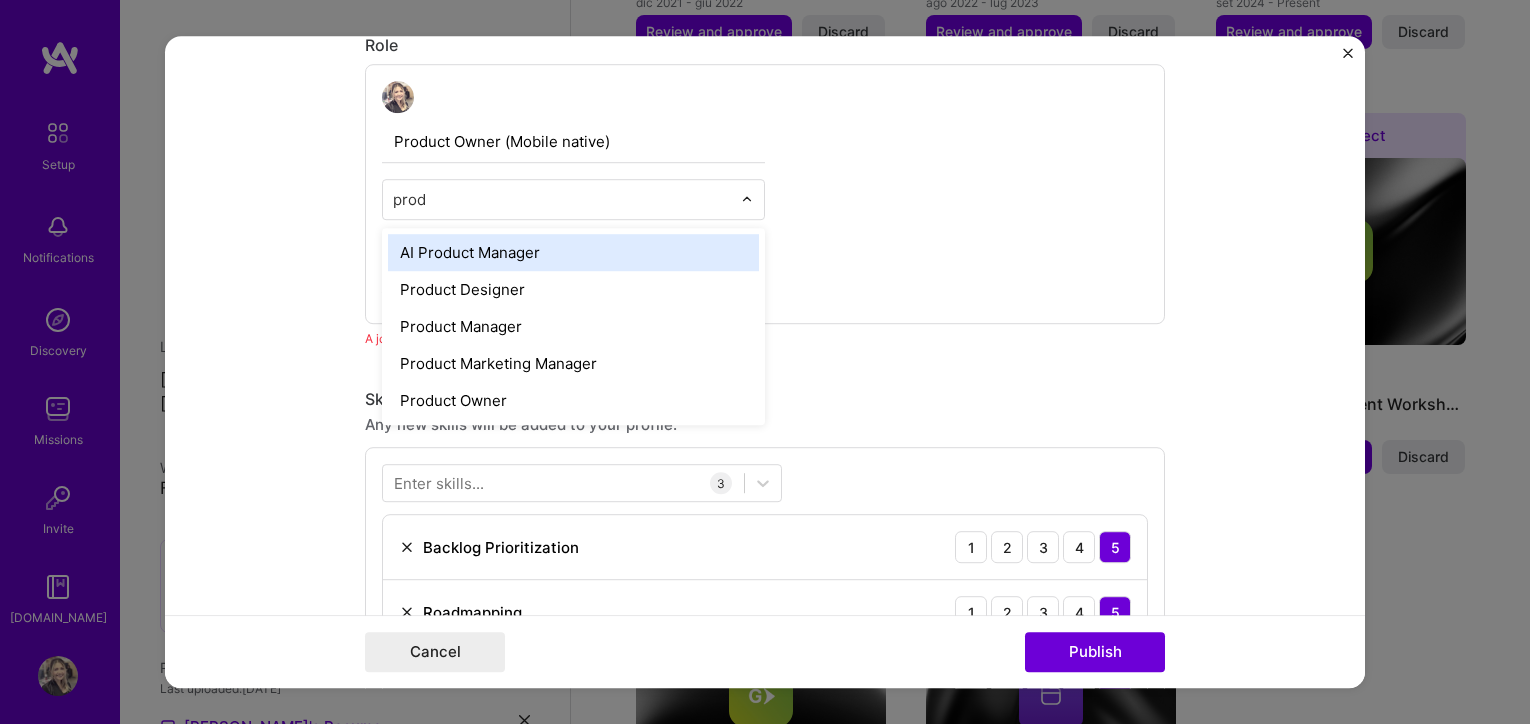 type on "produ" 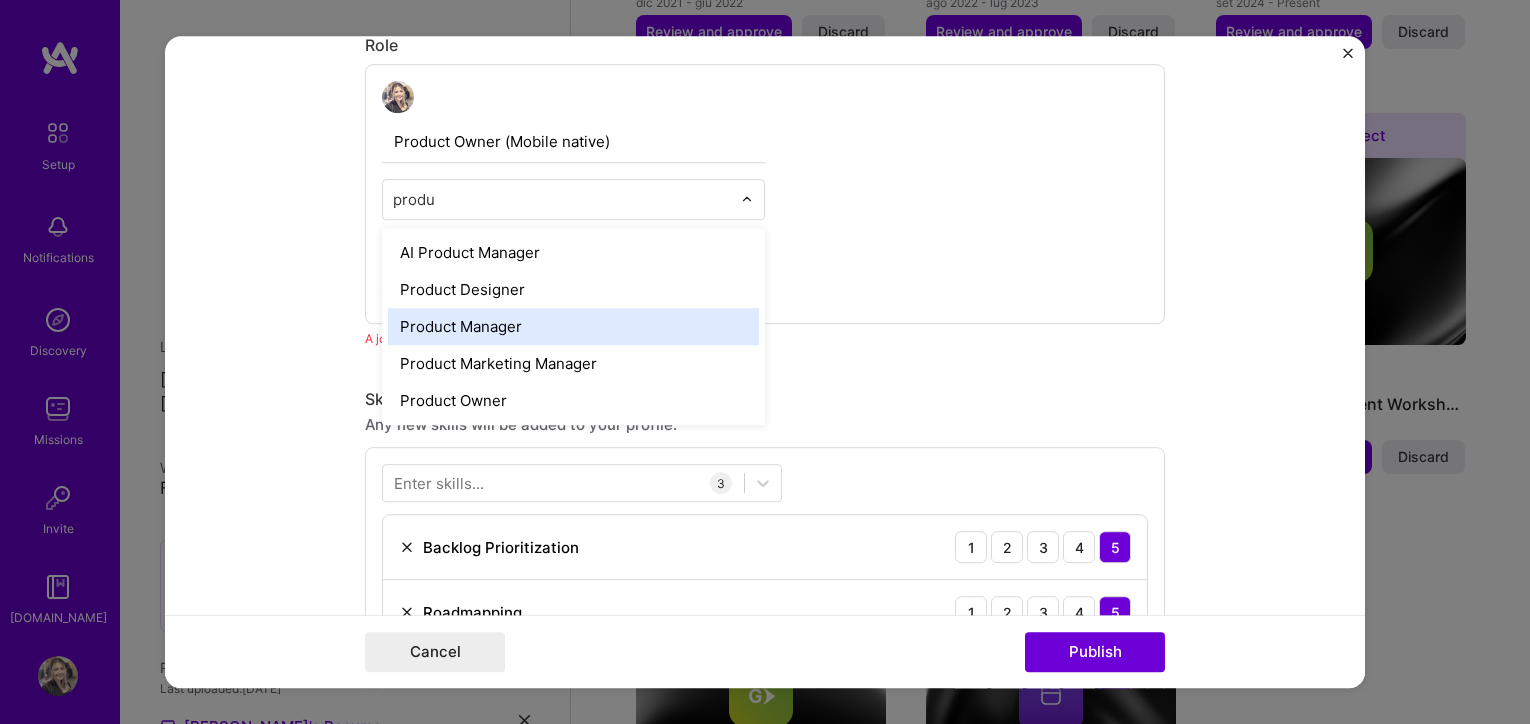 click on "Product Manager" at bounding box center [573, 326] 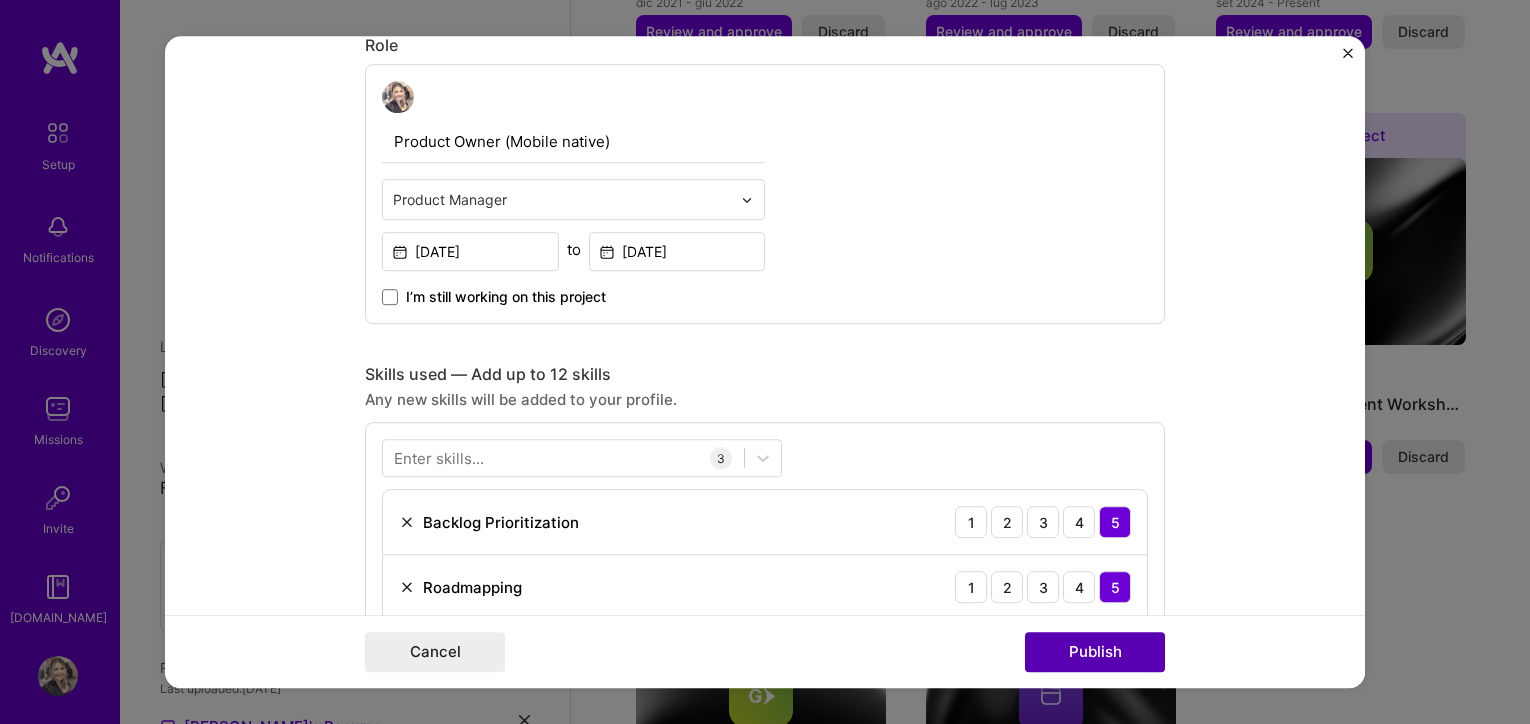click on "Publish" at bounding box center (1095, 652) 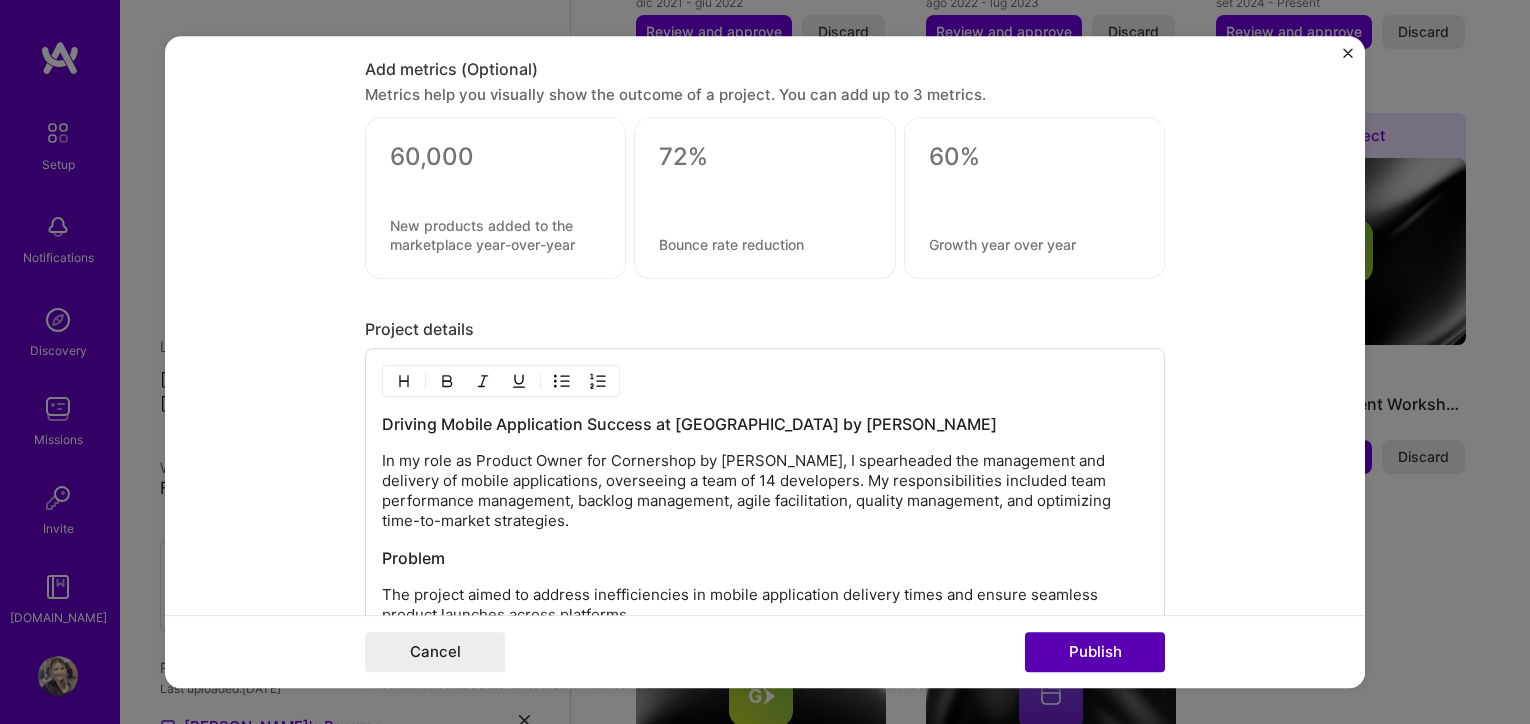 scroll, scrollTop: 1888, scrollLeft: 0, axis: vertical 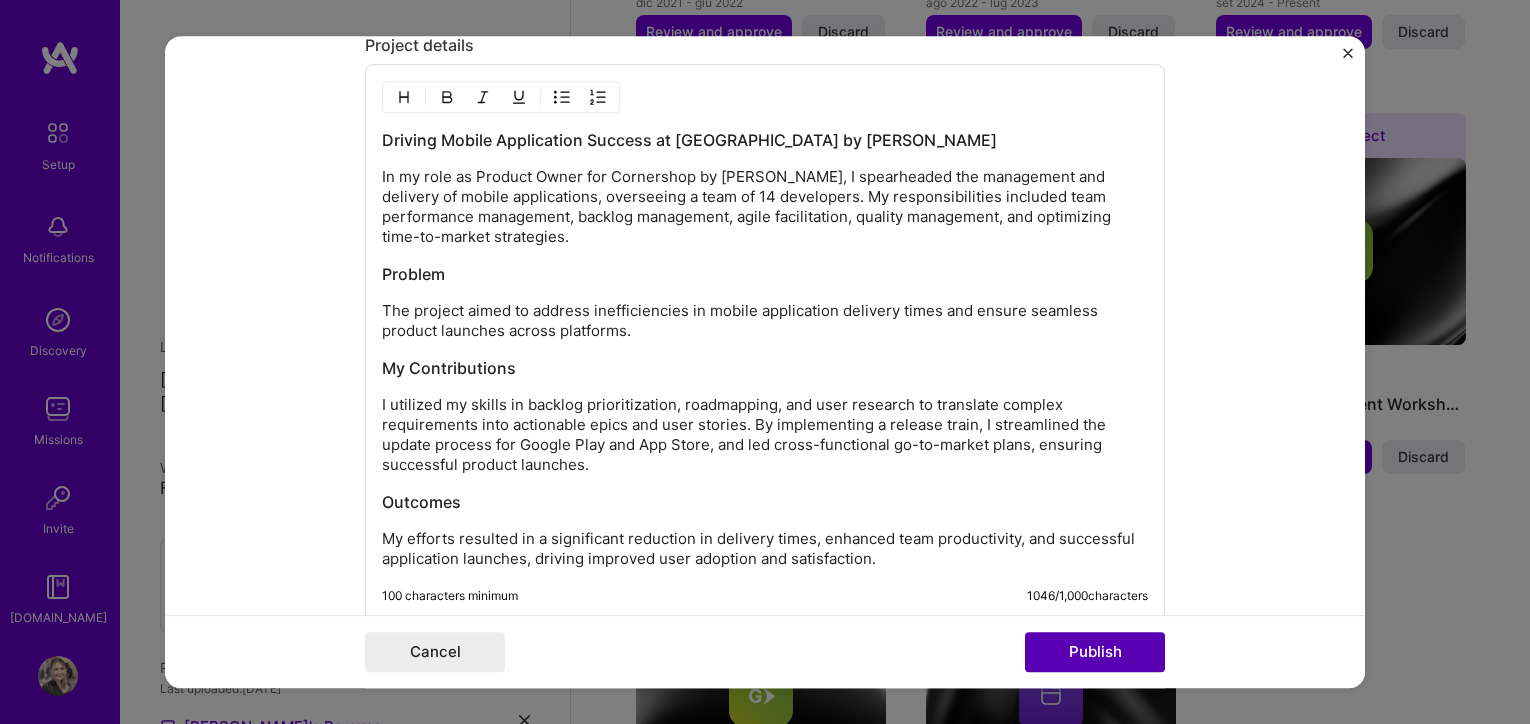 click on "Publish" at bounding box center (1095, 652) 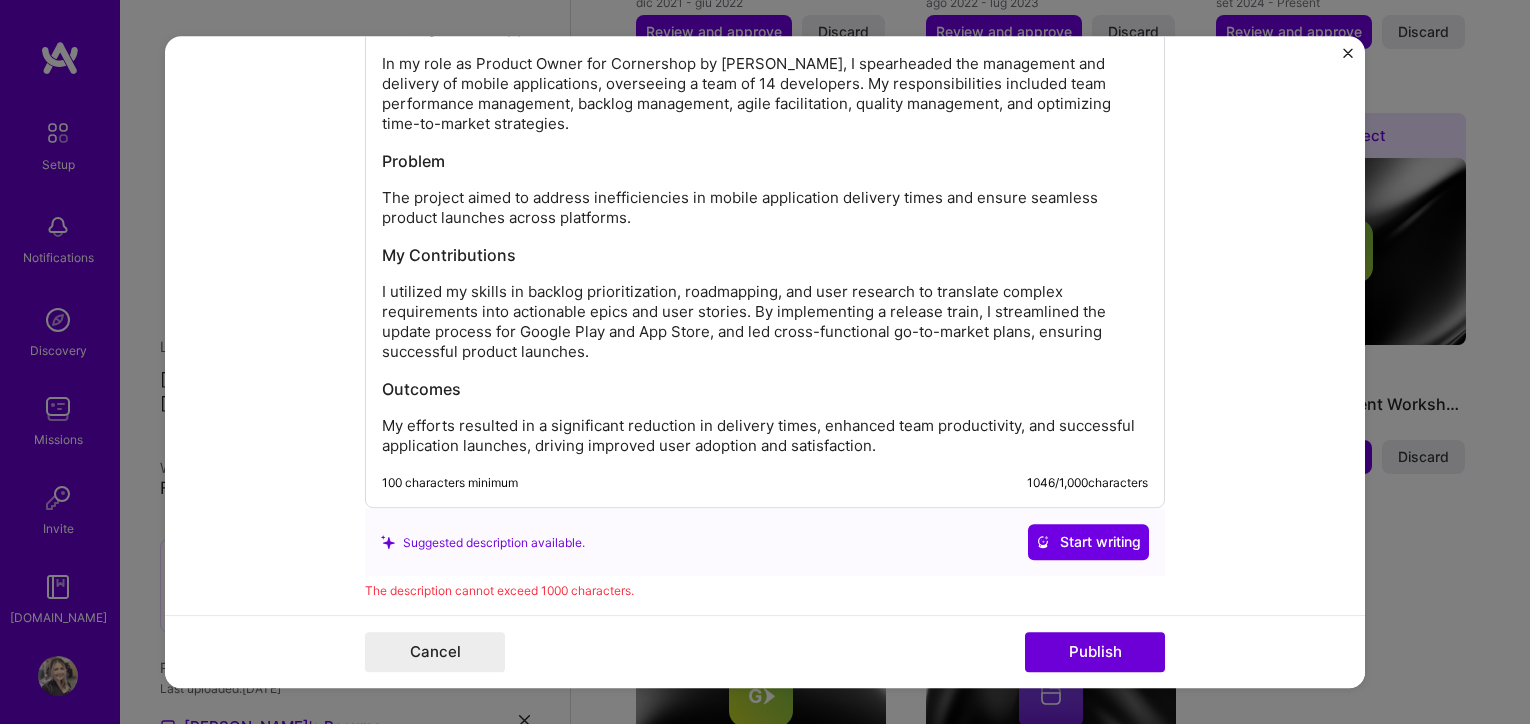 scroll, scrollTop: 1936, scrollLeft: 0, axis: vertical 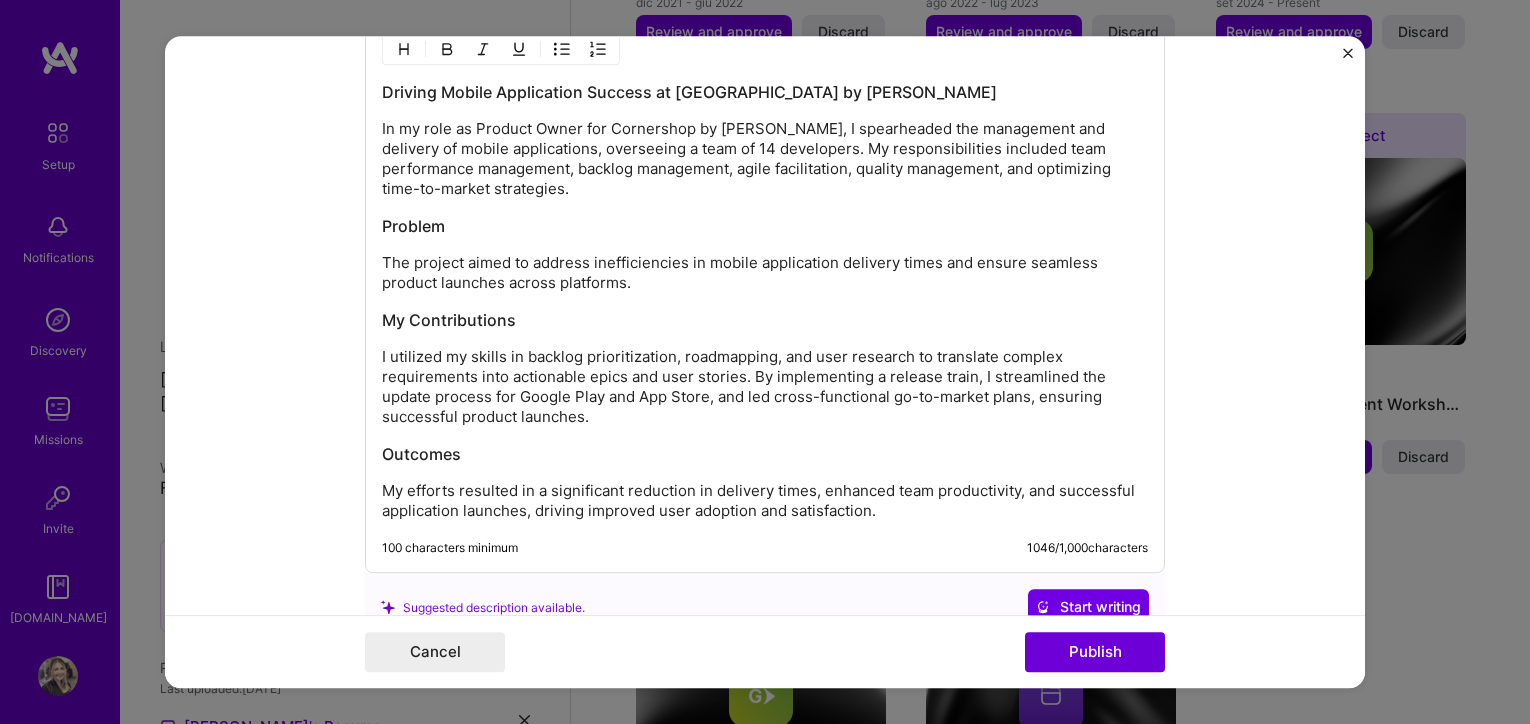 click on "In my role as Product Owner for Cornershop by [PERSON_NAME], I spearheaded the management and delivery of mobile applications, overseeing a team of 14 developers. My responsibilities included team performance management, backlog management, agile facilitation, quality management, and optimizing time-to-market strategies." at bounding box center [765, 160] 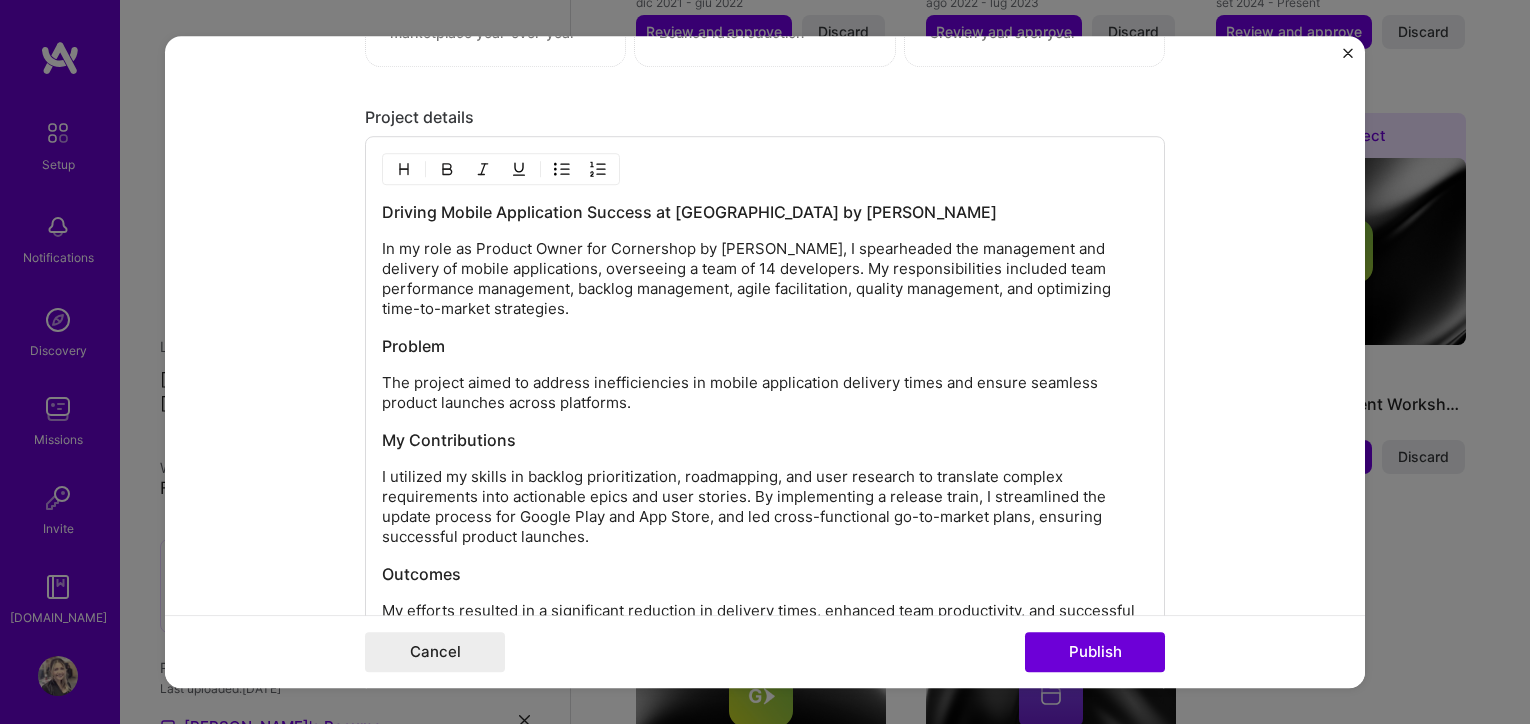 scroll, scrollTop: 1811, scrollLeft: 0, axis: vertical 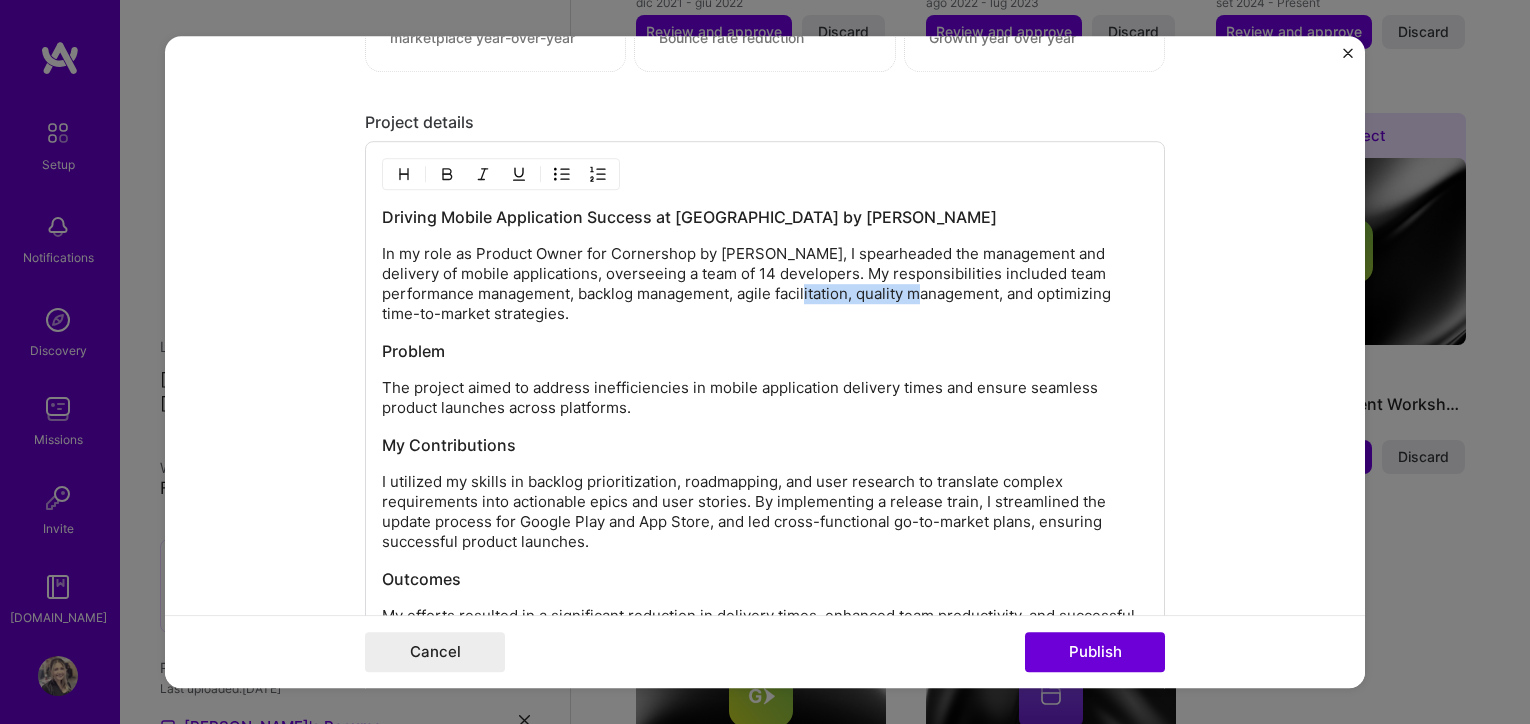 drag, startPoint x: 907, startPoint y: 298, endPoint x: 763, endPoint y: 301, distance: 144.03125 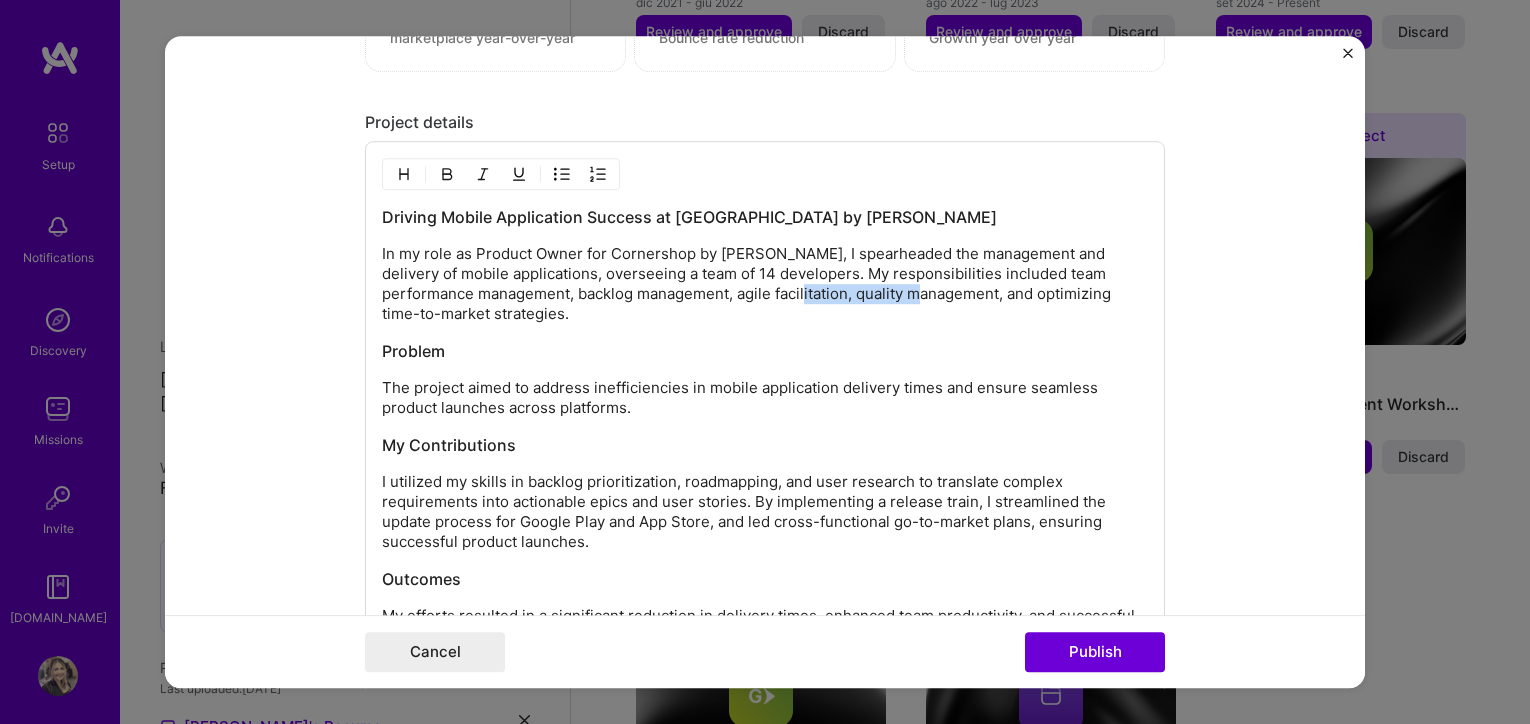 click on "In my role as Product Owner for Cornershop by [PERSON_NAME], I spearheaded the management and delivery of mobile applications, overseeing a team of 14 developers. My responsibilities included team performance management, backlog management, agile facilitation, quality management, and optimizing time-to-market strategies." at bounding box center [765, 285] 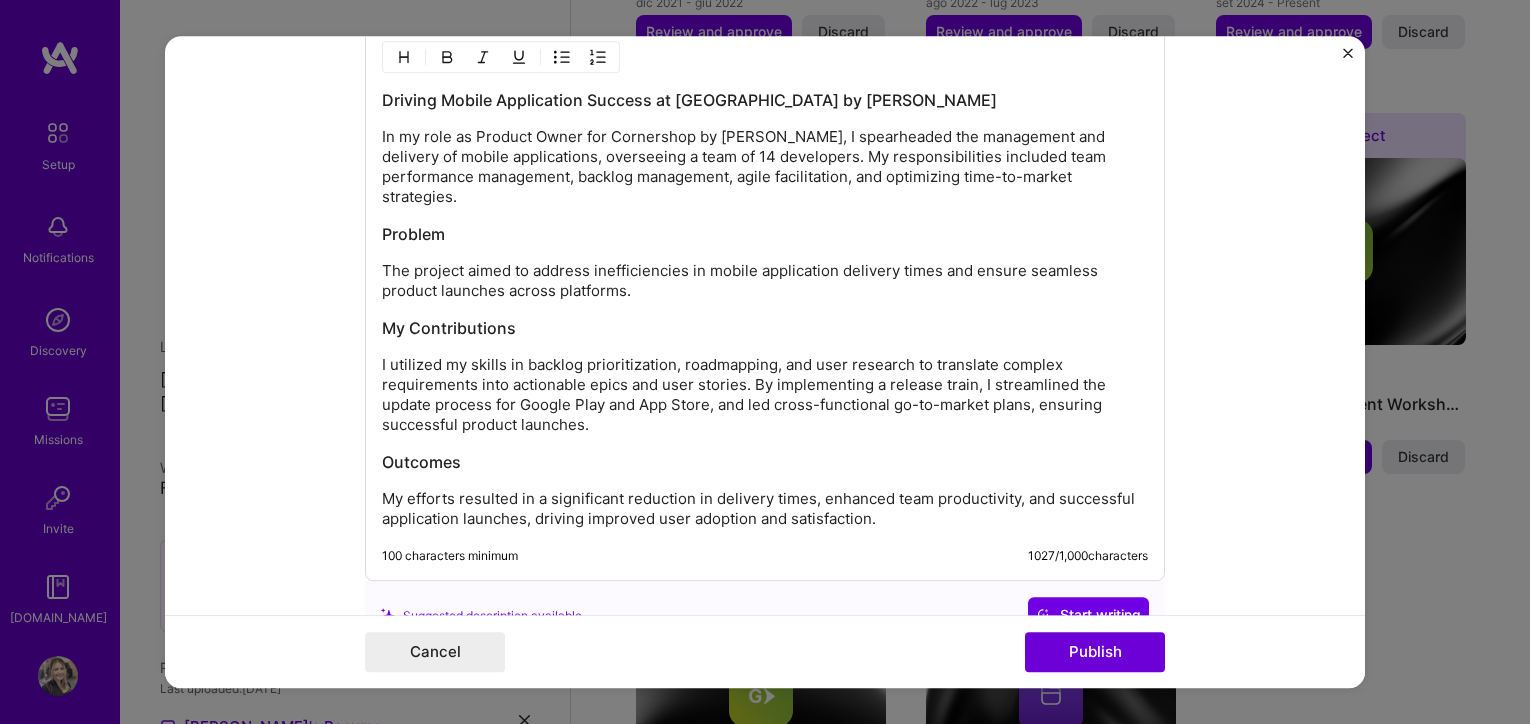scroll, scrollTop: 1930, scrollLeft: 0, axis: vertical 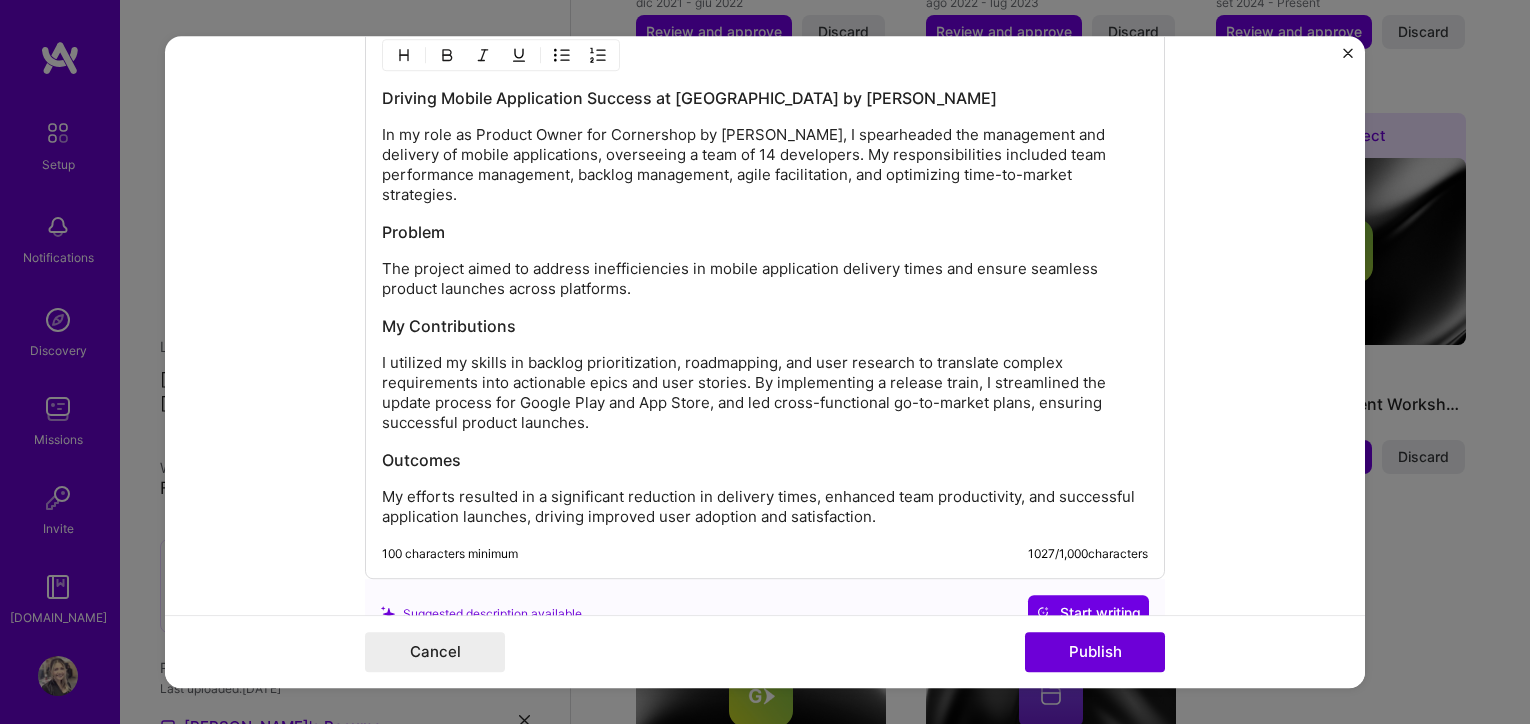 click on "I utilized my skills in backlog prioritization, roadmapping, and user research to translate complex requirements into actionable epics and user stories. By implementing a release train, I streamlined the update process for Google Play and App Store, and led cross-functional go-to-market plans, ensuring successful product launches." at bounding box center (765, 394) 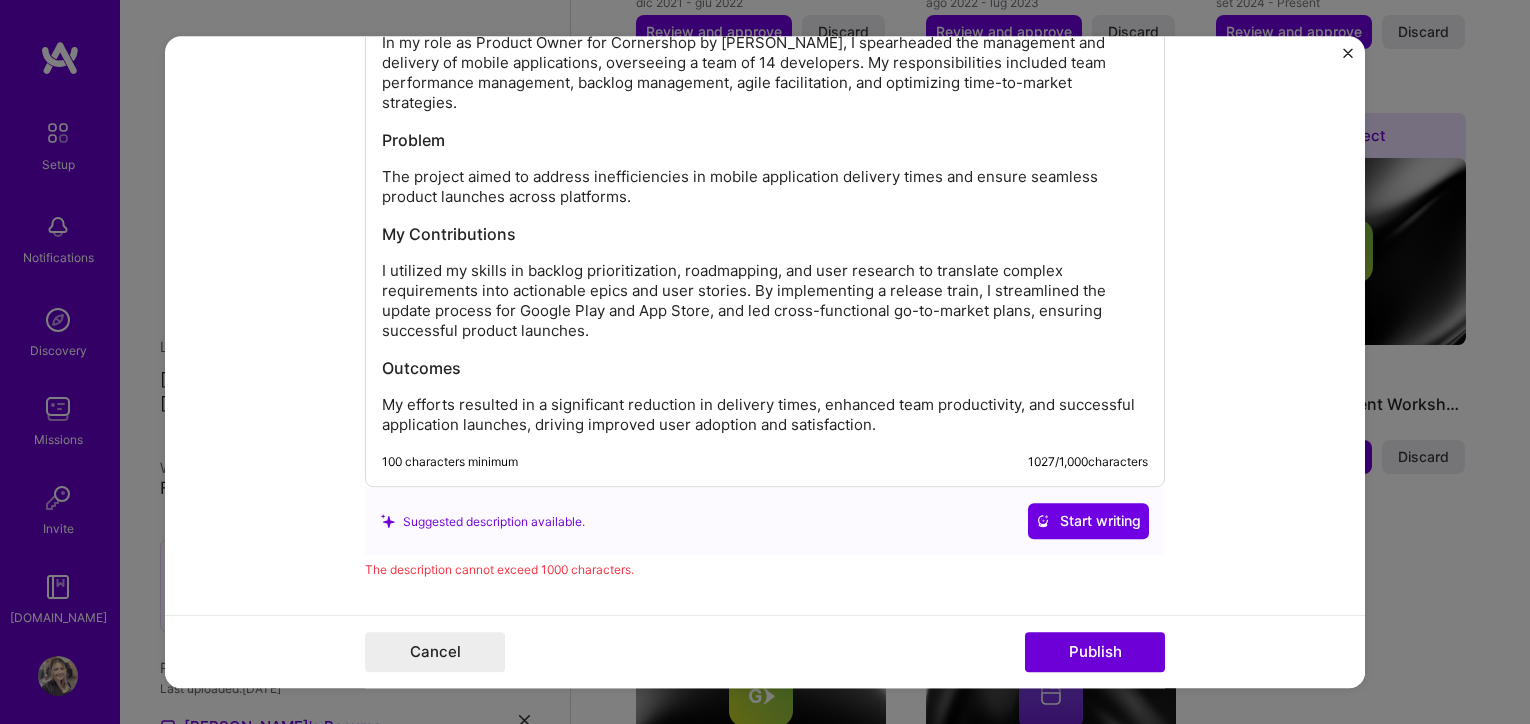 scroll, scrollTop: 2025, scrollLeft: 0, axis: vertical 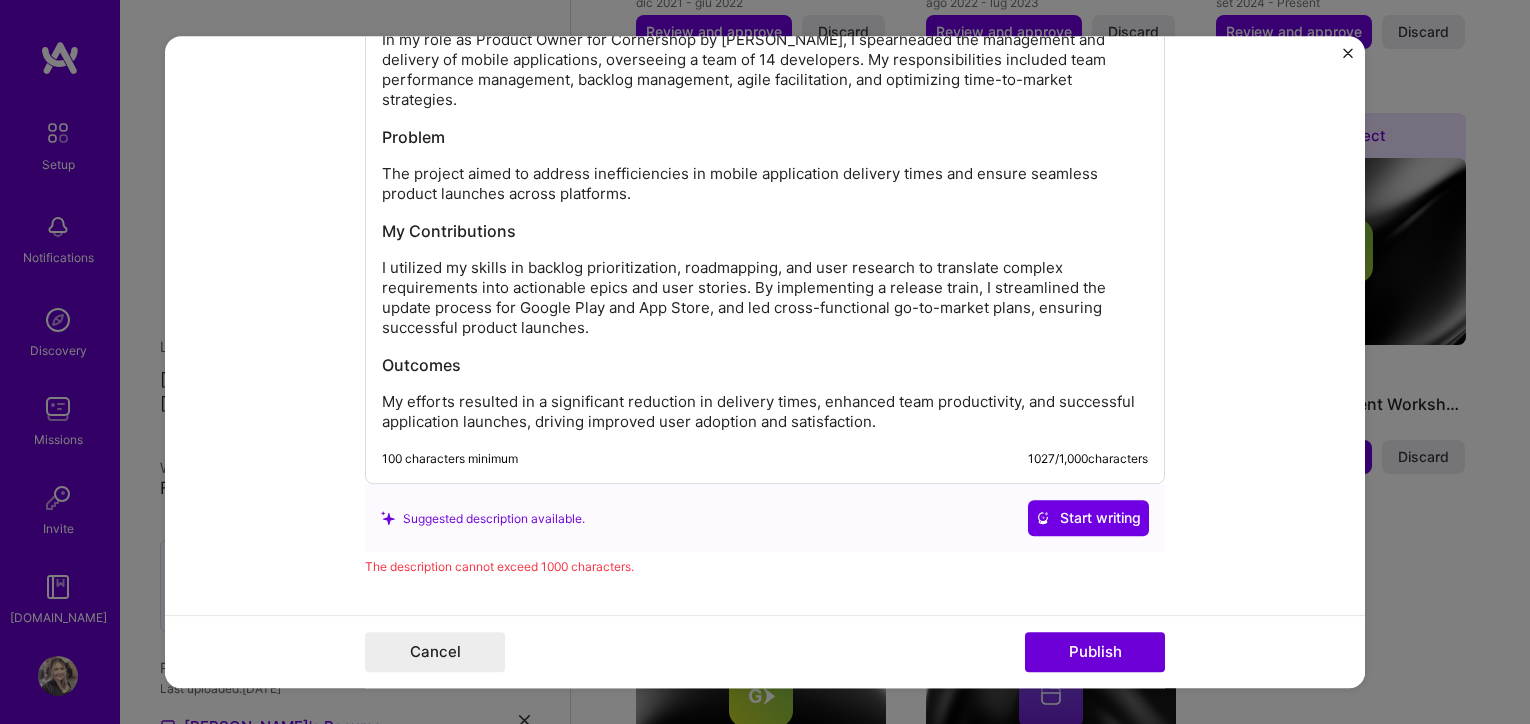 click on "Driving Mobile Application Success at [GEOGRAPHIC_DATA] by Uber In my role as Product Owner for Cornershop by Uber, I spearheaded the management and delivery of mobile applications, overseeing a team of 14 developers. My responsibilities included team performance management, backlog management, agile facilitation, and optimizing time-to-market strategies.  Problem The project aimed to address inefficiencies in mobile application delivery times and ensure seamless product launches across platforms. My Contributions I utilized my skills in backlog prioritization, roadmapping, and user research to translate complex requirements into actionable epics and user stories. By implementing a release train, I streamlined the update process for Google Play and App Store, and led cross-functional go-to-market plans, ensuring successful product launches. Outcomes" at bounding box center [765, 213] 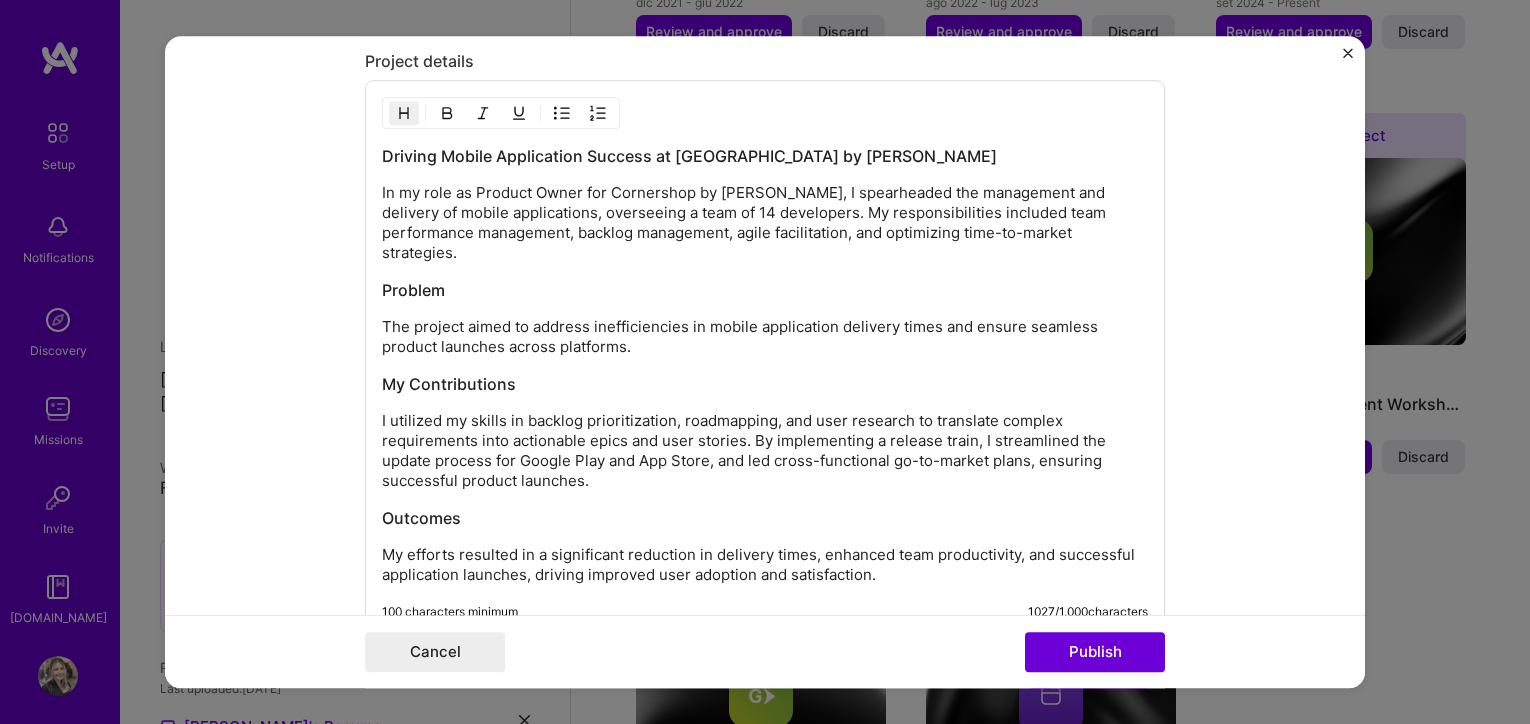 scroll, scrollTop: 1865, scrollLeft: 0, axis: vertical 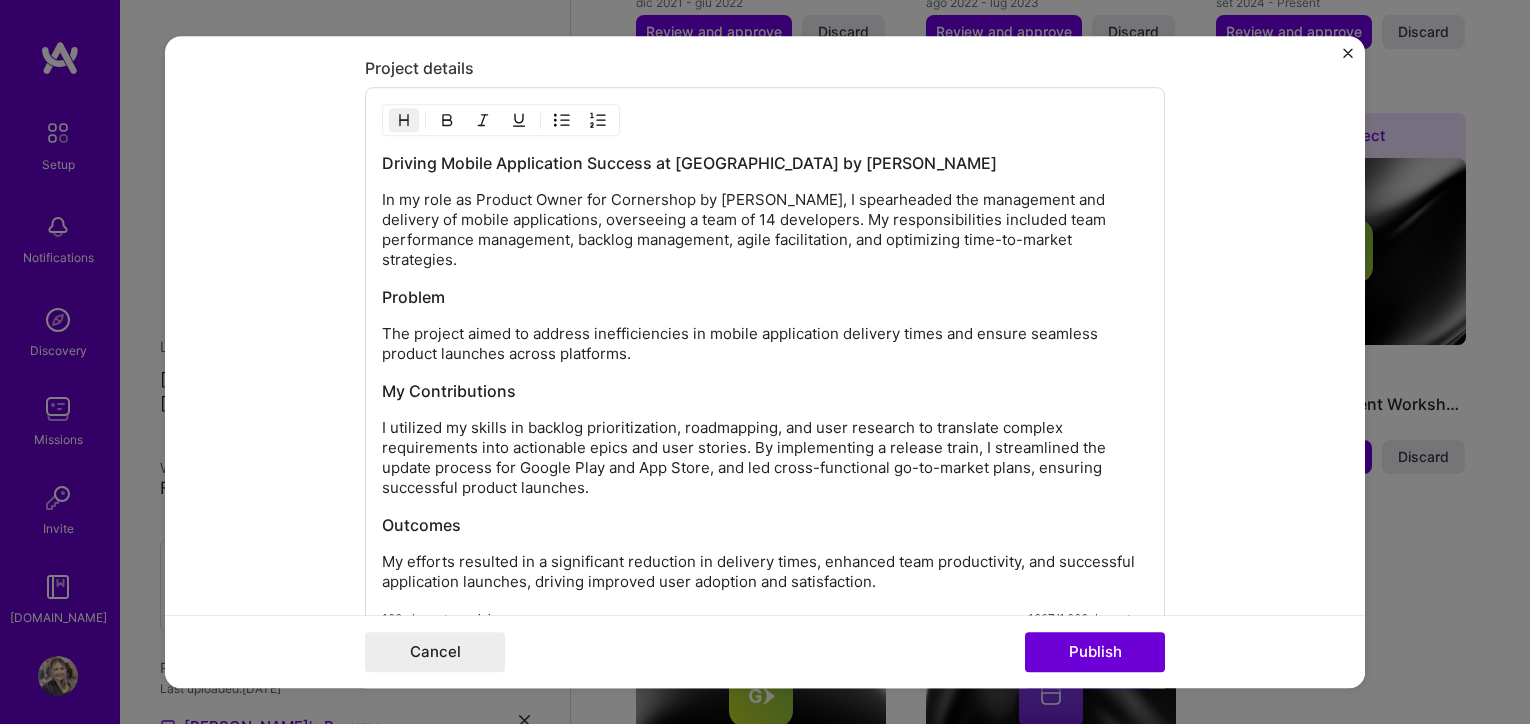click on "Driving Mobile Application Success at [GEOGRAPHIC_DATA] by [PERSON_NAME]" at bounding box center (765, 164) 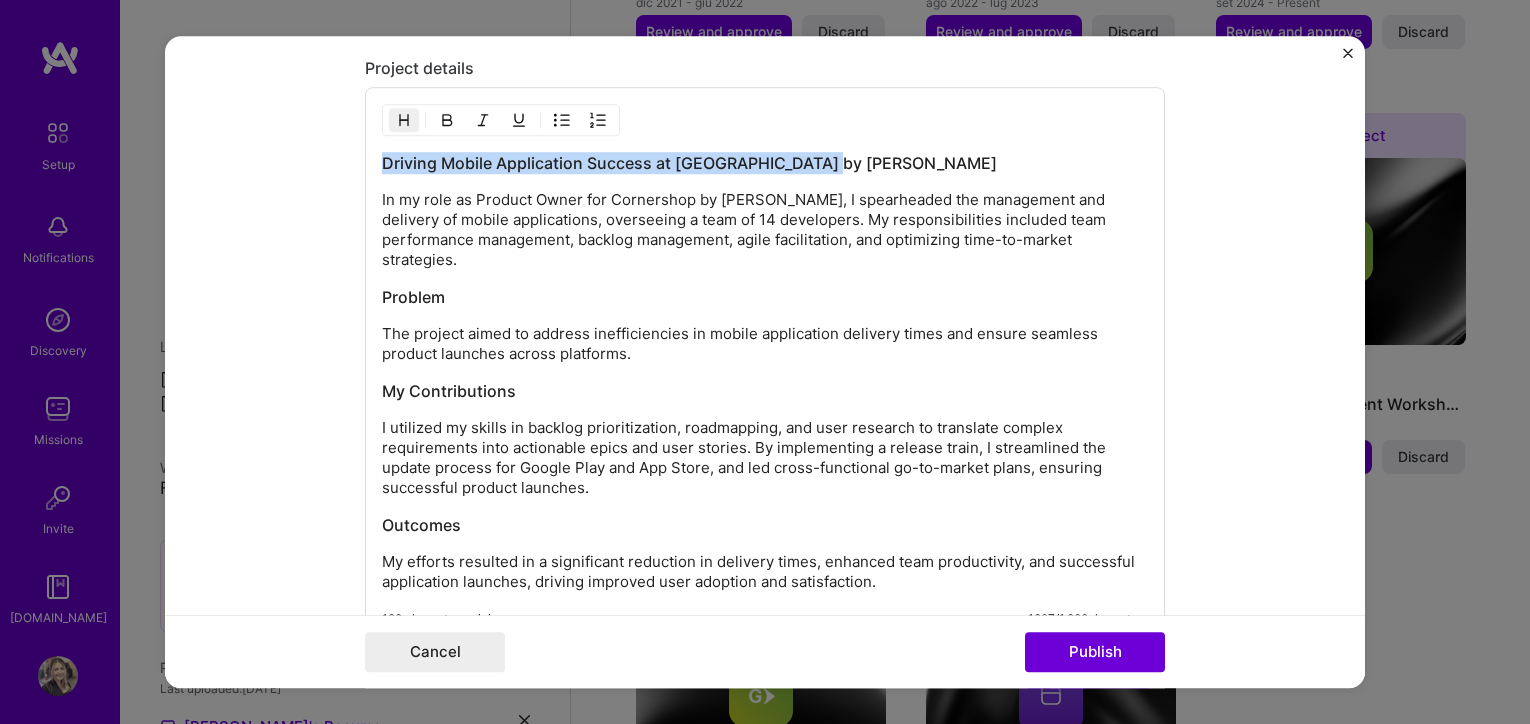 drag, startPoint x: 903, startPoint y: 160, endPoint x: 344, endPoint y: 159, distance: 559.0009 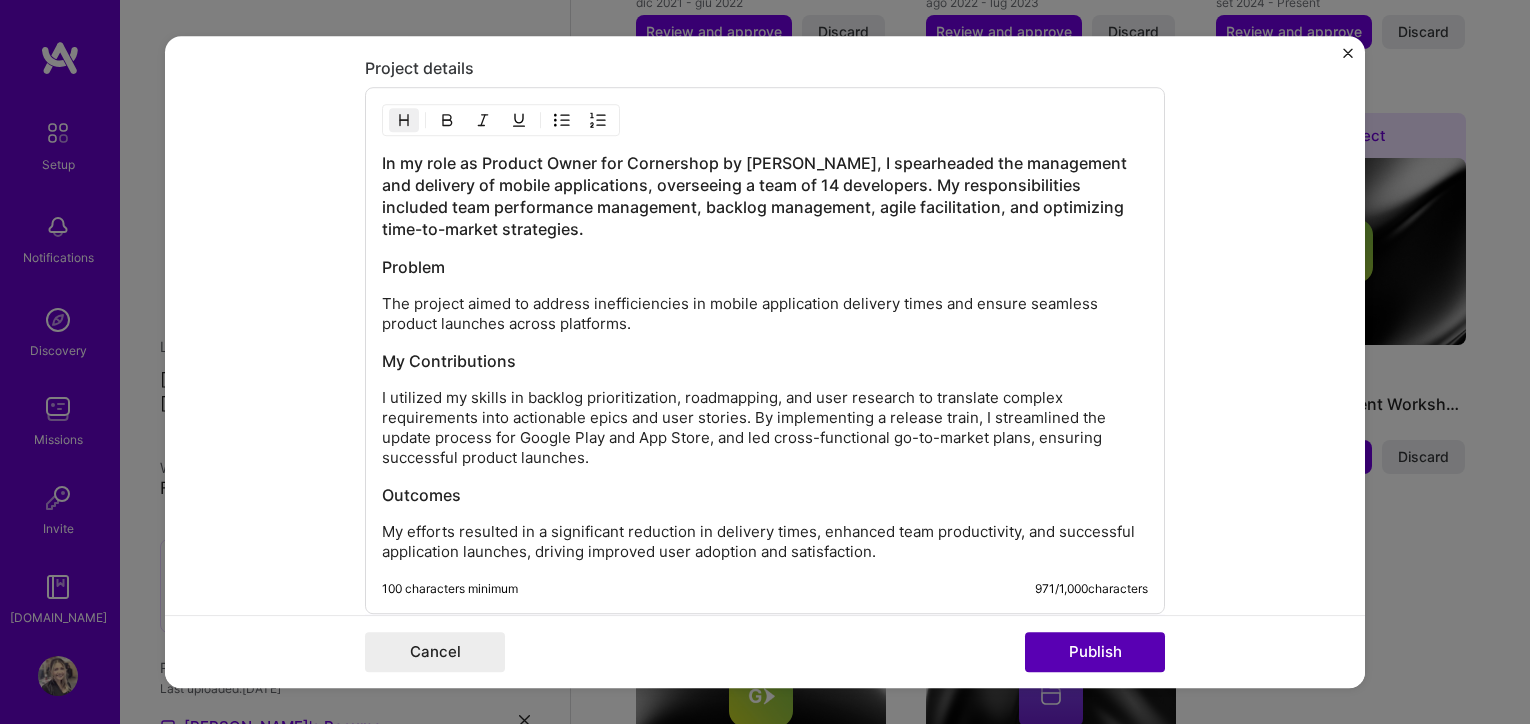 click on "Publish" at bounding box center [1095, 652] 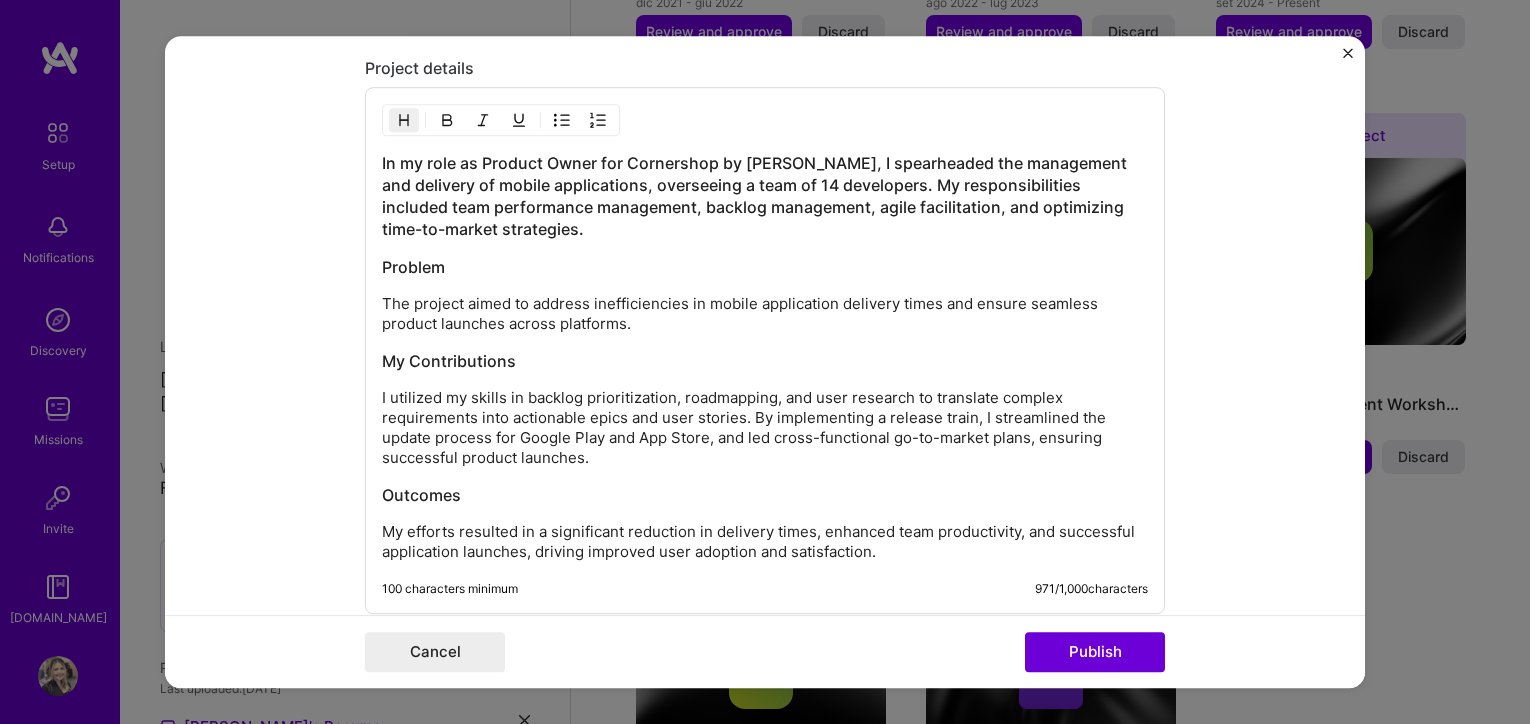 type 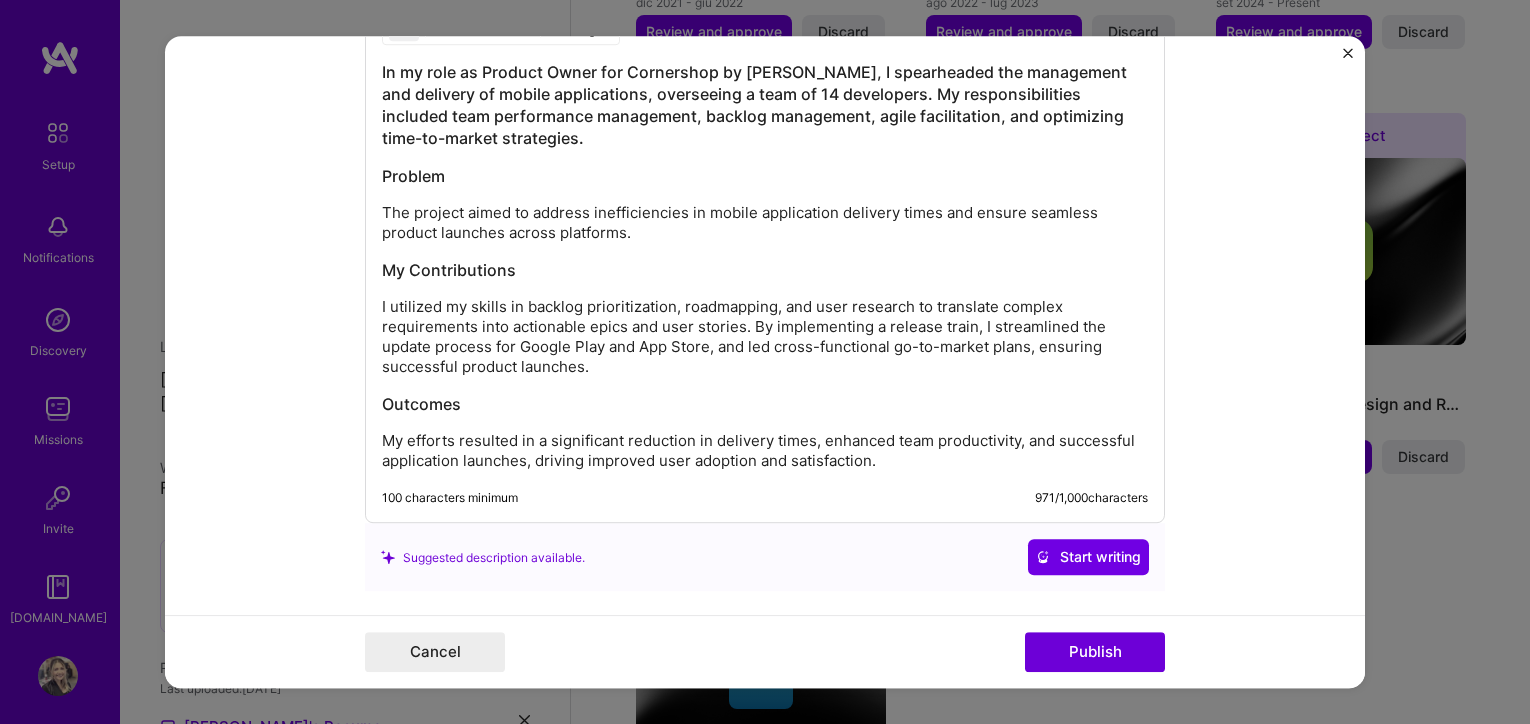 scroll, scrollTop: 1774, scrollLeft: 0, axis: vertical 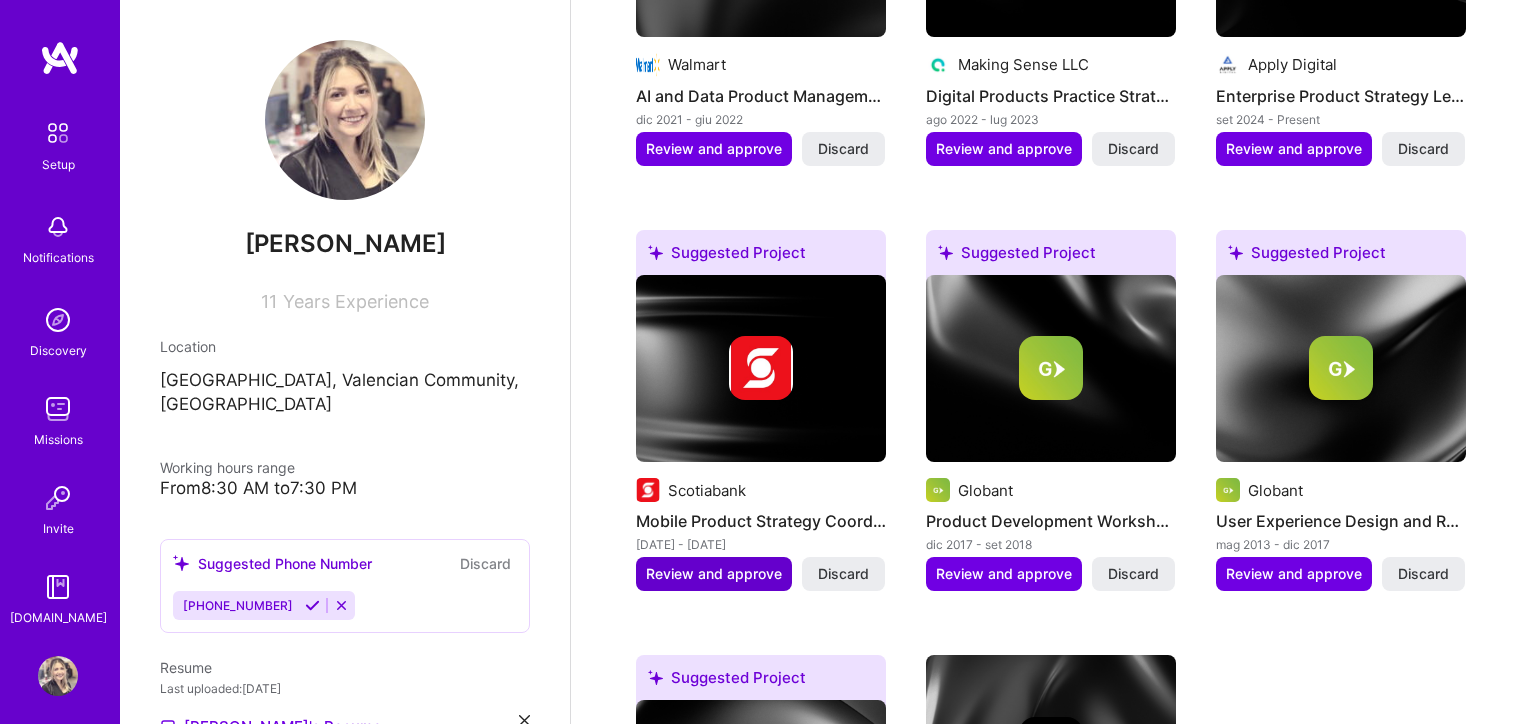 click on "Review and approve" at bounding box center (714, 574) 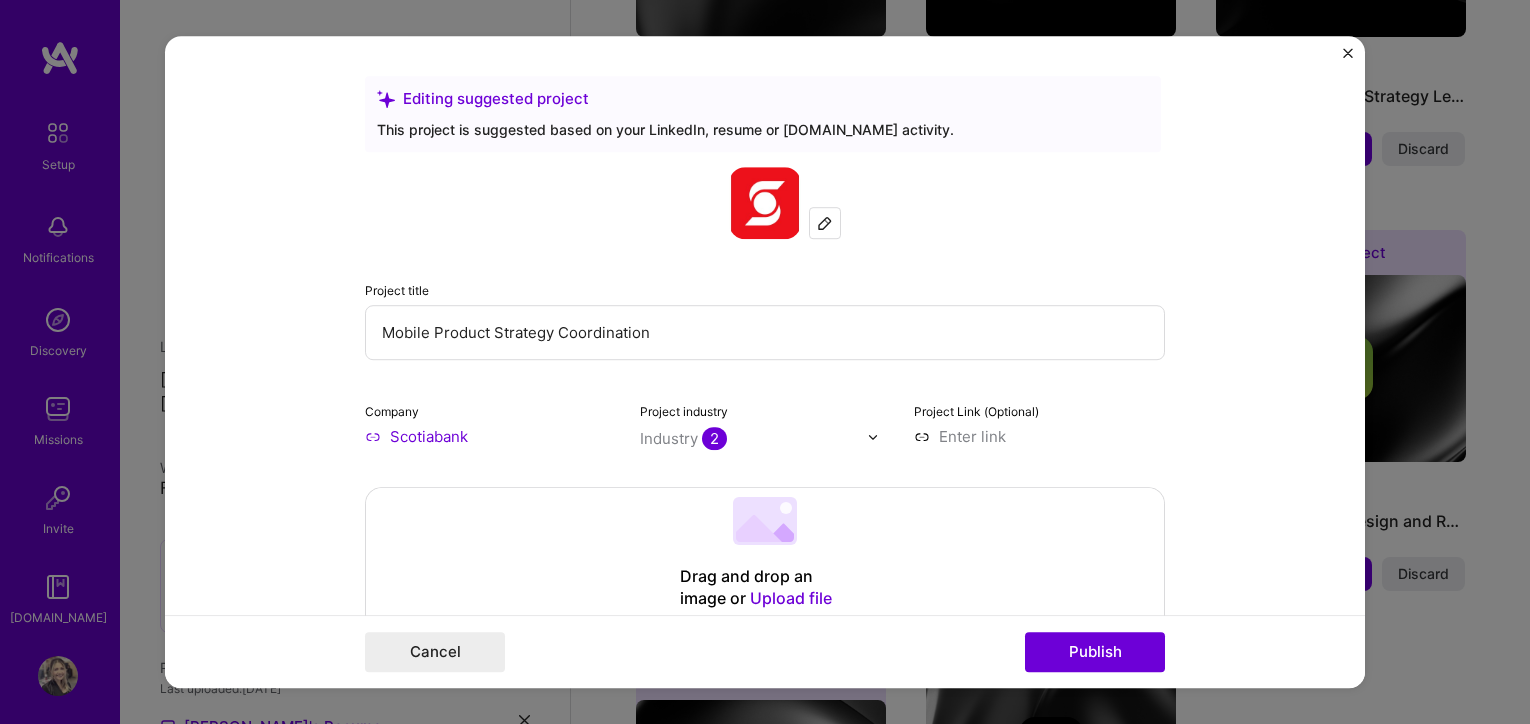drag, startPoint x: 492, startPoint y: 330, endPoint x: 710, endPoint y: 329, distance: 218.00229 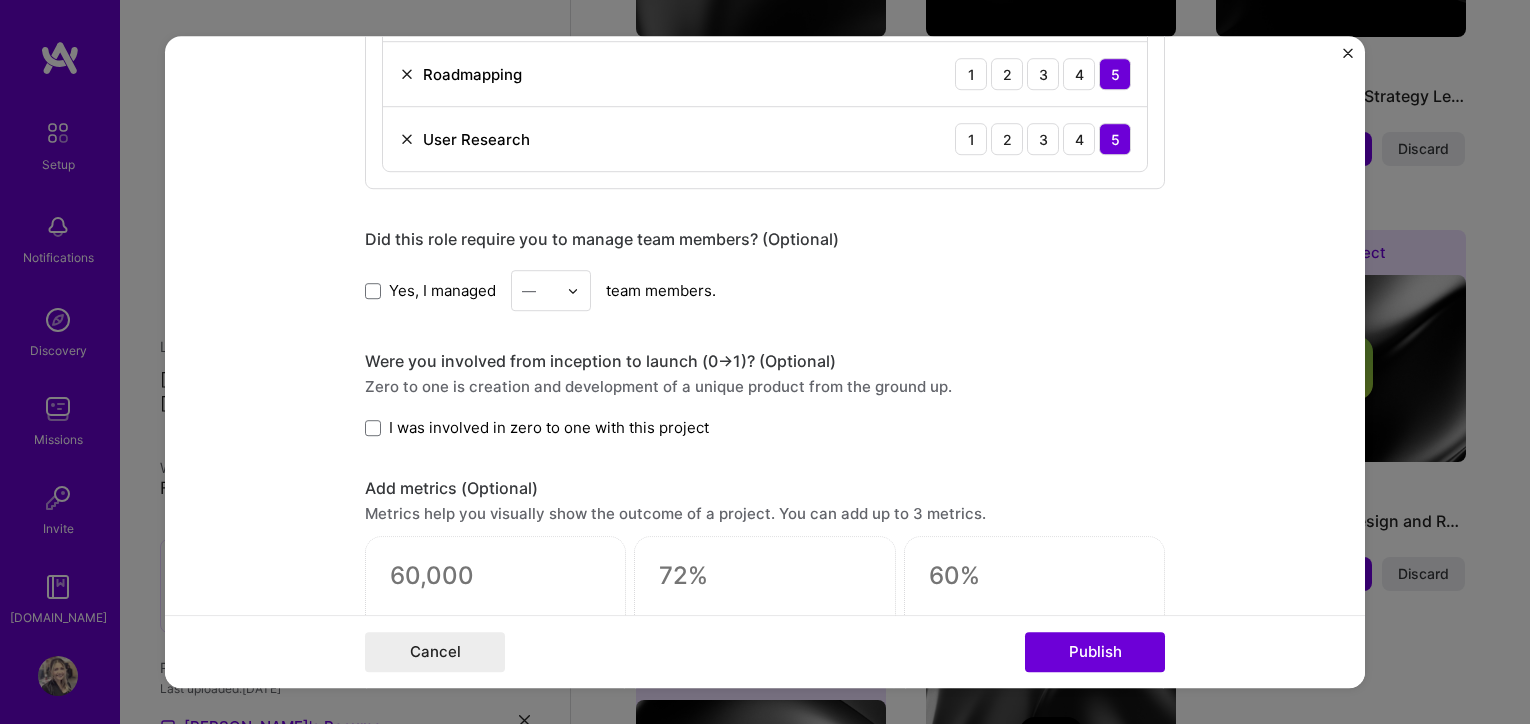 scroll, scrollTop: 1200, scrollLeft: 0, axis: vertical 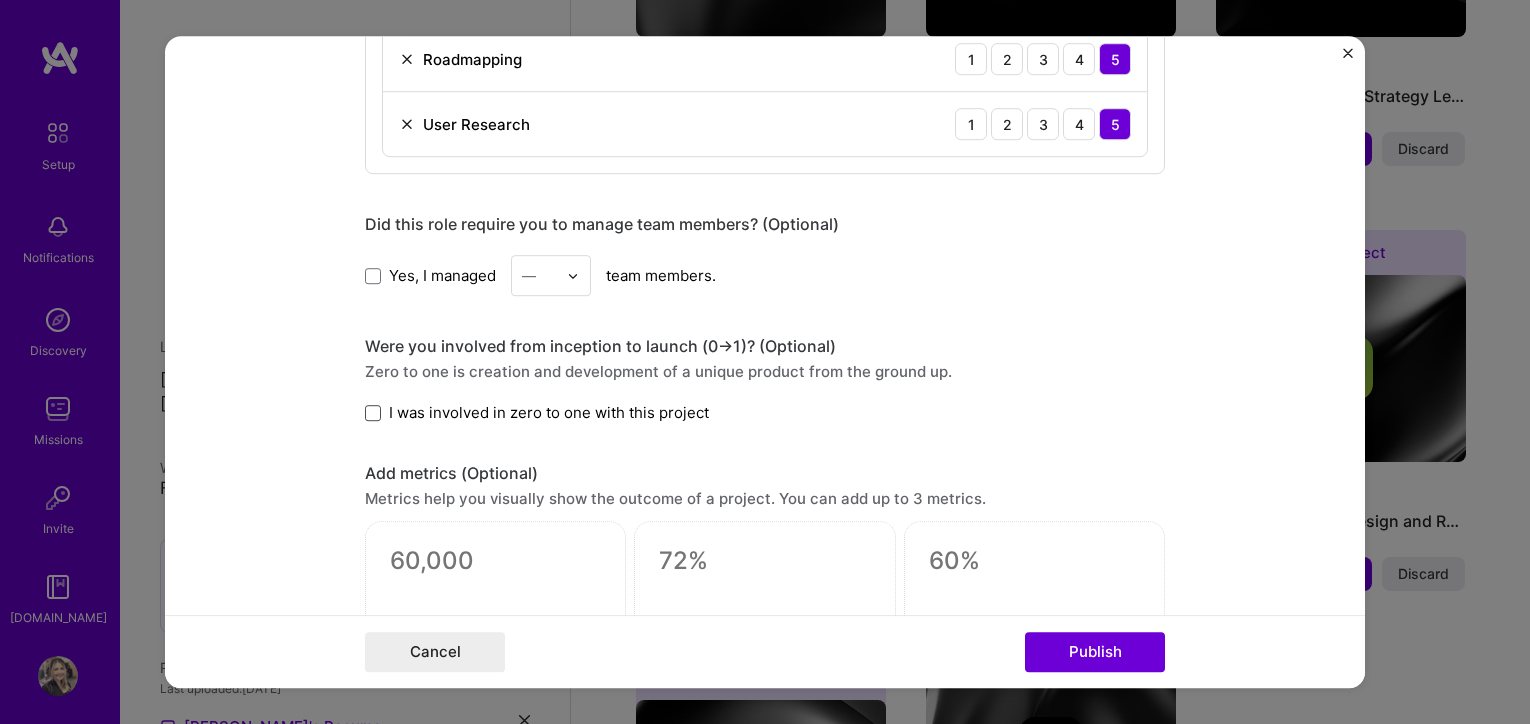 type on "Mobile Product Owner" 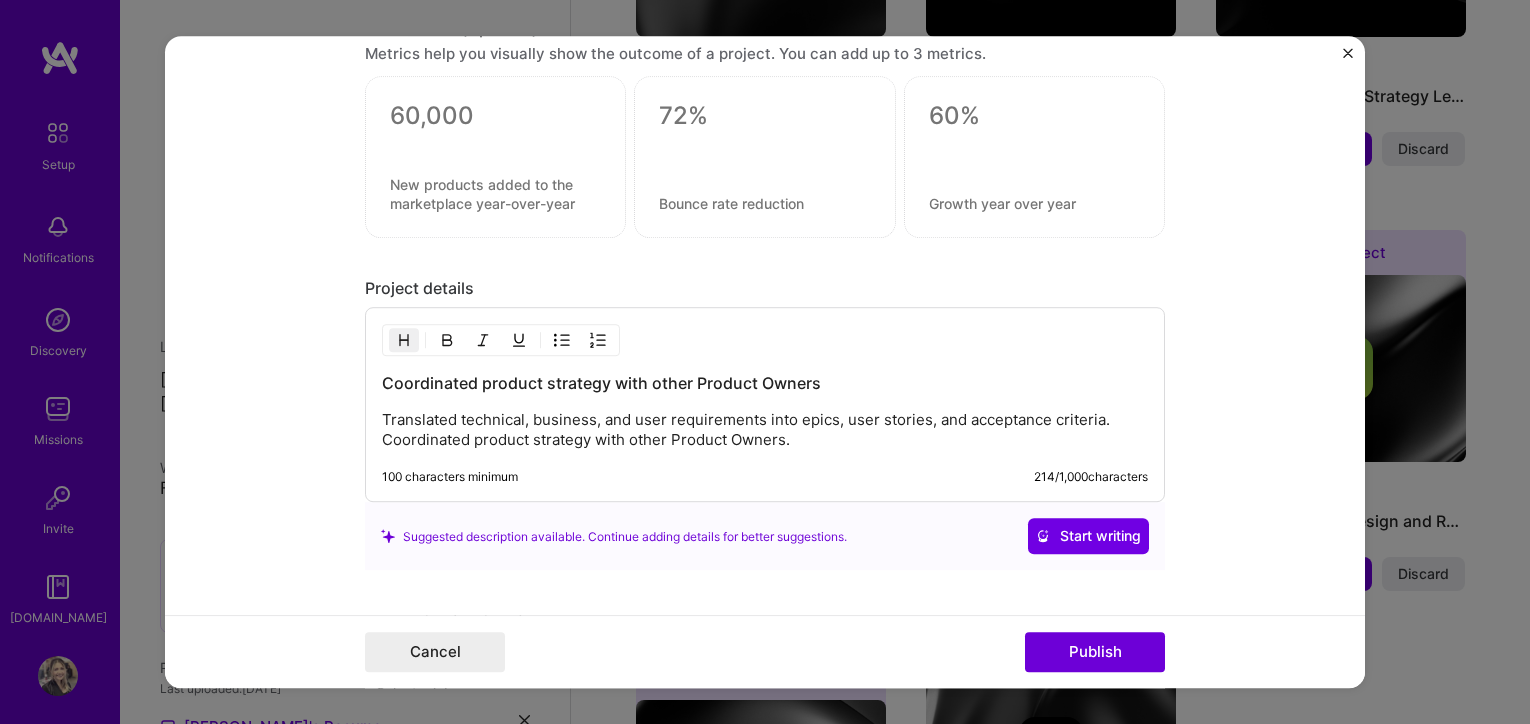 scroll, scrollTop: 1726, scrollLeft: 0, axis: vertical 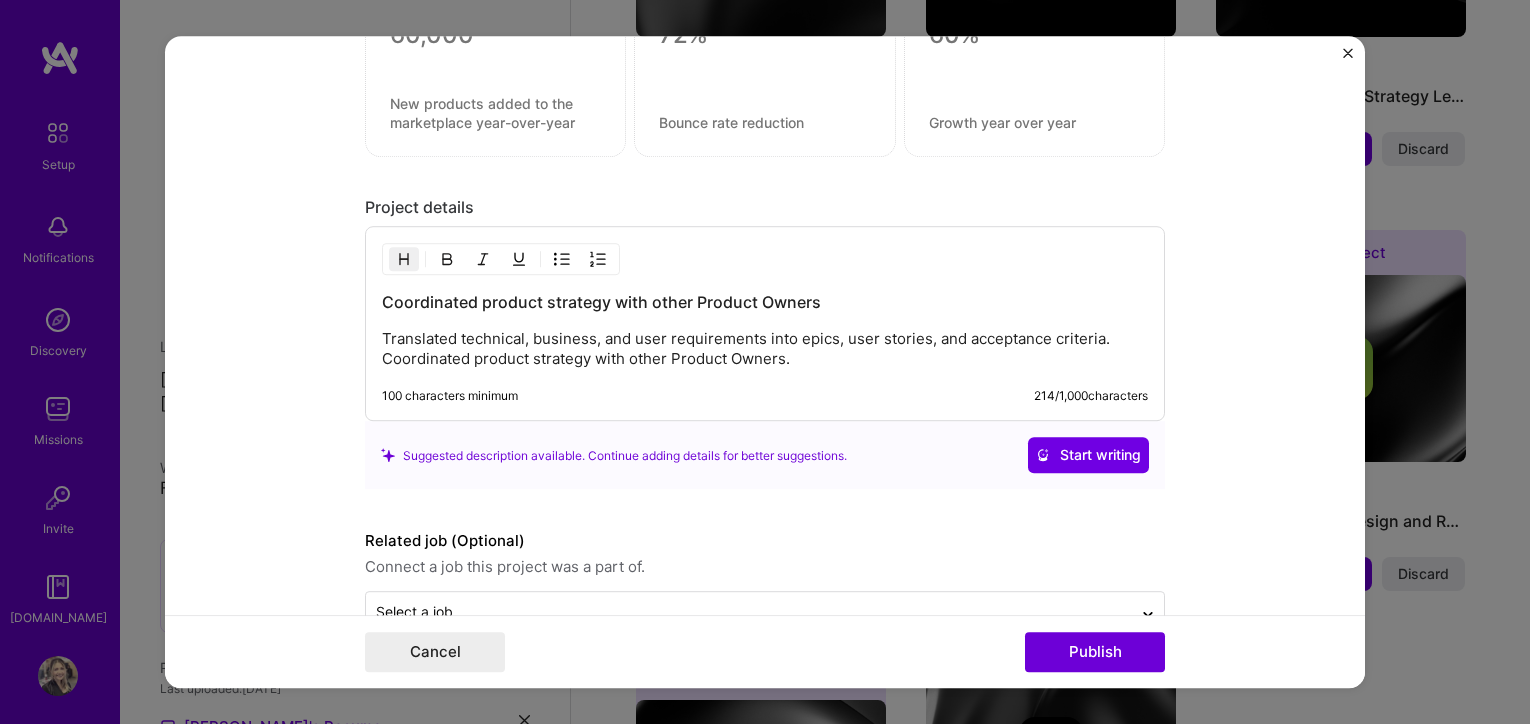 click on "100 characters minimum 214 / 1,000  characters" at bounding box center (765, 397) 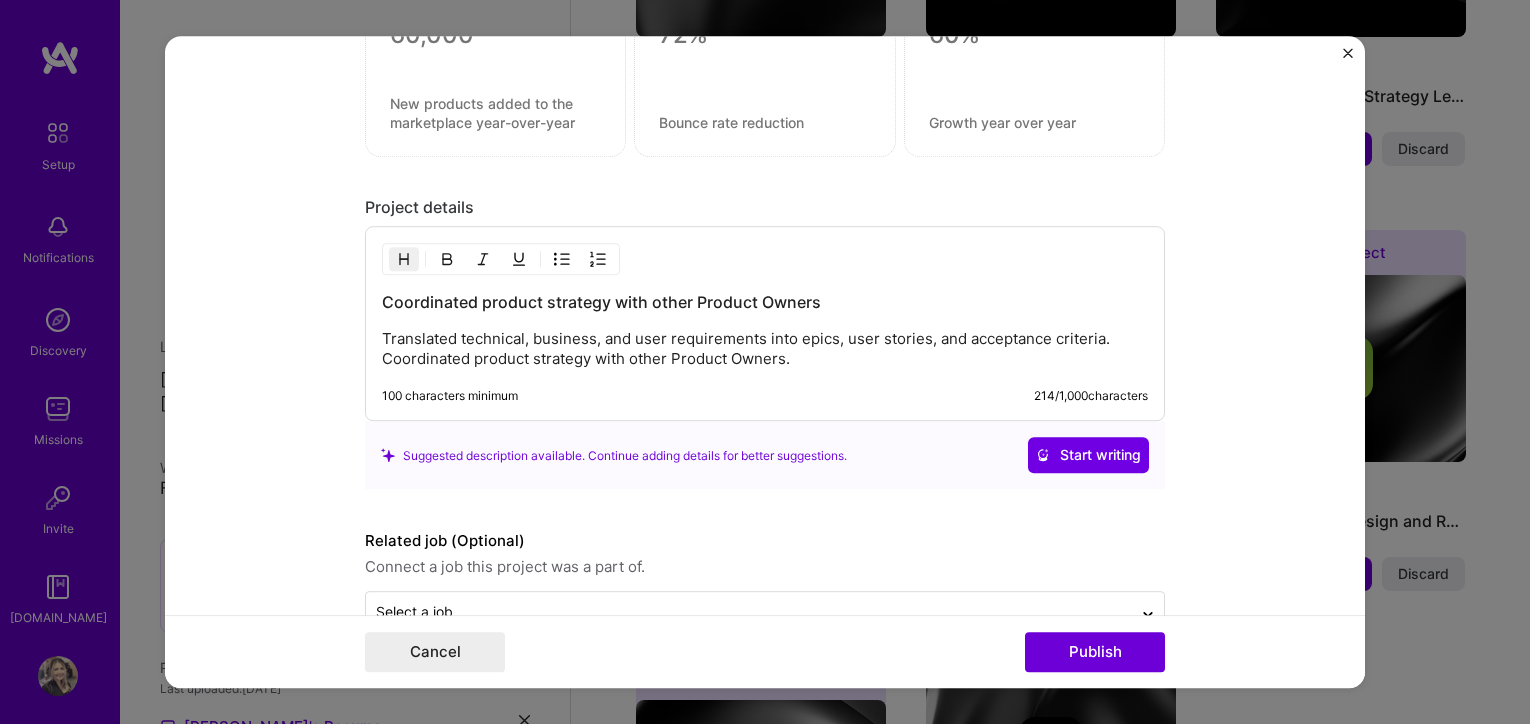 click on "Translated technical, business, and user requirements into epics, user stories, and acceptance criteria. Coordinated product strategy with other Product Owners." at bounding box center [765, 350] 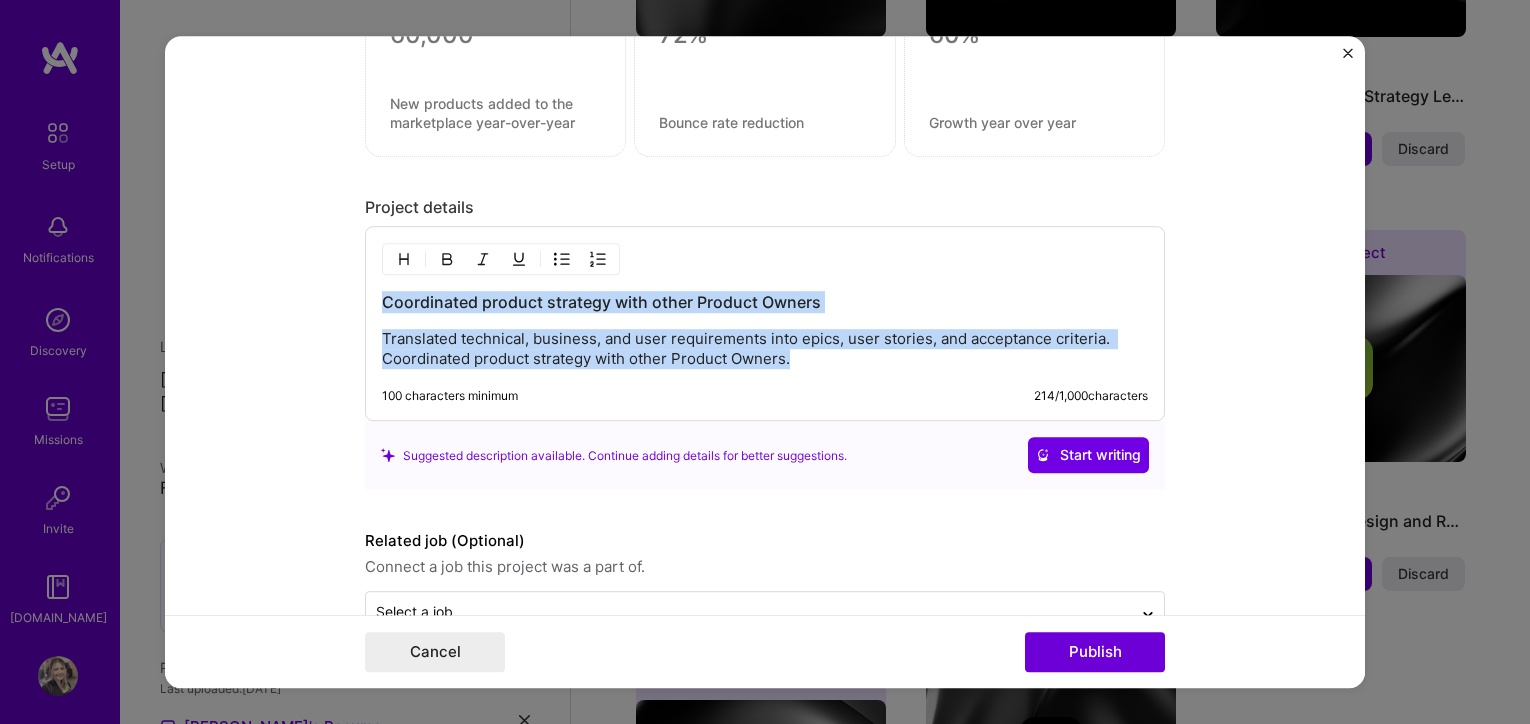 drag, startPoint x: 866, startPoint y: 360, endPoint x: 270, endPoint y: 291, distance: 599.98083 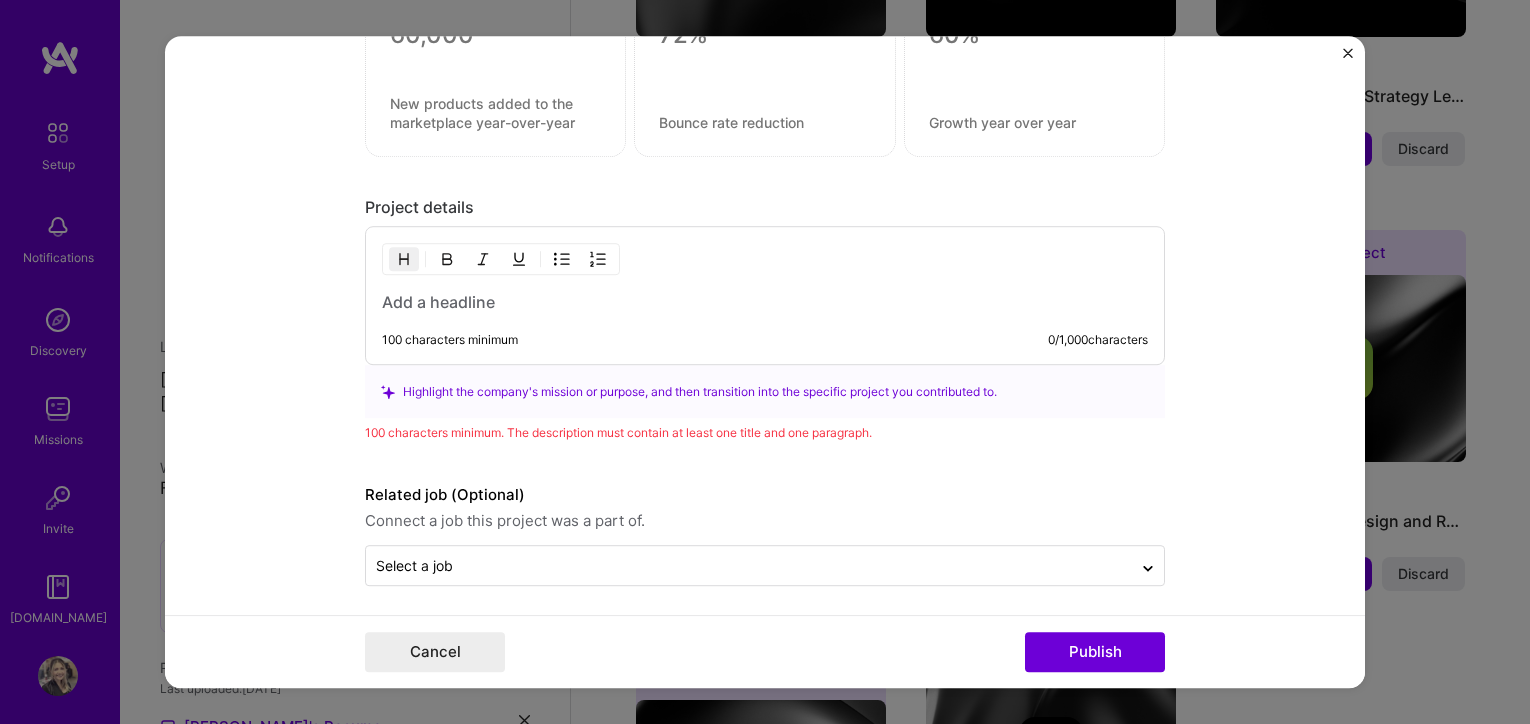 click at bounding box center (765, 303) 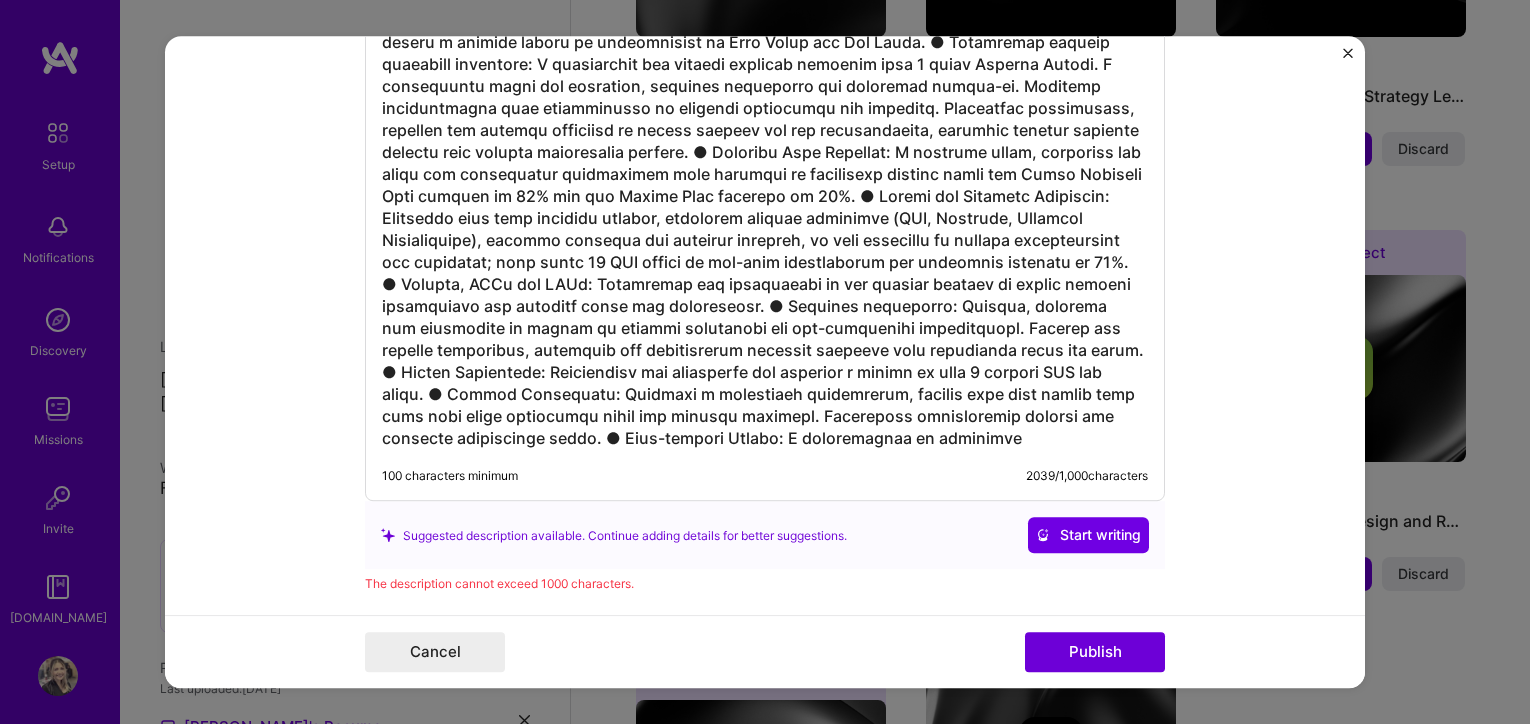 scroll, scrollTop: 2055, scrollLeft: 0, axis: vertical 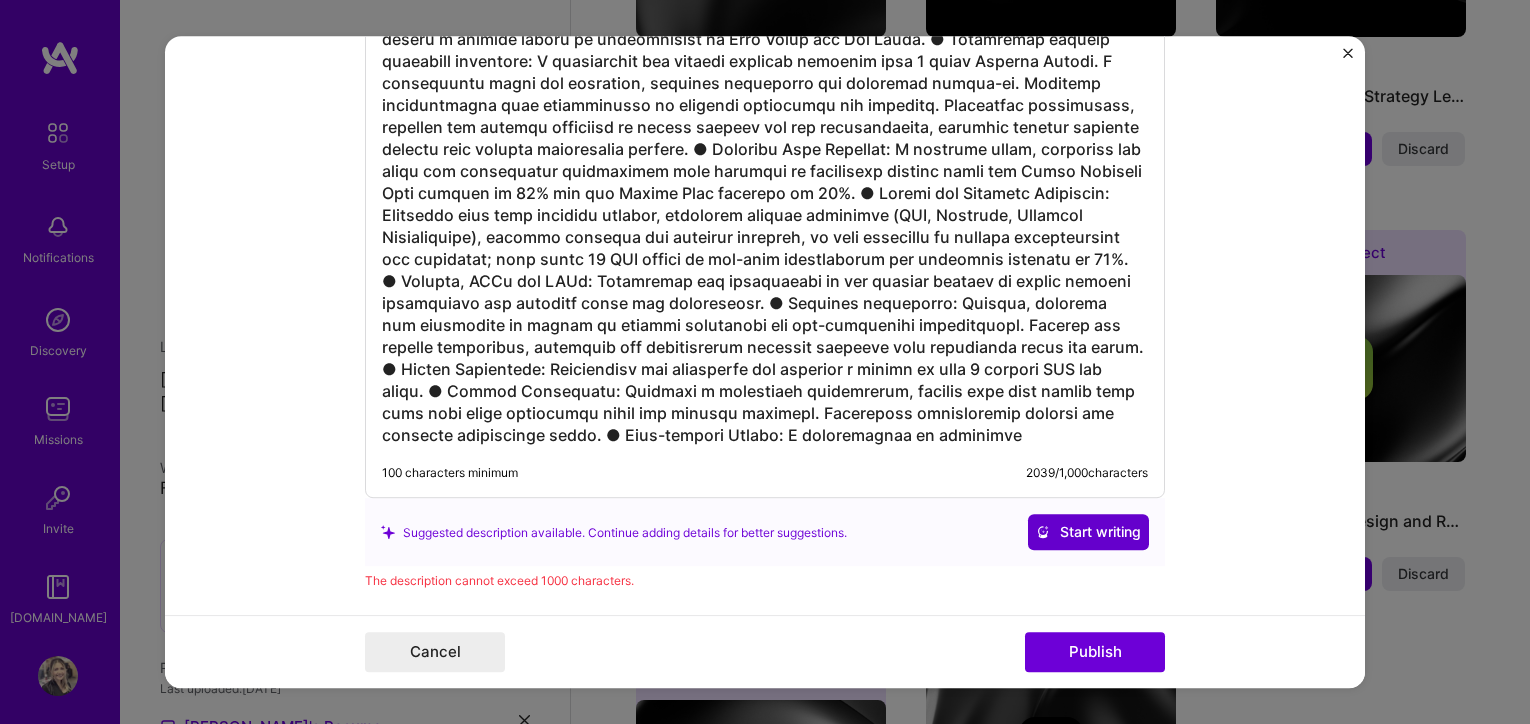 click on "Start writing" at bounding box center (1088, 533) 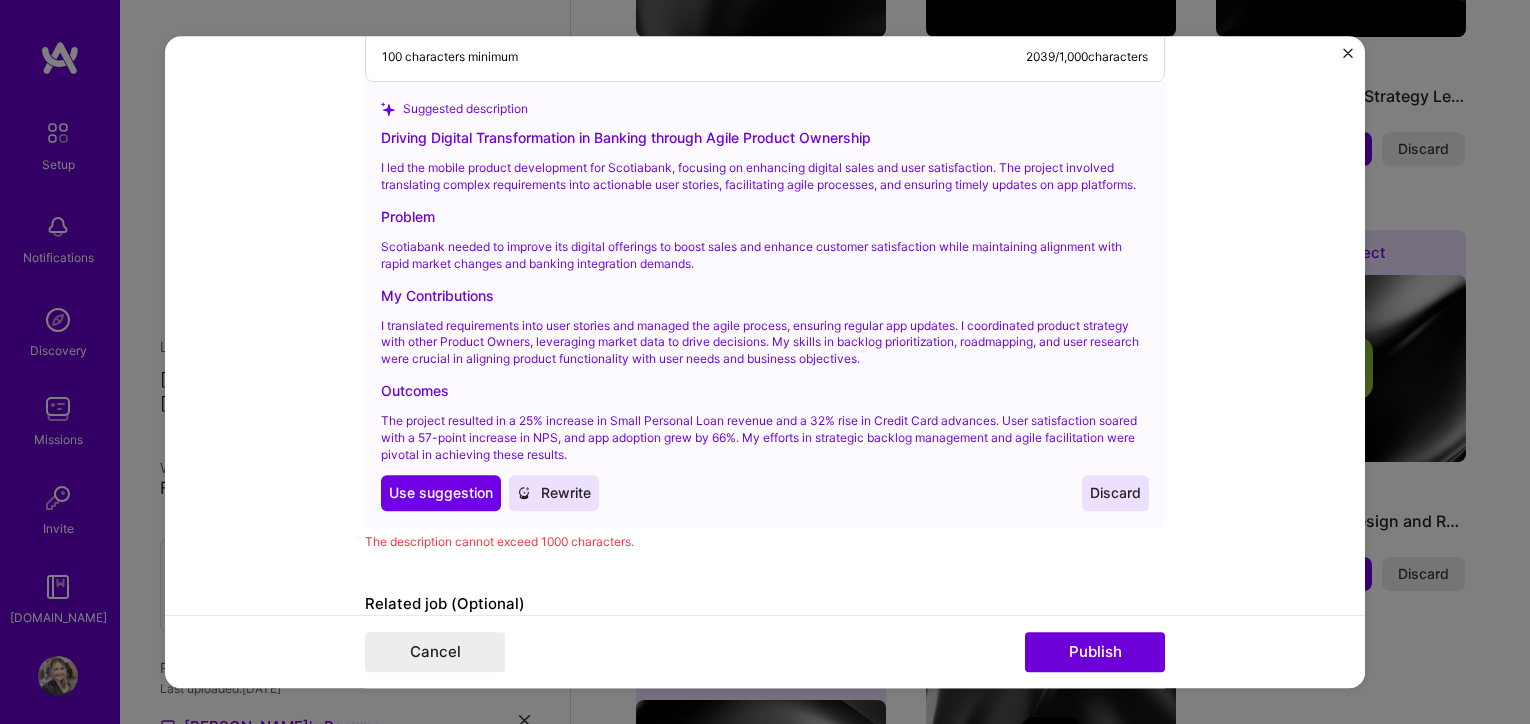 scroll, scrollTop: 2492, scrollLeft: 0, axis: vertical 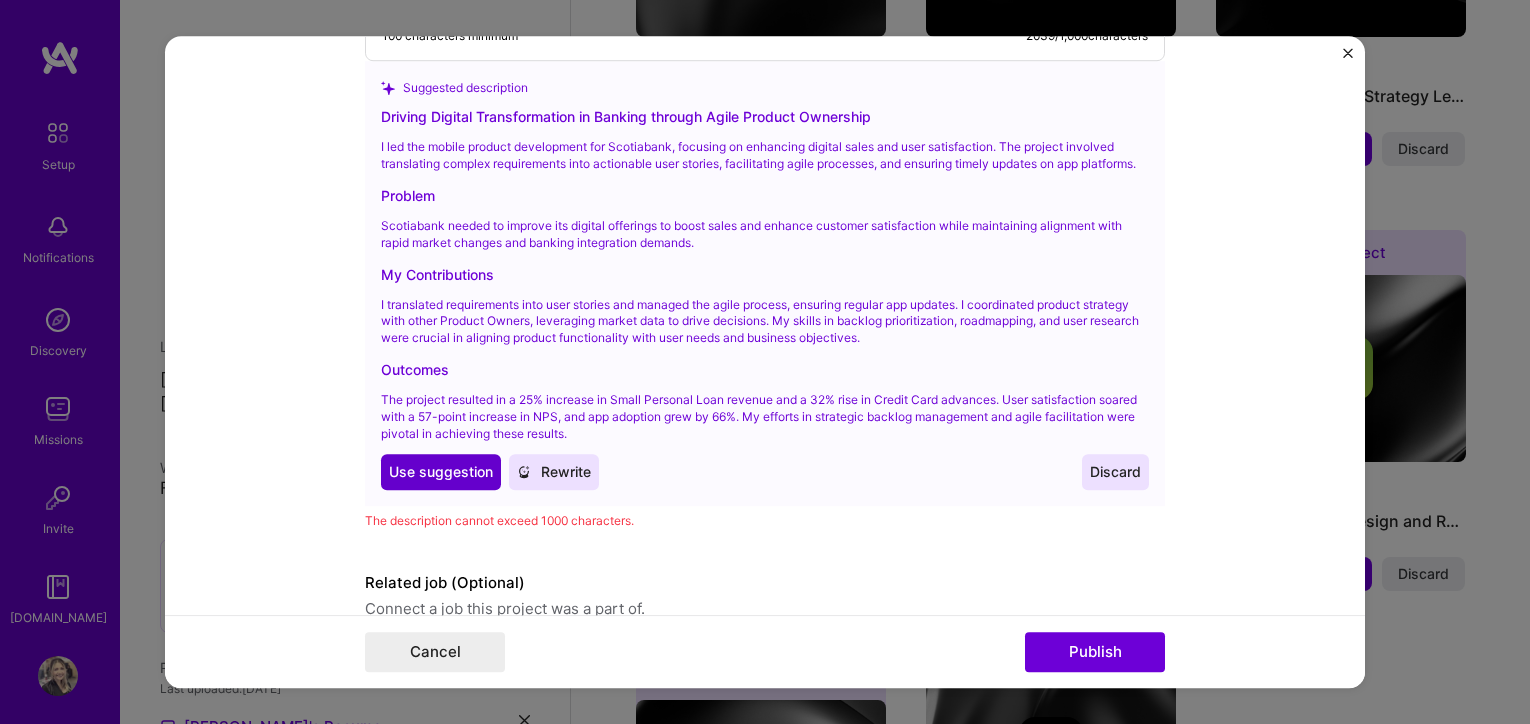 click on "Use Use suggestion" at bounding box center (441, 473) 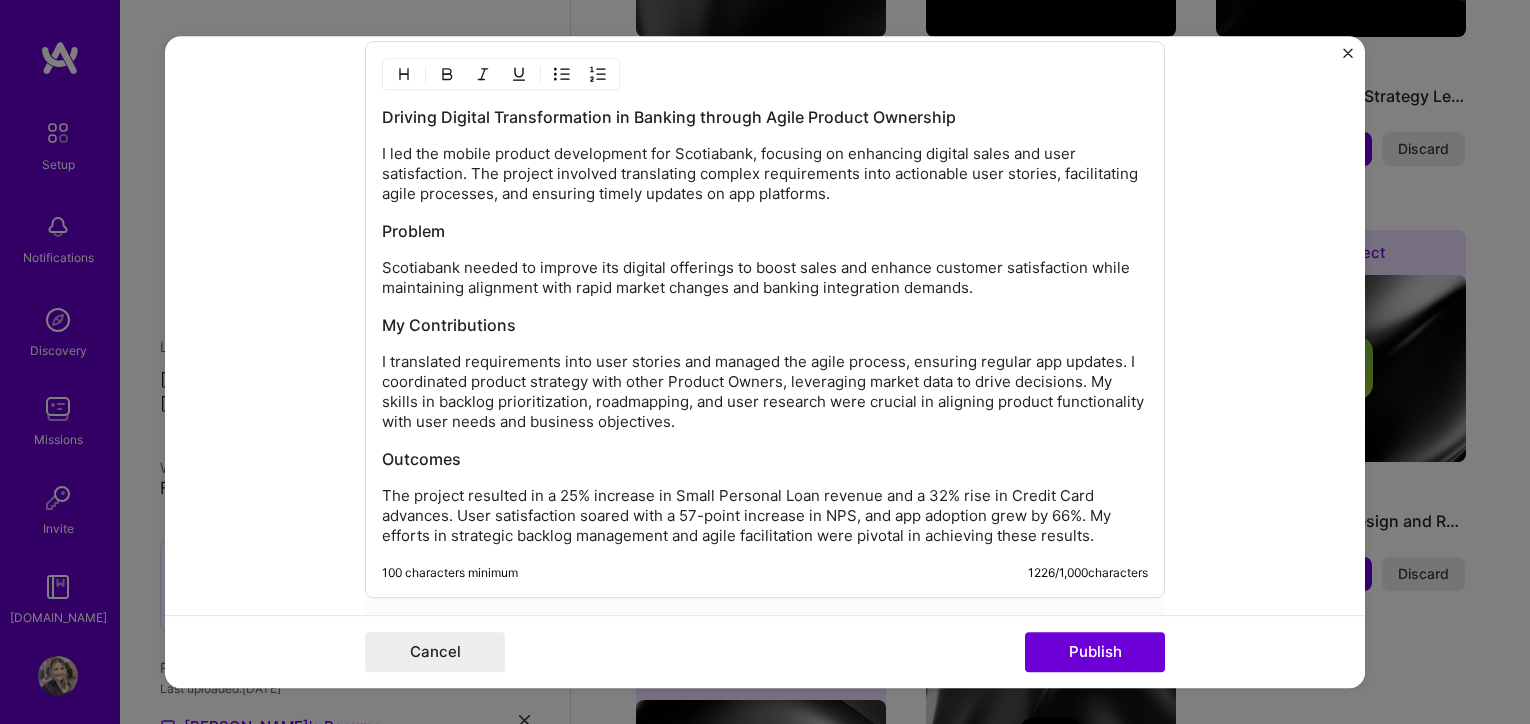 scroll, scrollTop: 1833, scrollLeft: 0, axis: vertical 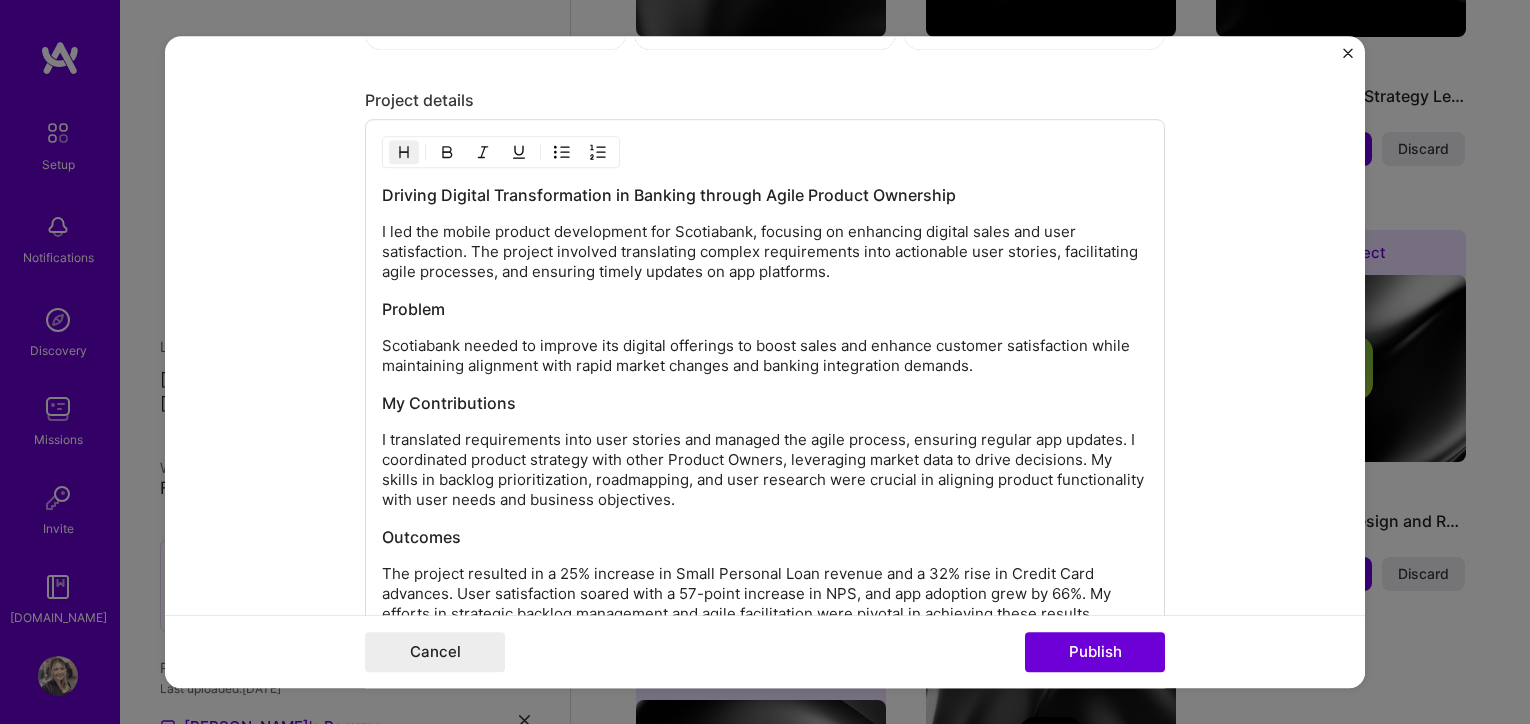 click on "Driving Digital Transformation in Banking through Agile Product Ownership" at bounding box center (765, 196) 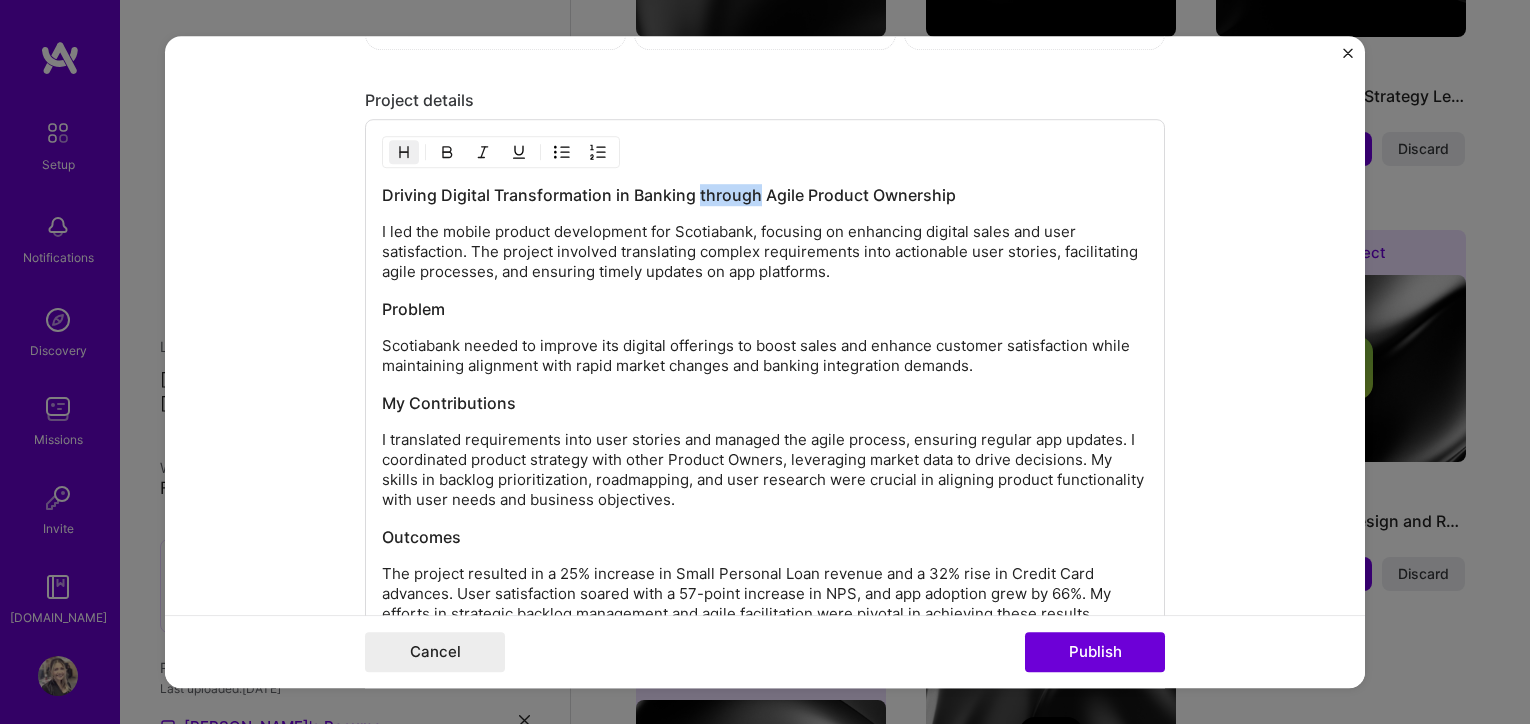 click on "Driving Digital Transformation in Banking through Agile Product Ownership" at bounding box center [765, 196] 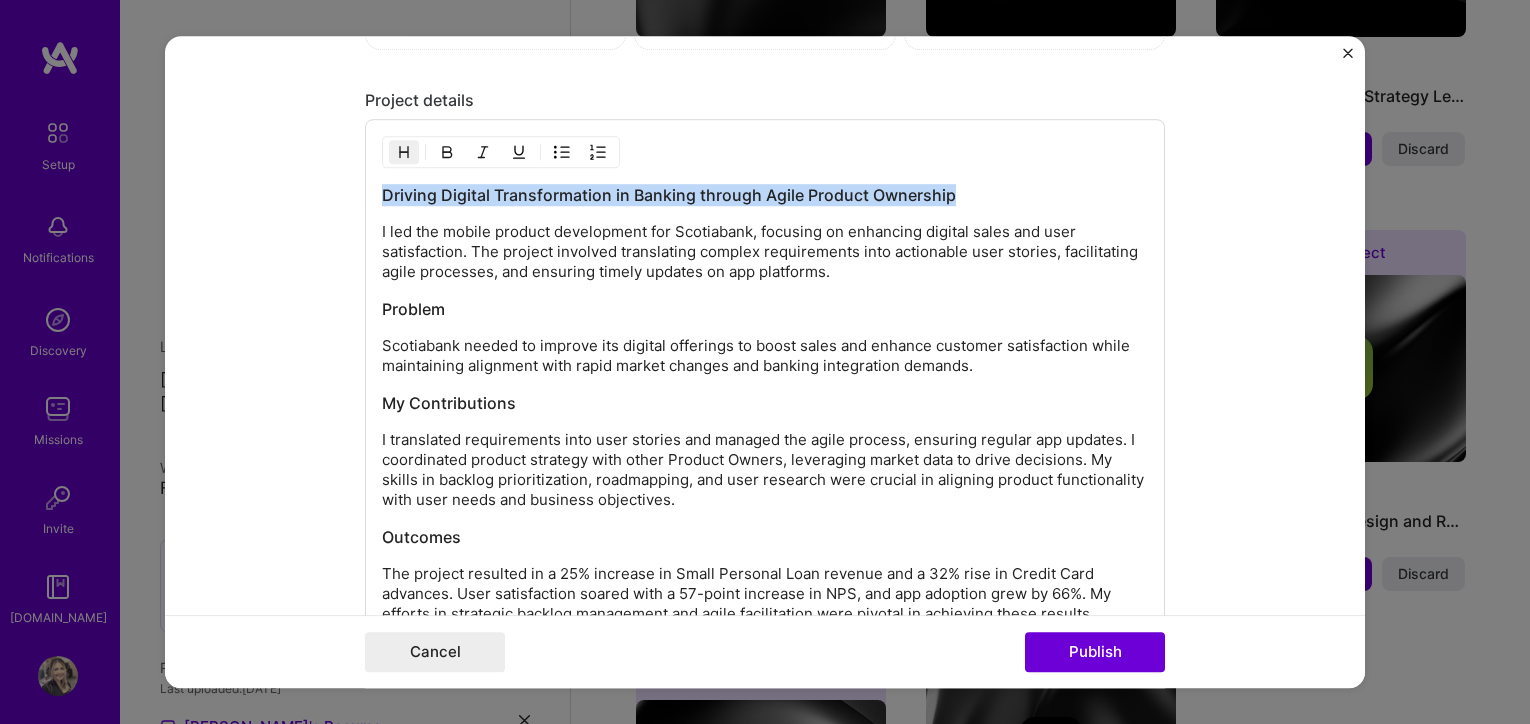 click on "Driving Digital Transformation in Banking through Agile Product Ownership" at bounding box center [765, 196] 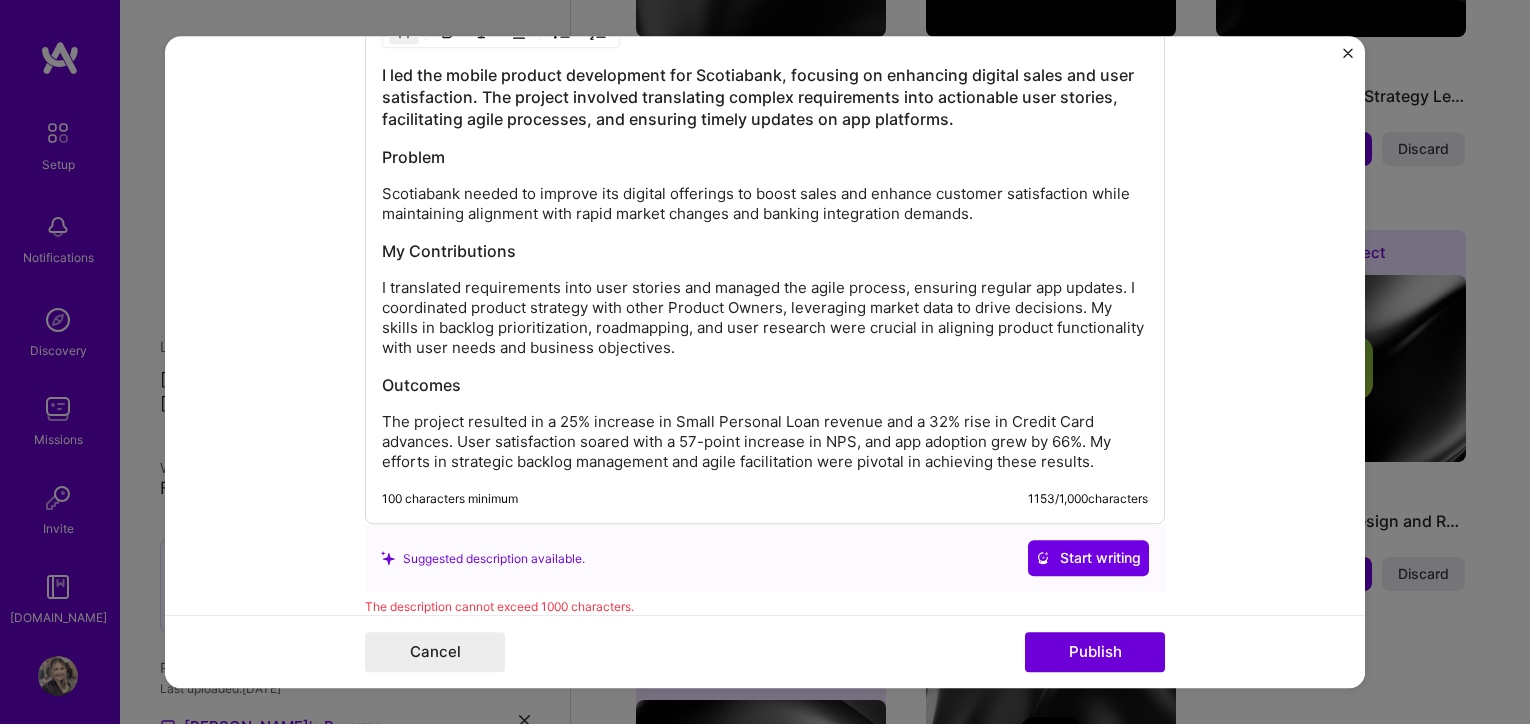 scroll, scrollTop: 1959, scrollLeft: 0, axis: vertical 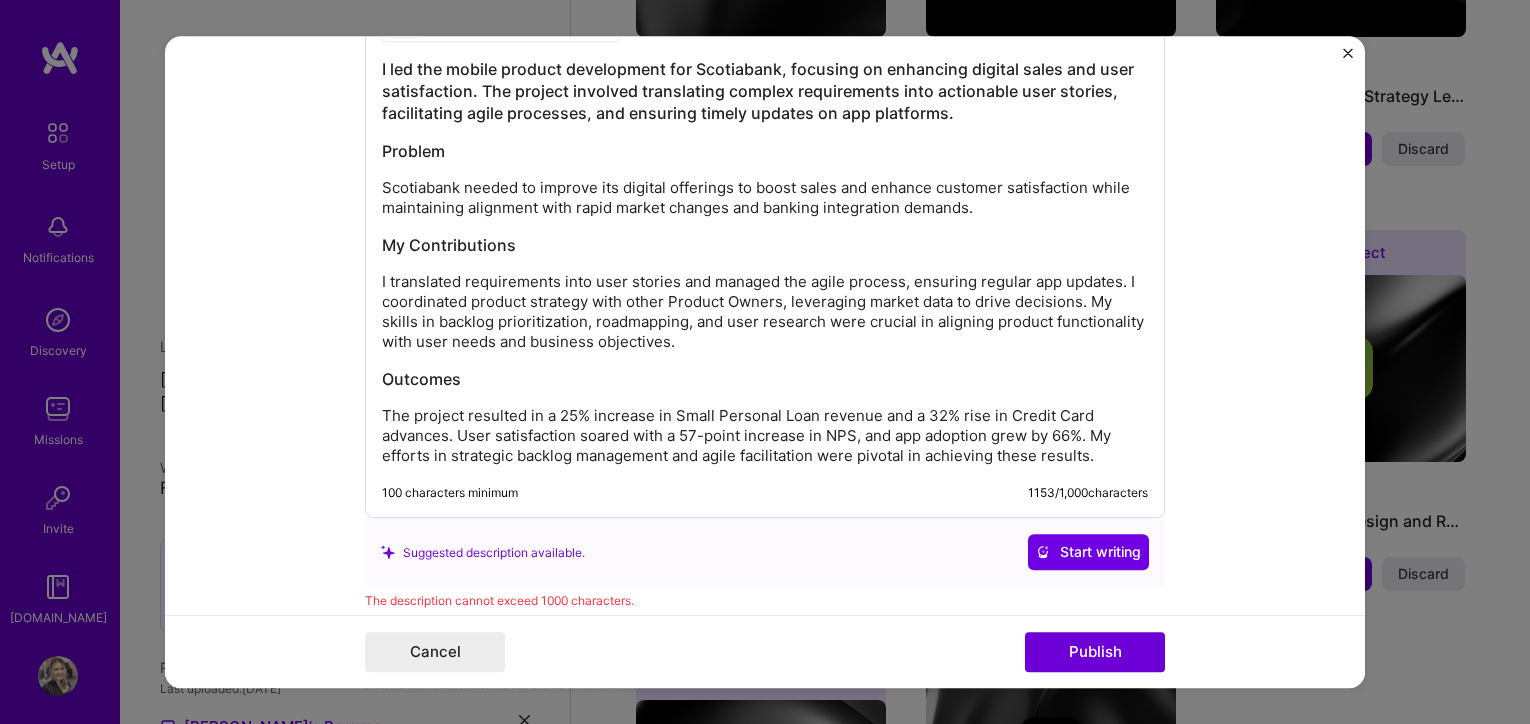 click on "I led the mobile product development for Scotiabank, focusing on enhancing digital sales and user satisfaction. The project involved translating complex requirements into actionable user stories, facilitating agile processes, and ensuring timely updates on app platforms. Problem Scotiabank needed to improve its digital offerings to boost sales and enhance customer satisfaction while maintaining alignment with rapid market changes and banking integration demands. My Contributions I translated requirements into user stories and managed the agile process, ensuring regular app updates. I coordinated product strategy with other Product Owners, leveraging market data to drive decisions. My skills in backlog prioritization, roadmapping, and user research were crucial in aligning product functionality with user needs and business objectives. Outcomes" at bounding box center [765, 263] 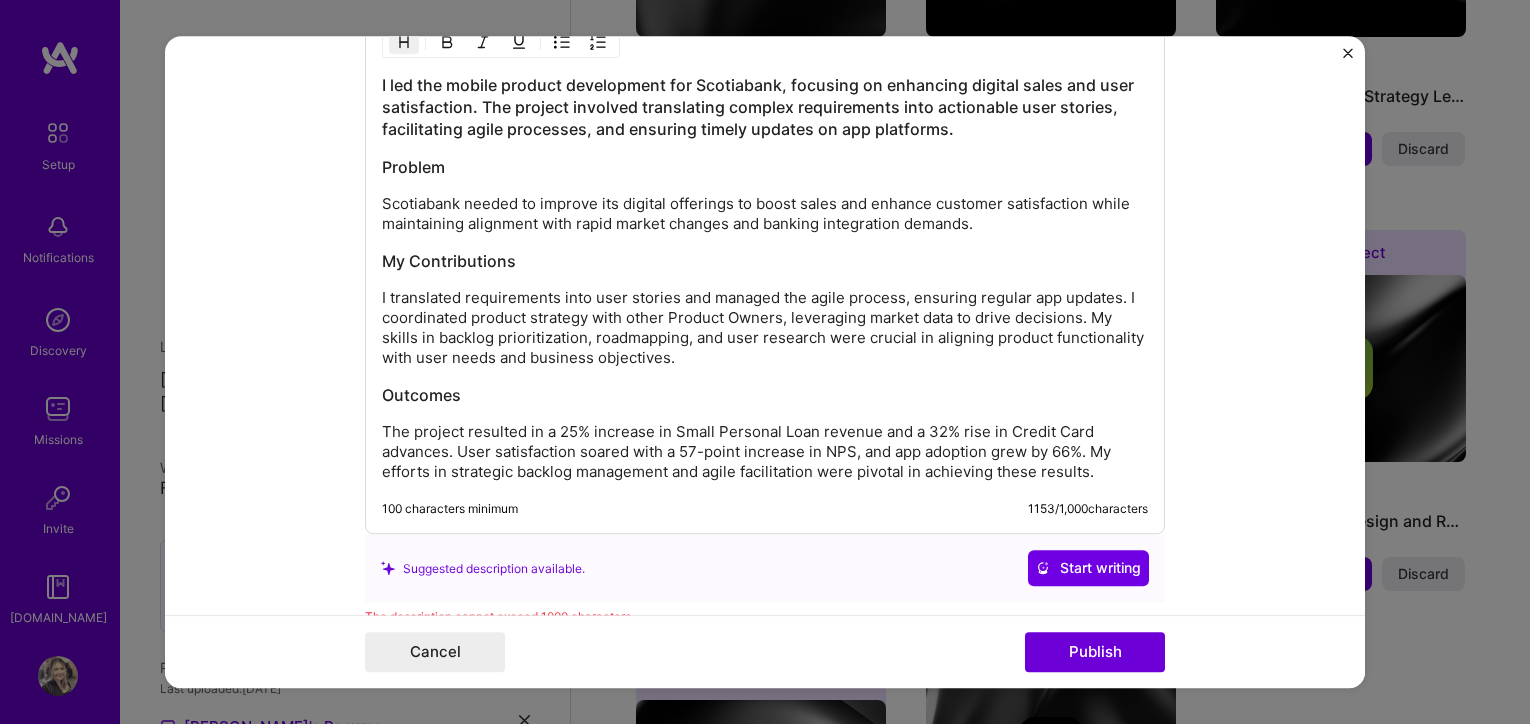 scroll, scrollTop: 1942, scrollLeft: 0, axis: vertical 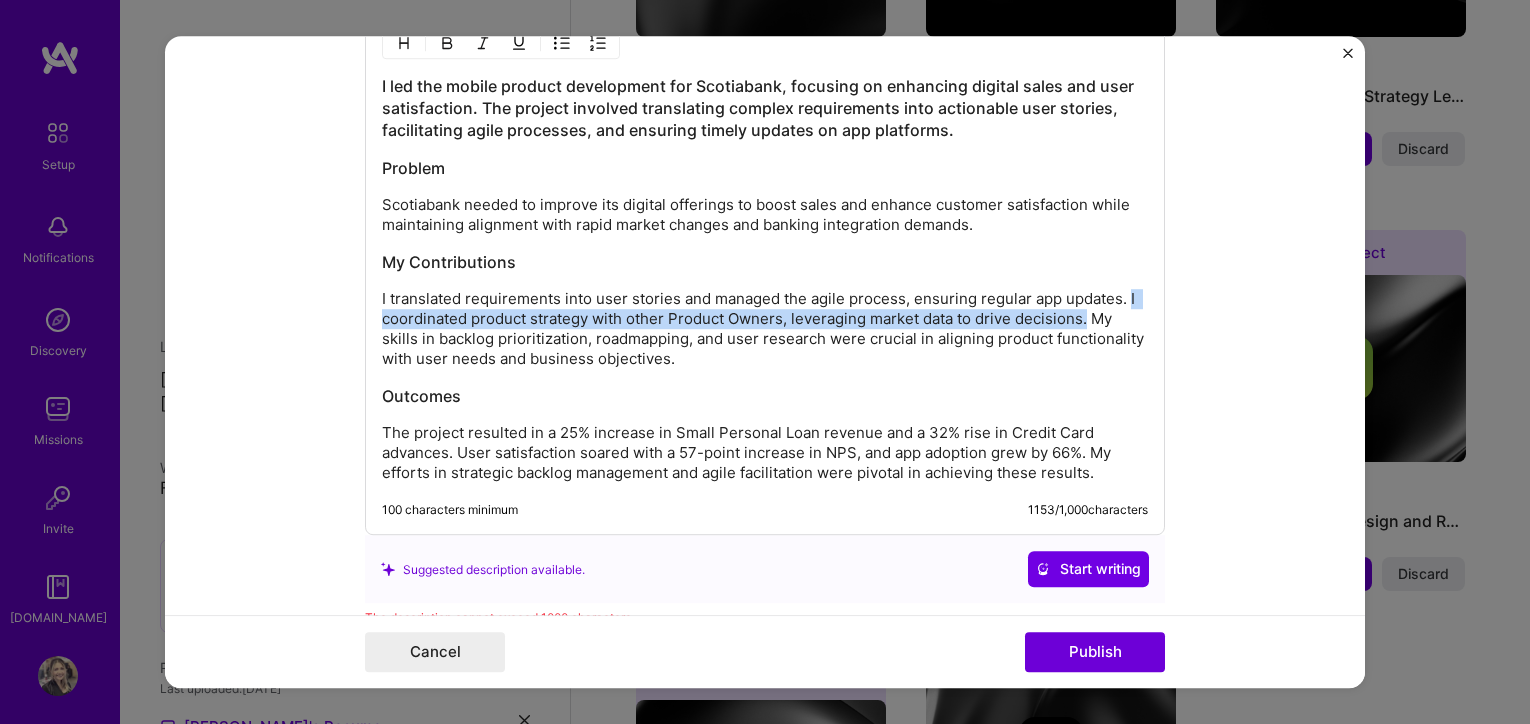 drag, startPoint x: 1090, startPoint y: 319, endPoint x: 1126, endPoint y: 302, distance: 39.812057 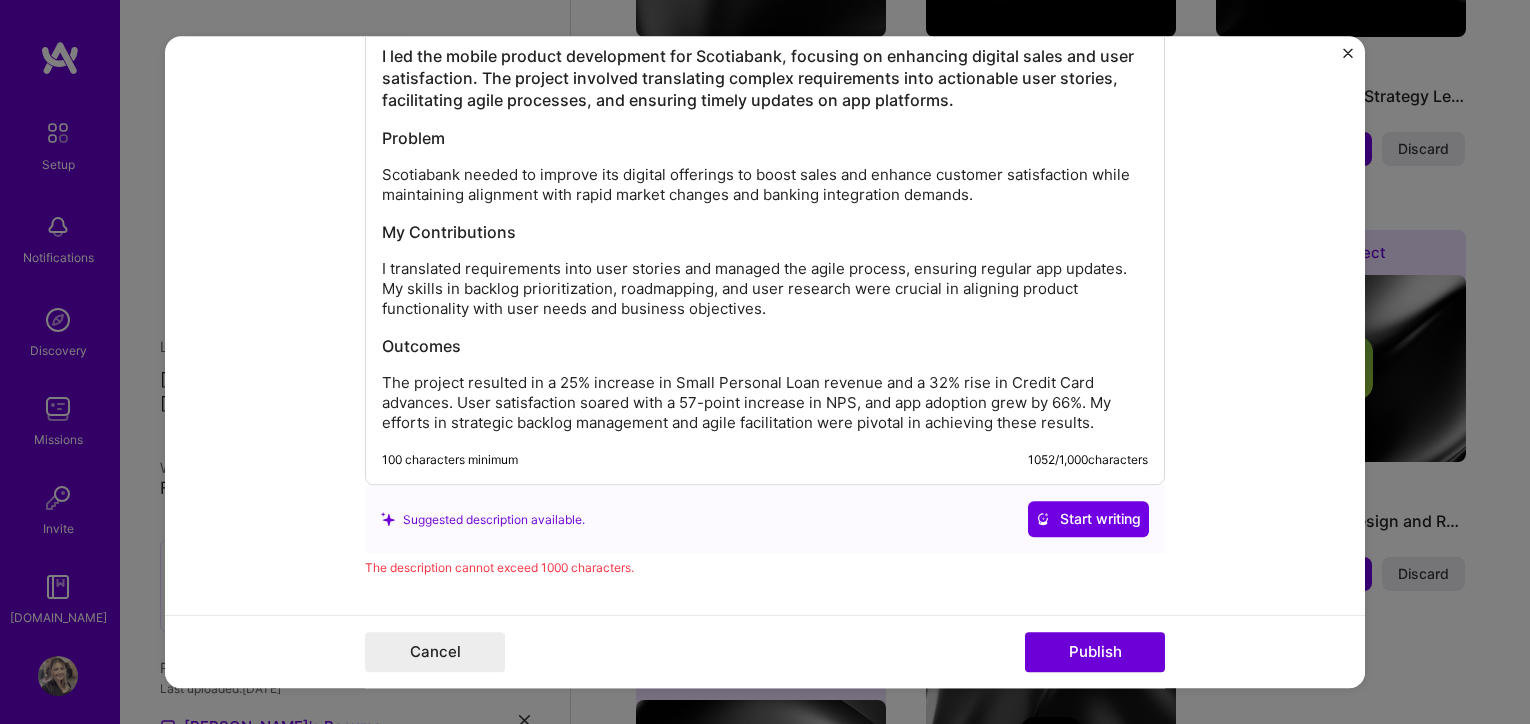 scroll, scrollTop: 1977, scrollLeft: 0, axis: vertical 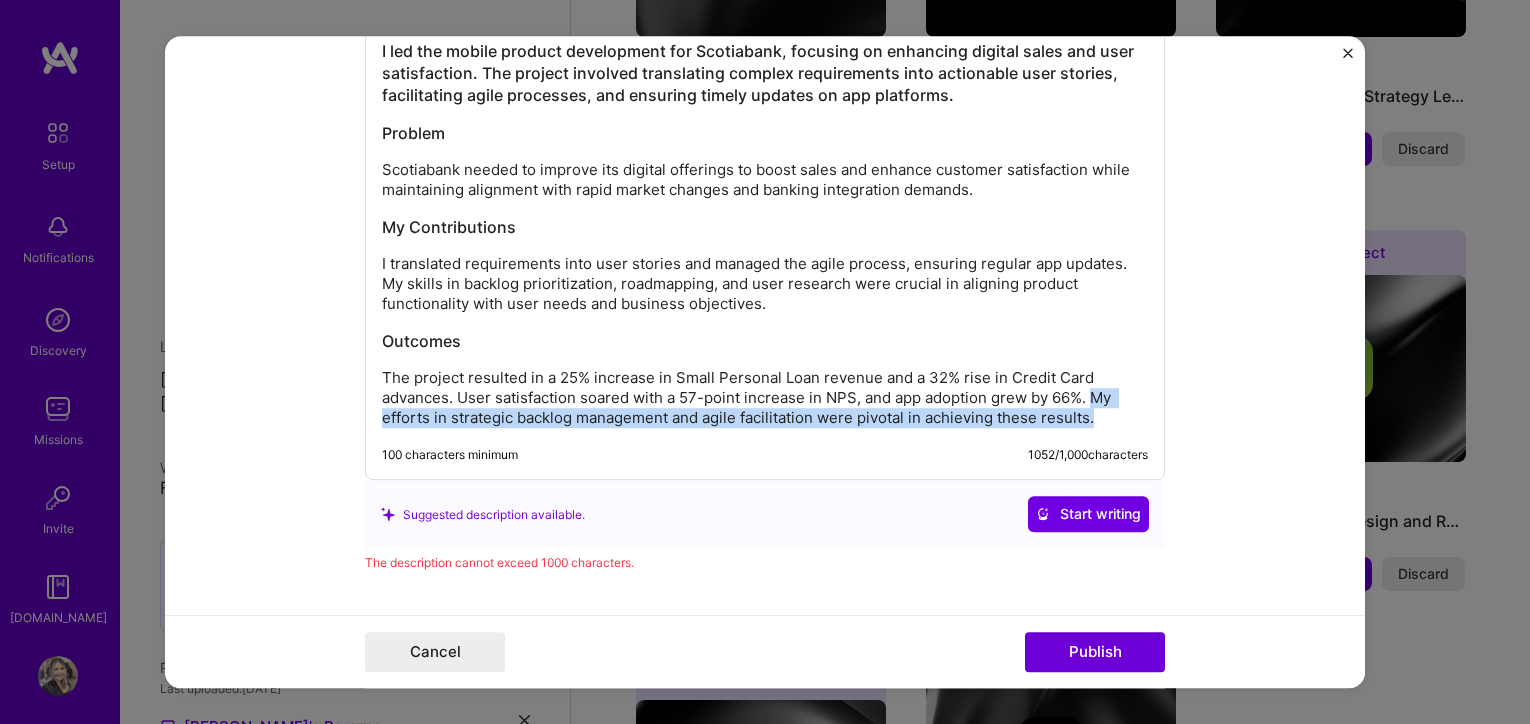 drag, startPoint x: 1103, startPoint y: 426, endPoint x: 1099, endPoint y: 400, distance: 26.305893 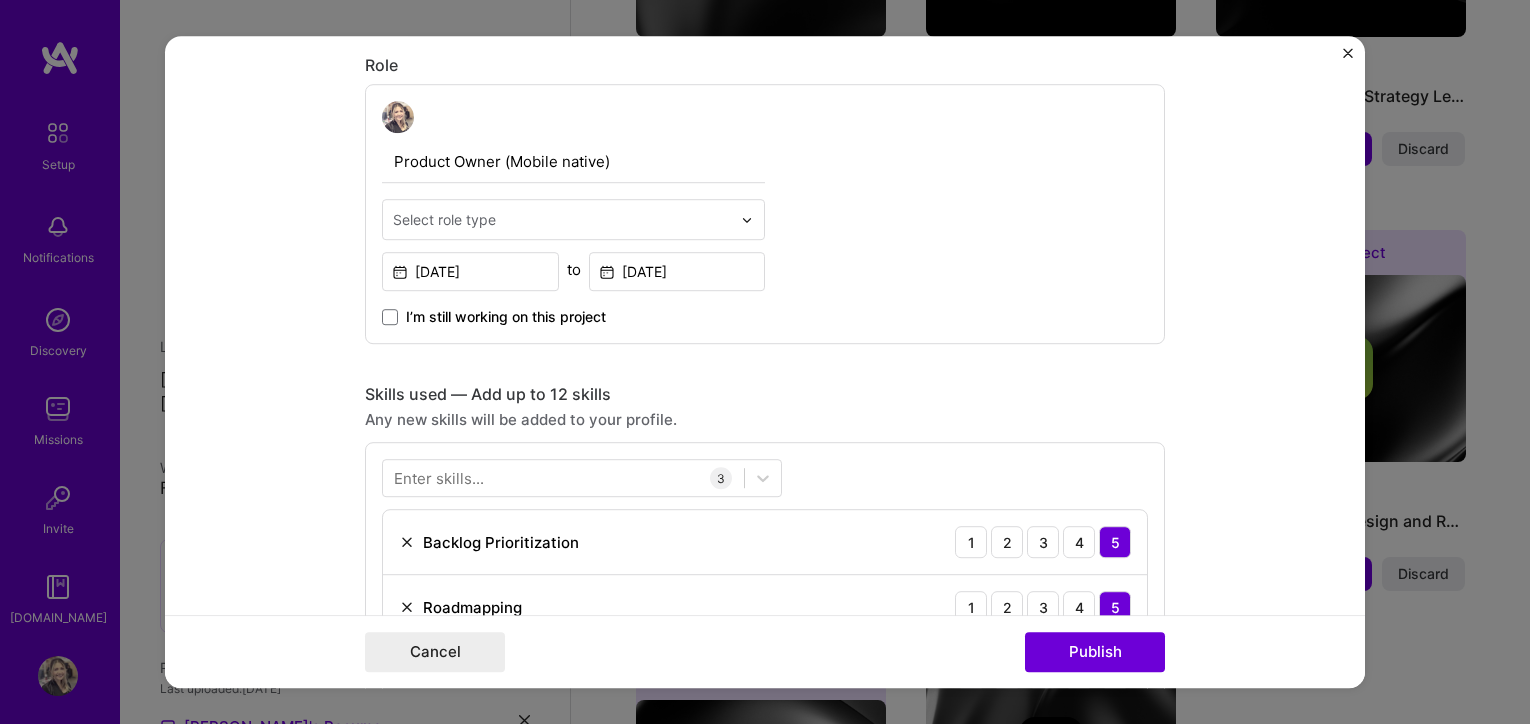 scroll, scrollTop: 636, scrollLeft: 0, axis: vertical 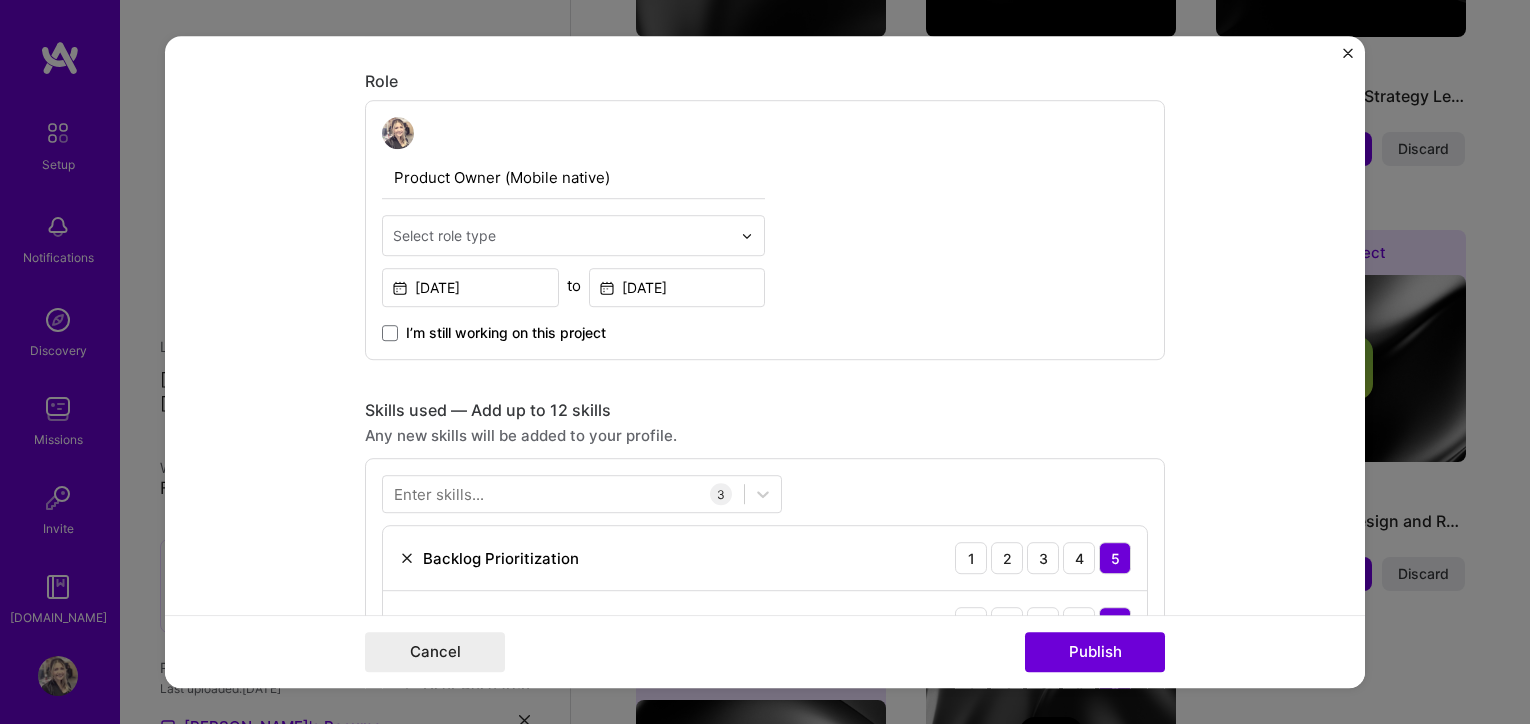 click at bounding box center [562, 235] 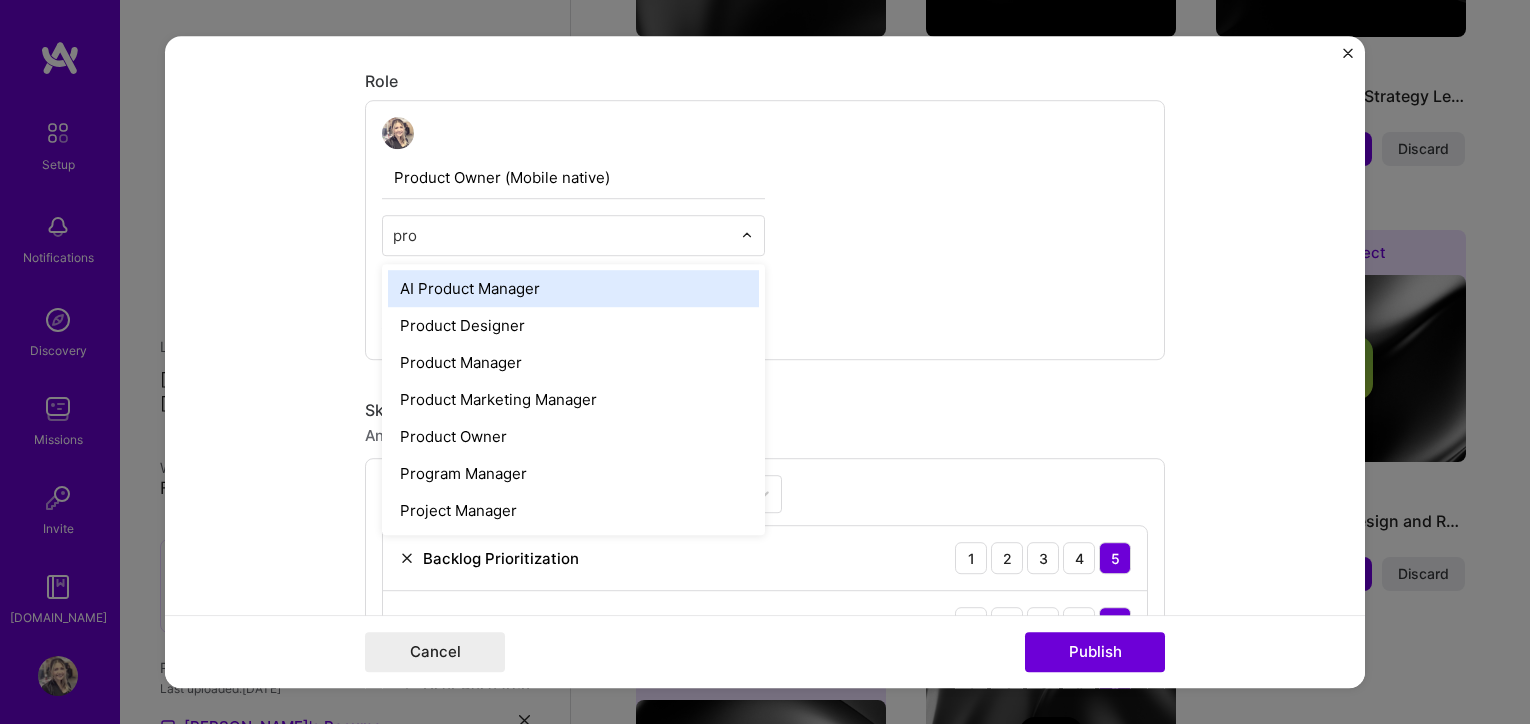 type on "prod" 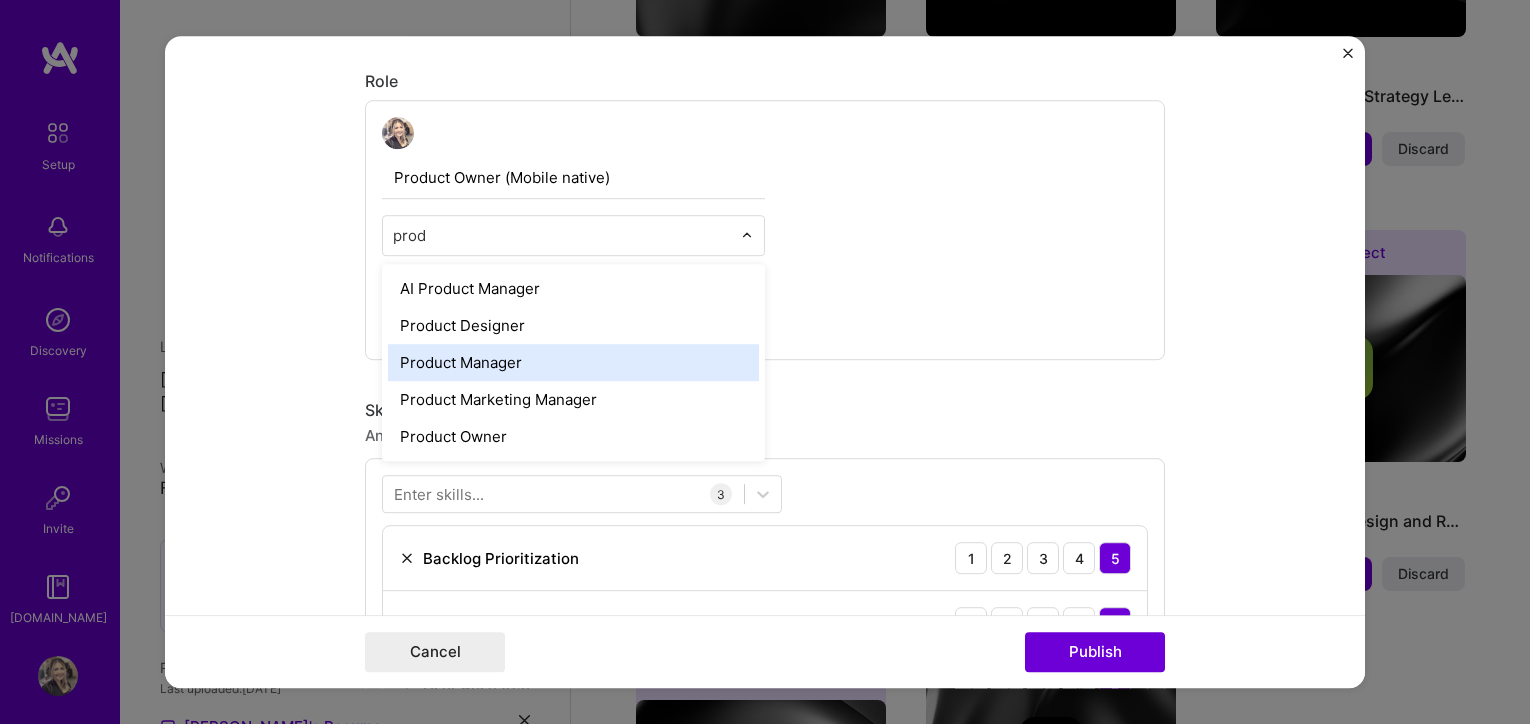 click on "Product Manager" at bounding box center [573, 362] 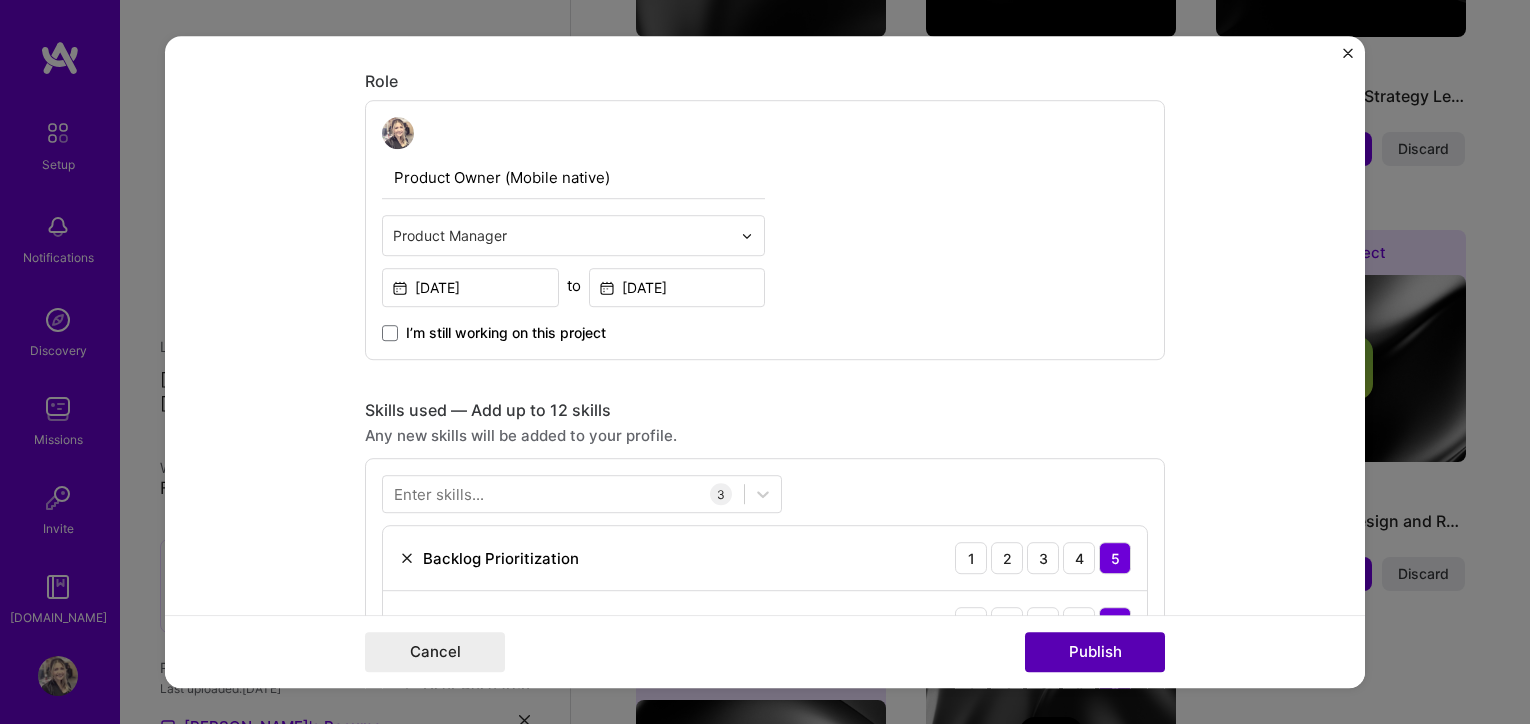 click on "Publish" at bounding box center [1095, 652] 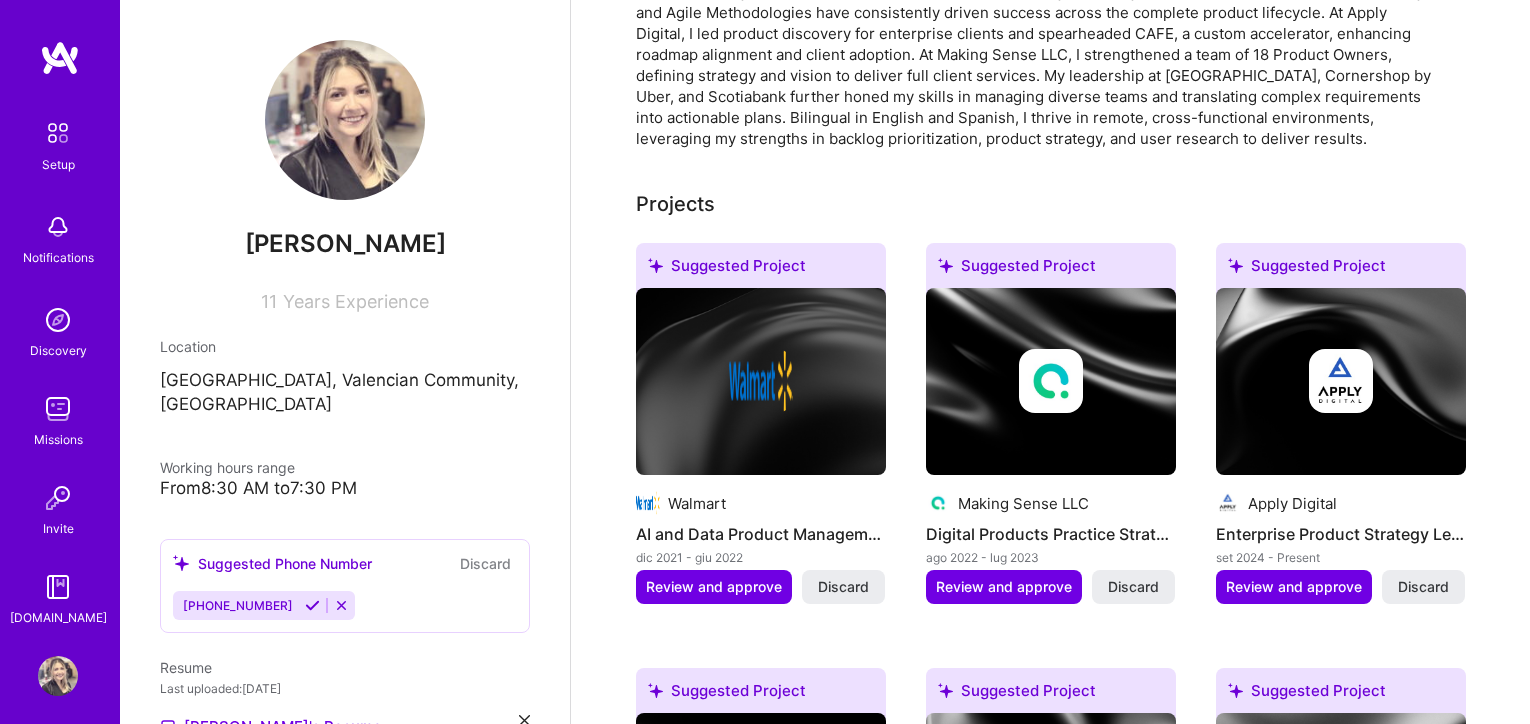 scroll, scrollTop: 571, scrollLeft: 0, axis: vertical 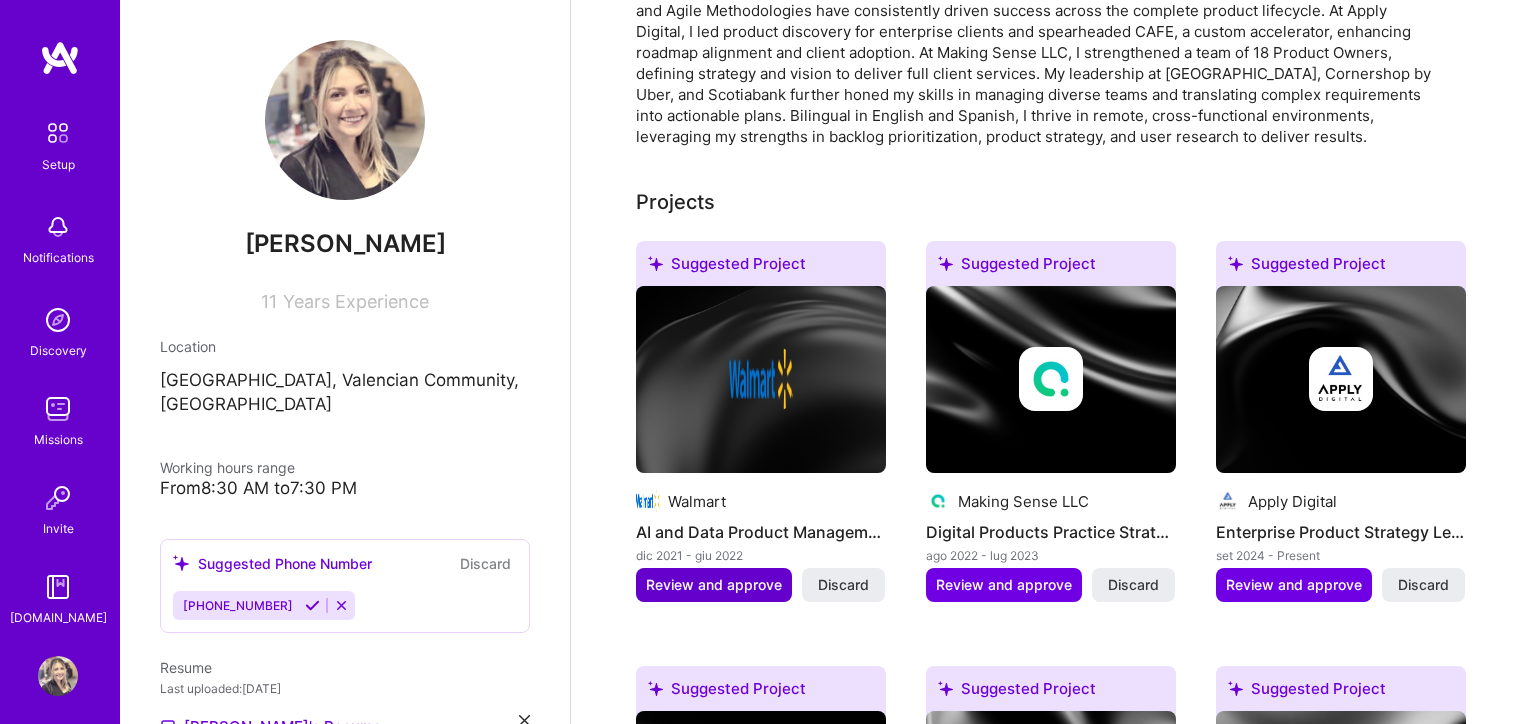 click on "Review and approve" at bounding box center [714, 585] 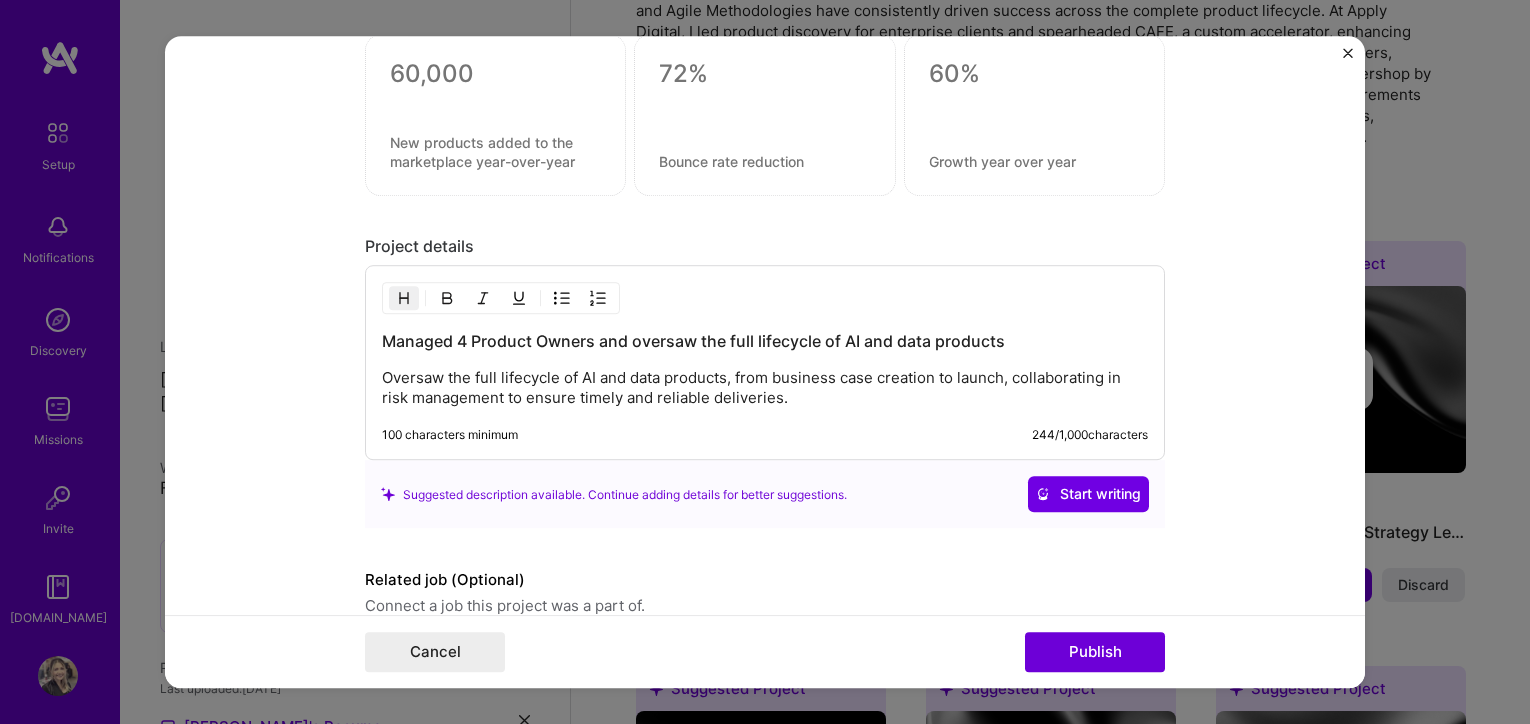 scroll, scrollTop: 1697, scrollLeft: 0, axis: vertical 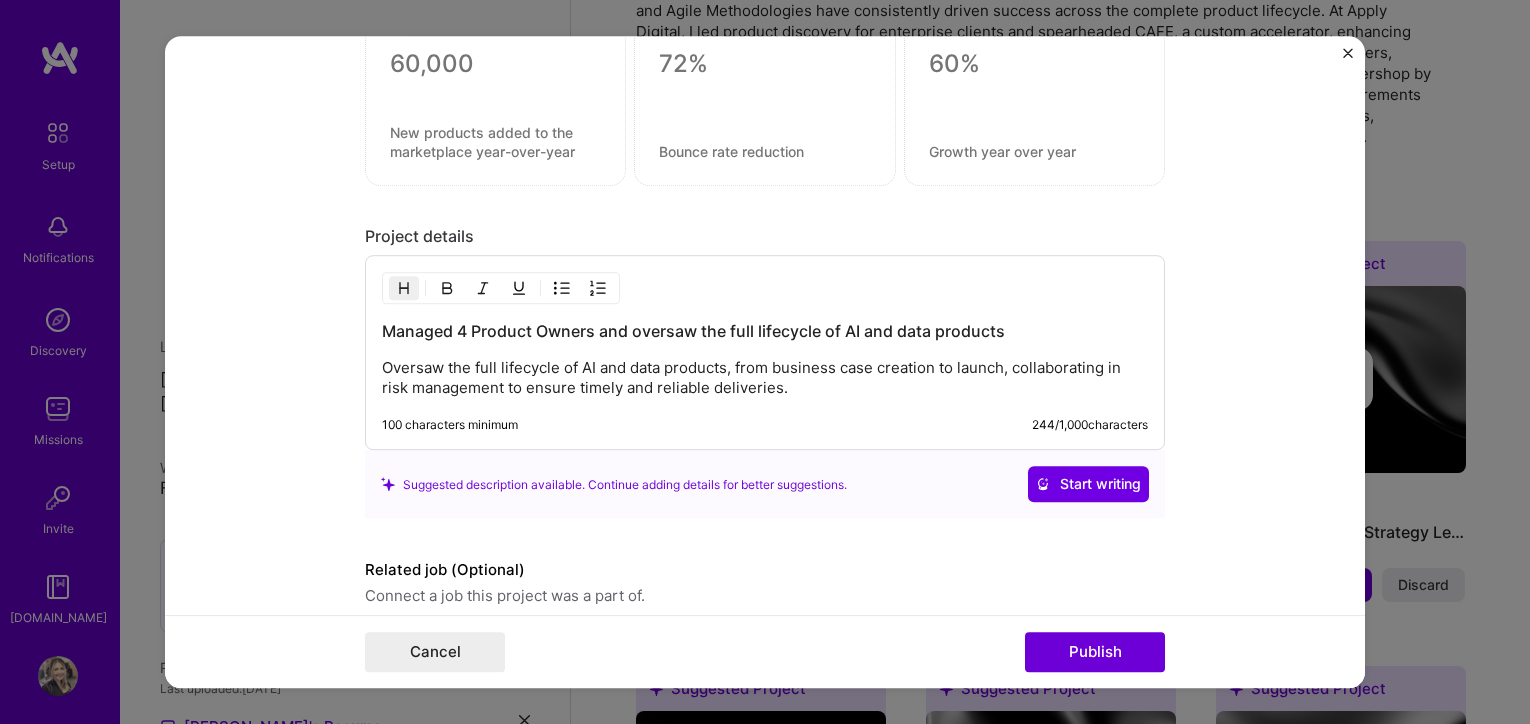 click on "Oversaw the full lifecycle of AI and data products, from business case creation to launch, collaborating in risk management to ensure timely and reliable deliveries." at bounding box center [765, 379] 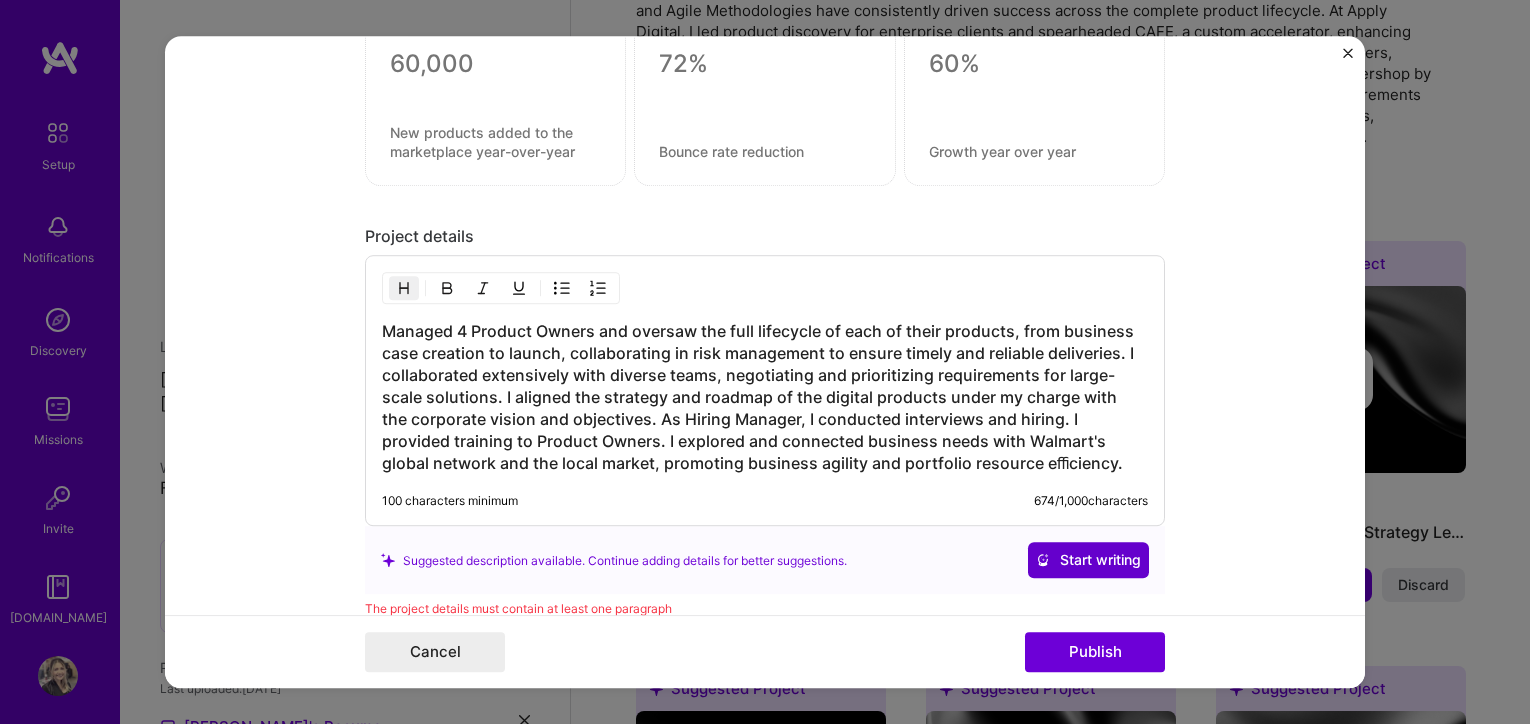 click on "Start writing" at bounding box center [1088, 561] 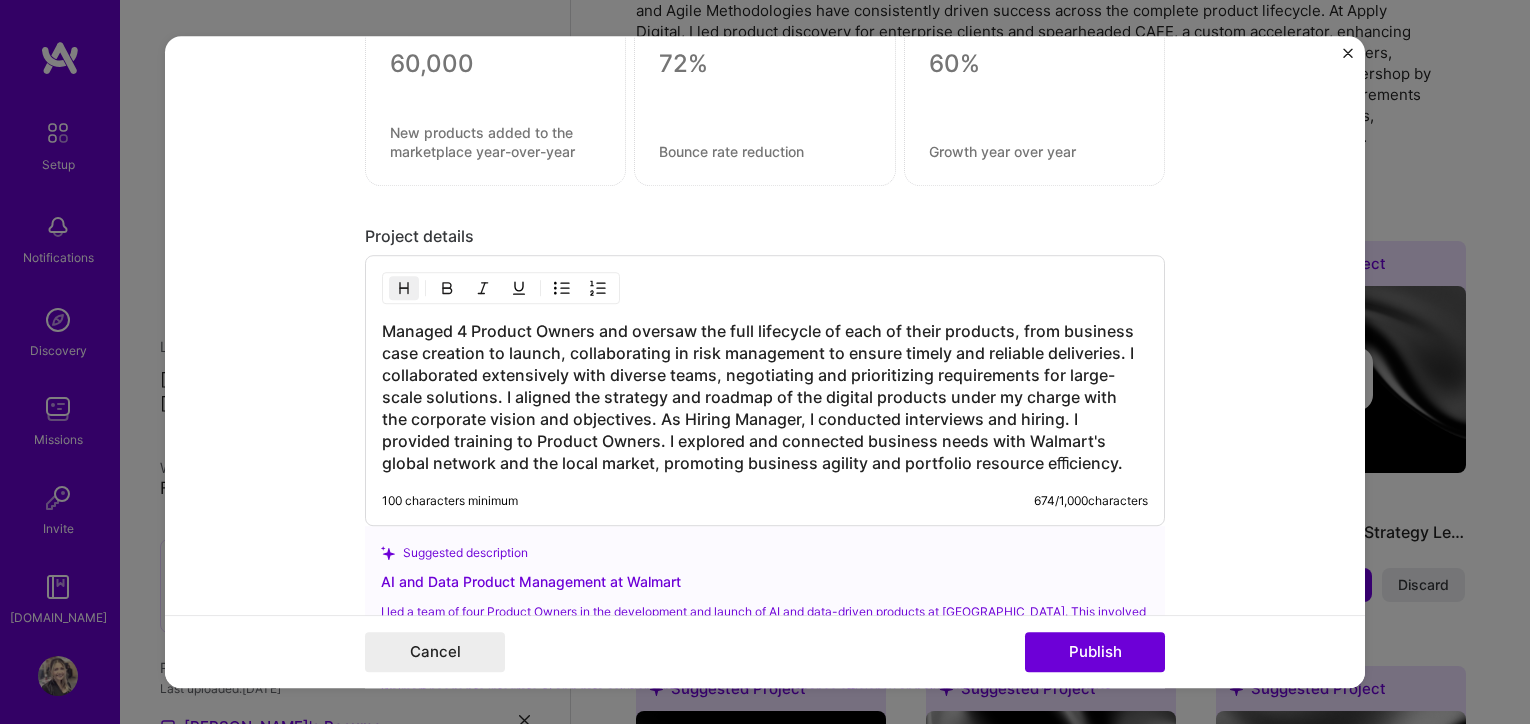 click on "Managed 4 Product Owners and oversaw the full lifecycle of each of their products, from business case creation to launch, collaborating in risk management to ensure timely and reliable deliveries. I collaborated extensively with diverse teams, negotiating and prioritizing requirements for large-scale solutions. I aligned the strategy and roadmap of the digital products under my charge with the corporate vision and objectives. As Hiring Manager, I conducted interviews and hiring. I provided training to Product Owners. I explored and connected business needs with Walmart's global network and the local market, promoting business agility and portfolio resource eﬃciency." at bounding box center (765, 398) 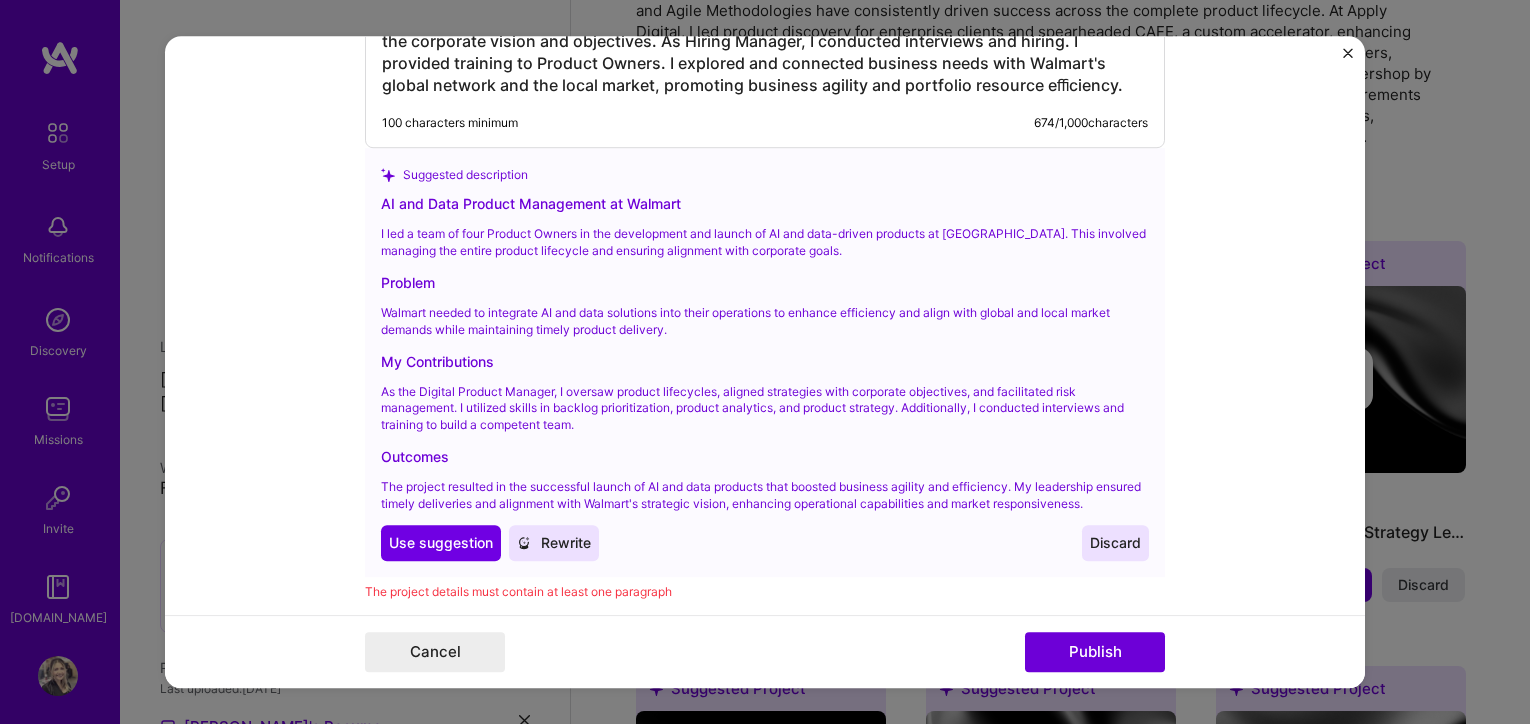 scroll, scrollTop: 2091, scrollLeft: 0, axis: vertical 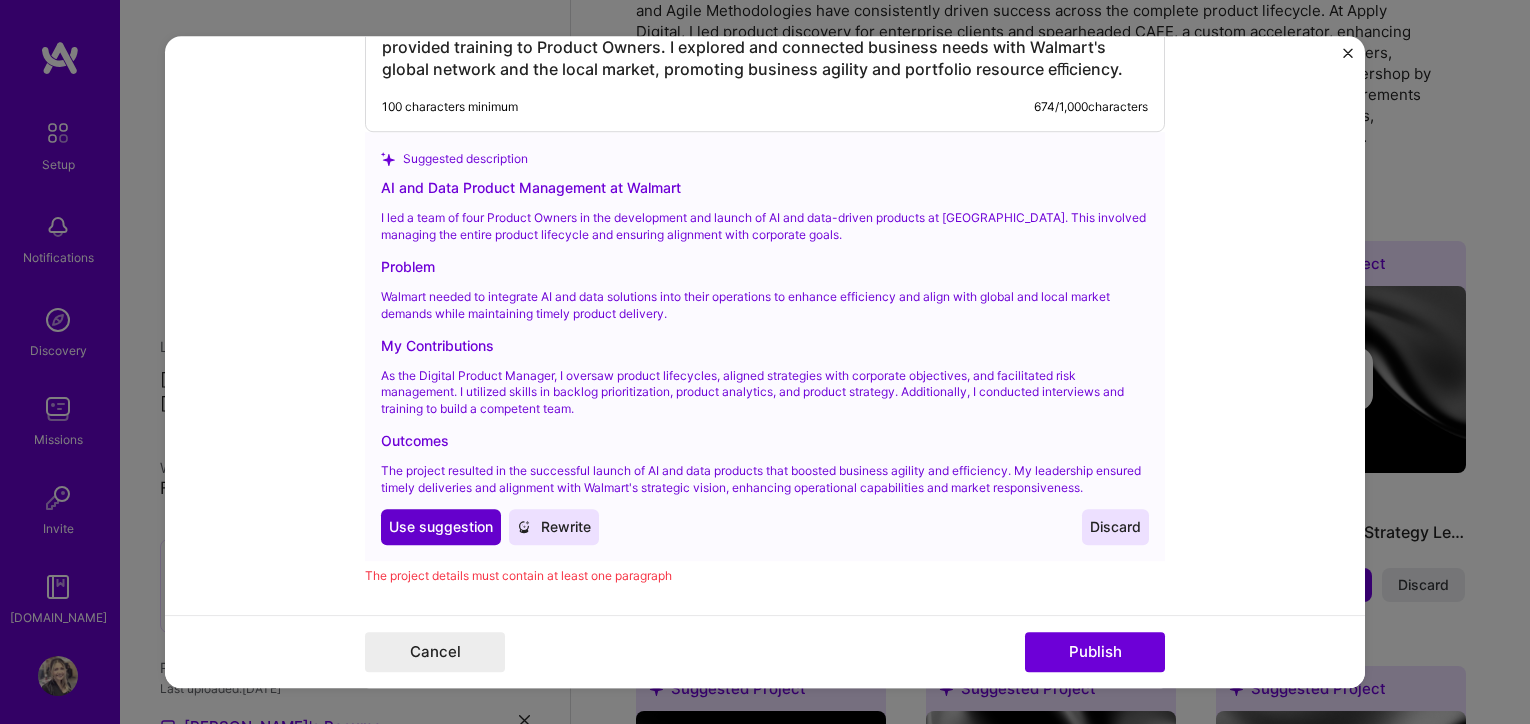 click on "Use suggestion" at bounding box center [441, 527] 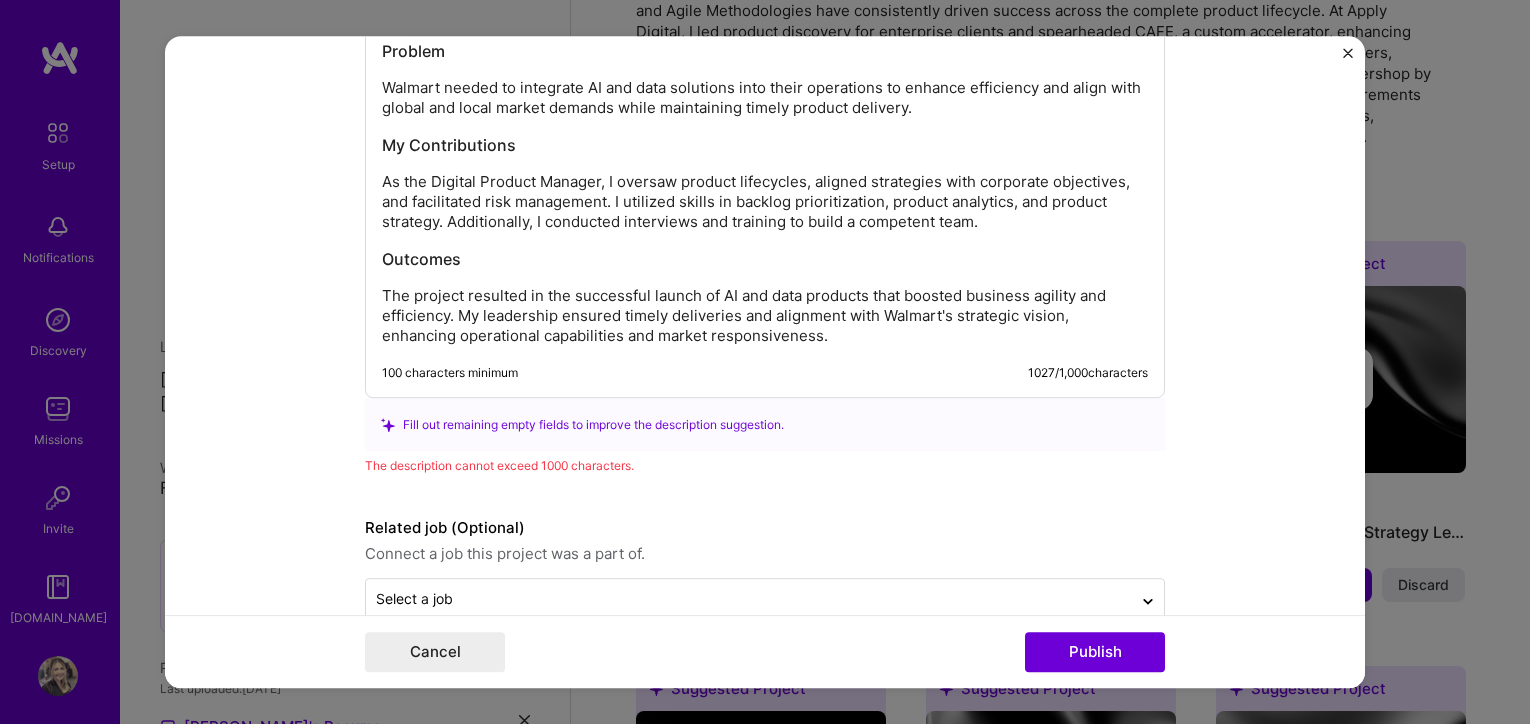 click on "The project resulted in the successful launch of AI and data products that boosted business agility and efficiency. My leadership ensured timely deliveries and alignment with Walmart's strategic vision, enhancing operational capabilities and market responsiveness." at bounding box center (765, 317) 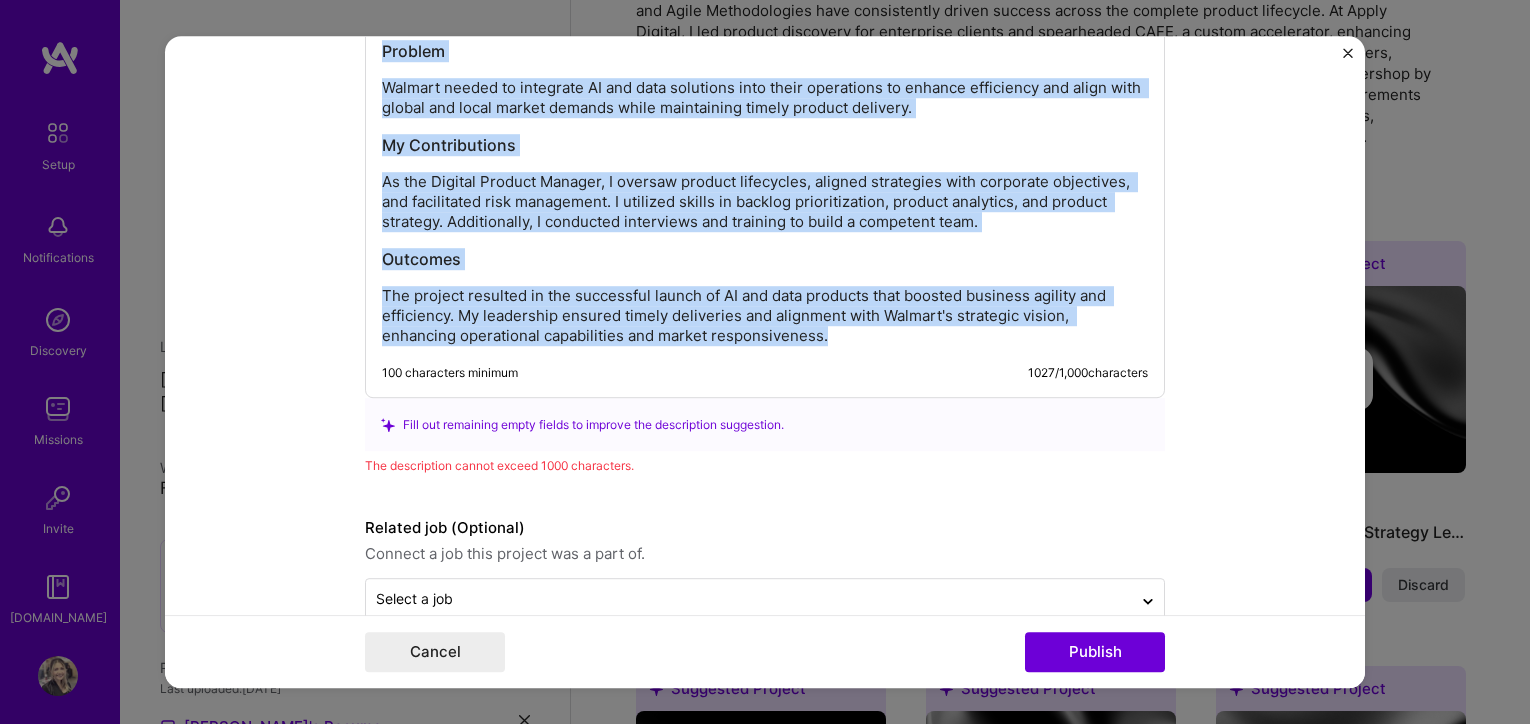 copy on "AI and Data Product Management at Walmart I led a team of four Product Owners in the development and launch of AI and data-driven products at [GEOGRAPHIC_DATA]. This involved managing the entire product lifecycle and ensuring alignment with corporate goals. Problem Walmart needed to integrate AI and data solutions into their operations to enhance efficiency and align with global and local market demands while maintaining timely product delivery. My Contributions As the Digital Product Manager, I oversaw product lifecycles, aligned strategies with corporate objectives, and facilitated risk management. I utilized skills in backlog prioritization, product analytics, and product strategy. Additionally, I conducted interviews and training to build a competent team. Outcomes The project resulted in the successful launch of AI and data products that boosted business agility and efficiency. My leadership ensured timely deliveries and alignment with Walmart's strategic vision, enhancing operational capabilities and market re..." 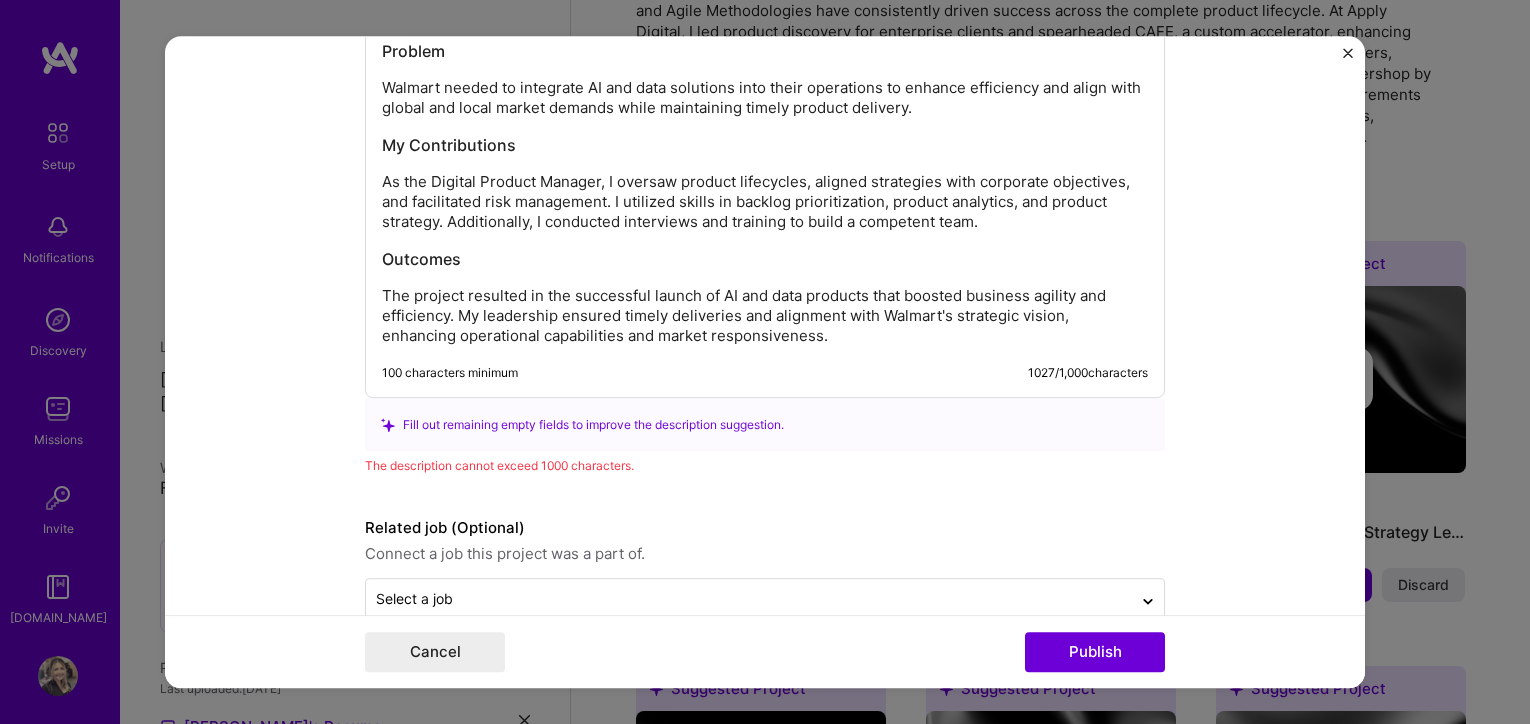 click on "The project resulted in the successful launch of AI and data products that boosted business agility and efficiency. My leadership ensured timely deliveries and alignment with Walmart's strategic vision, enhancing operational capabilities and market responsiveness." at bounding box center [765, 317] 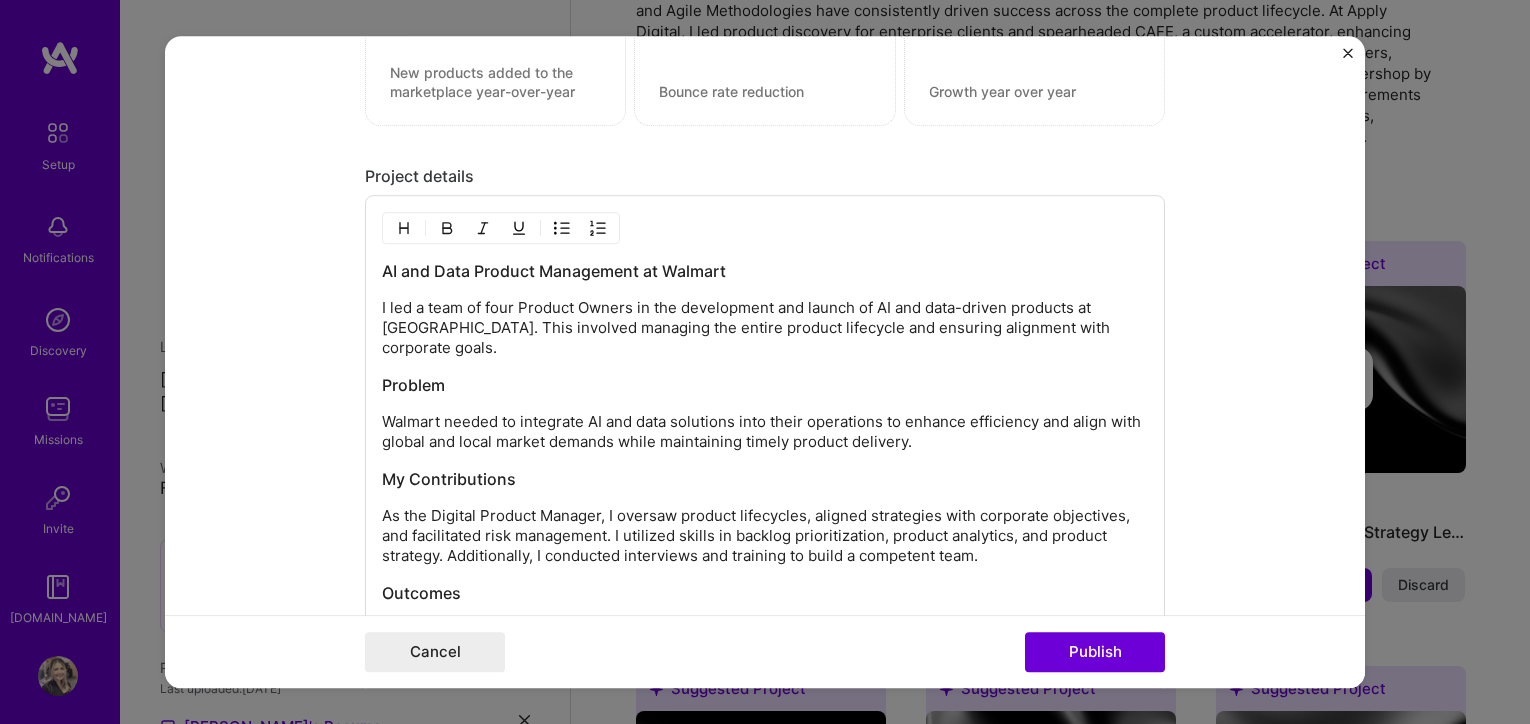 scroll, scrollTop: 1739, scrollLeft: 0, axis: vertical 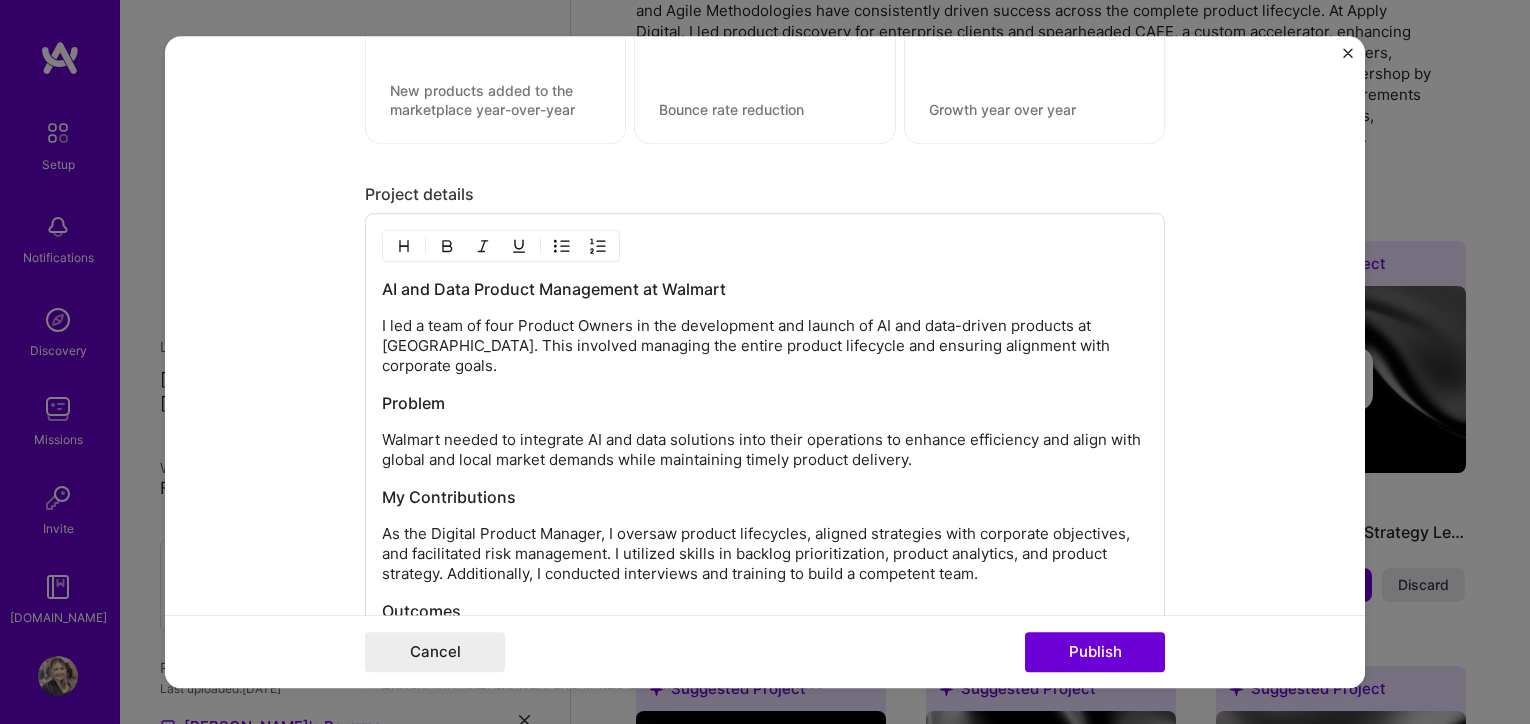 click on "AI and Data Product Management at Walmart" at bounding box center [765, 290] 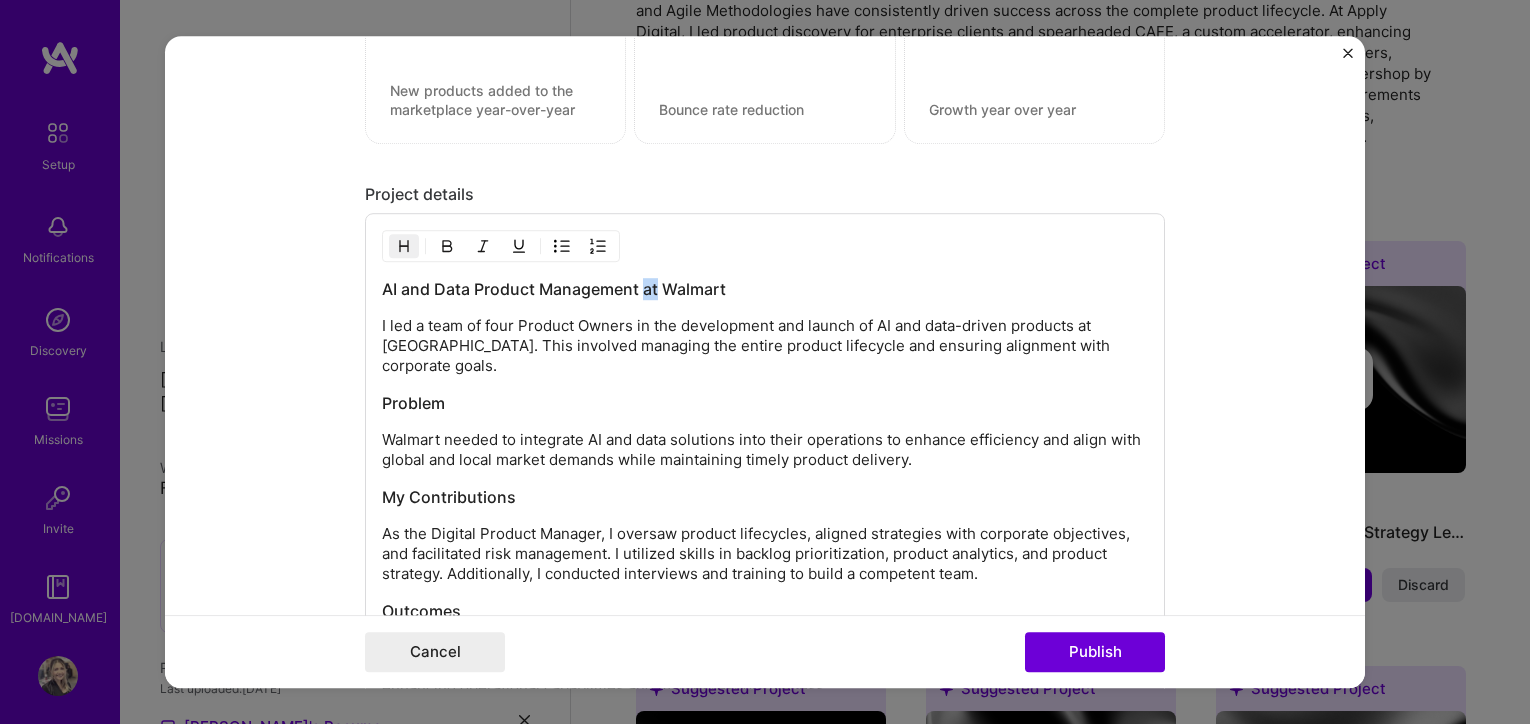 click on "AI and Data Product Management at Walmart" at bounding box center (765, 290) 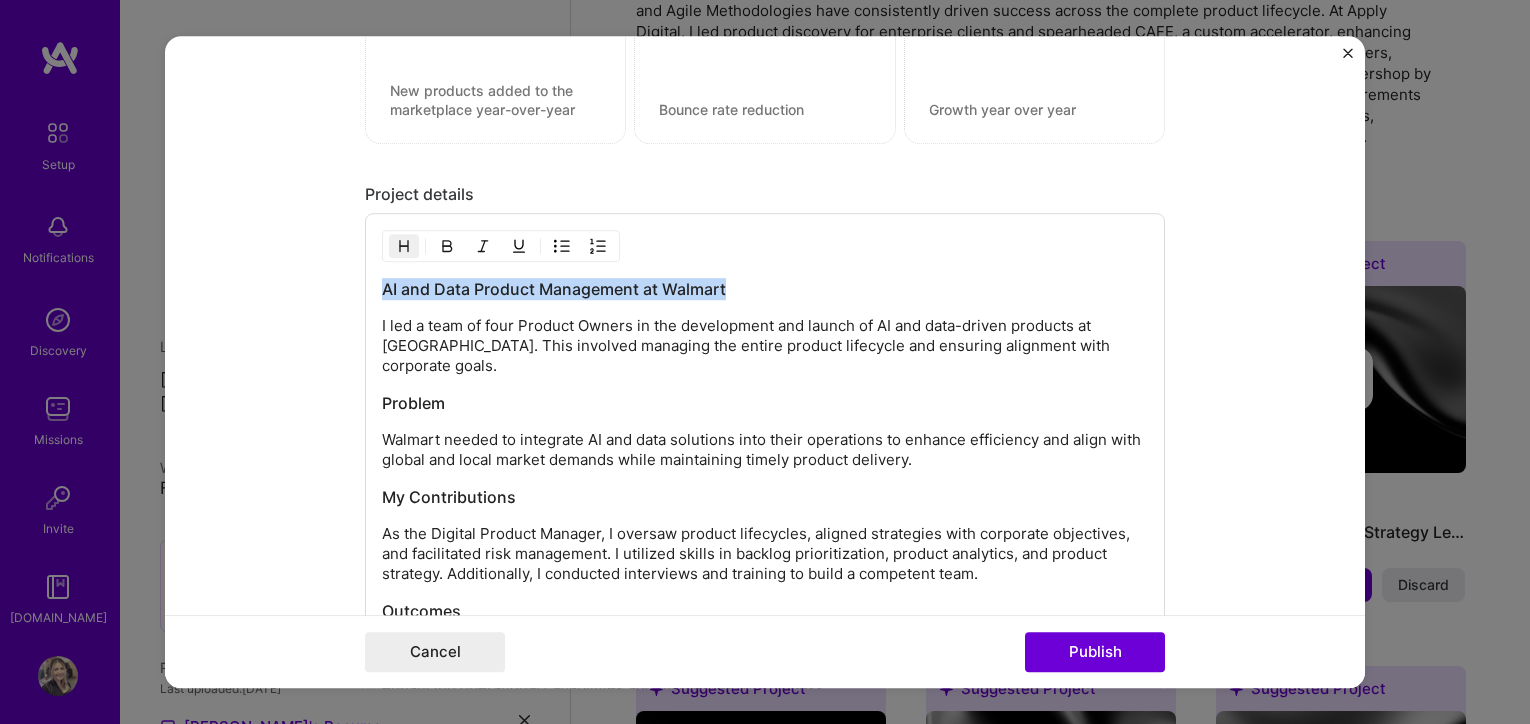 click on "AI and Data Product Management at Walmart" at bounding box center (765, 290) 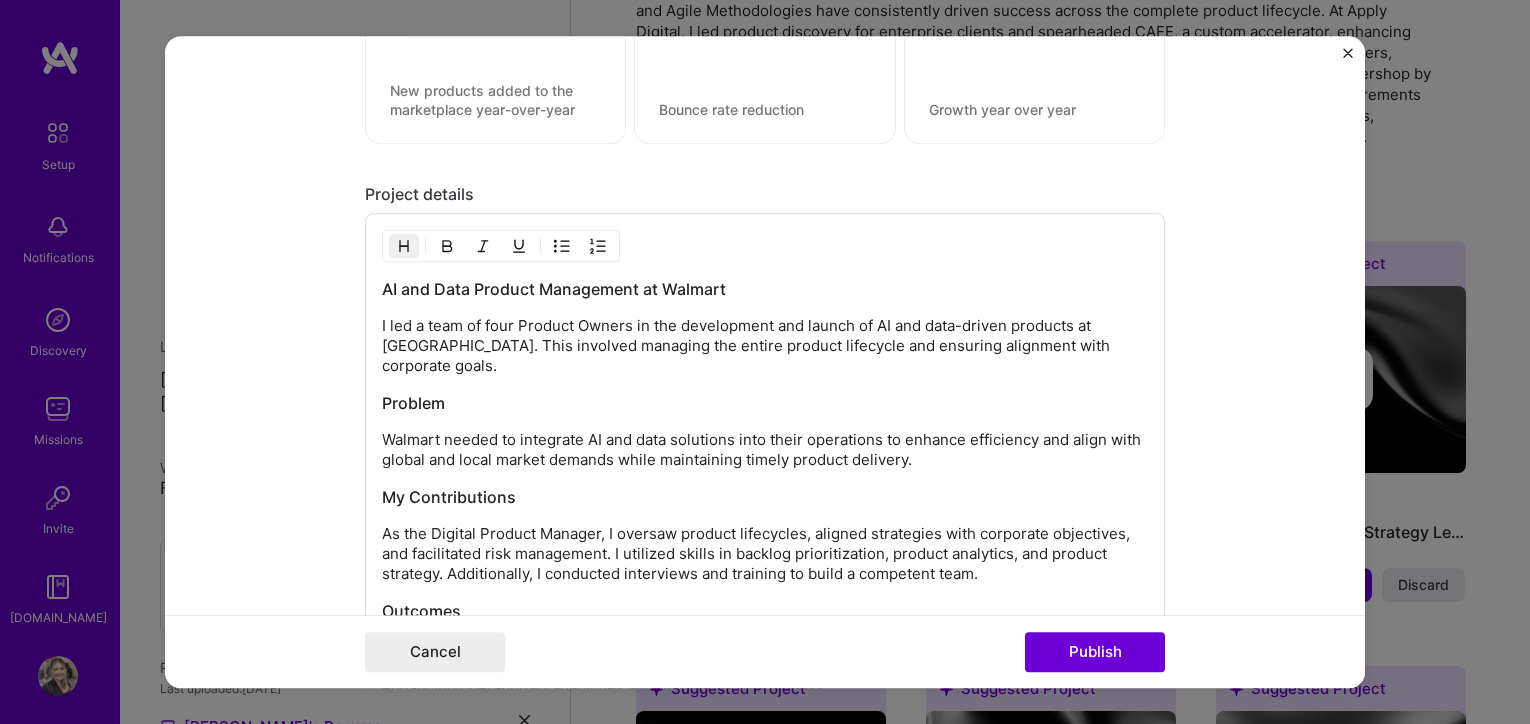 click on "Problem" at bounding box center (765, 404) 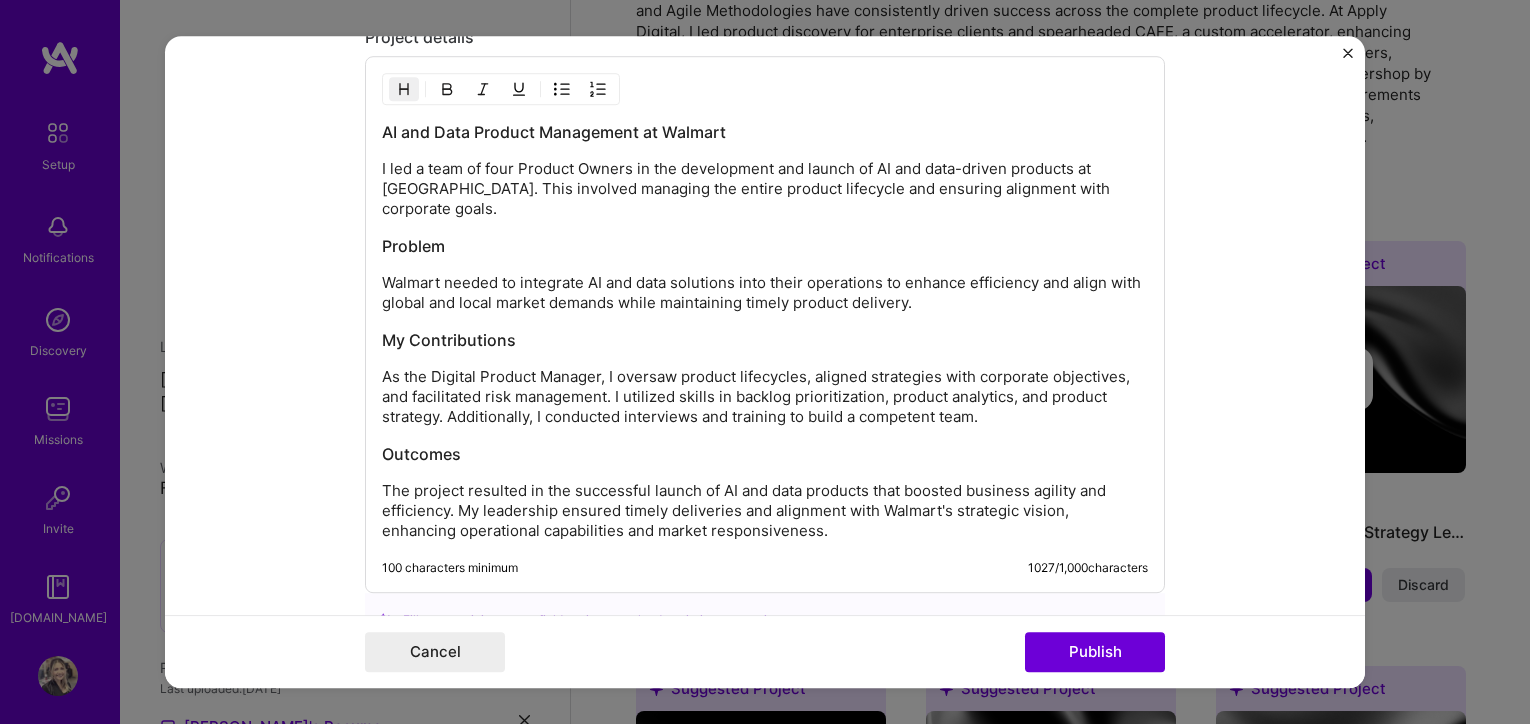 scroll, scrollTop: 1898, scrollLeft: 0, axis: vertical 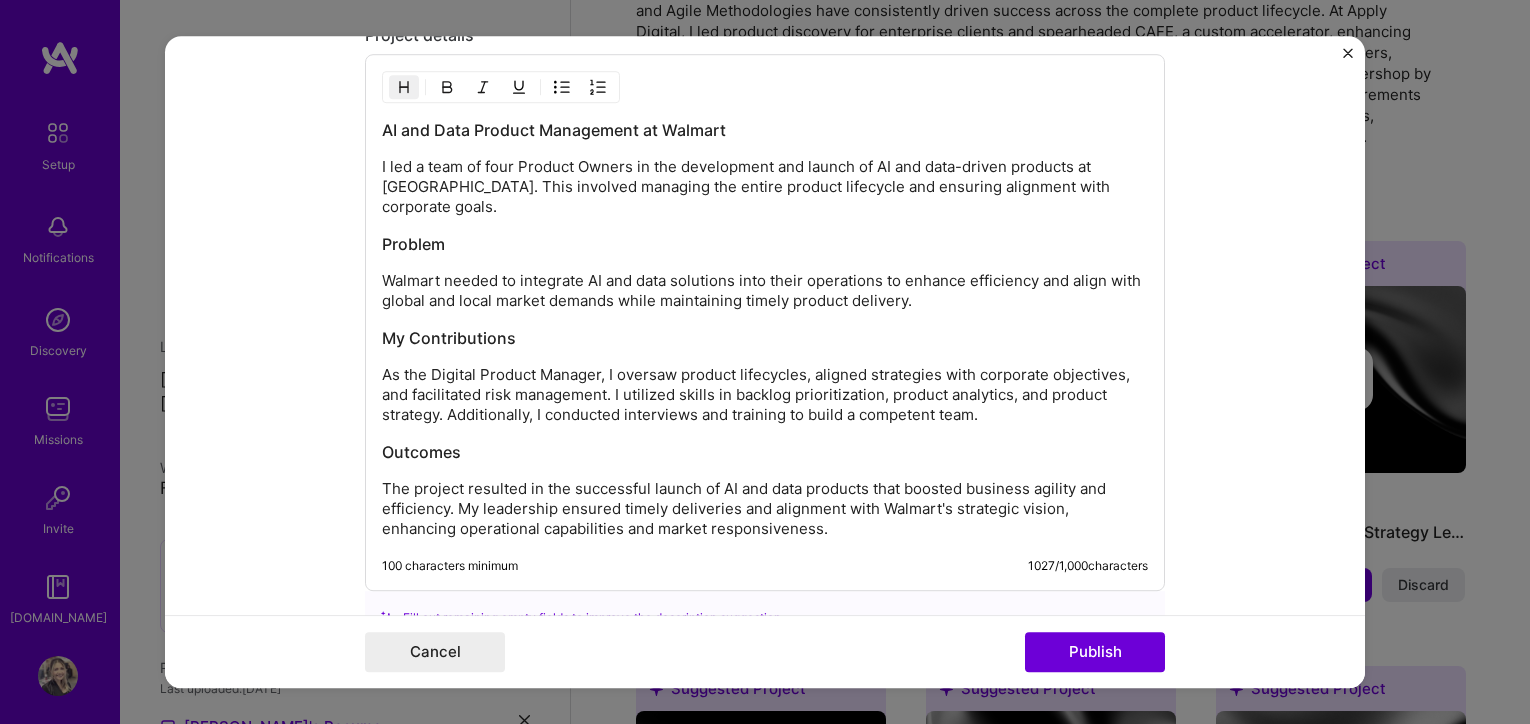 click on "The project resulted in the successful launch of AI and data products that boosted business agility and efficiency. My leadership ensured timely deliveries and alignment with Walmart's strategic vision, enhancing operational capabilities and market responsiveness." at bounding box center [765, 510] 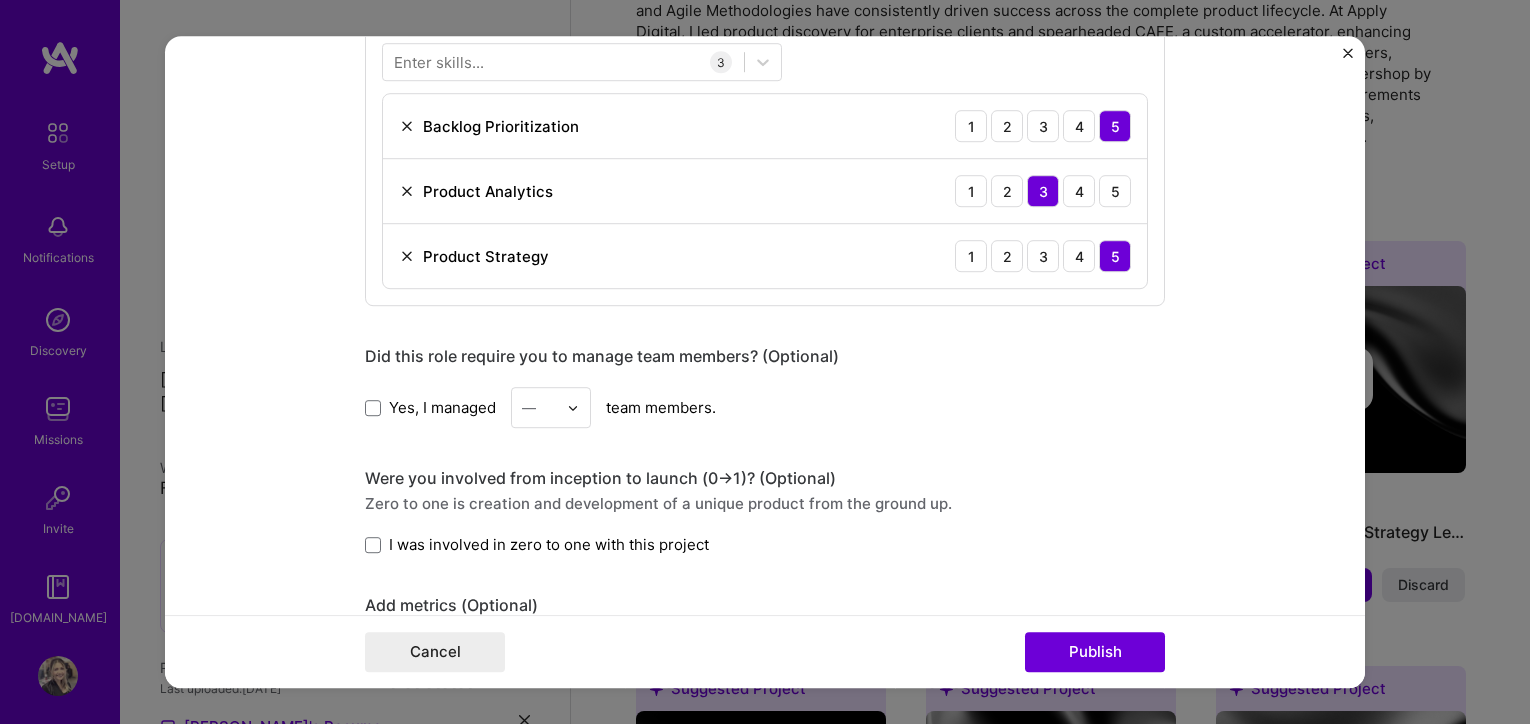 scroll, scrollTop: 1069, scrollLeft: 0, axis: vertical 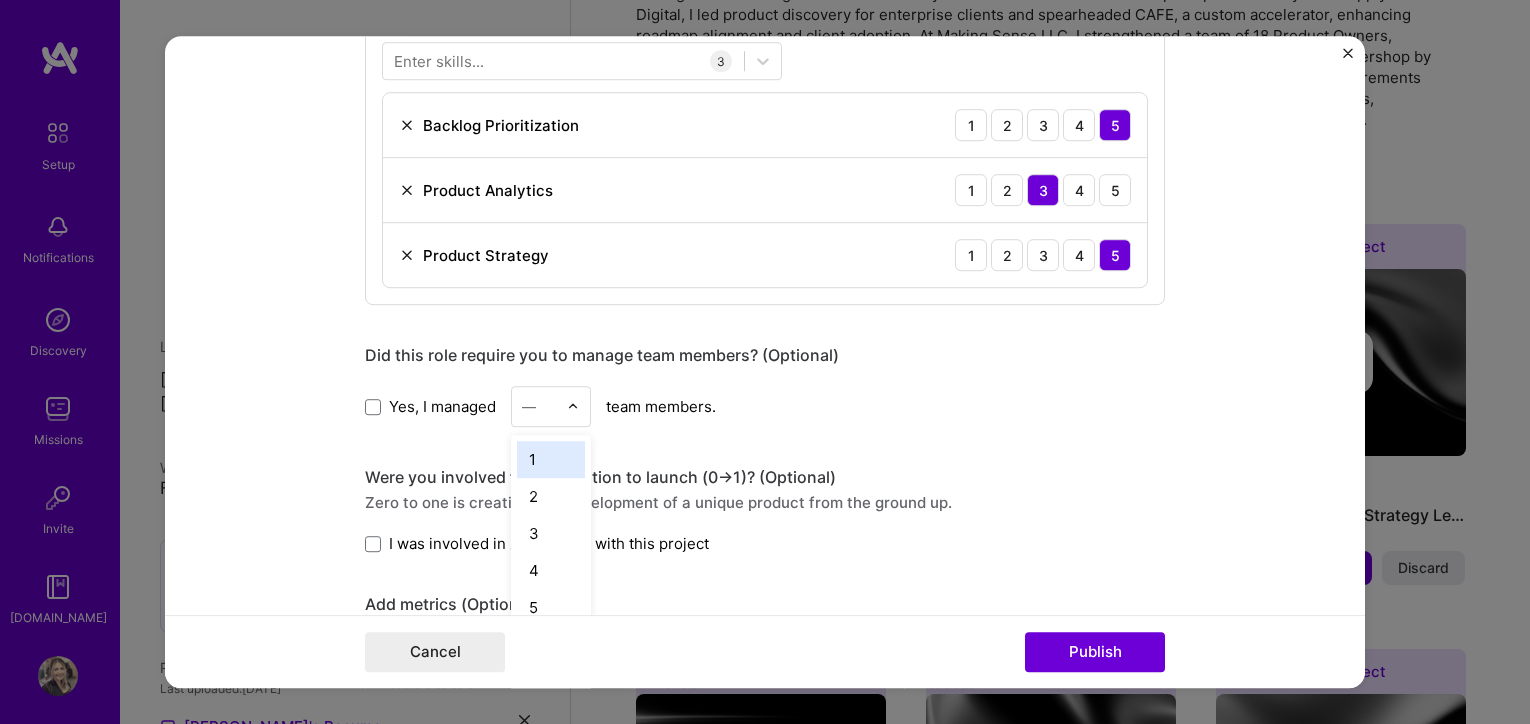 click at bounding box center [578, 406] 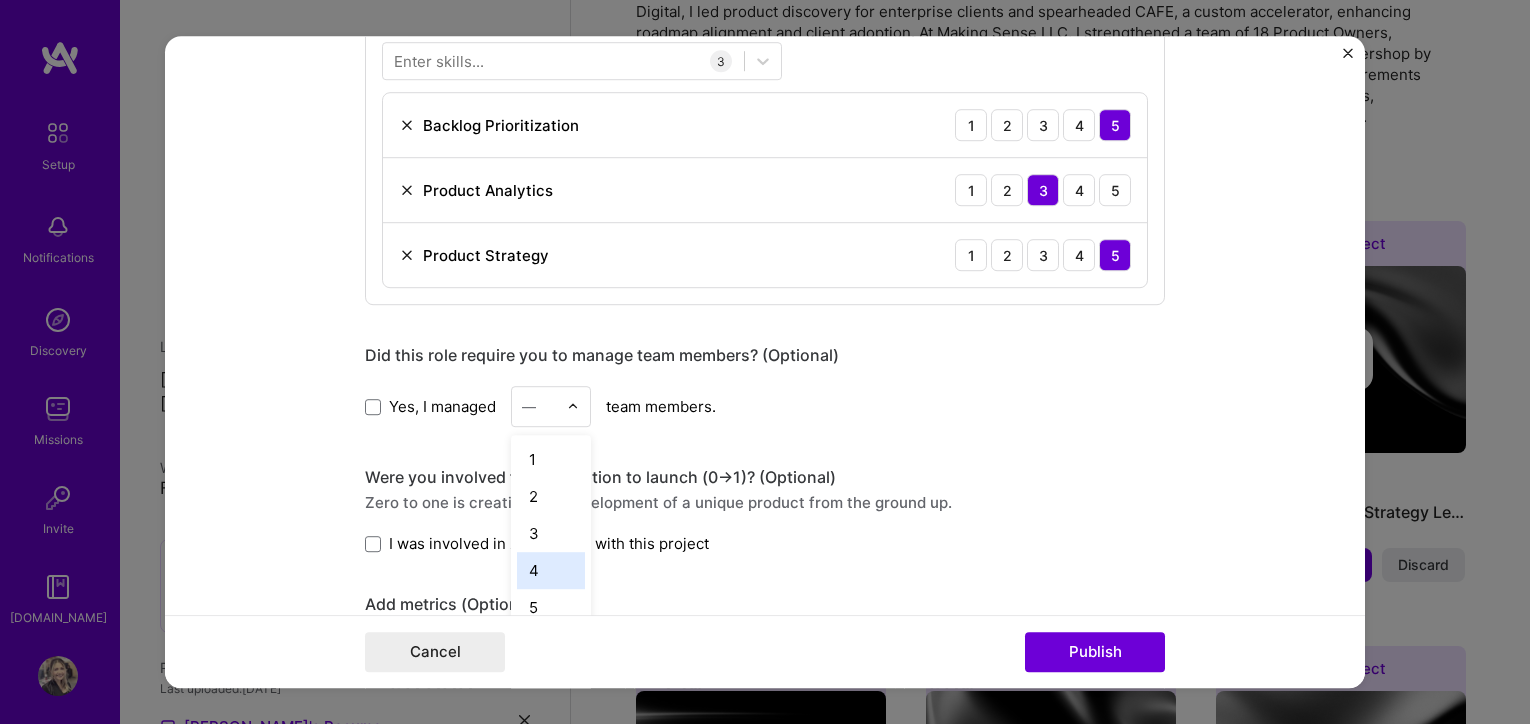 click on "4" at bounding box center [551, 570] 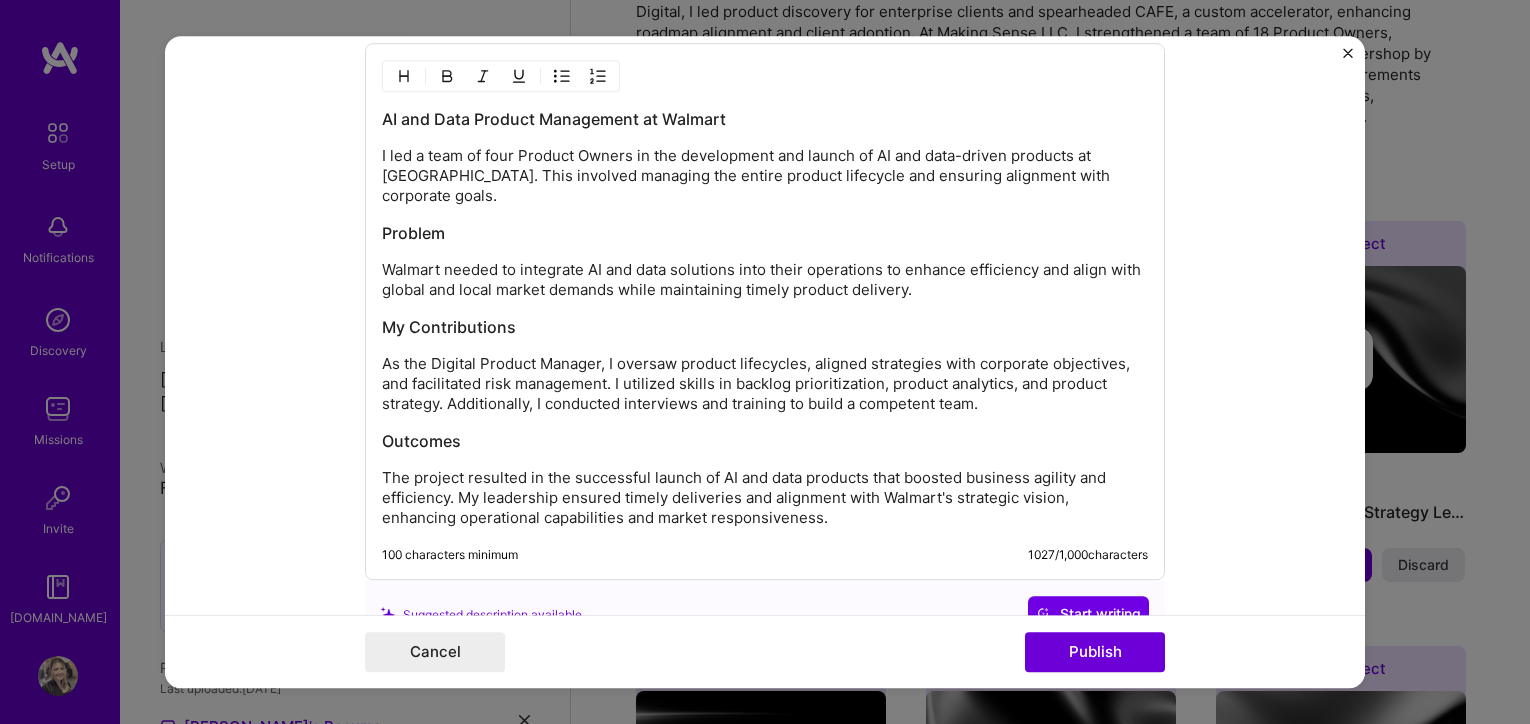 scroll, scrollTop: 1947, scrollLeft: 0, axis: vertical 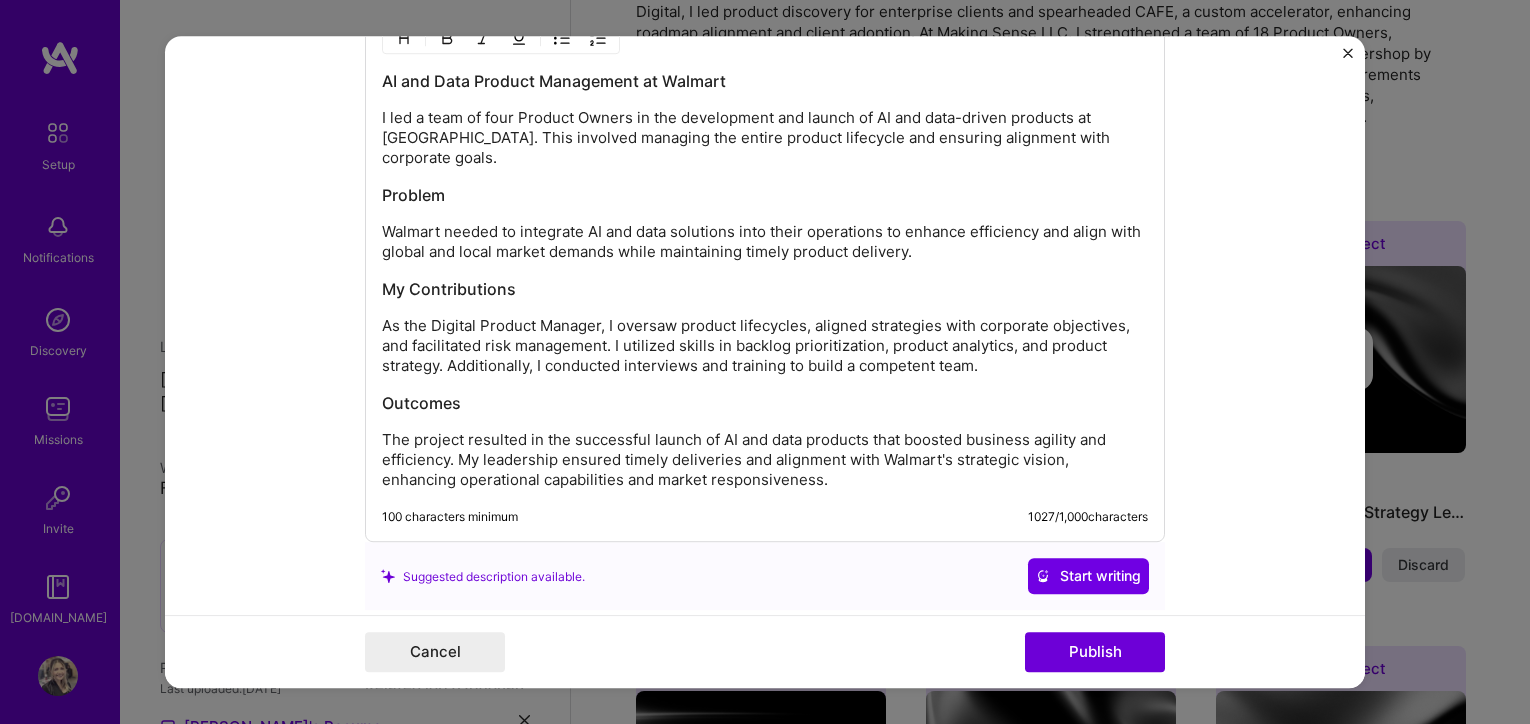 click on "As the Digital Product Manager, I oversaw product lifecycles, aligned strategies with corporate objectives, and facilitated risk management. I utilized skills in backlog prioritization, product analytics, and product strategy. Additionally, I conducted interviews and training to build a competent team." at bounding box center (765, 347) 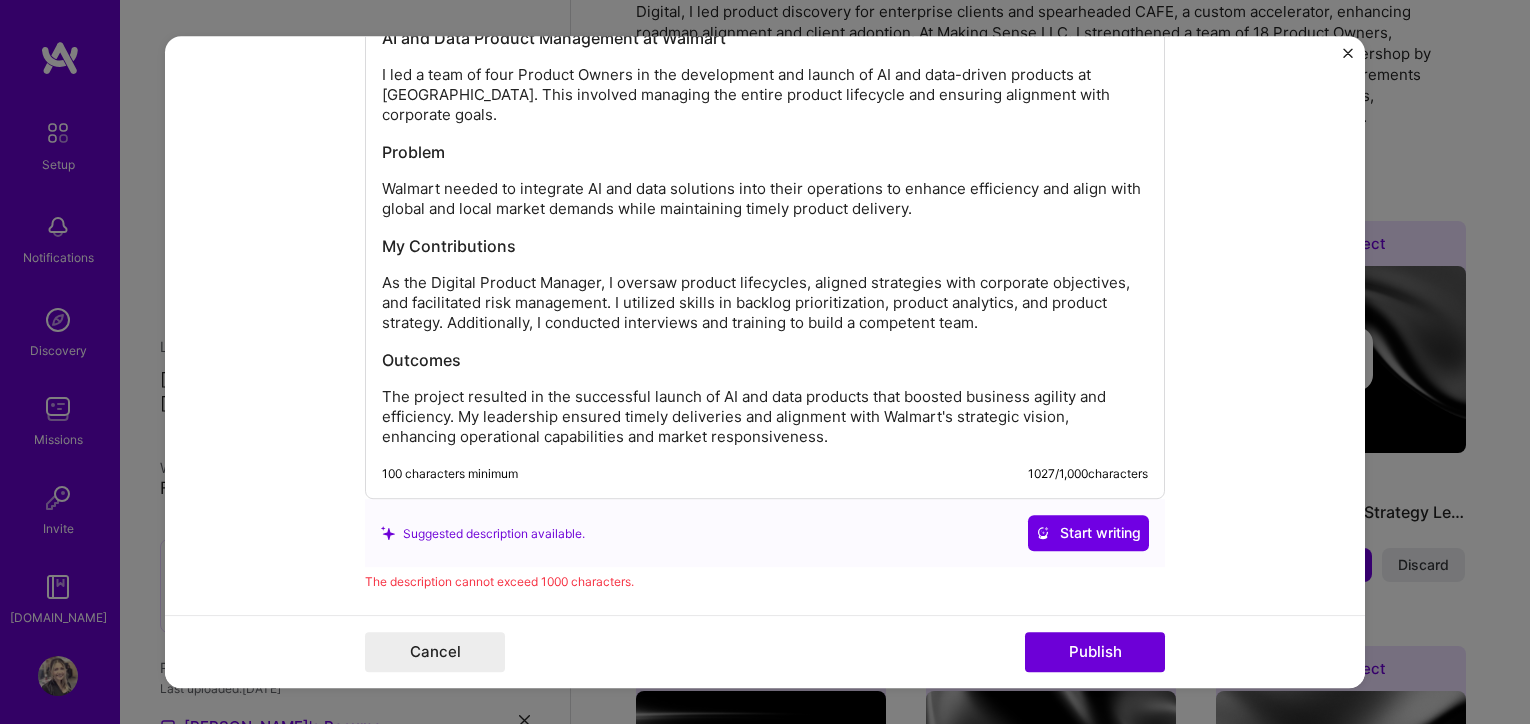 scroll, scrollTop: 1993, scrollLeft: 0, axis: vertical 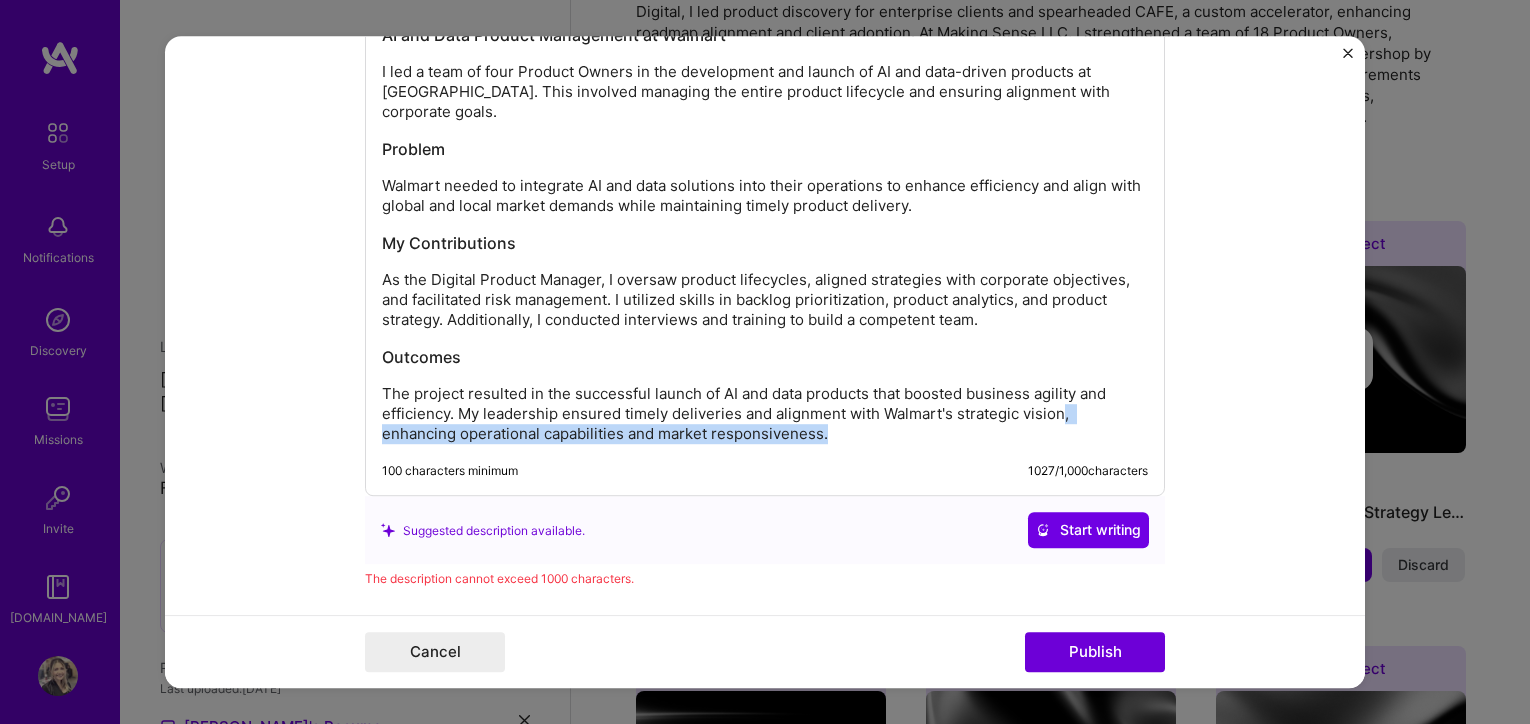 drag, startPoint x: 855, startPoint y: 418, endPoint x: 1061, endPoint y: 405, distance: 206.40979 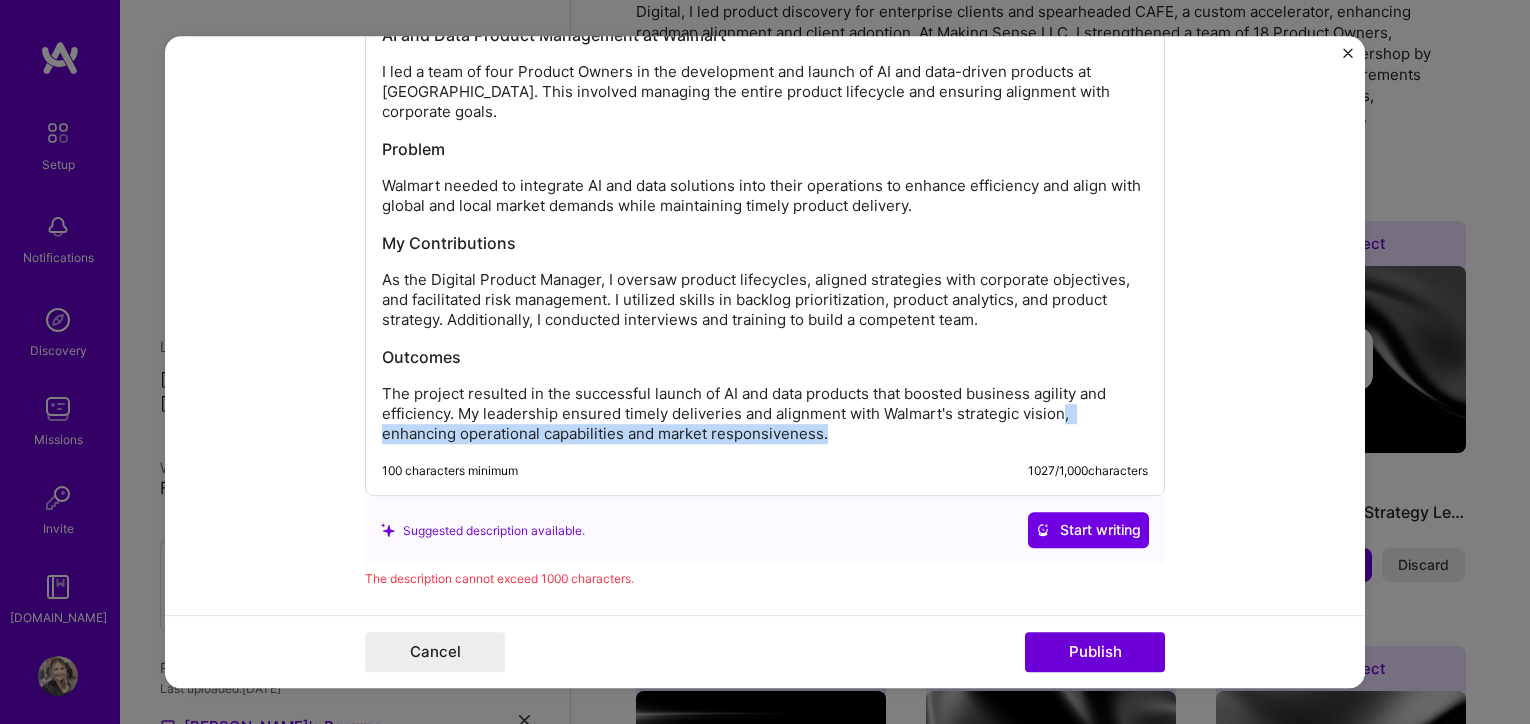 click on "The project resulted in the successful launch of AI and data products that boosted business agility and efficiency. My leadership ensured timely deliveries and alignment with Walmart's strategic vision, enhancing operational capabilities and market responsiveness." at bounding box center [765, 415] 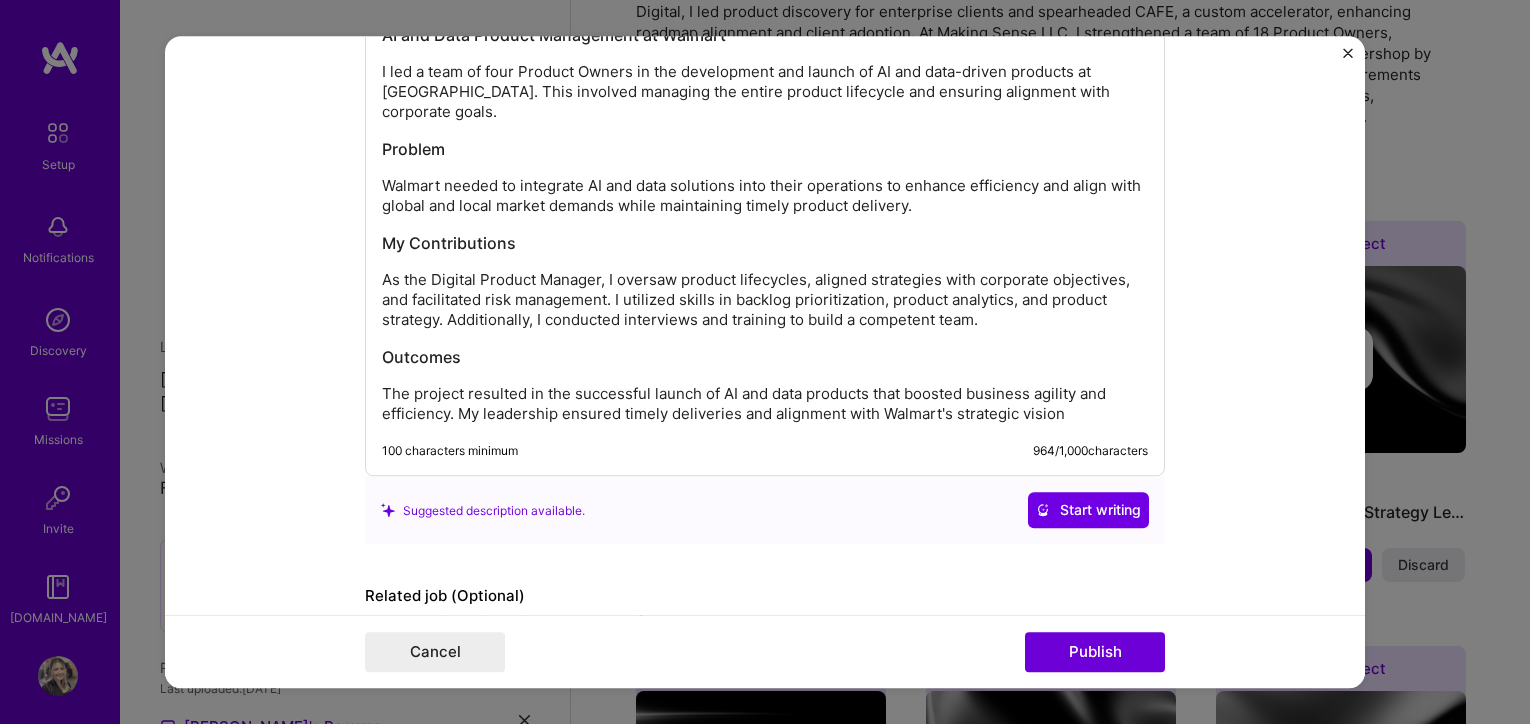 type 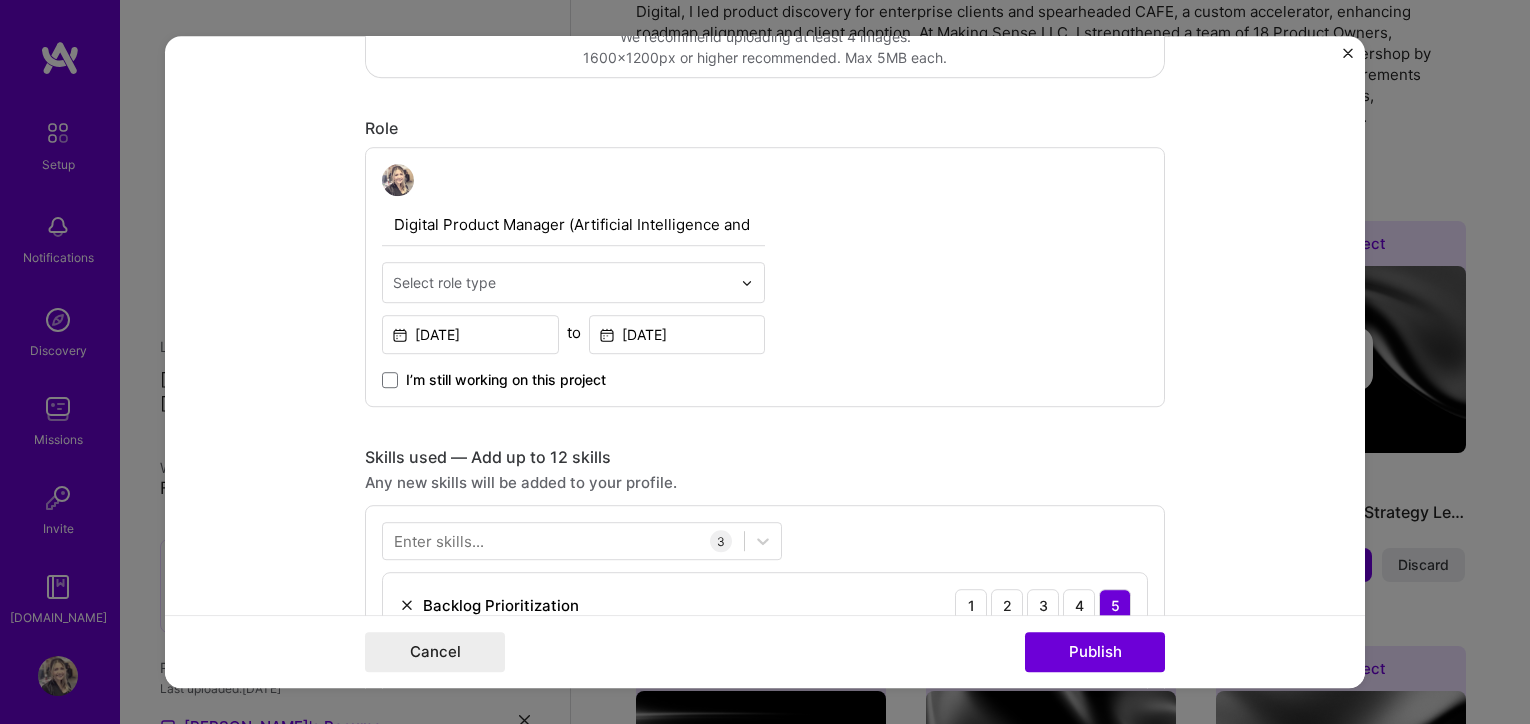 scroll, scrollTop: 573, scrollLeft: 0, axis: vertical 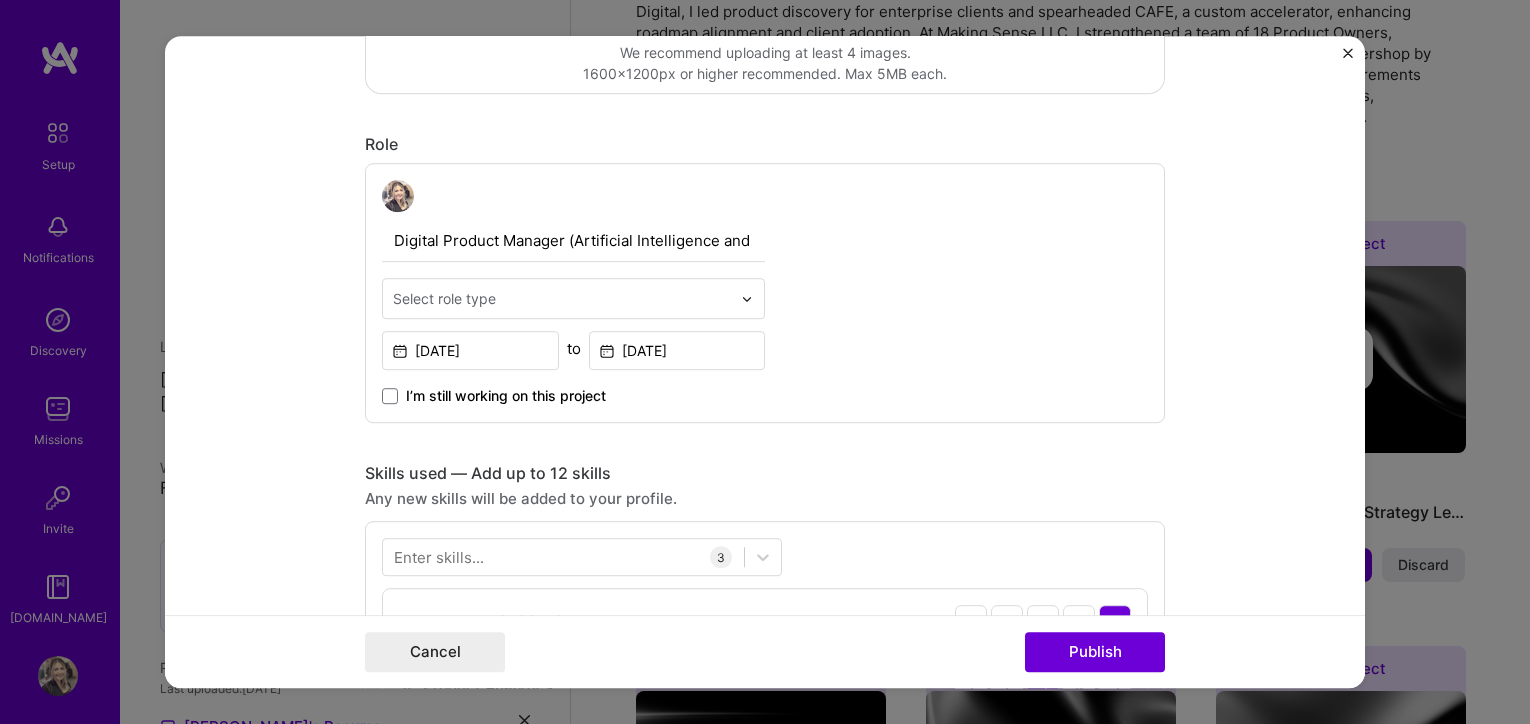 click at bounding box center [562, 298] 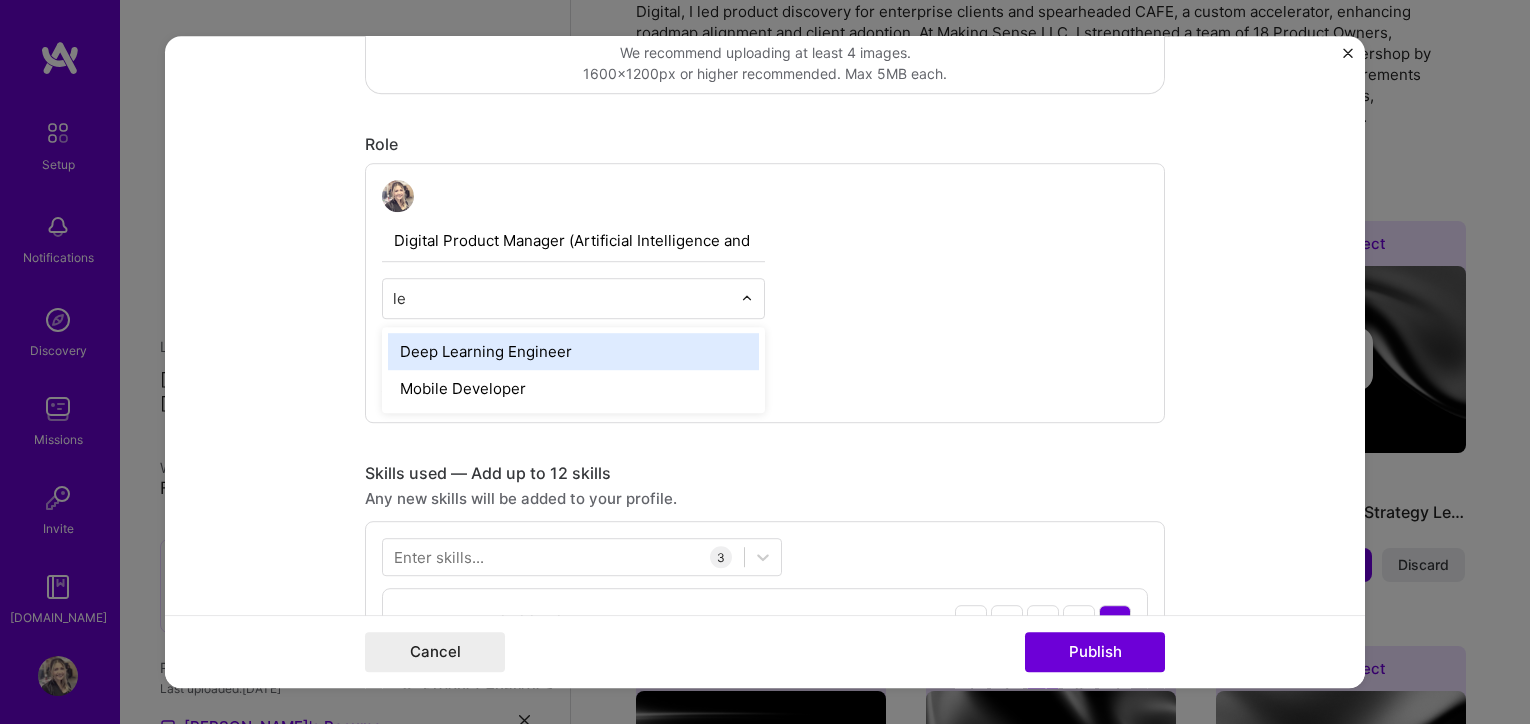type on "l" 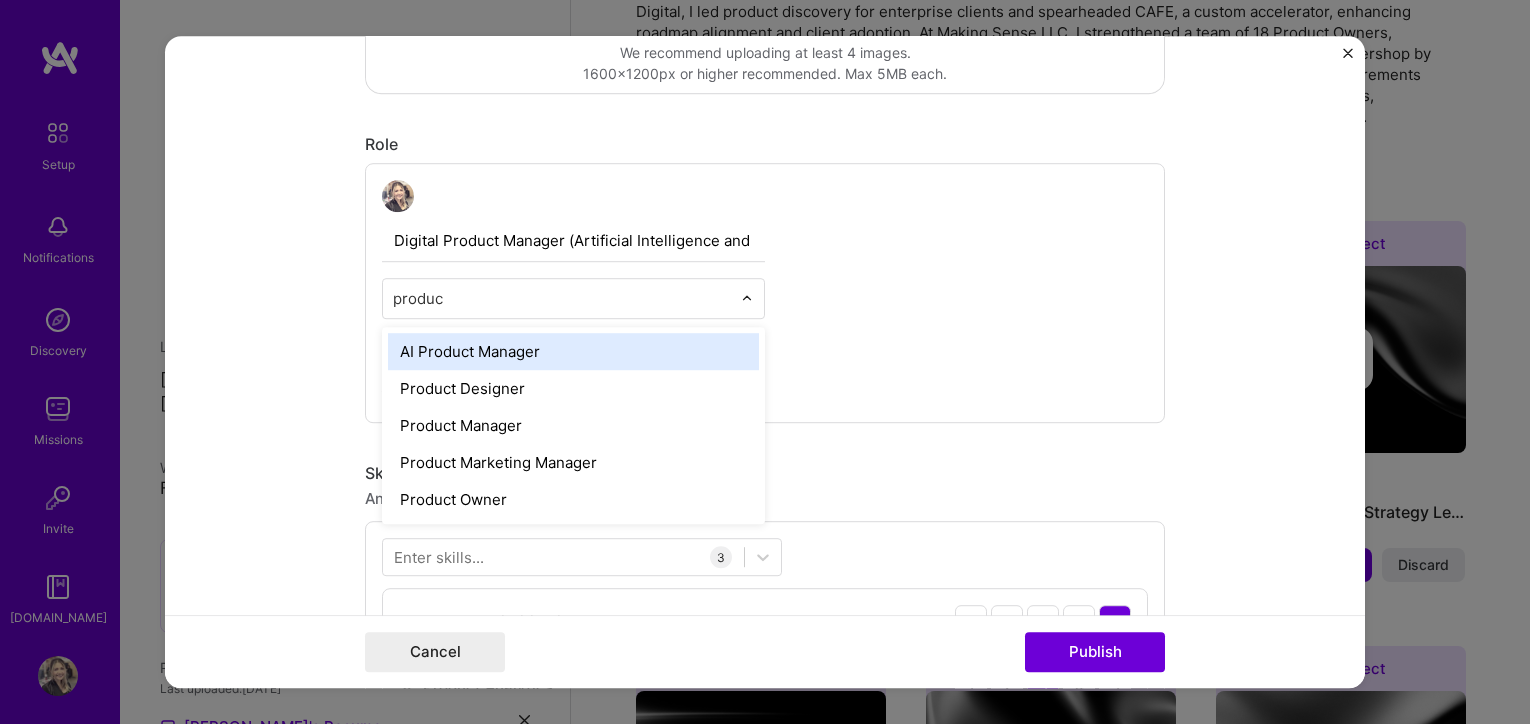 type on "product" 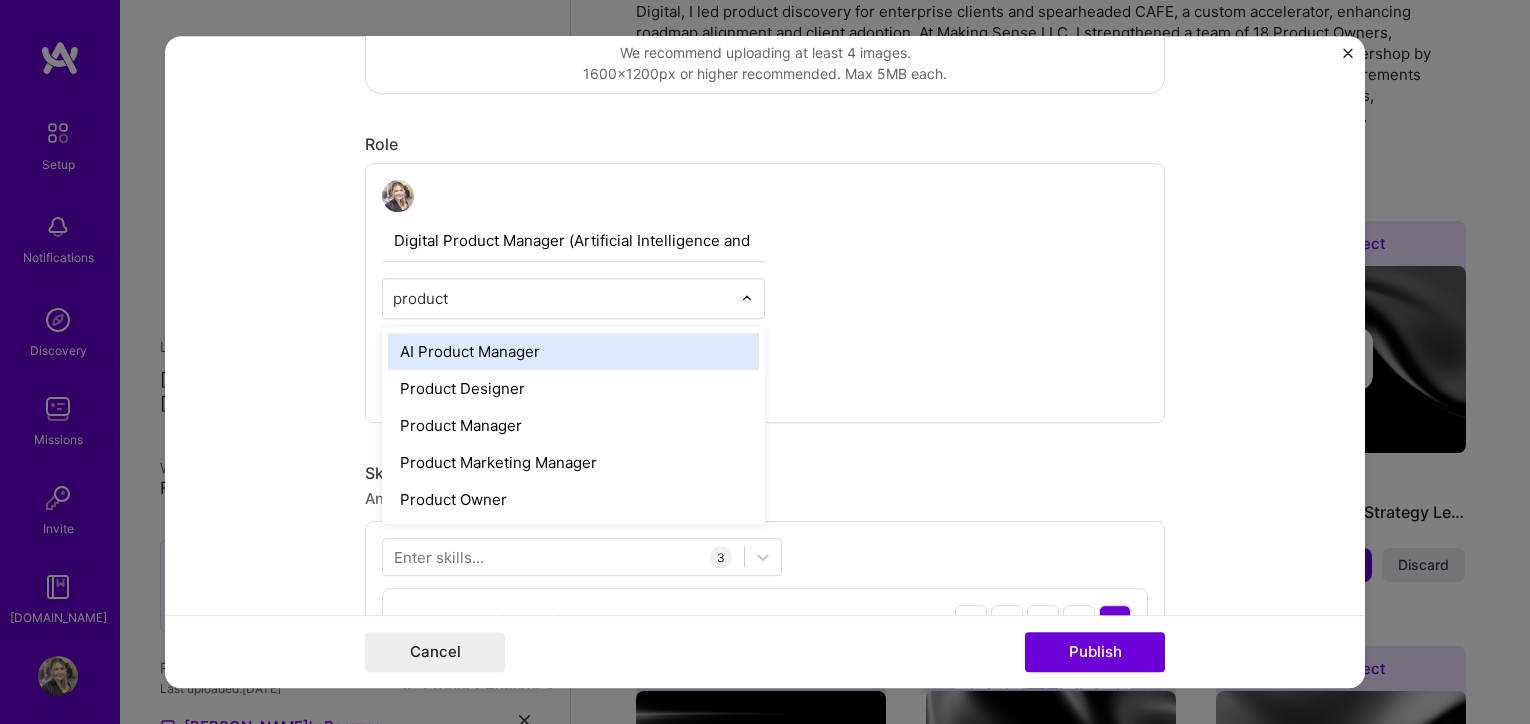 click on "AI Product Manager" at bounding box center [573, 351] 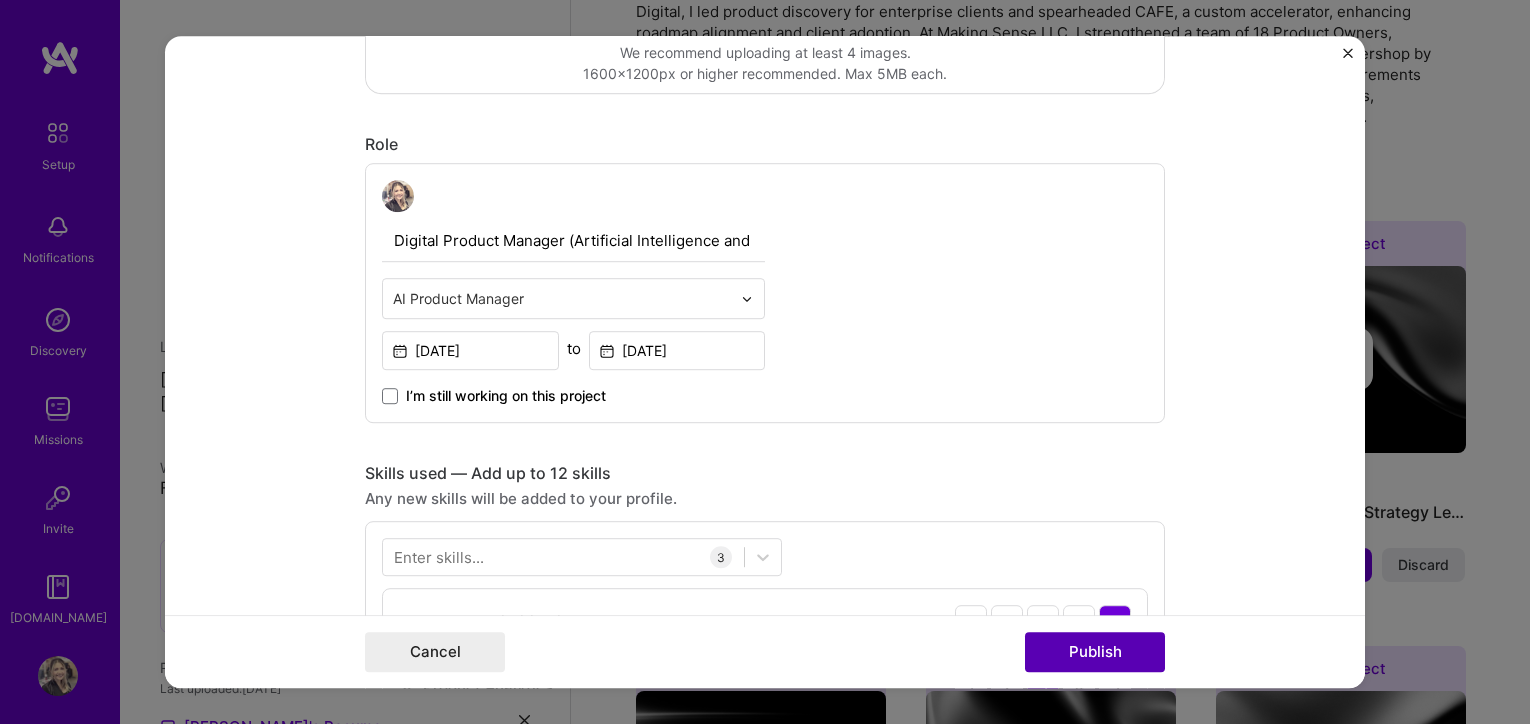 click on "Publish" at bounding box center (1095, 652) 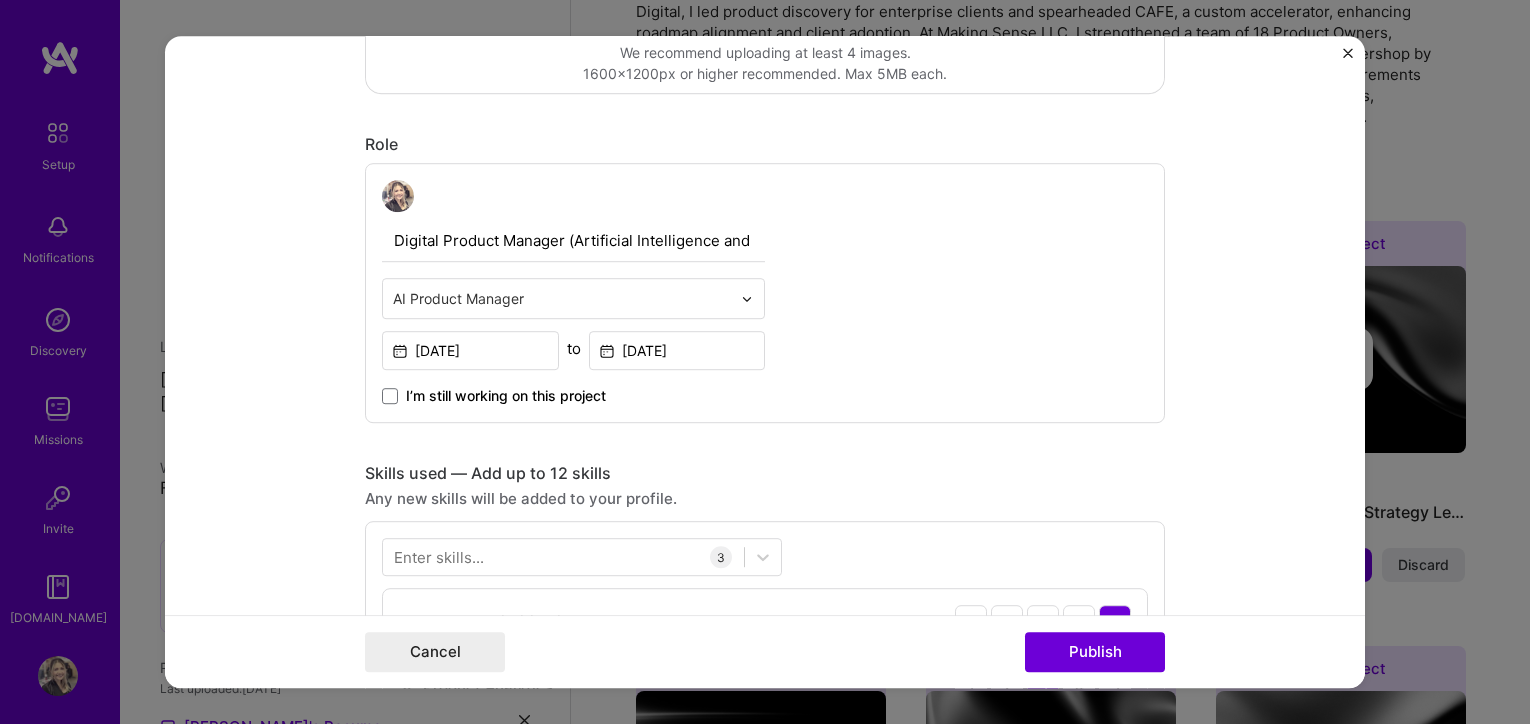 type 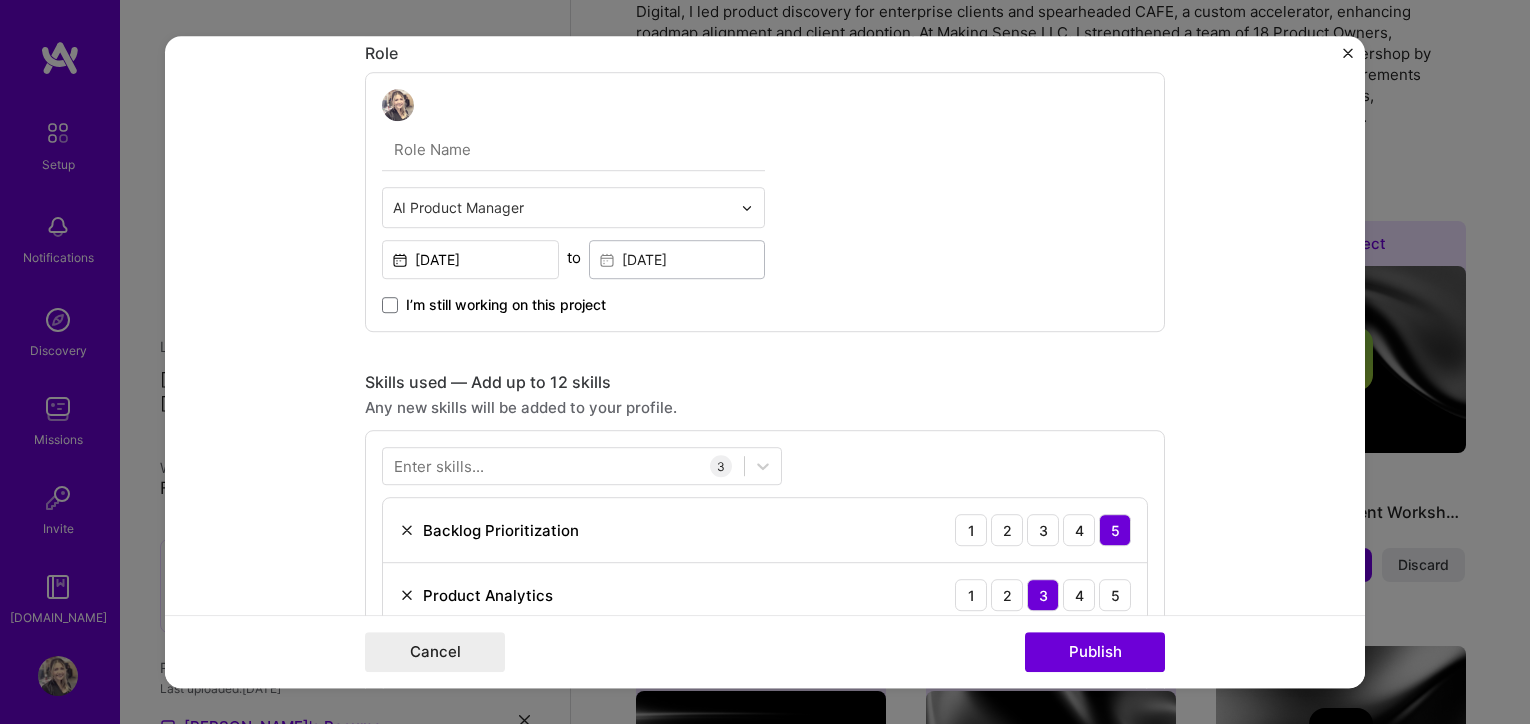 scroll, scrollTop: 482, scrollLeft: 0, axis: vertical 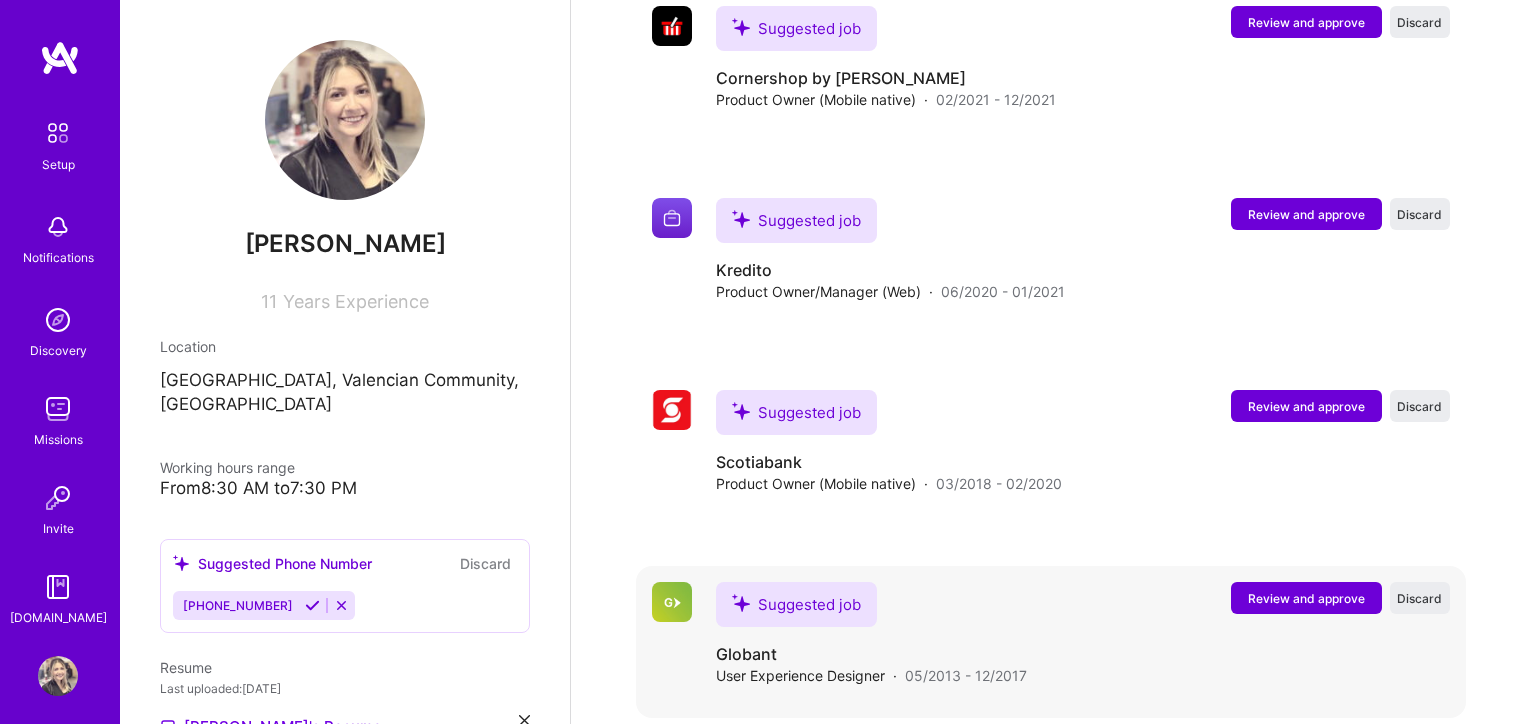 click on "Review and approve" at bounding box center (1306, 598) 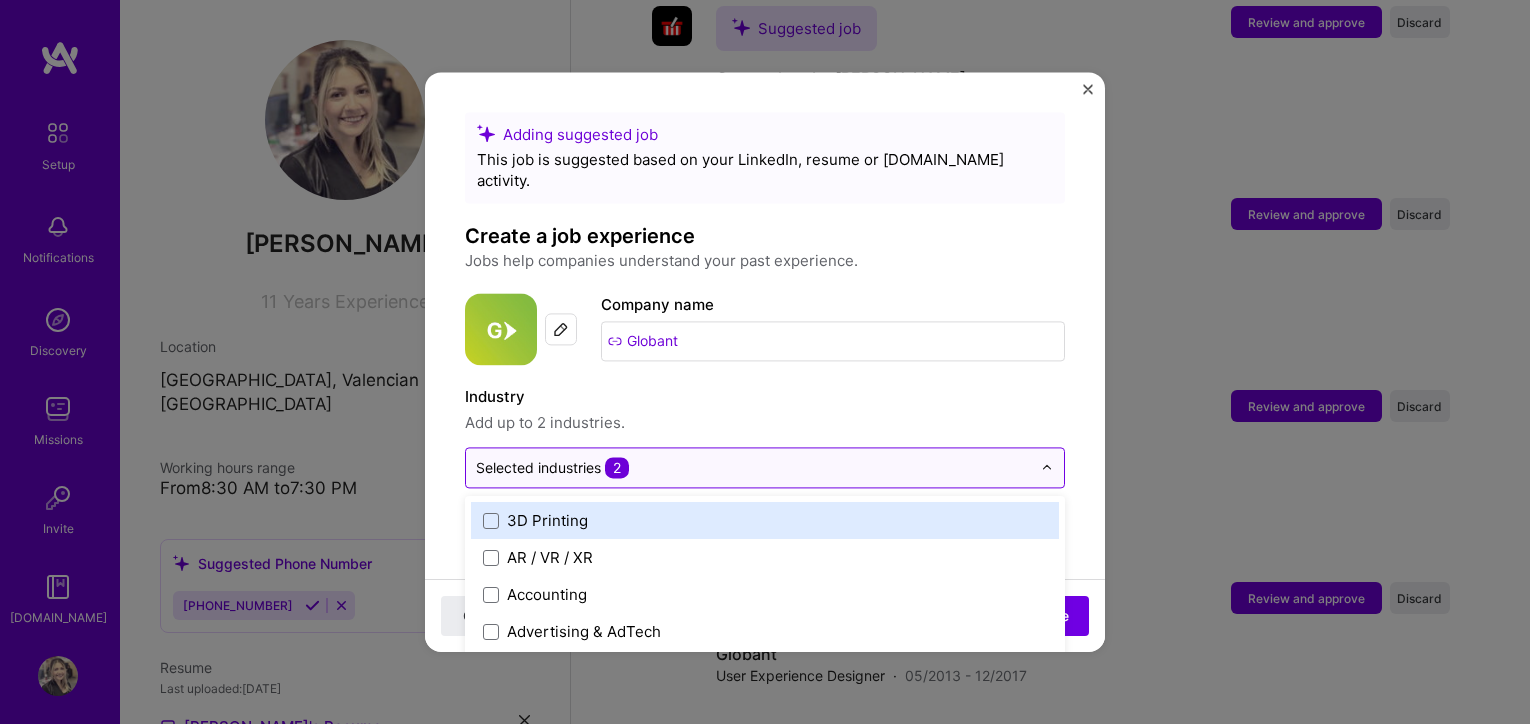 click at bounding box center (753, 467) 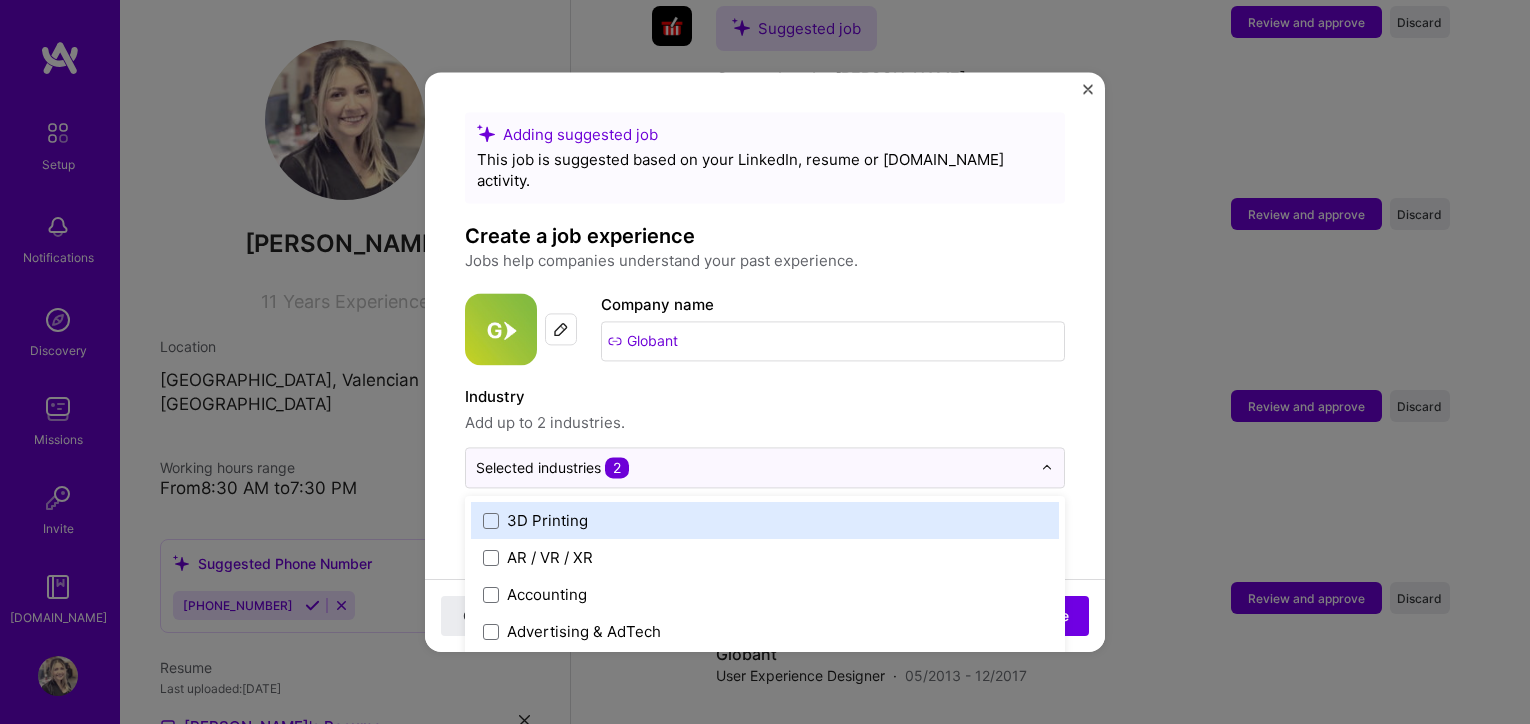 click on "Industry" at bounding box center (765, 397) 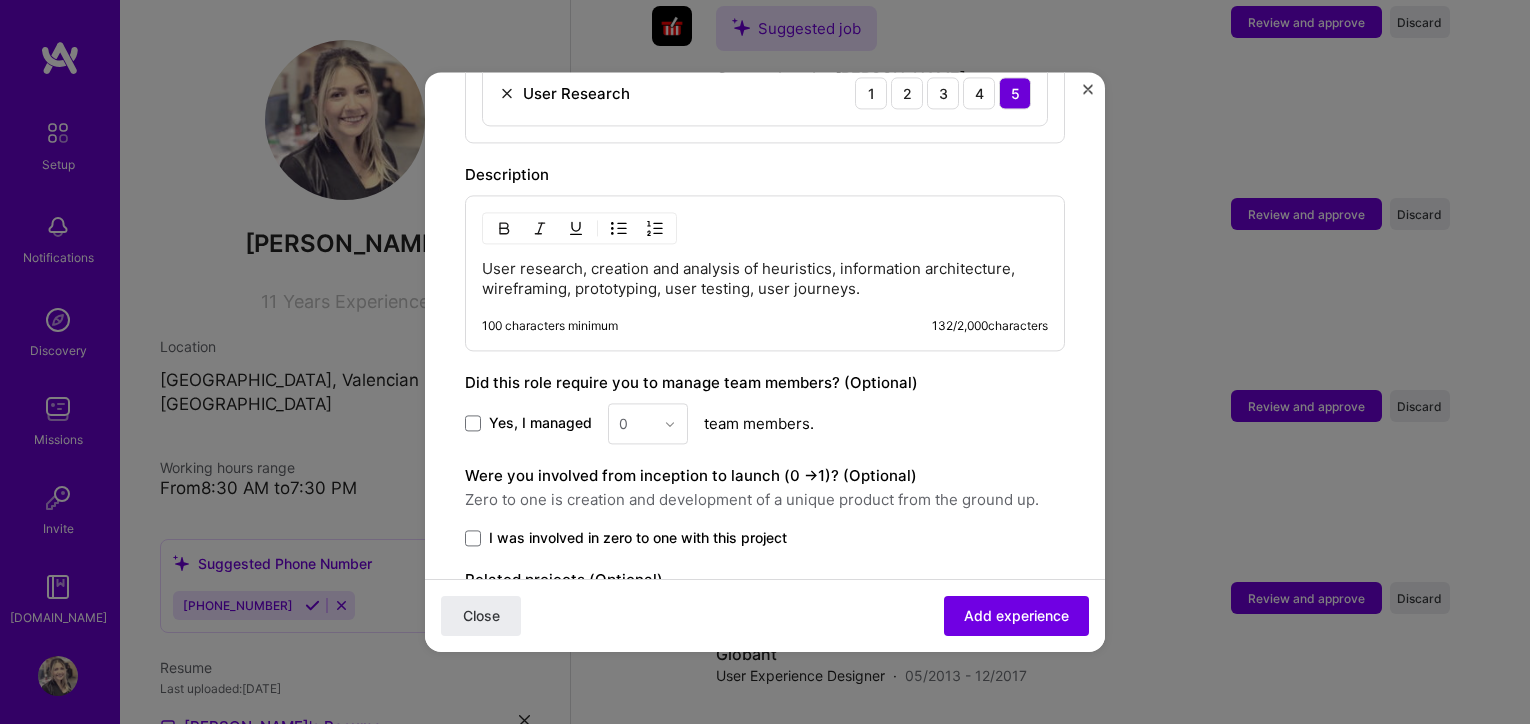 scroll, scrollTop: 966, scrollLeft: 0, axis: vertical 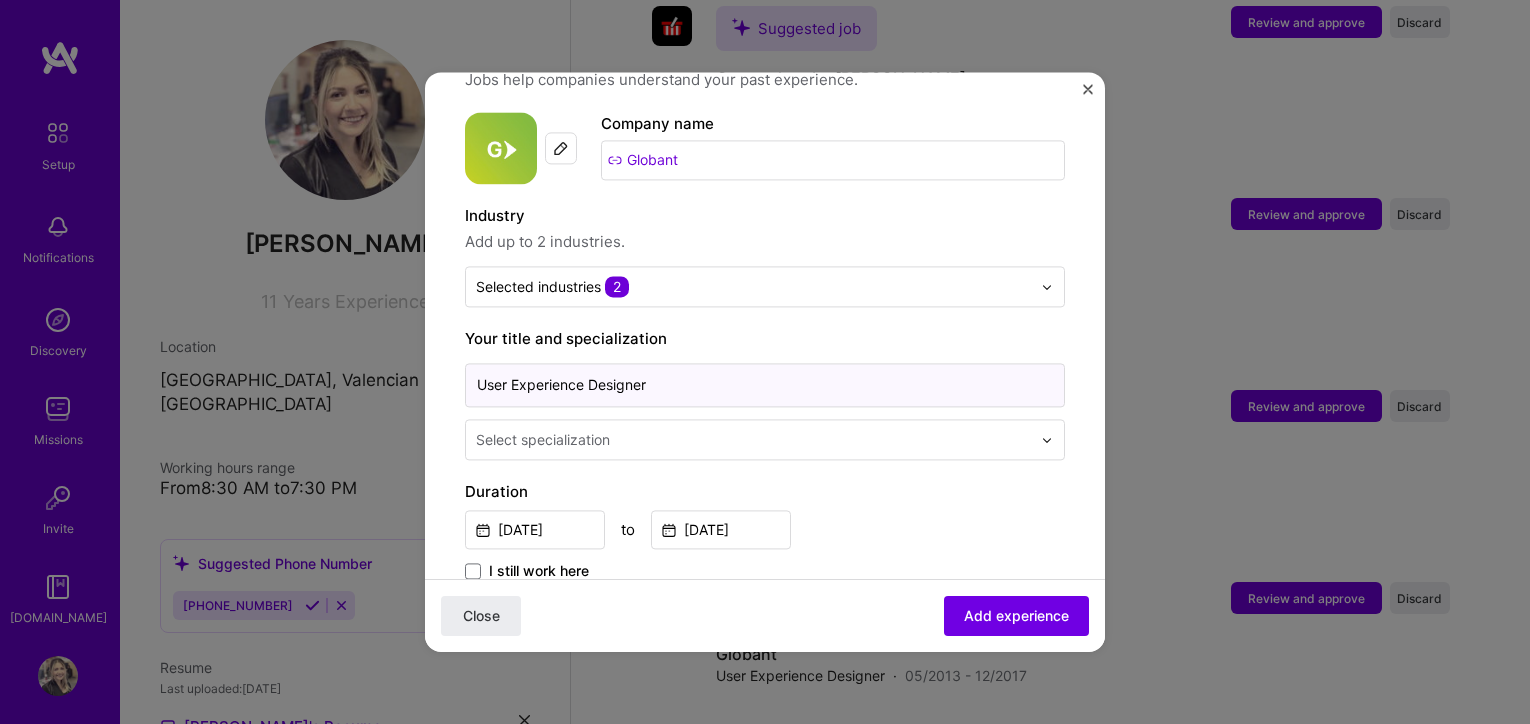 click on "User Experience Designer" at bounding box center (765, 385) 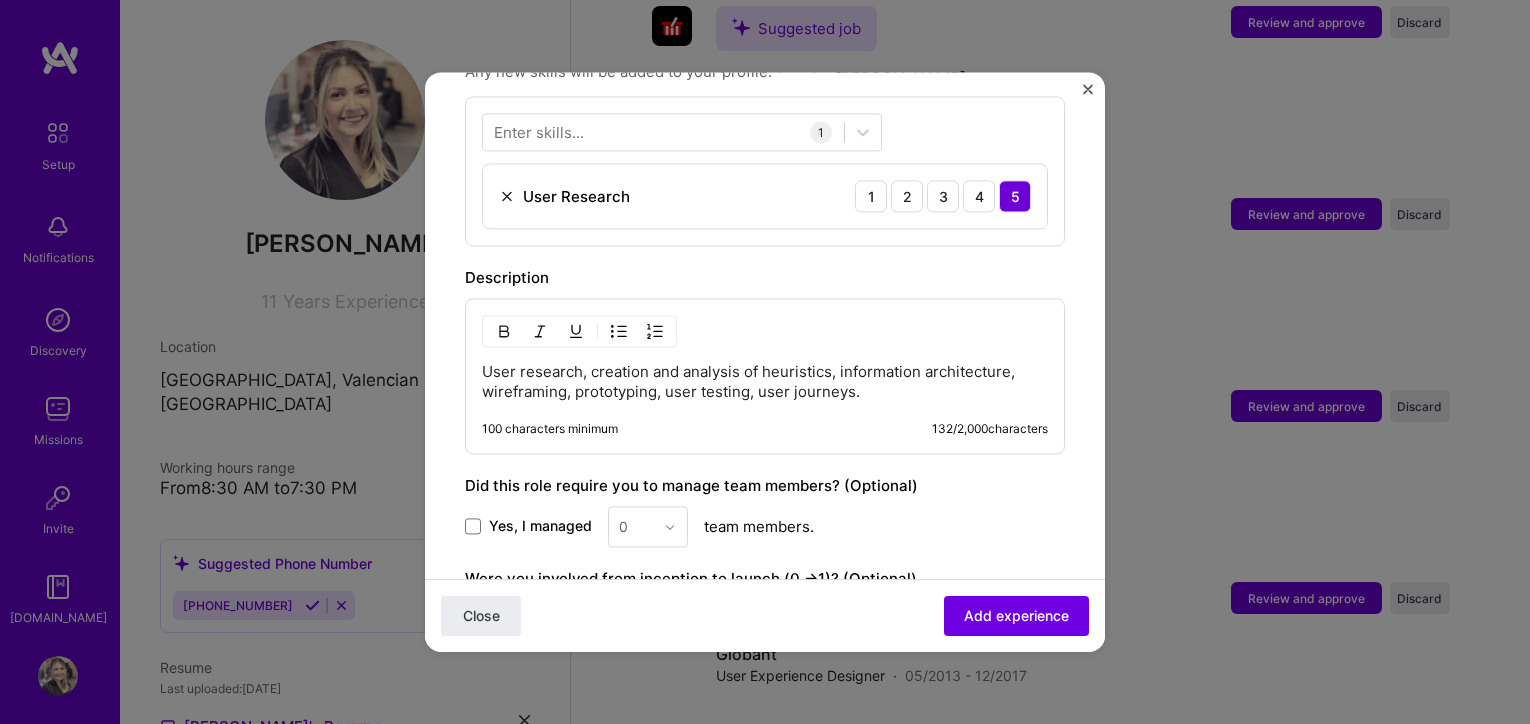 scroll, scrollTop: 756, scrollLeft: 0, axis: vertical 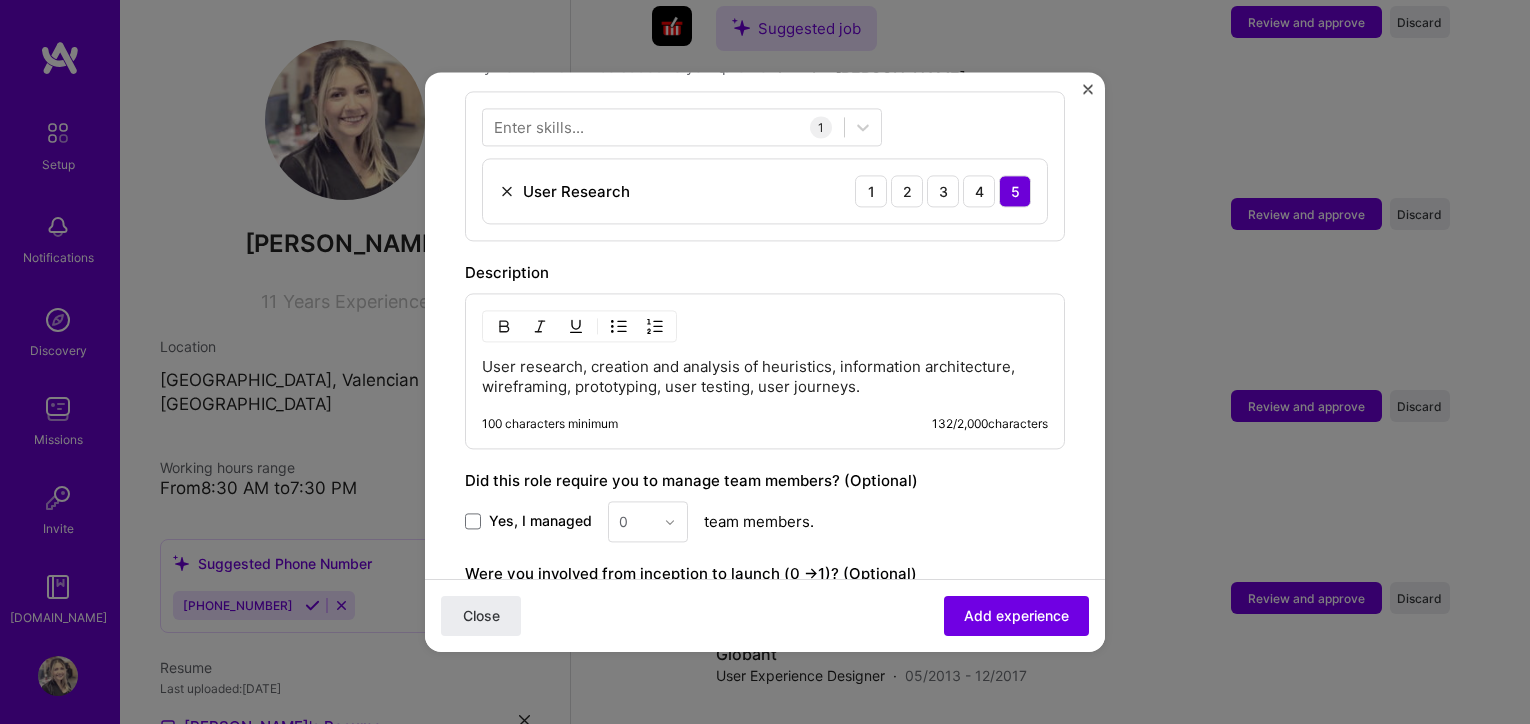type on "Product Manager" 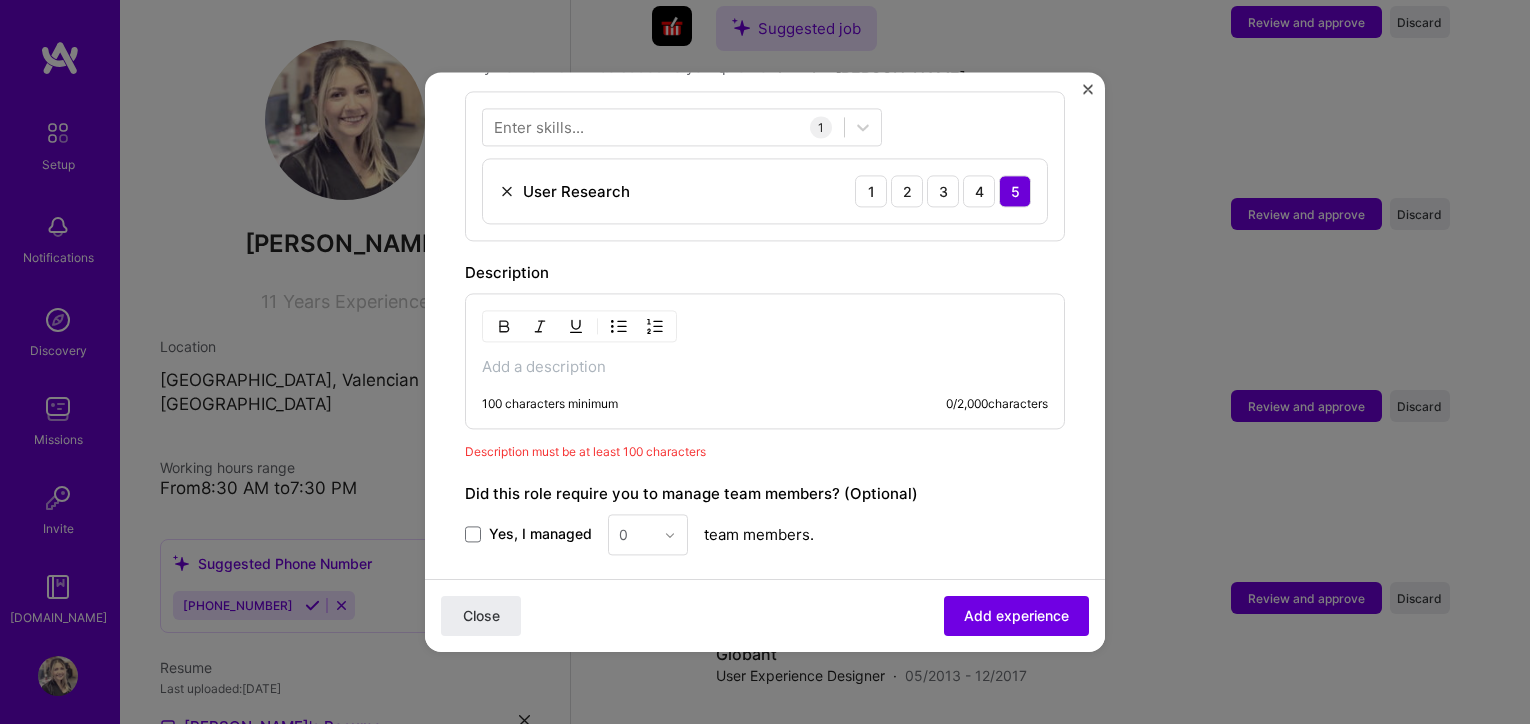 click at bounding box center [765, 367] 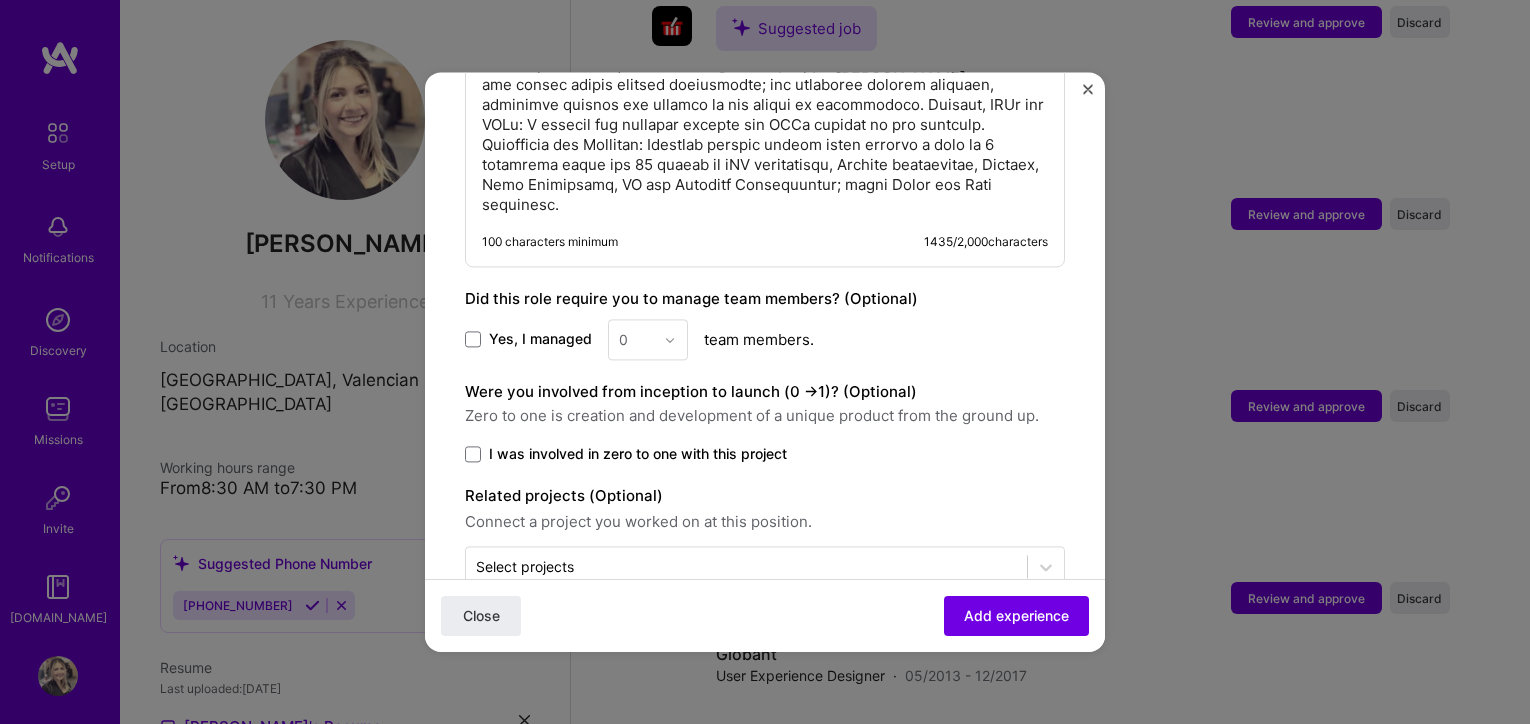 scroll, scrollTop: 1306, scrollLeft: 0, axis: vertical 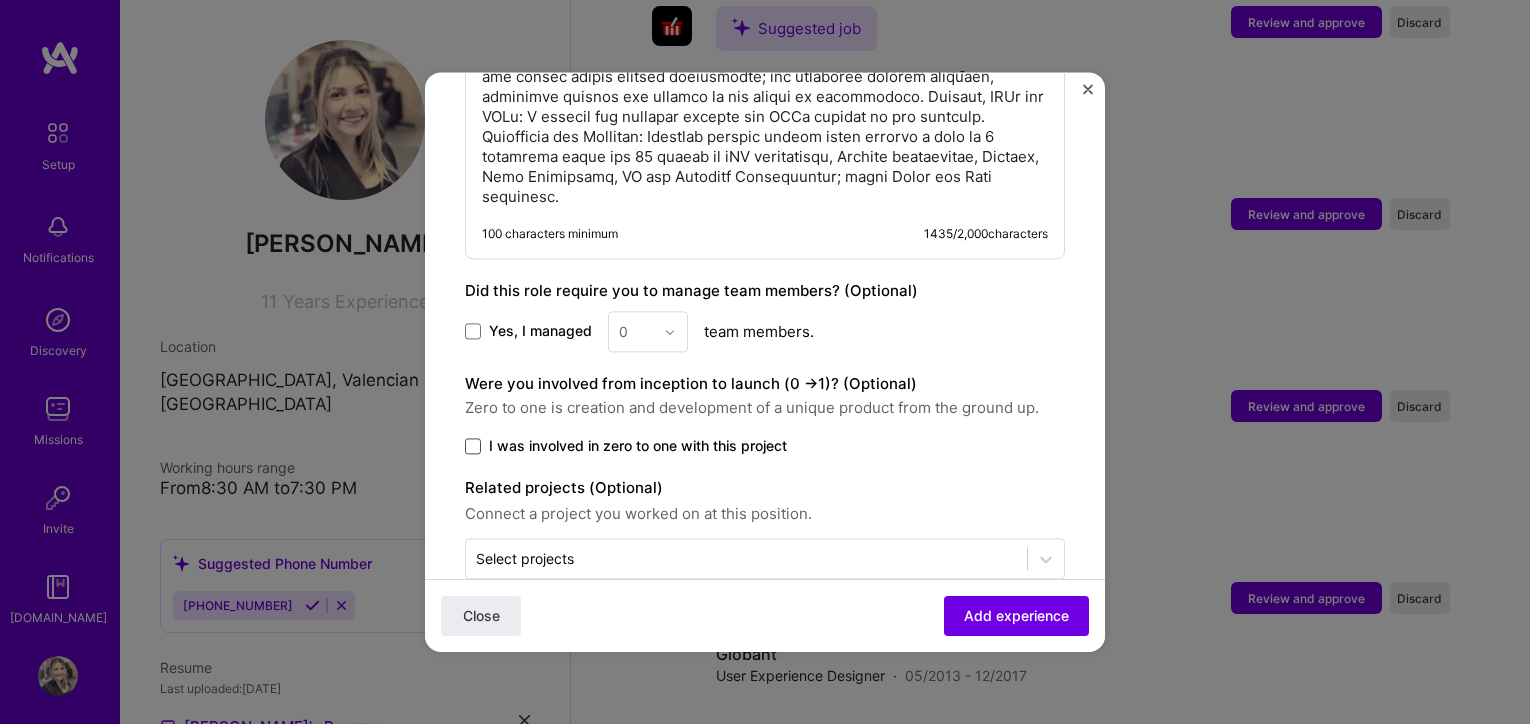 click at bounding box center (473, 446) 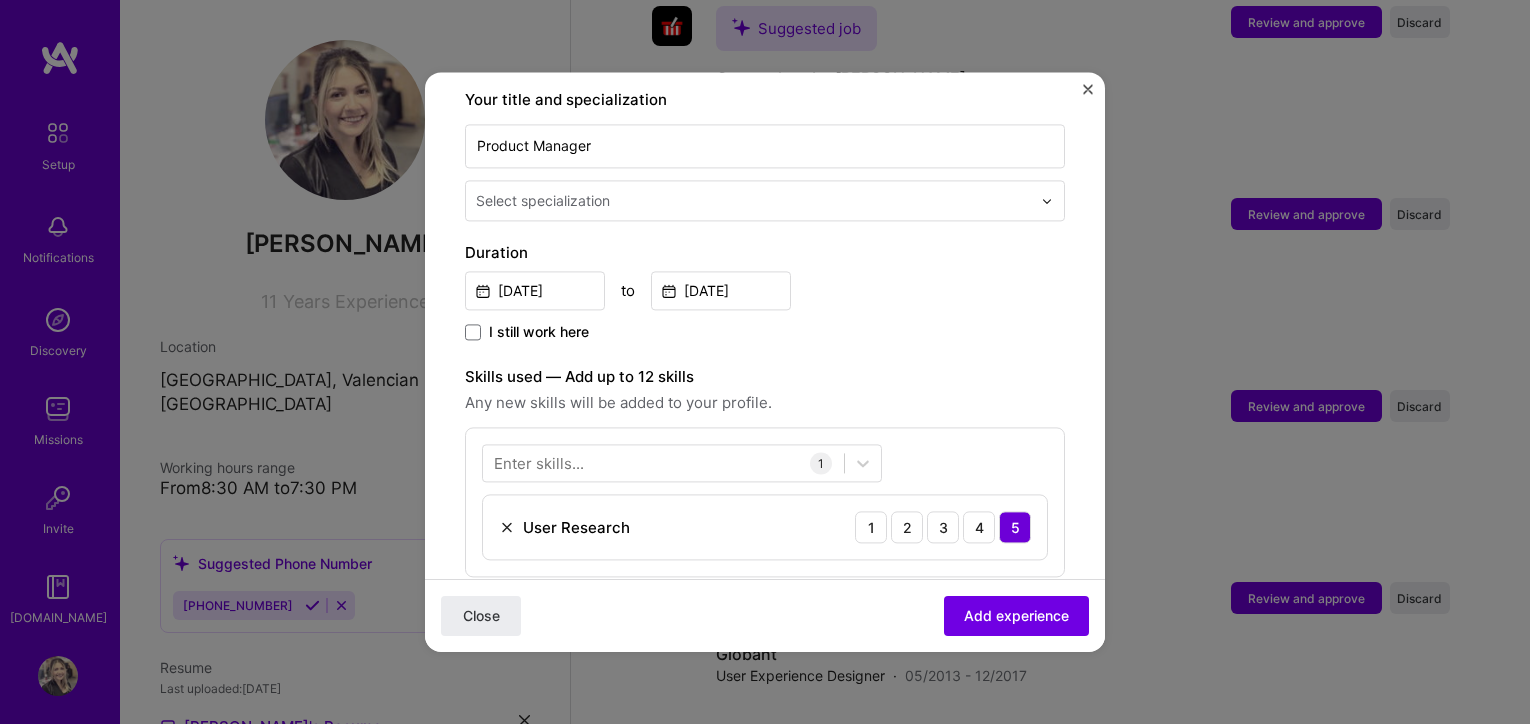 scroll, scrollTop: 230, scrollLeft: 0, axis: vertical 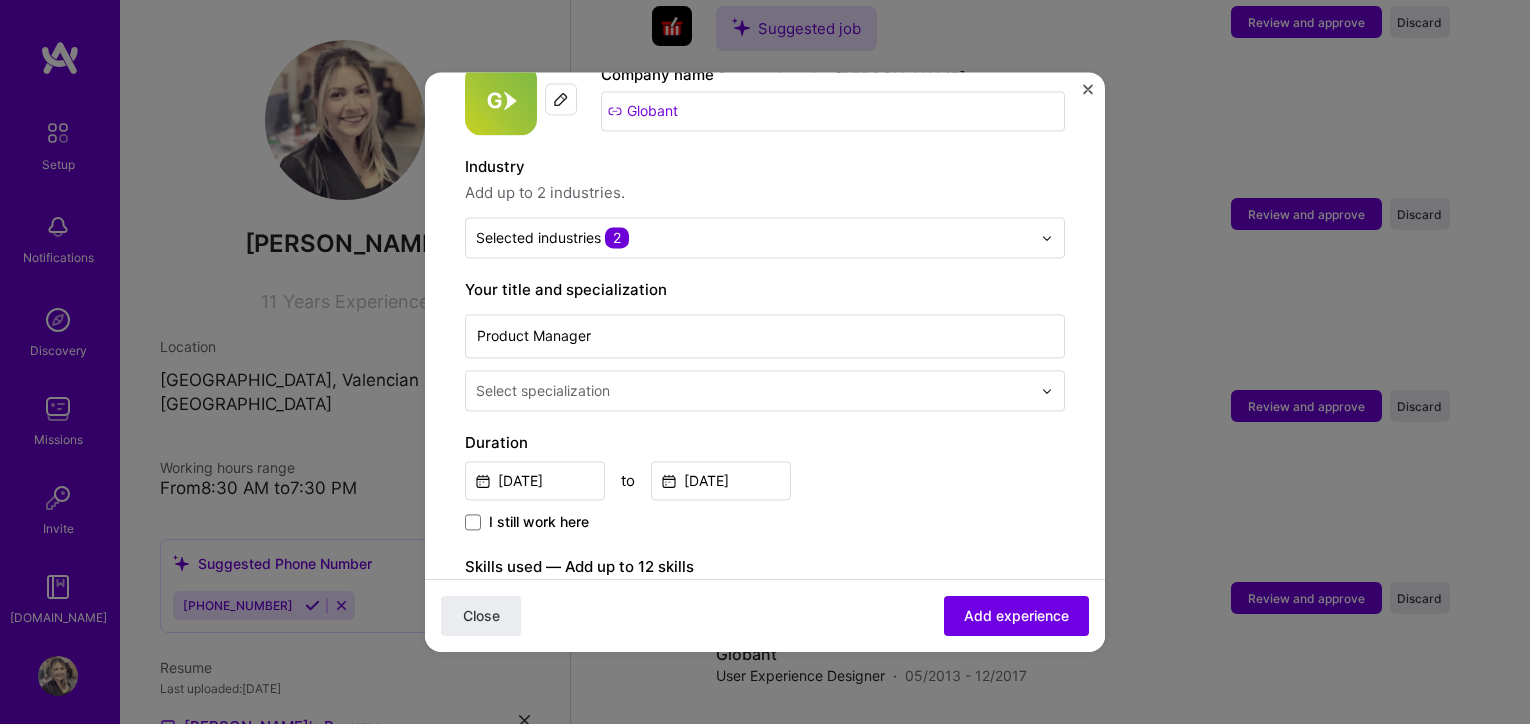 click at bounding box center (755, 390) 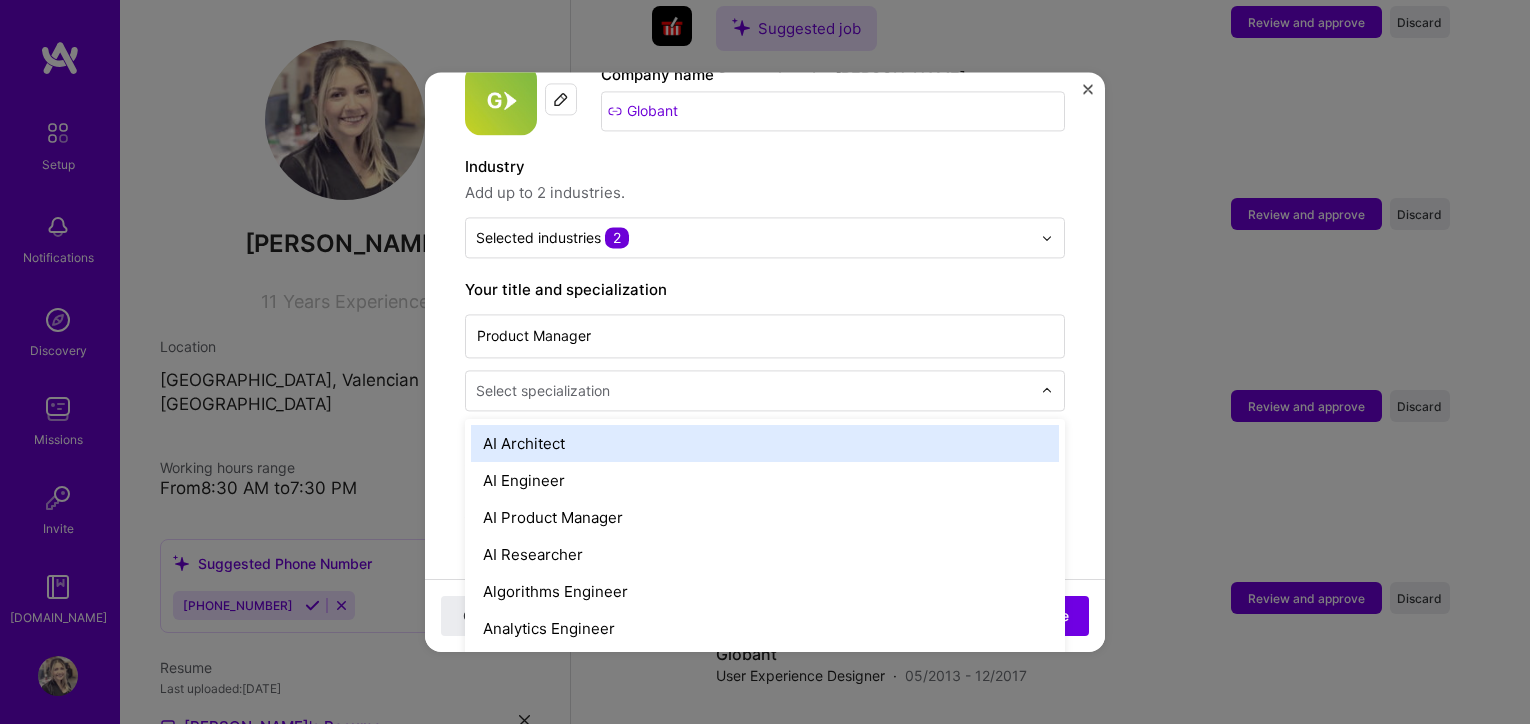 click at bounding box center (755, 390) 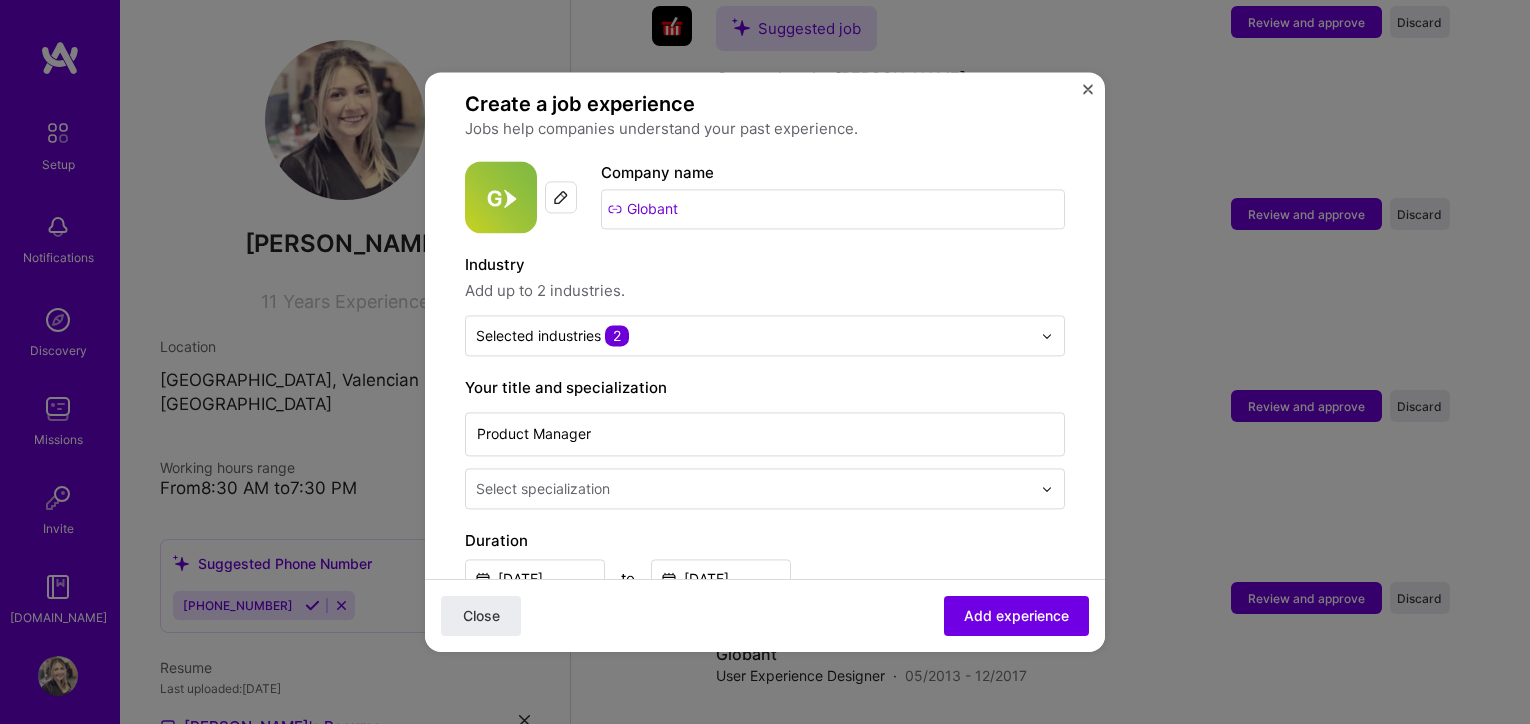 scroll, scrollTop: 125, scrollLeft: 0, axis: vertical 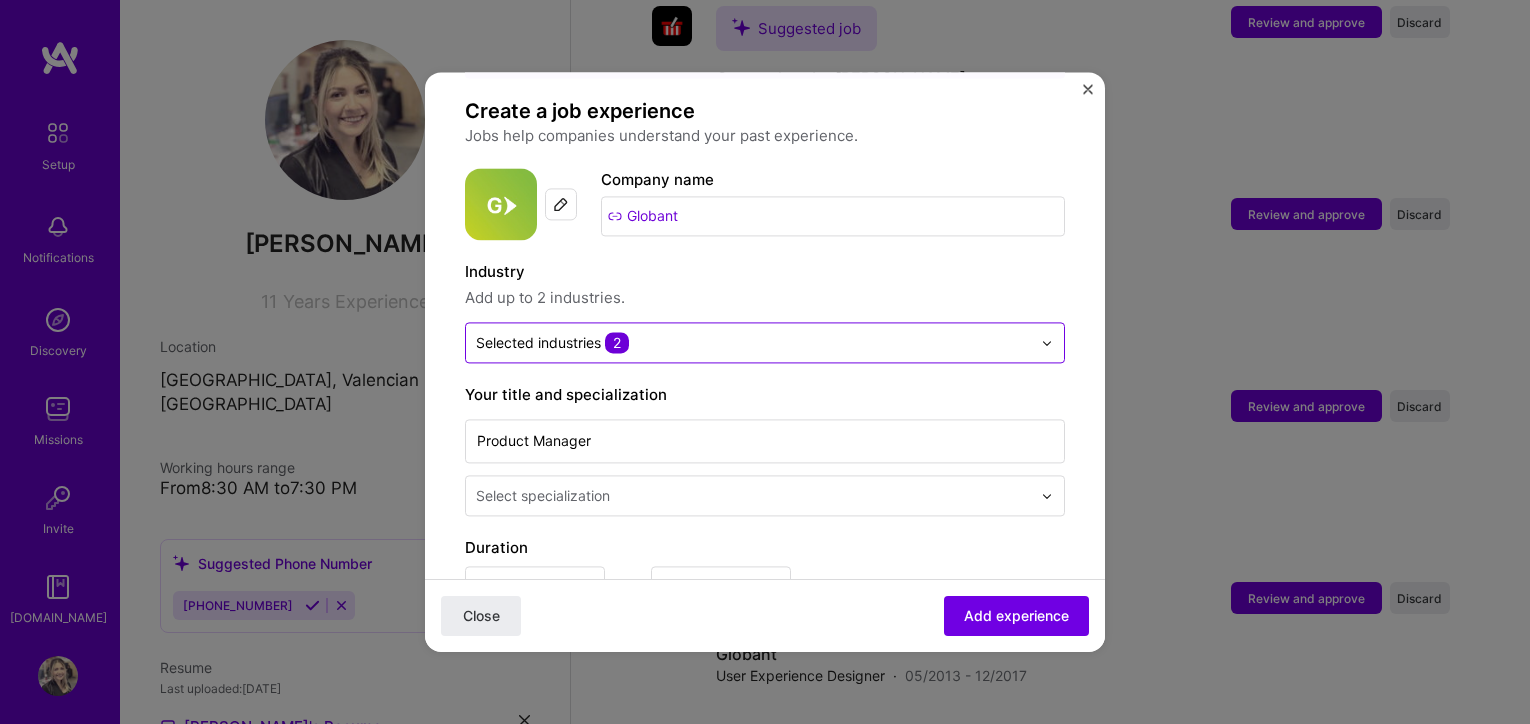 click at bounding box center [1047, 343] 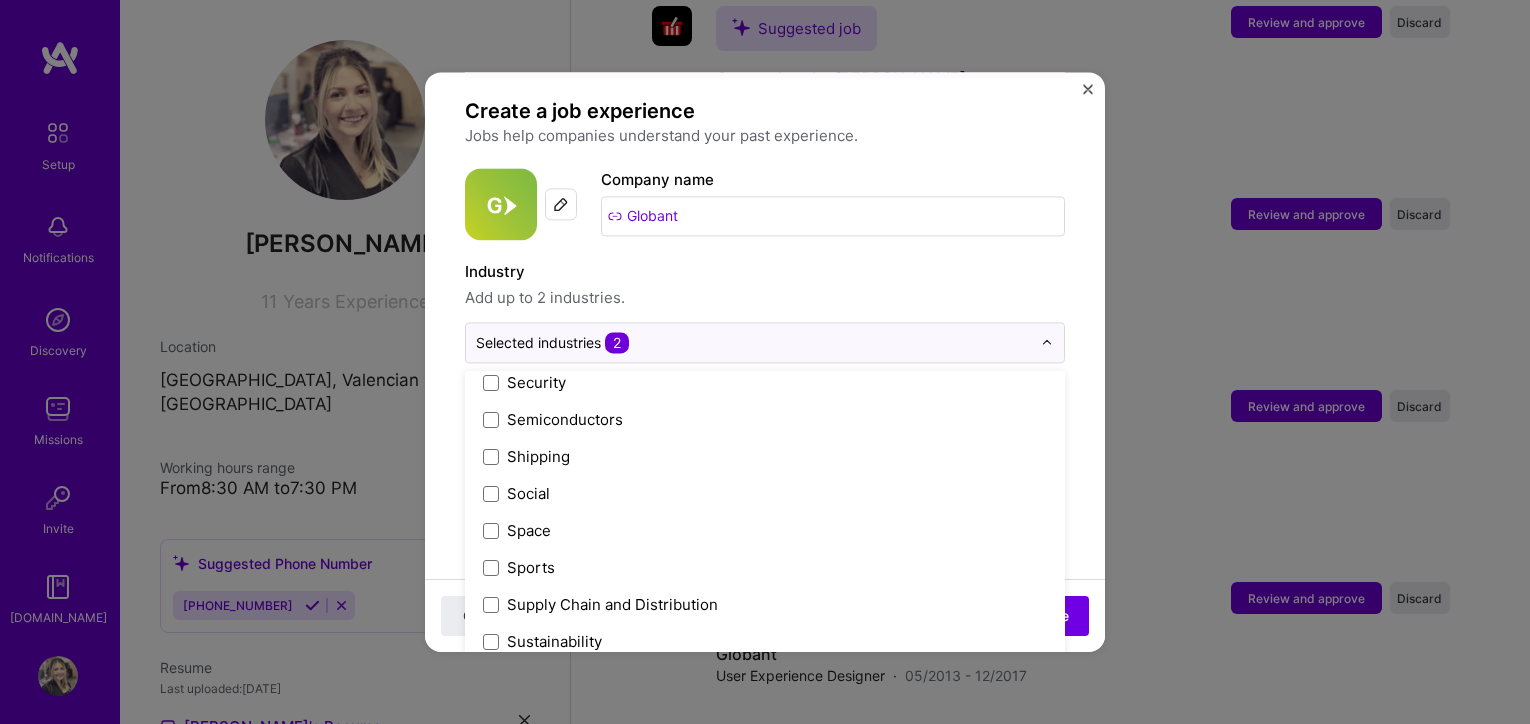 scroll, scrollTop: 4152, scrollLeft: 0, axis: vertical 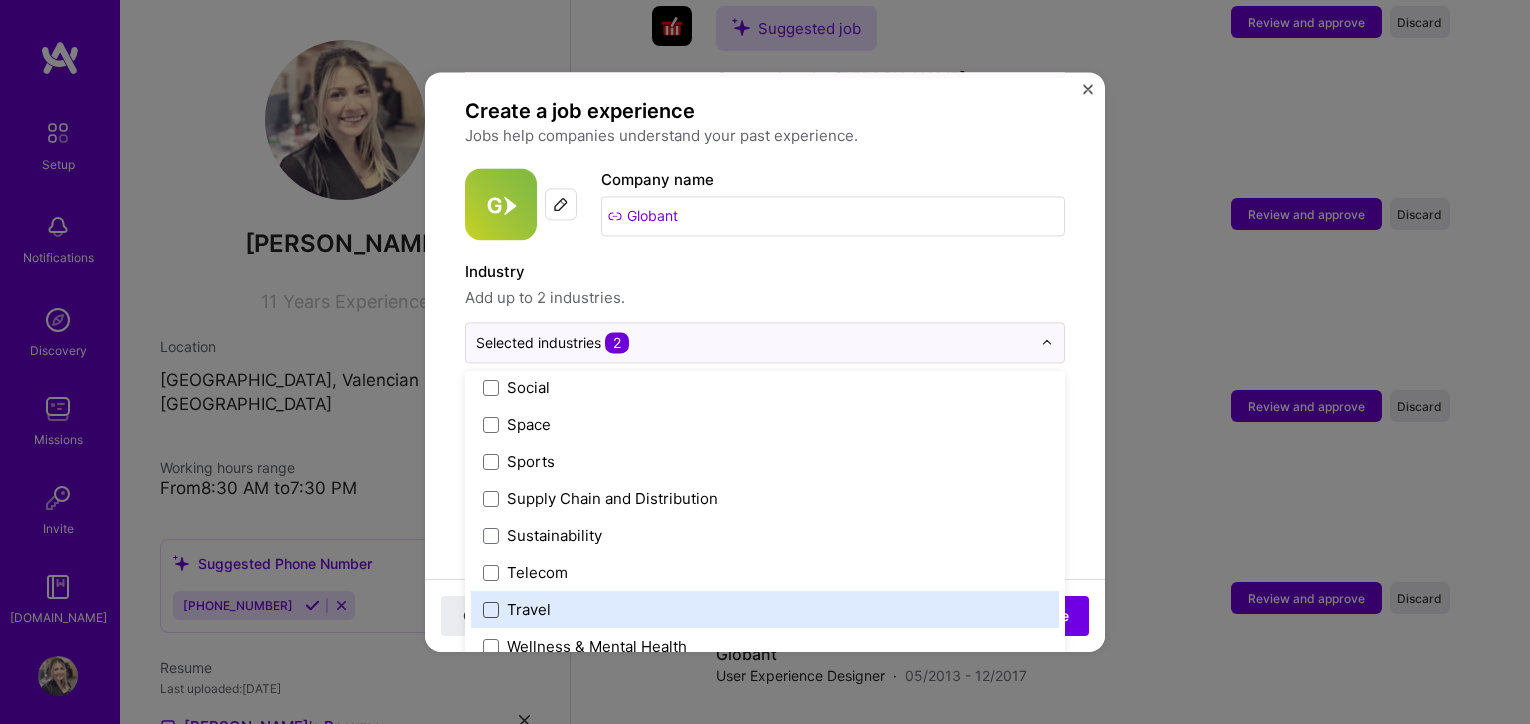 click at bounding box center (491, 610) 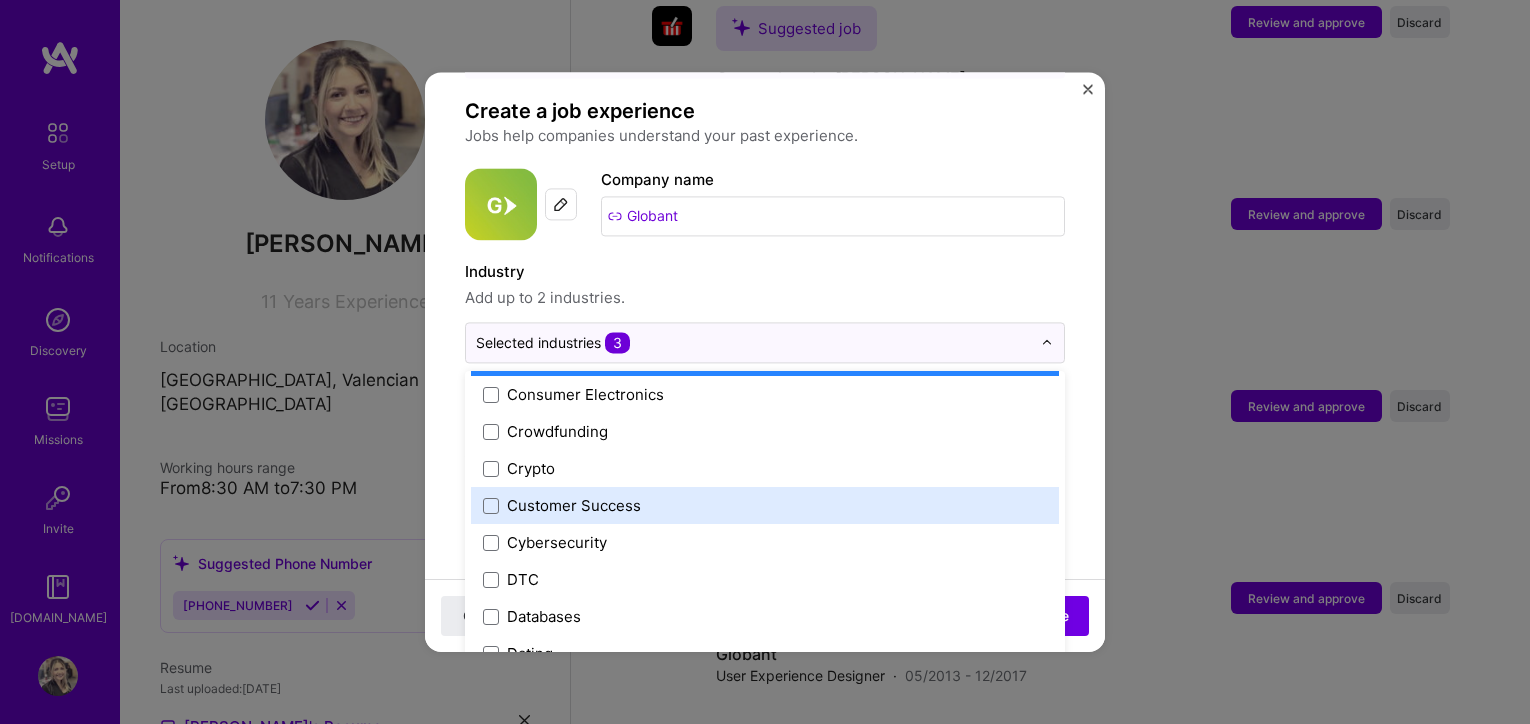 scroll, scrollTop: 0, scrollLeft: 0, axis: both 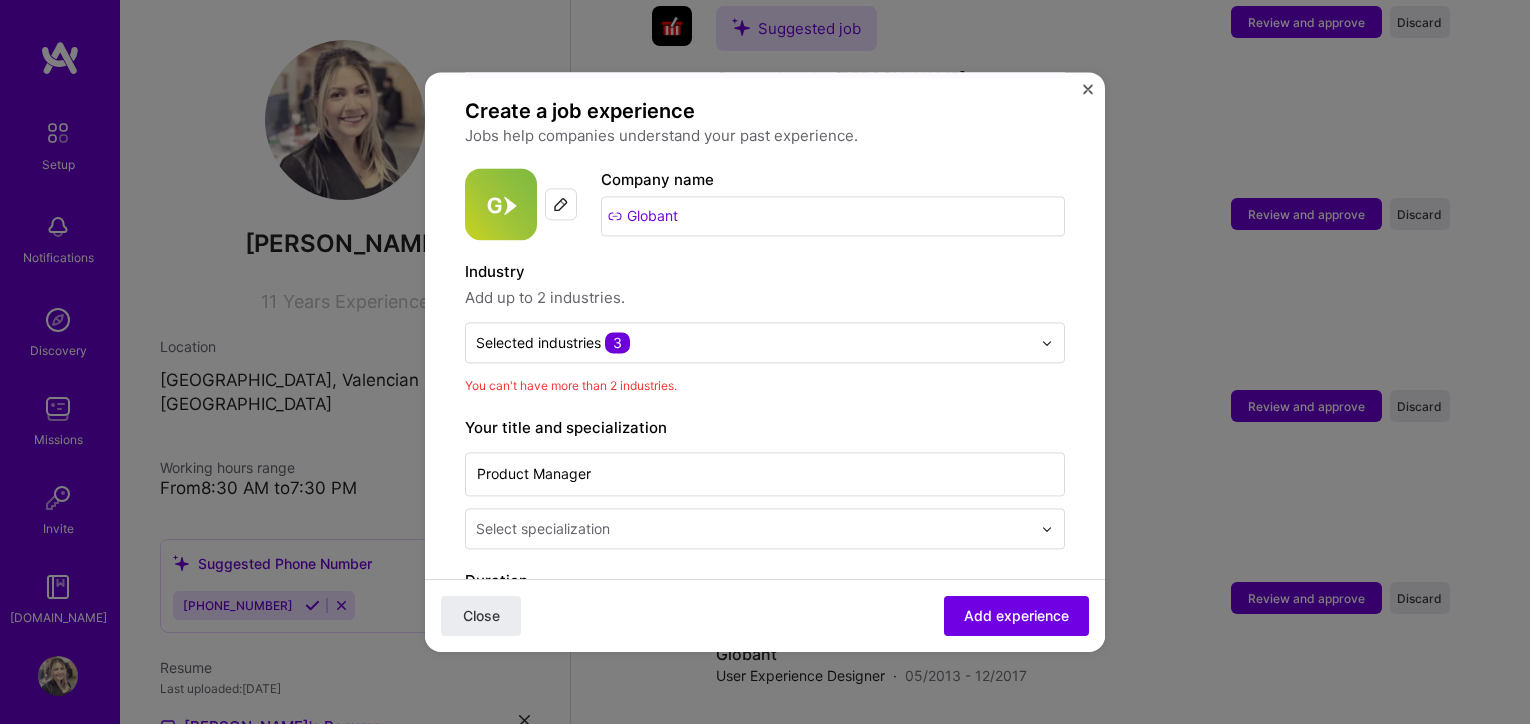click on "Industry" at bounding box center (765, 272) 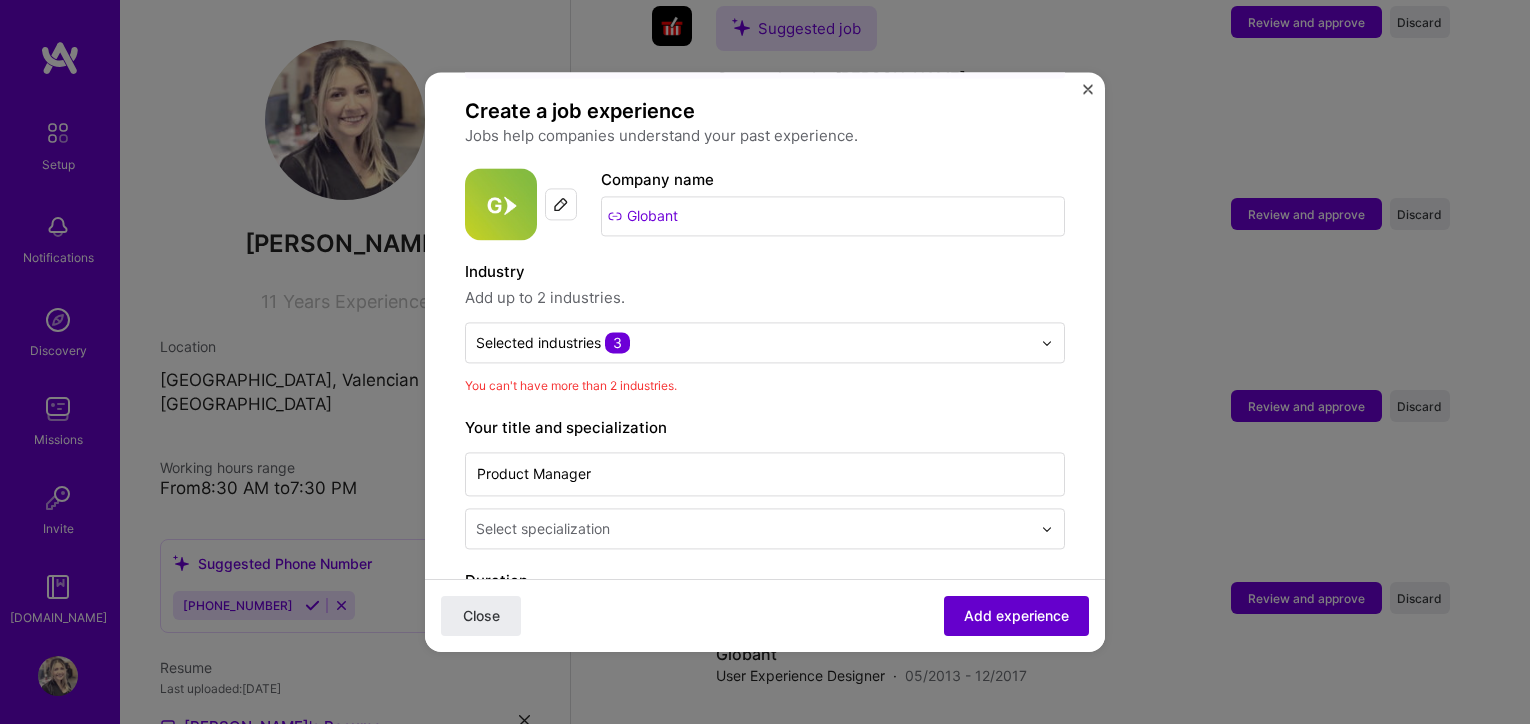 click on "Add experience" at bounding box center [1016, 616] 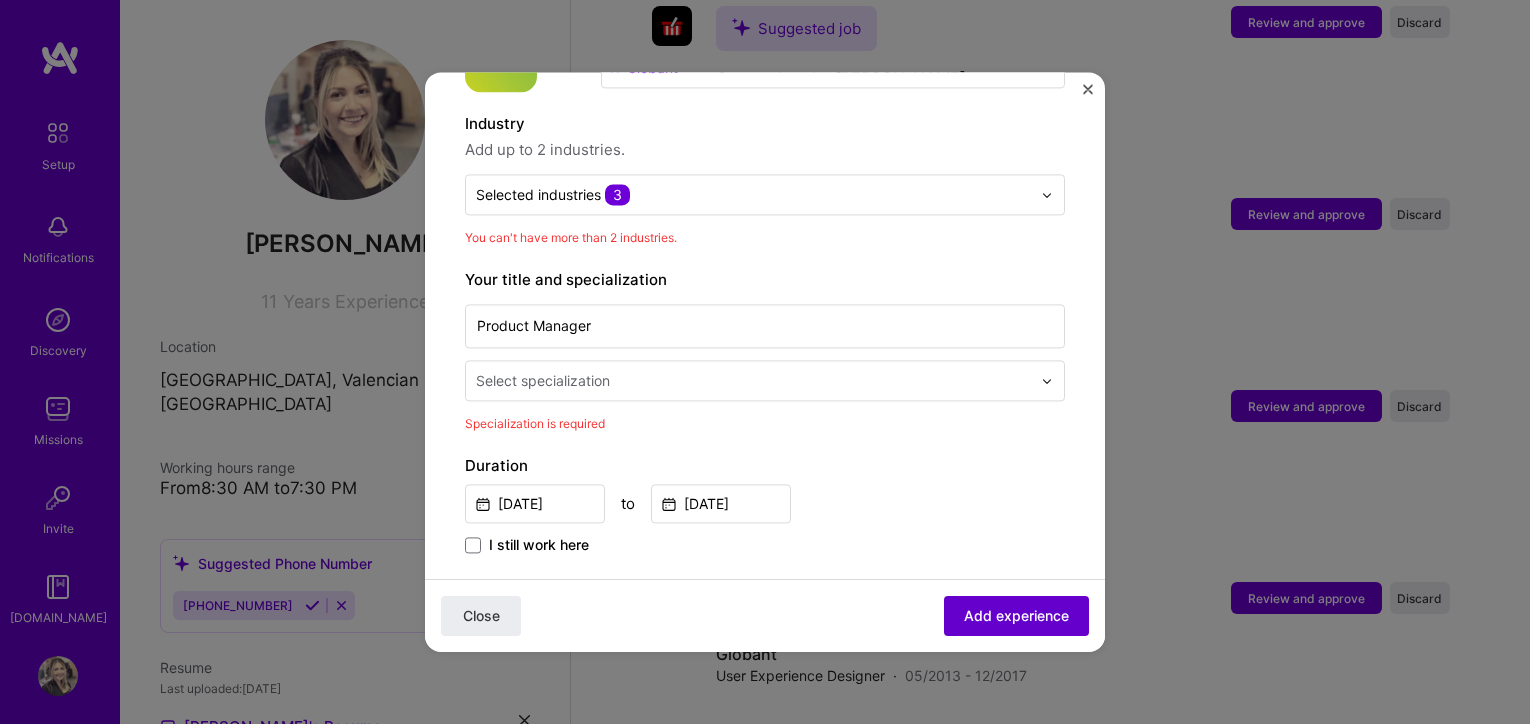 scroll, scrollTop: 292, scrollLeft: 0, axis: vertical 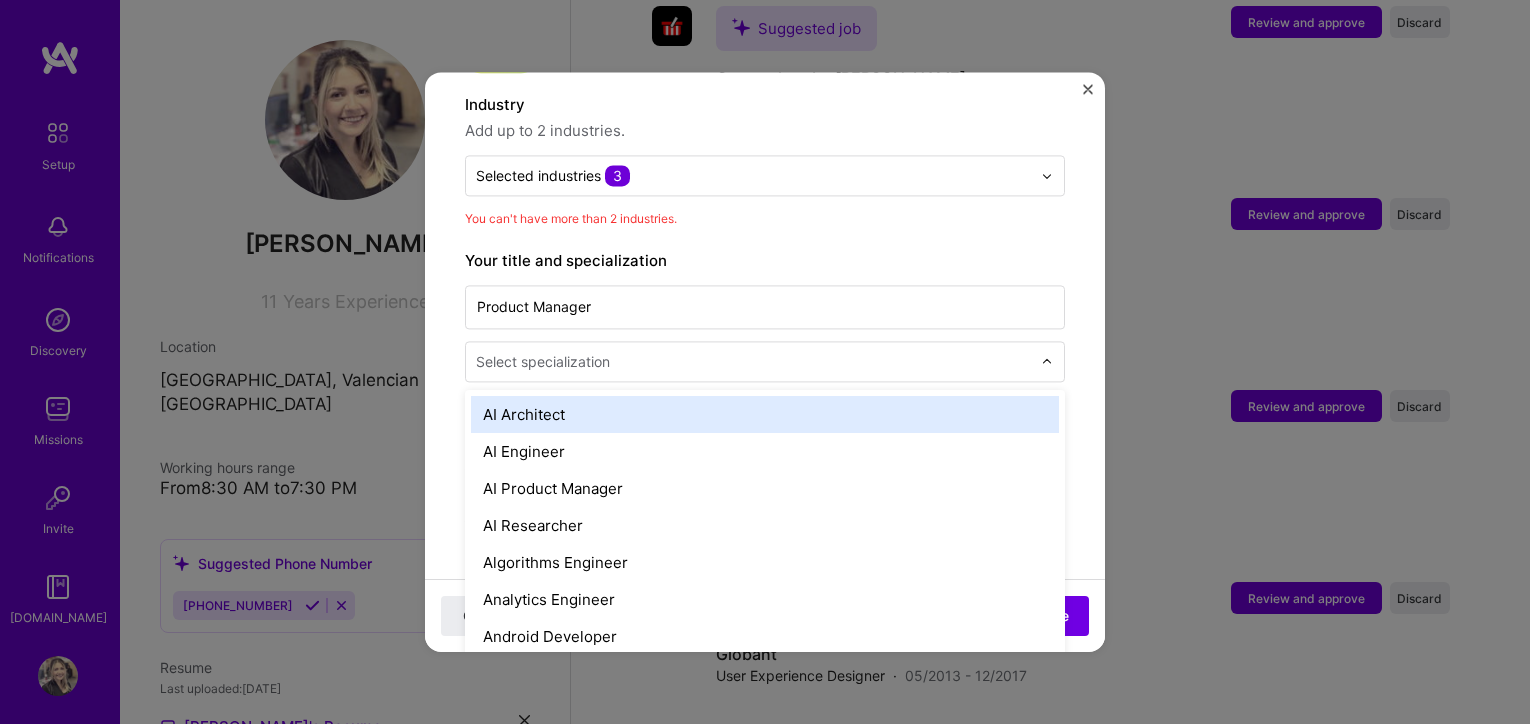 click at bounding box center [755, 361] 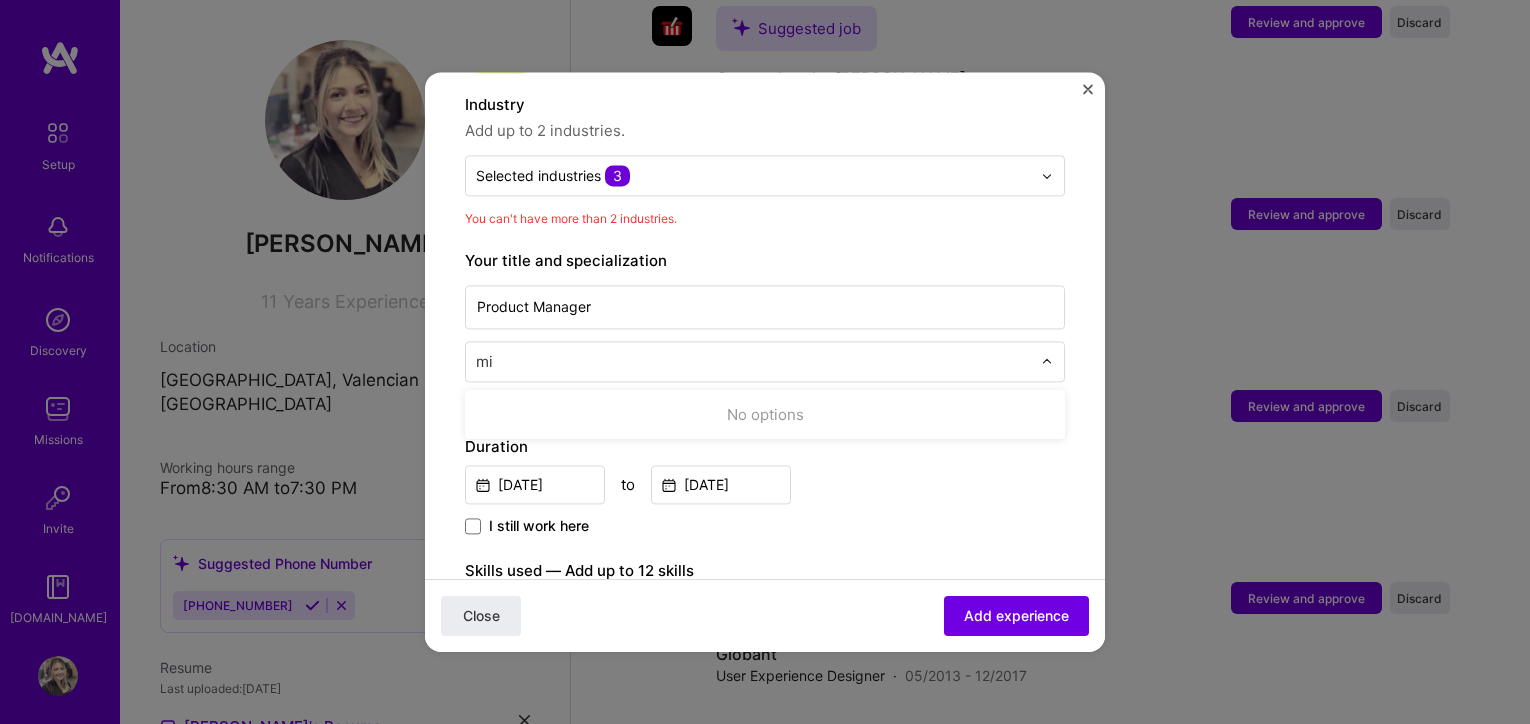 scroll, scrollTop: 0, scrollLeft: 0, axis: both 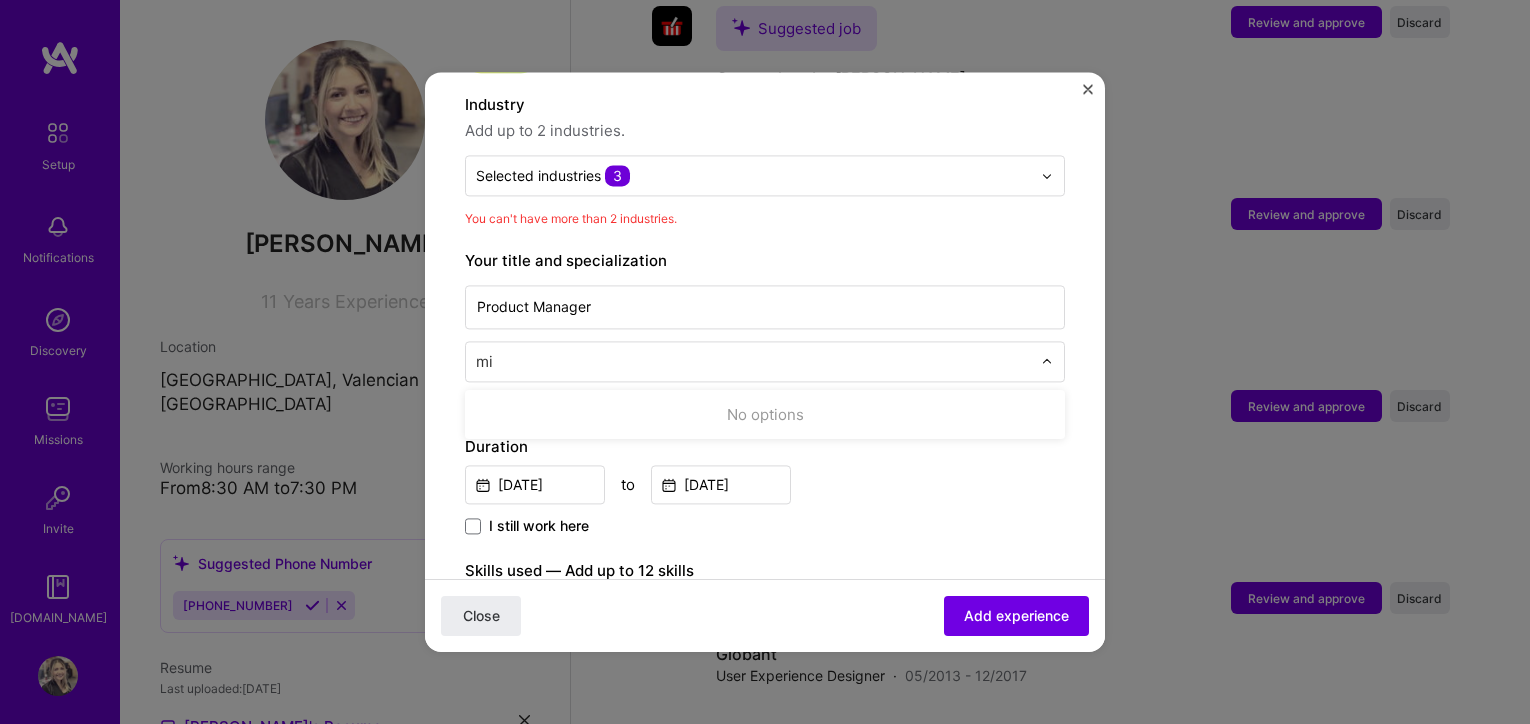 type on "m" 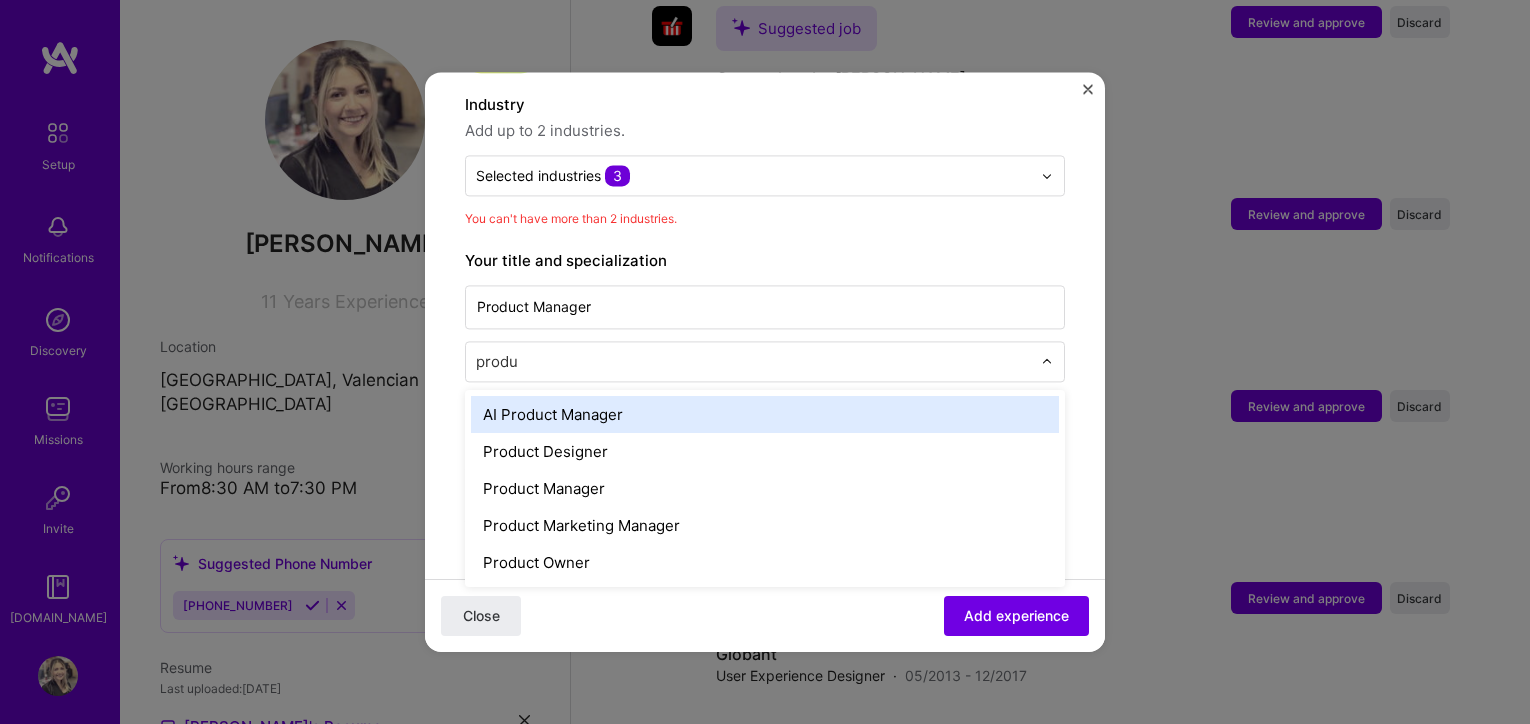 type on "produc" 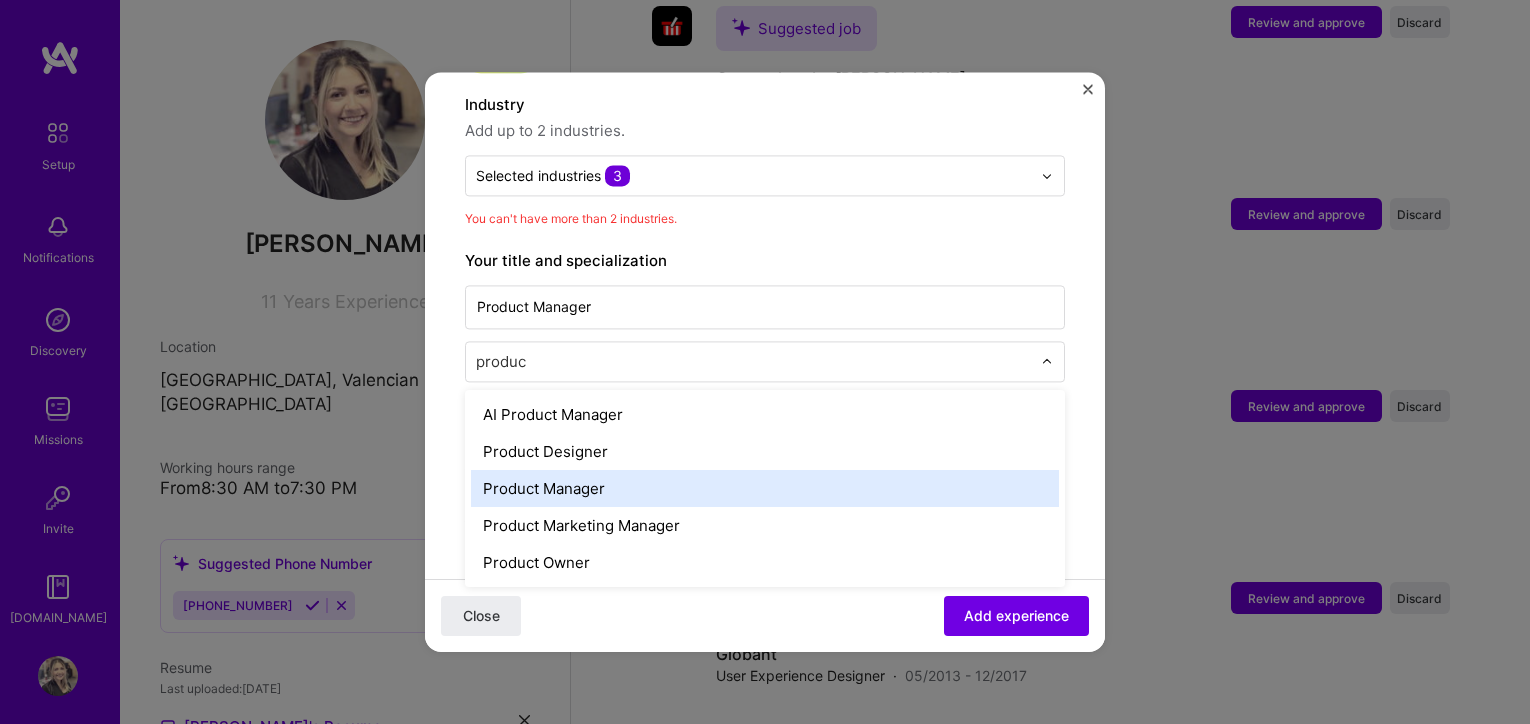 click on "Product Manager" at bounding box center (765, 488) 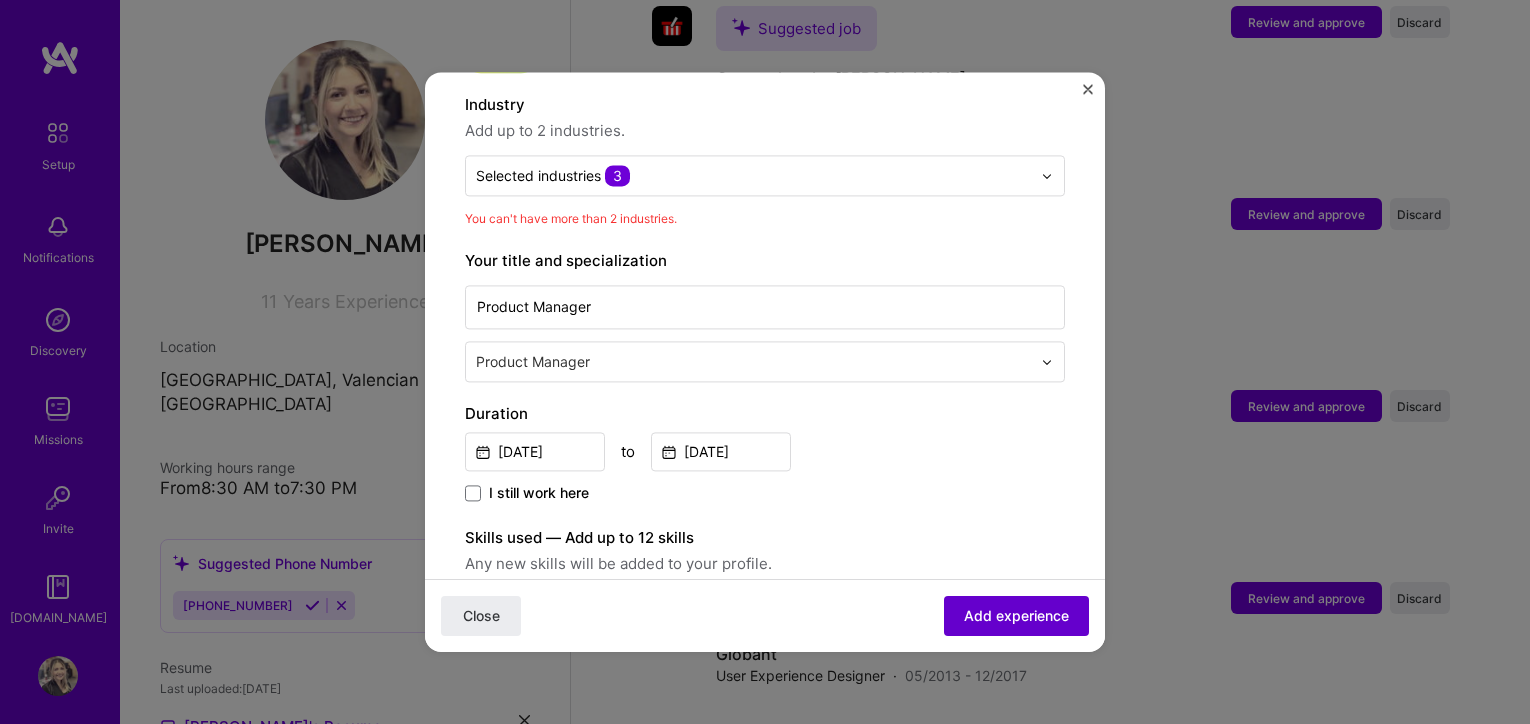 click on "Add experience" at bounding box center (1016, 616) 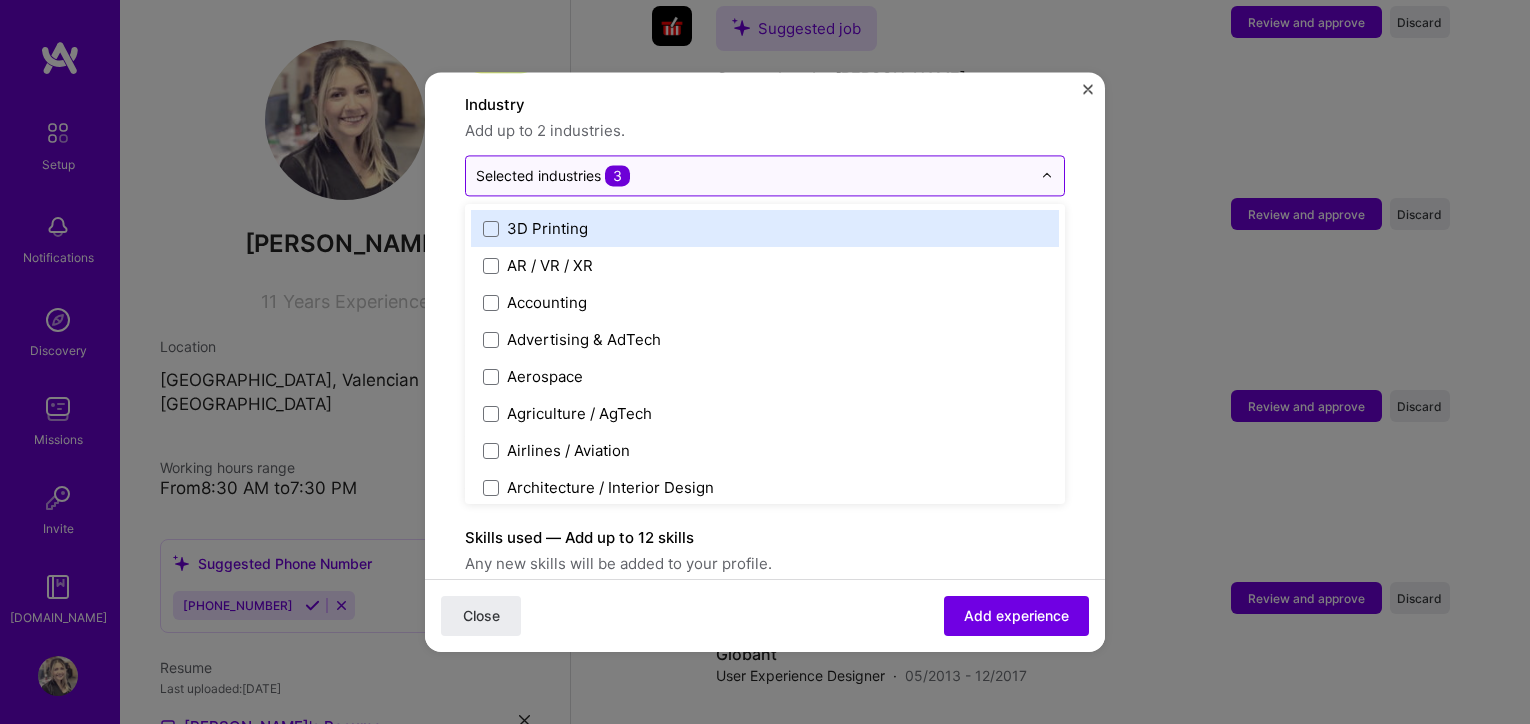 click at bounding box center [753, 175] 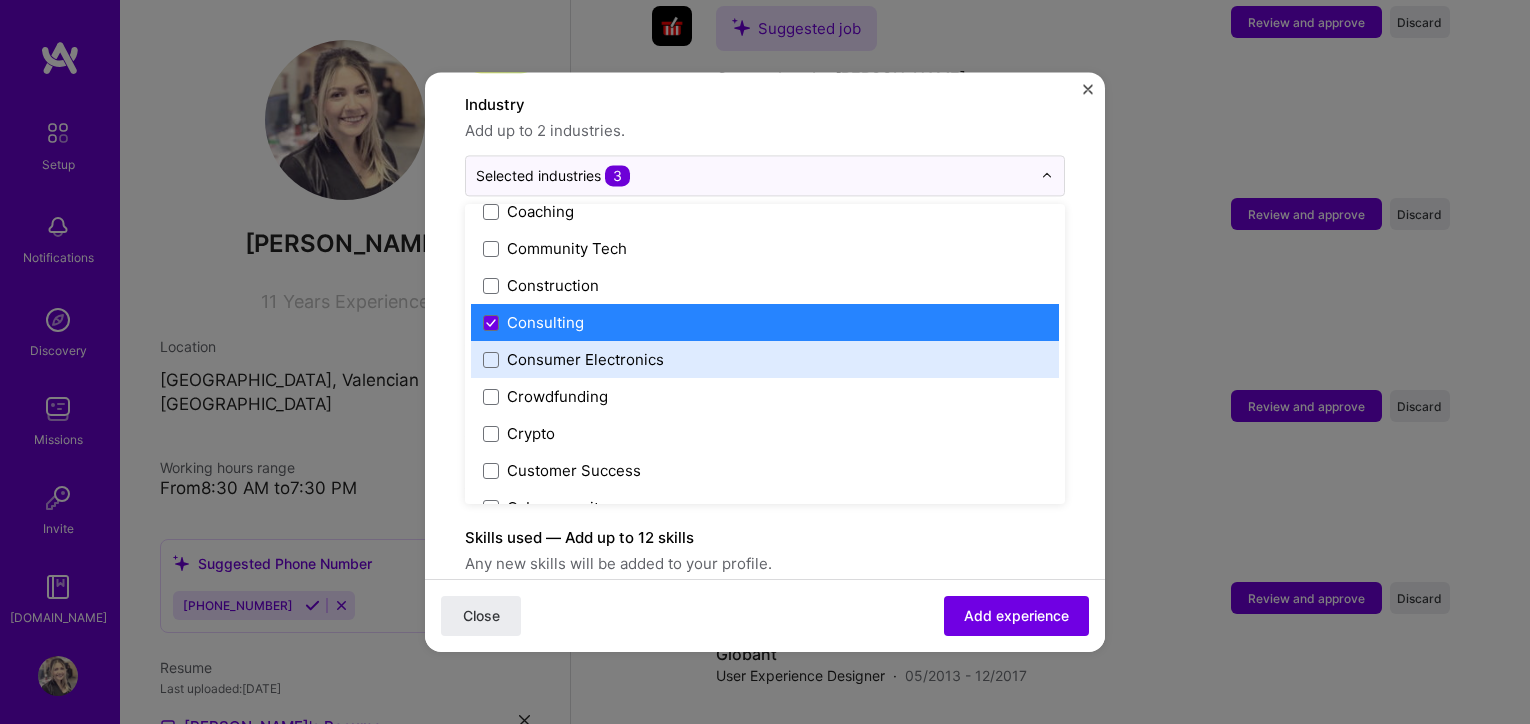 scroll, scrollTop: 1242, scrollLeft: 0, axis: vertical 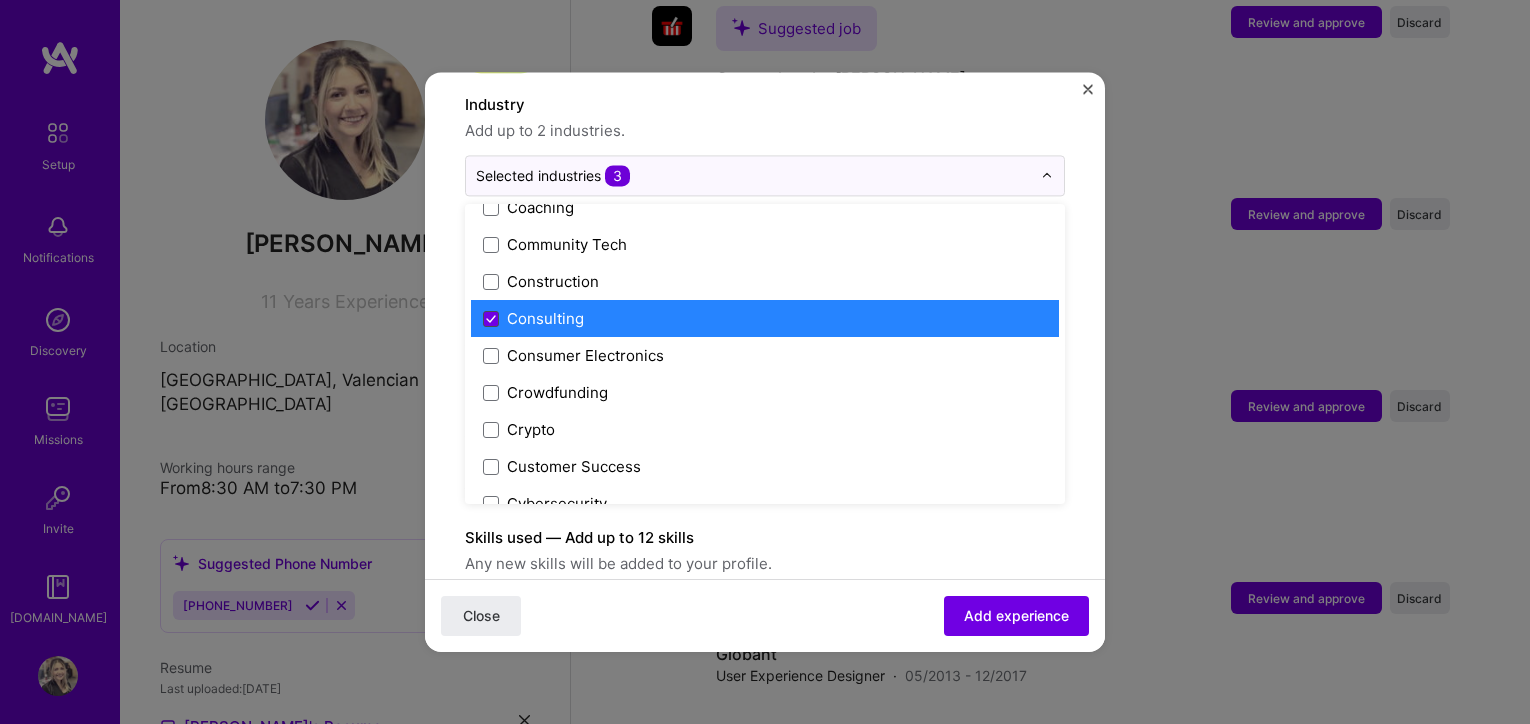 click 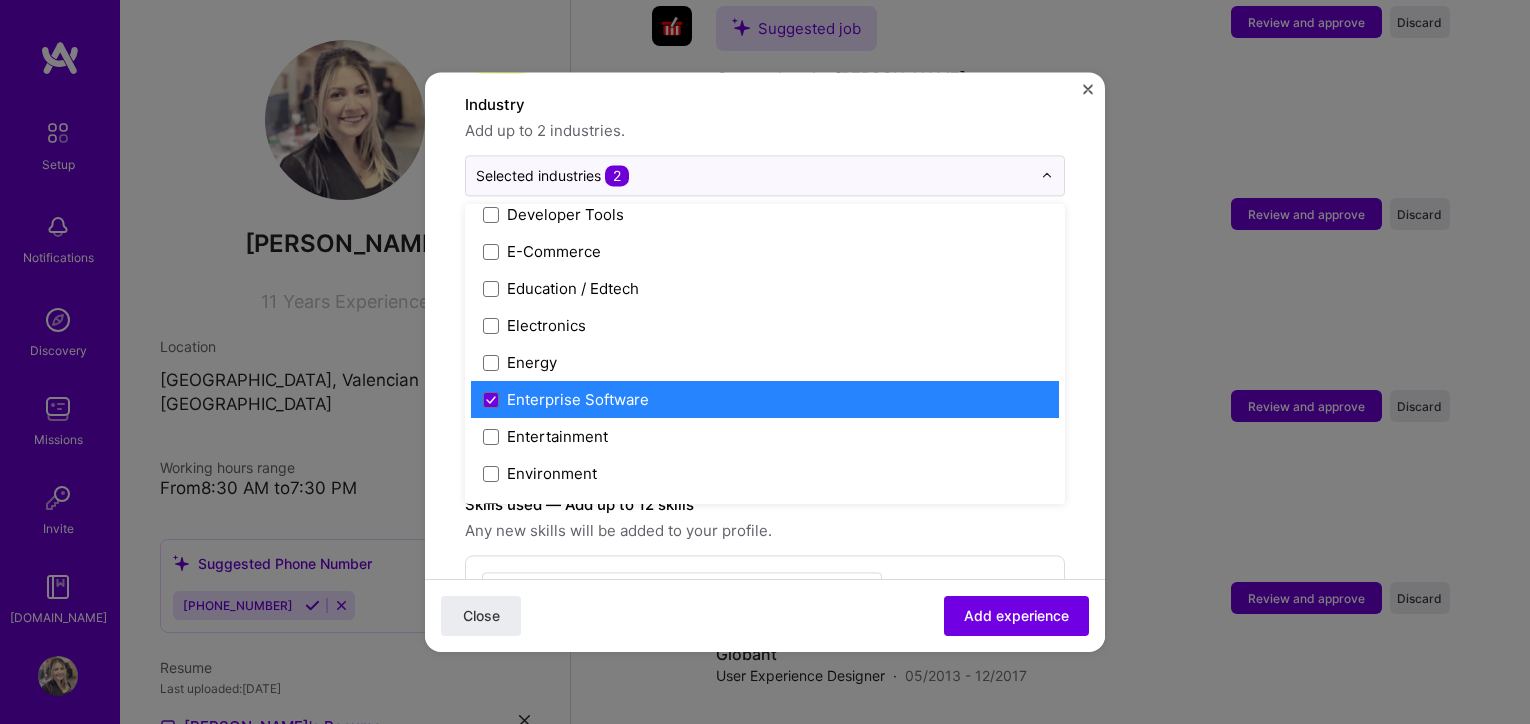 scroll, scrollTop: 1815, scrollLeft: 0, axis: vertical 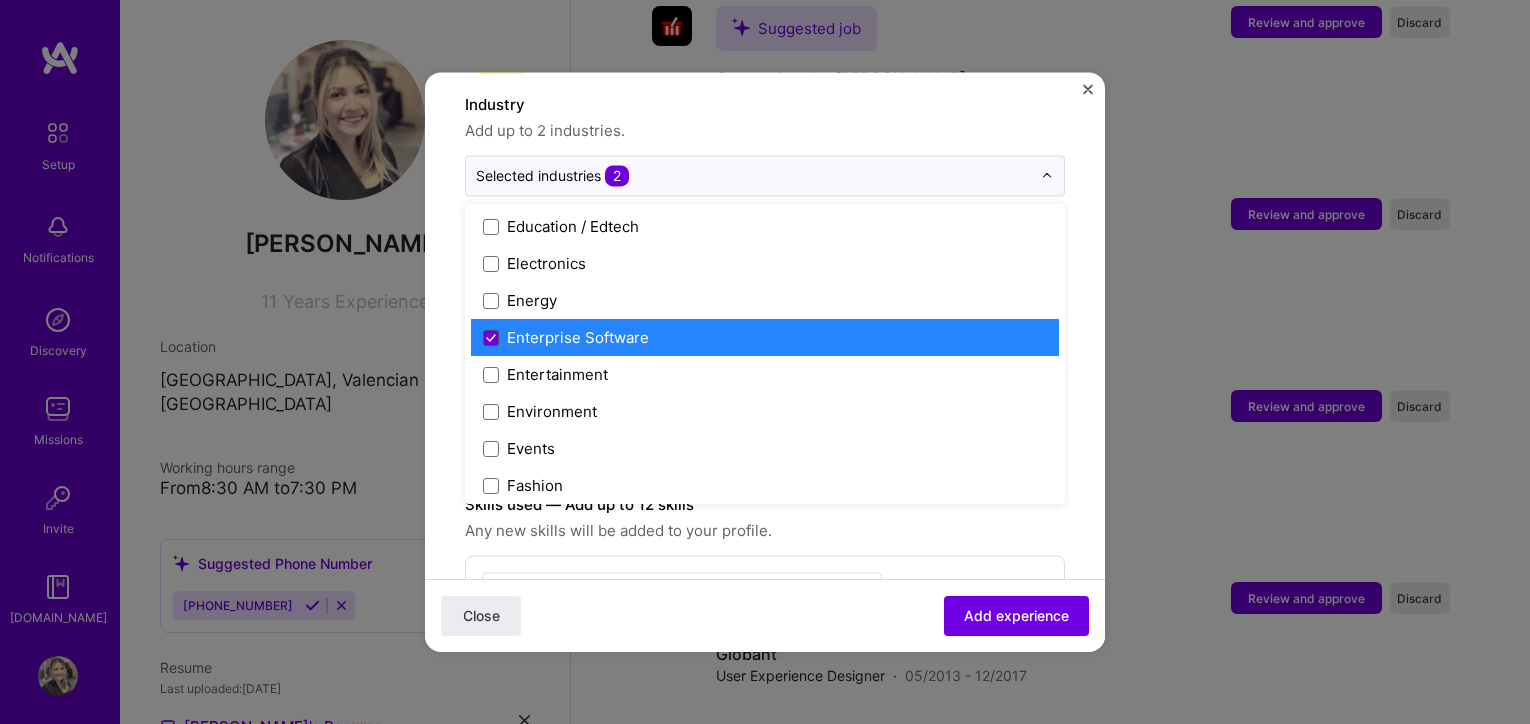 click 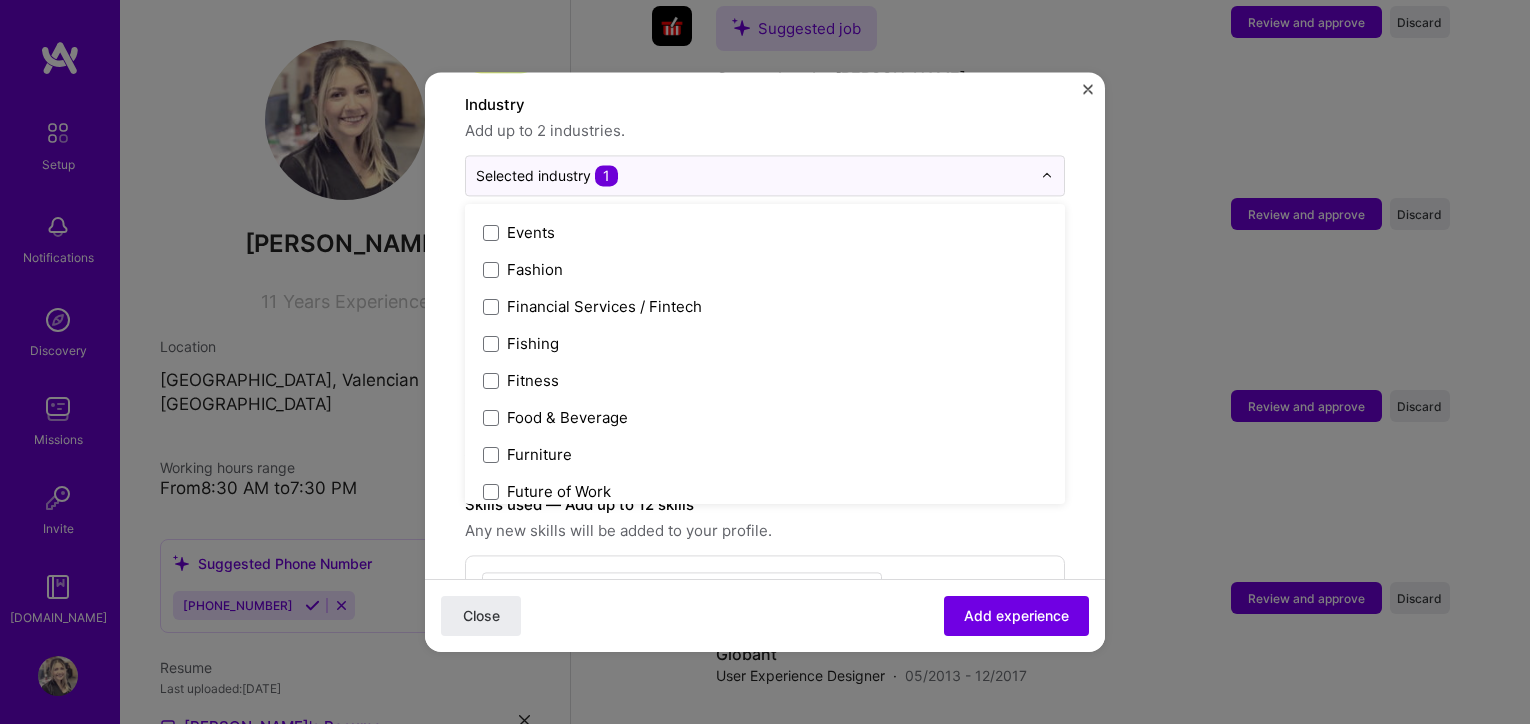 scroll, scrollTop: 2045, scrollLeft: 0, axis: vertical 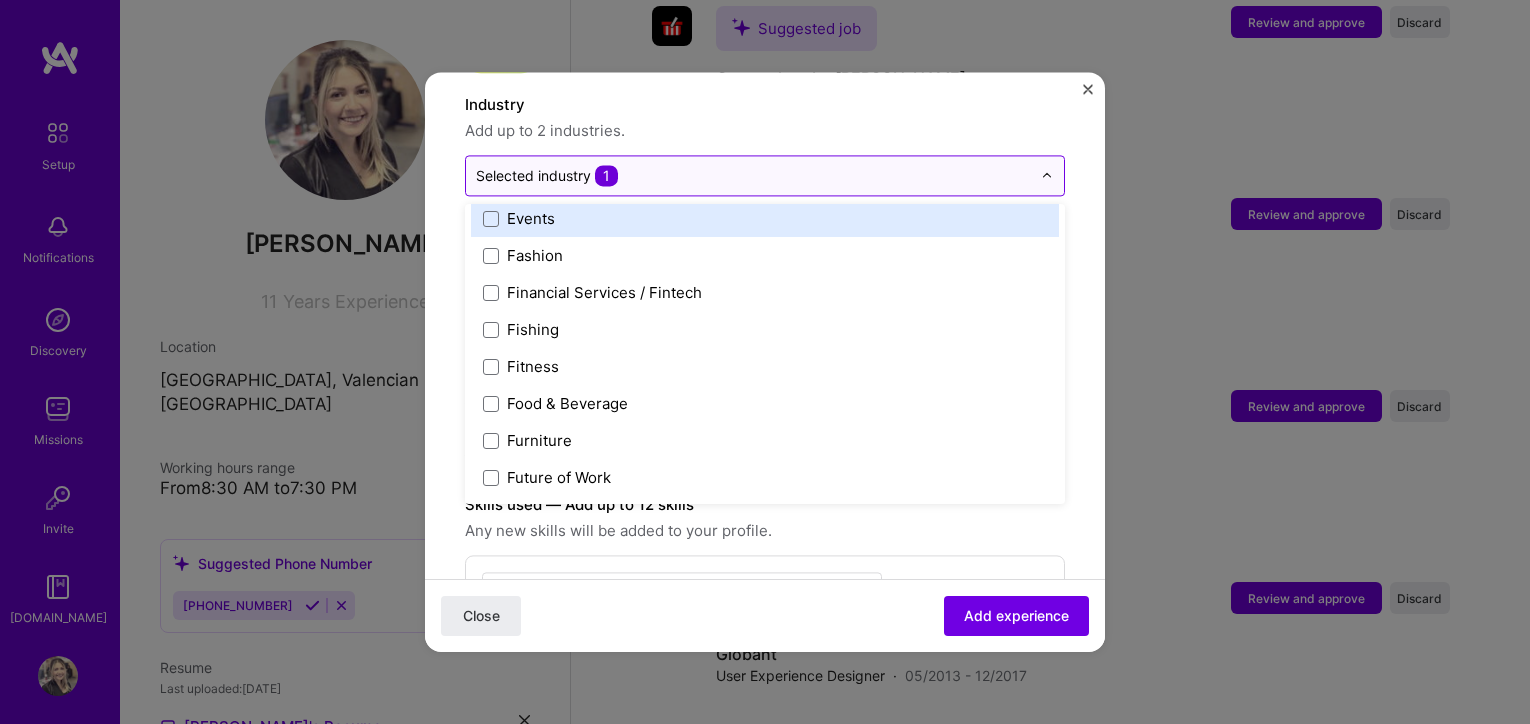 click at bounding box center [753, 175] 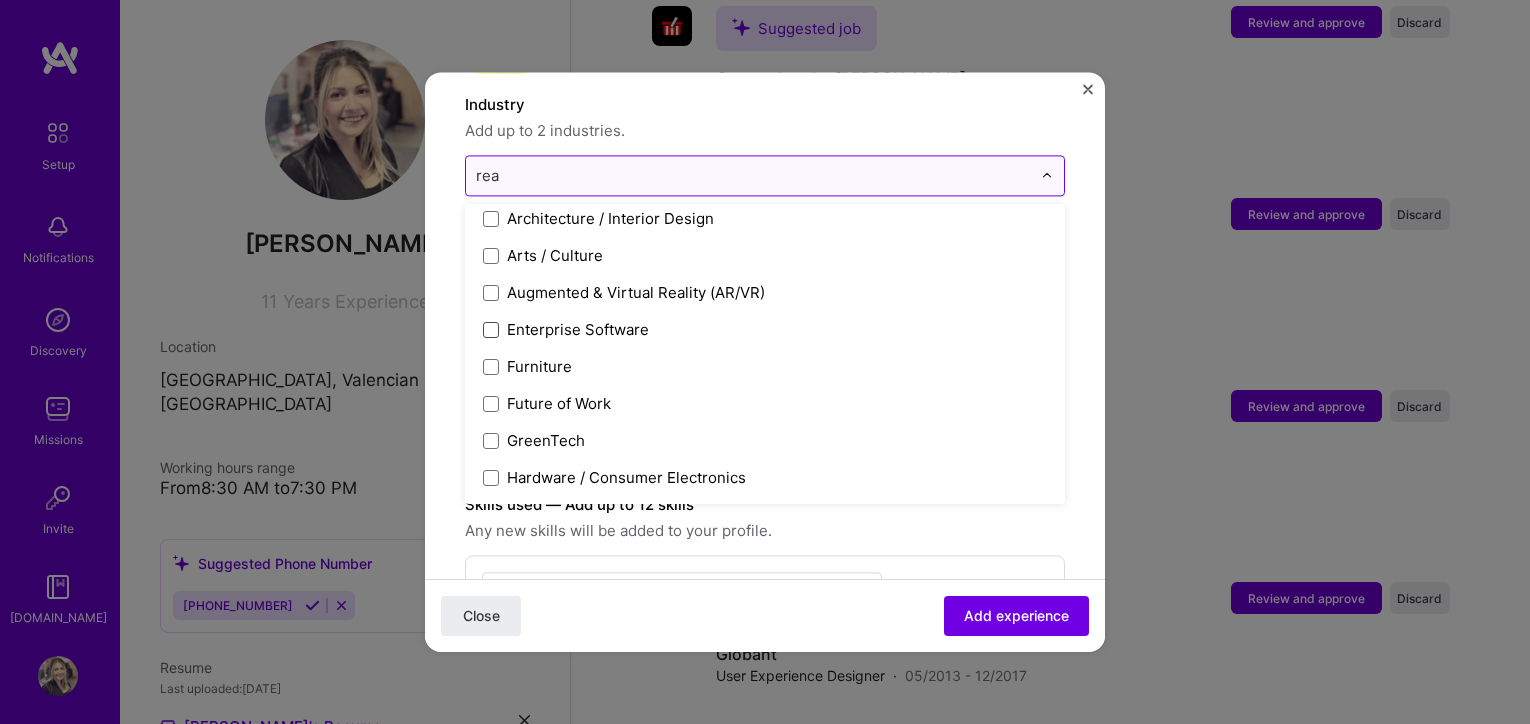 scroll, scrollTop: 0, scrollLeft: 0, axis: both 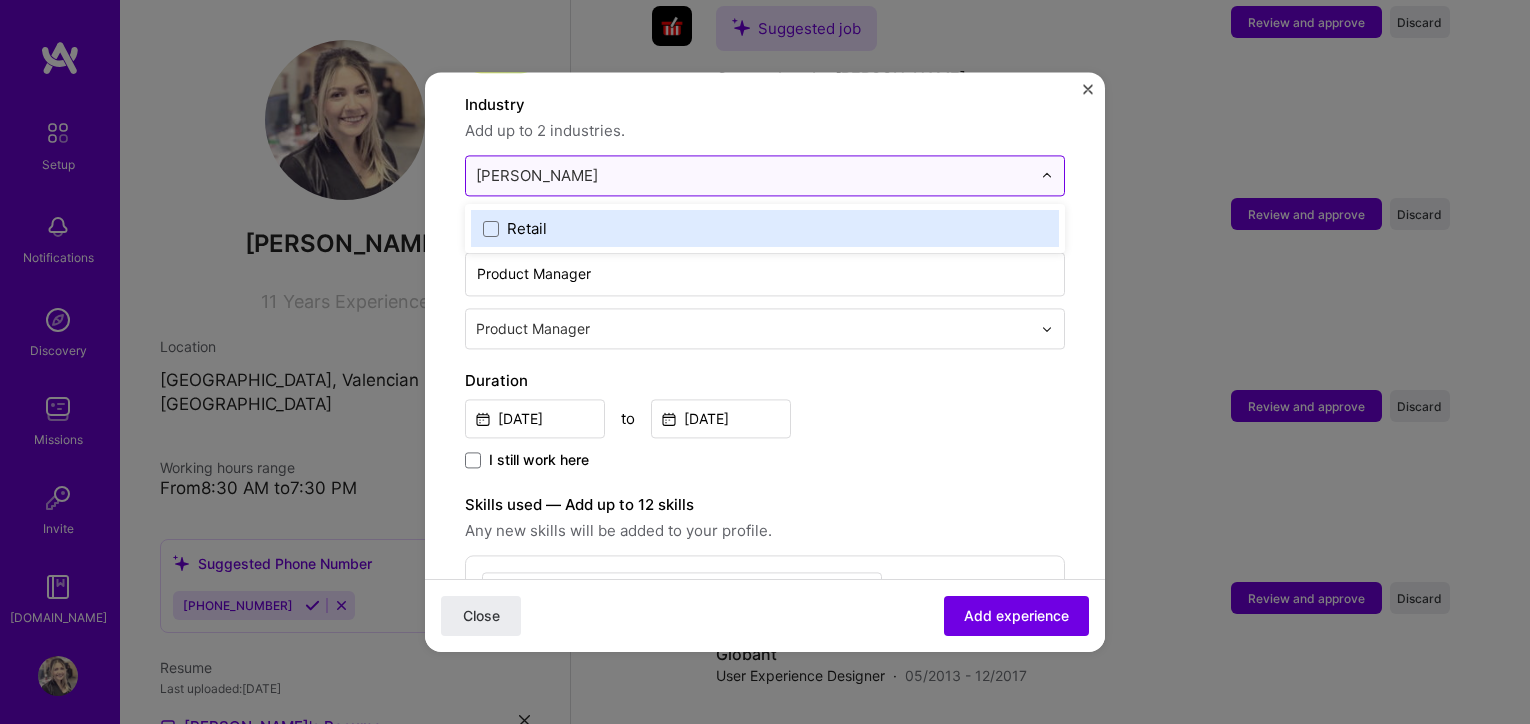type on "retai" 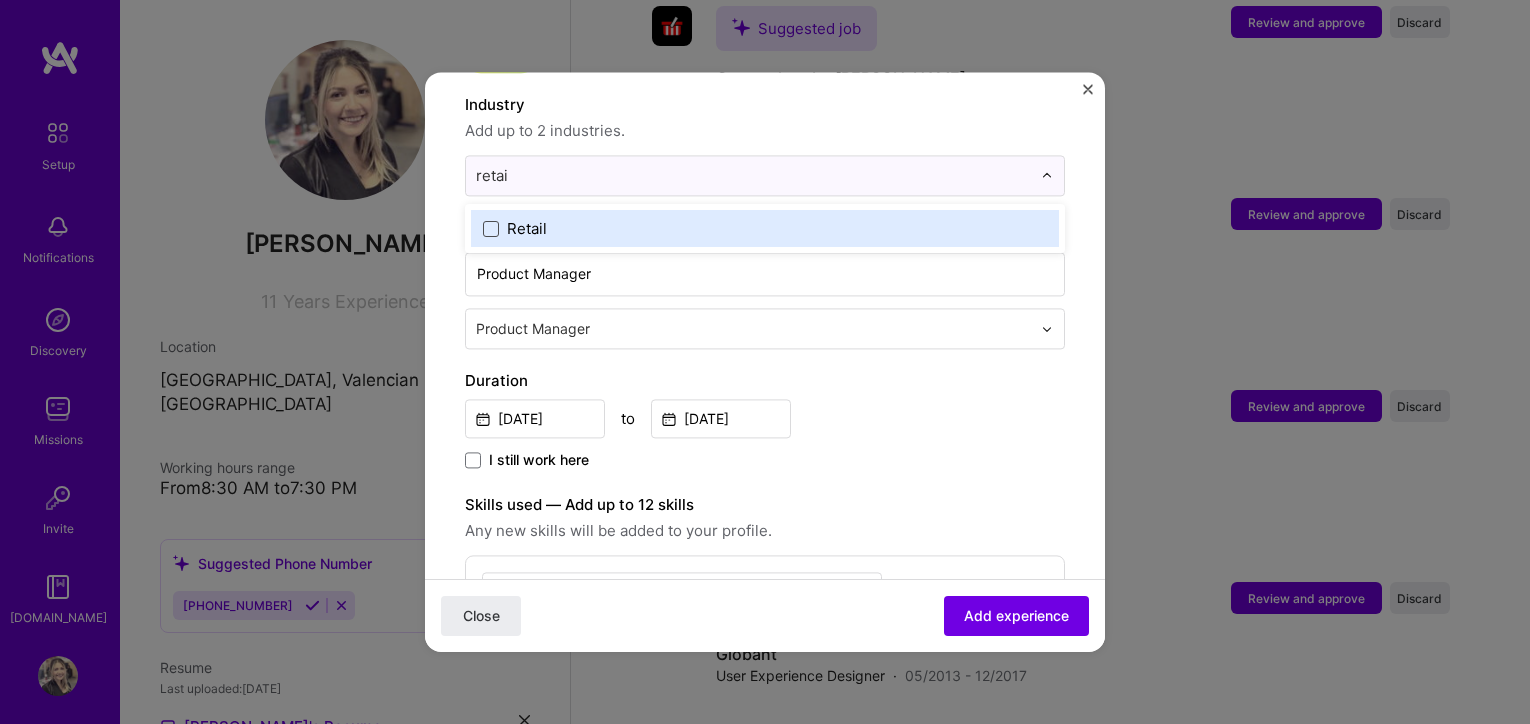 click at bounding box center (491, 229) 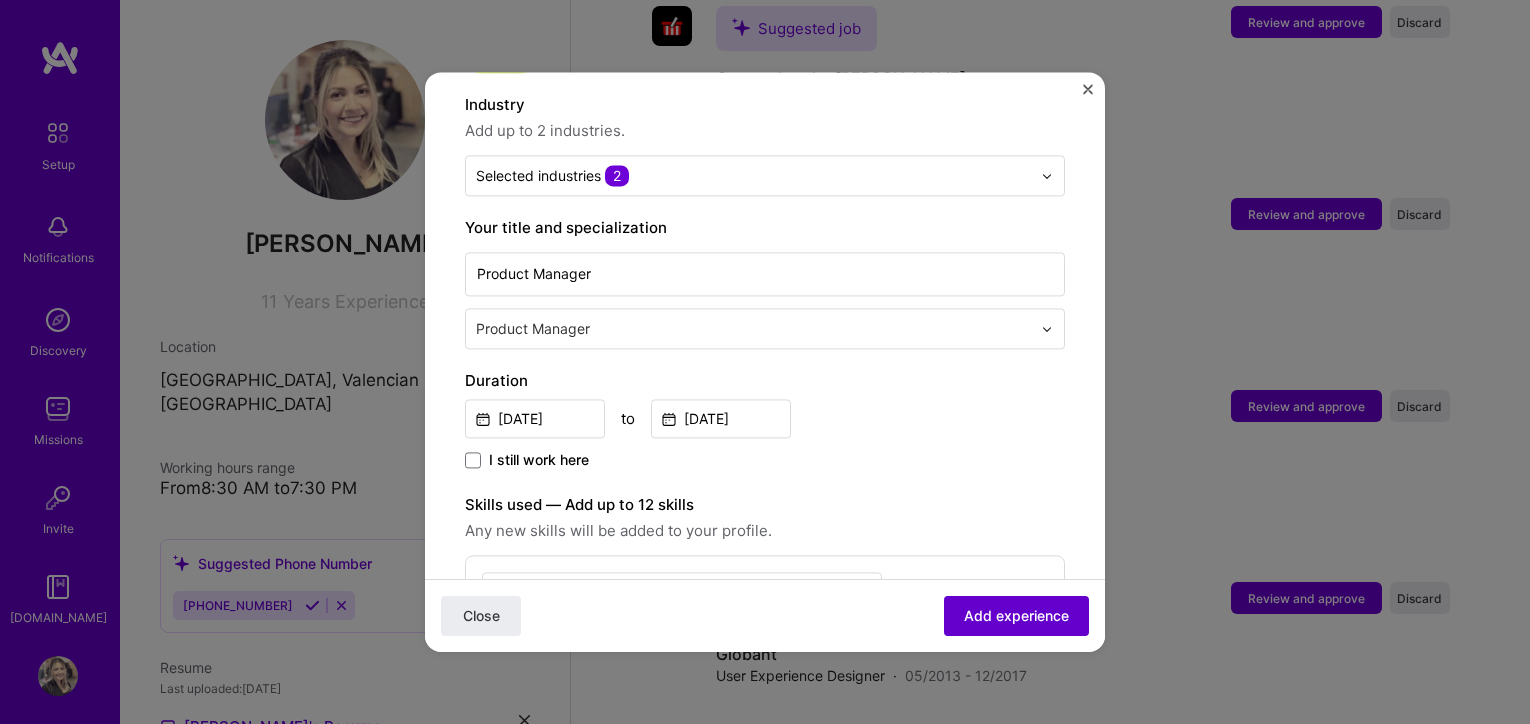 click on "Add experience" at bounding box center (1016, 616) 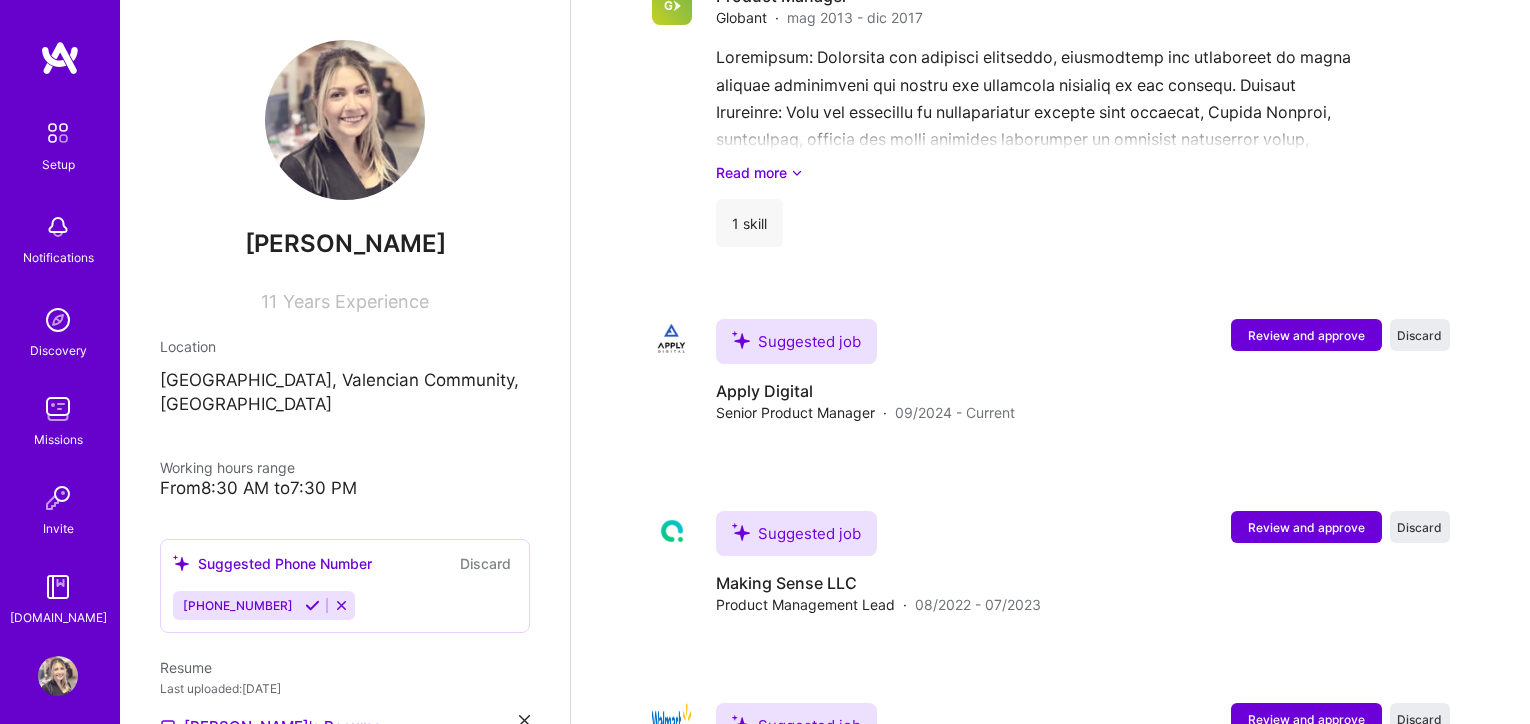 scroll, scrollTop: 2172, scrollLeft: 0, axis: vertical 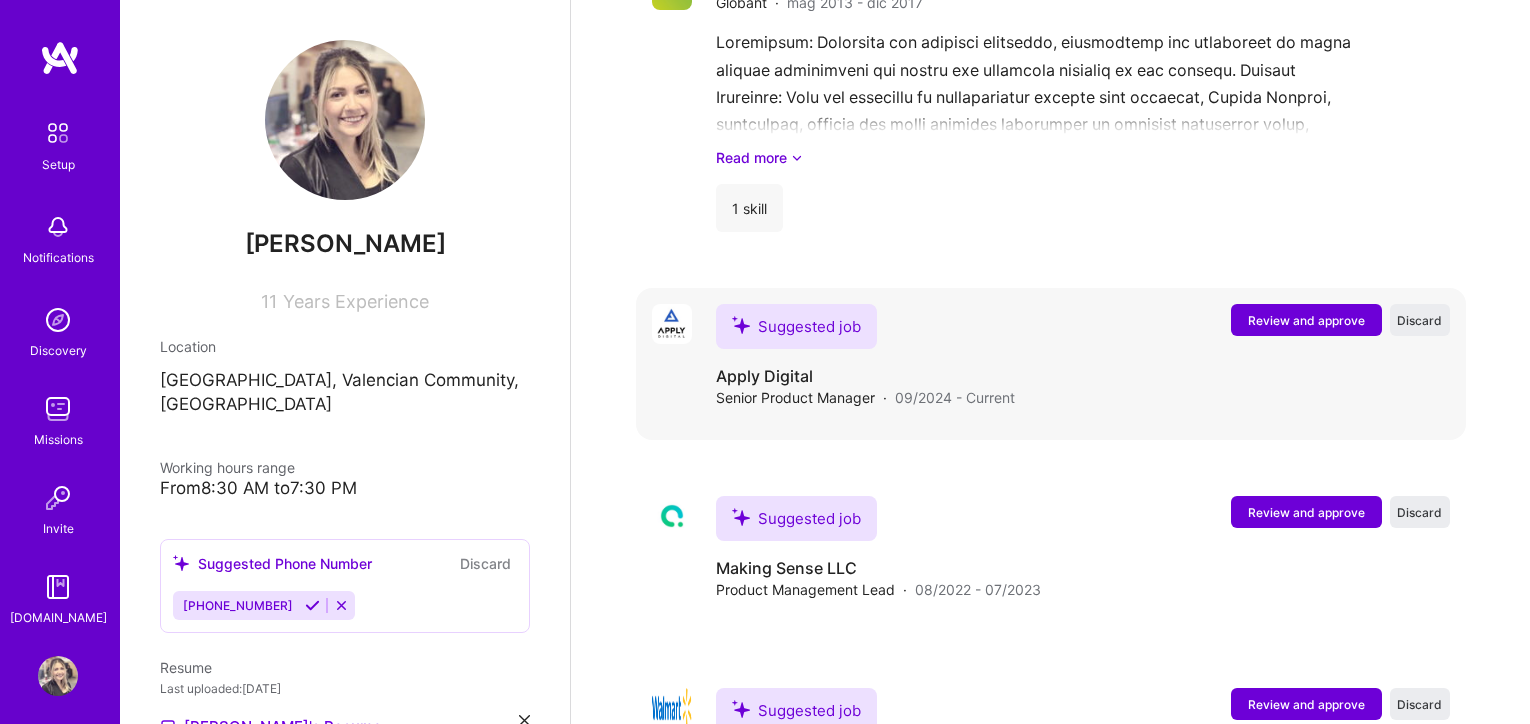 click on "Suggested job" at bounding box center [796, 326] 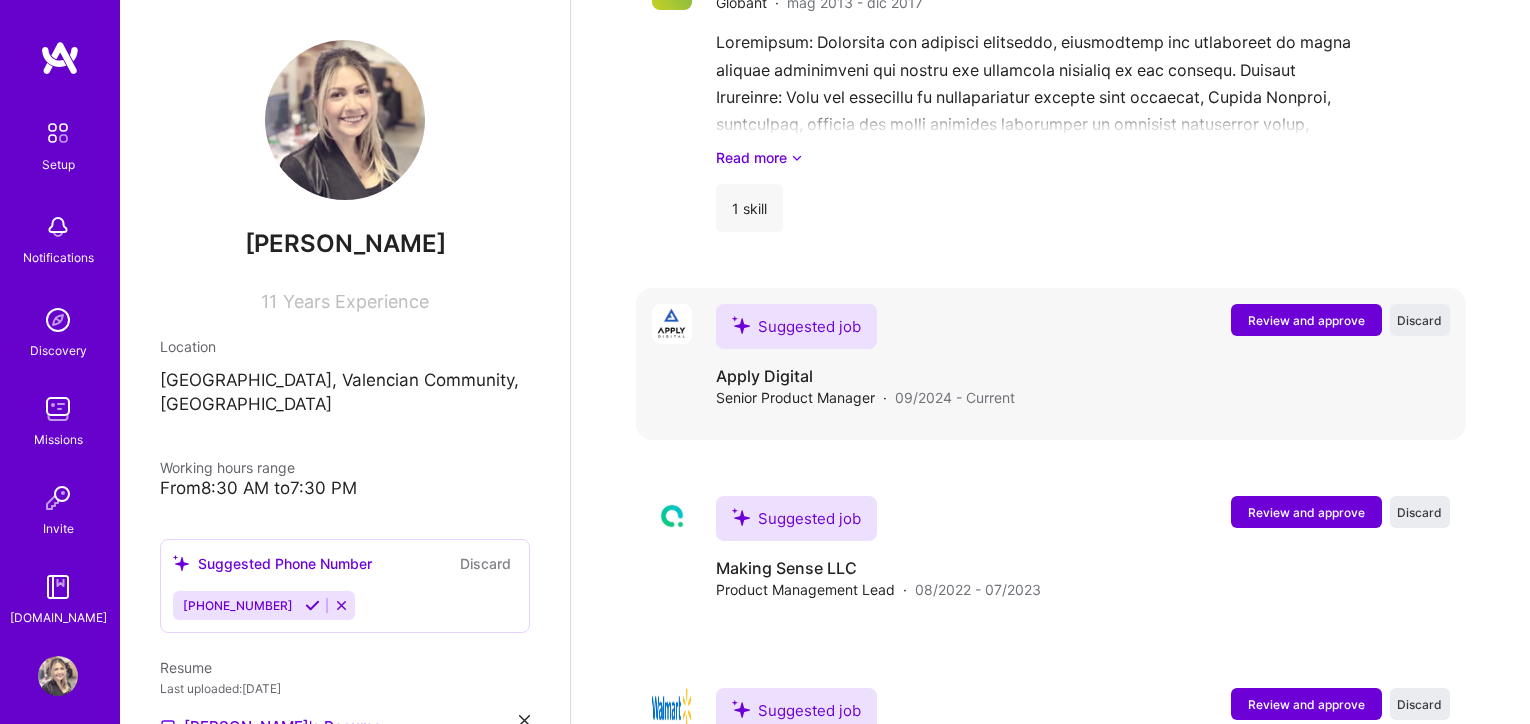 click on "Review and approve" at bounding box center (1306, 320) 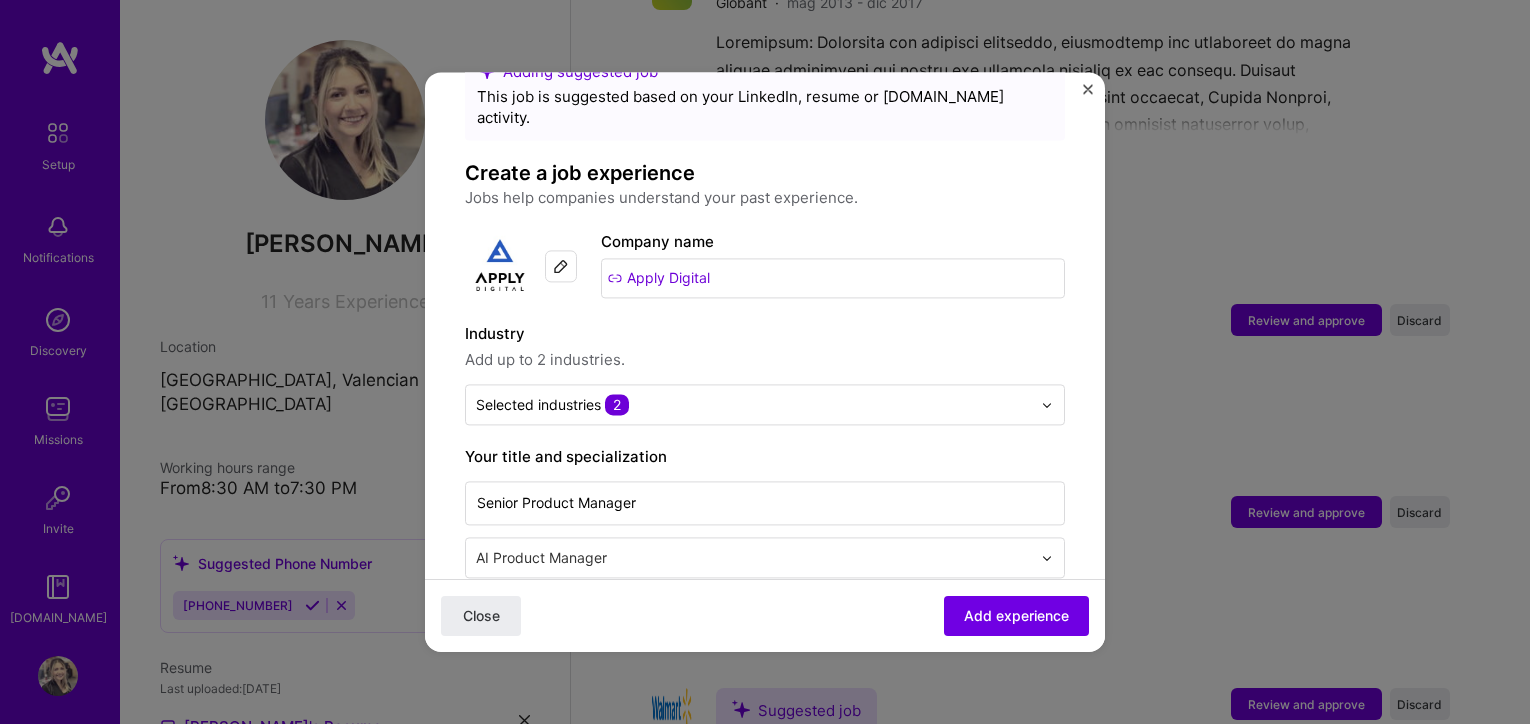 scroll, scrollTop: 66, scrollLeft: 0, axis: vertical 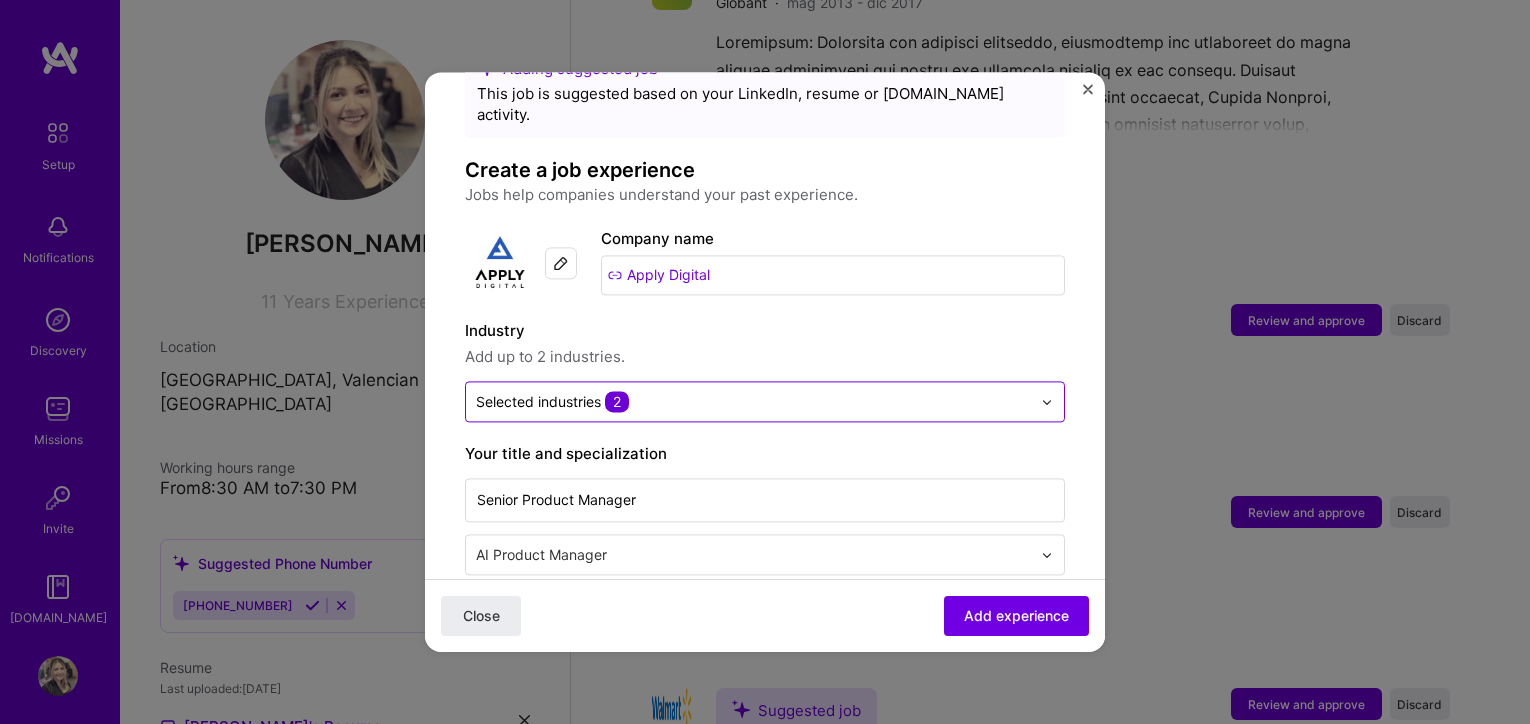 click at bounding box center [753, 401] 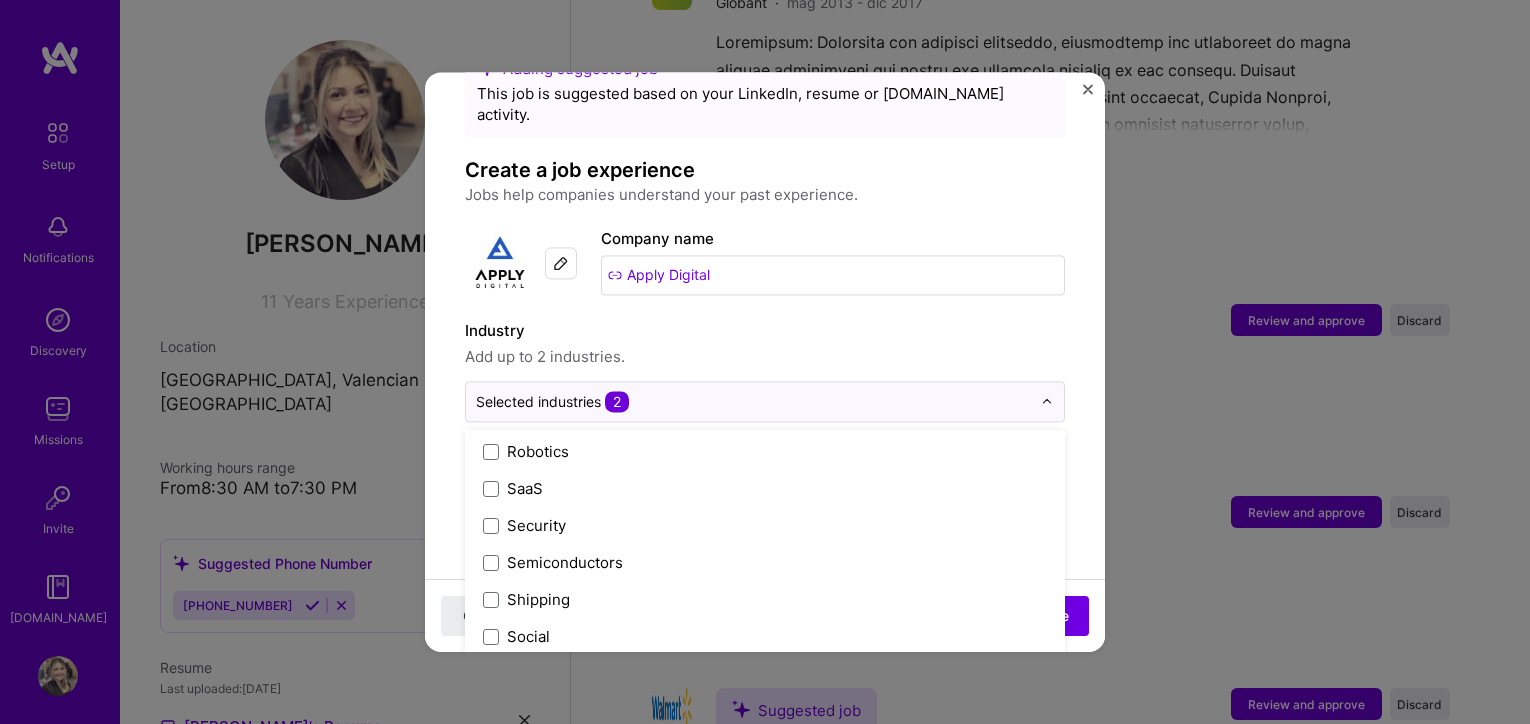 scroll, scrollTop: 4152, scrollLeft: 0, axis: vertical 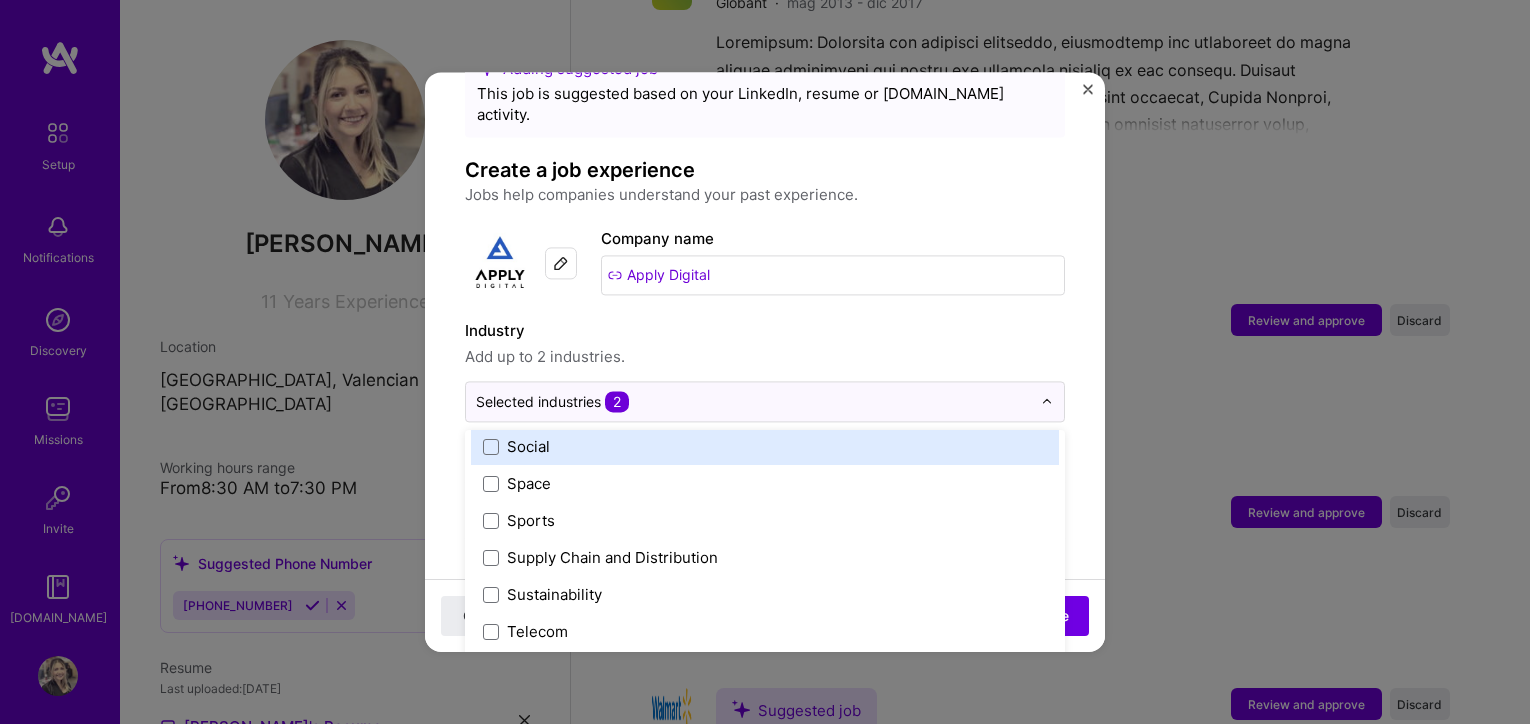 click on "Industry" at bounding box center (765, 331) 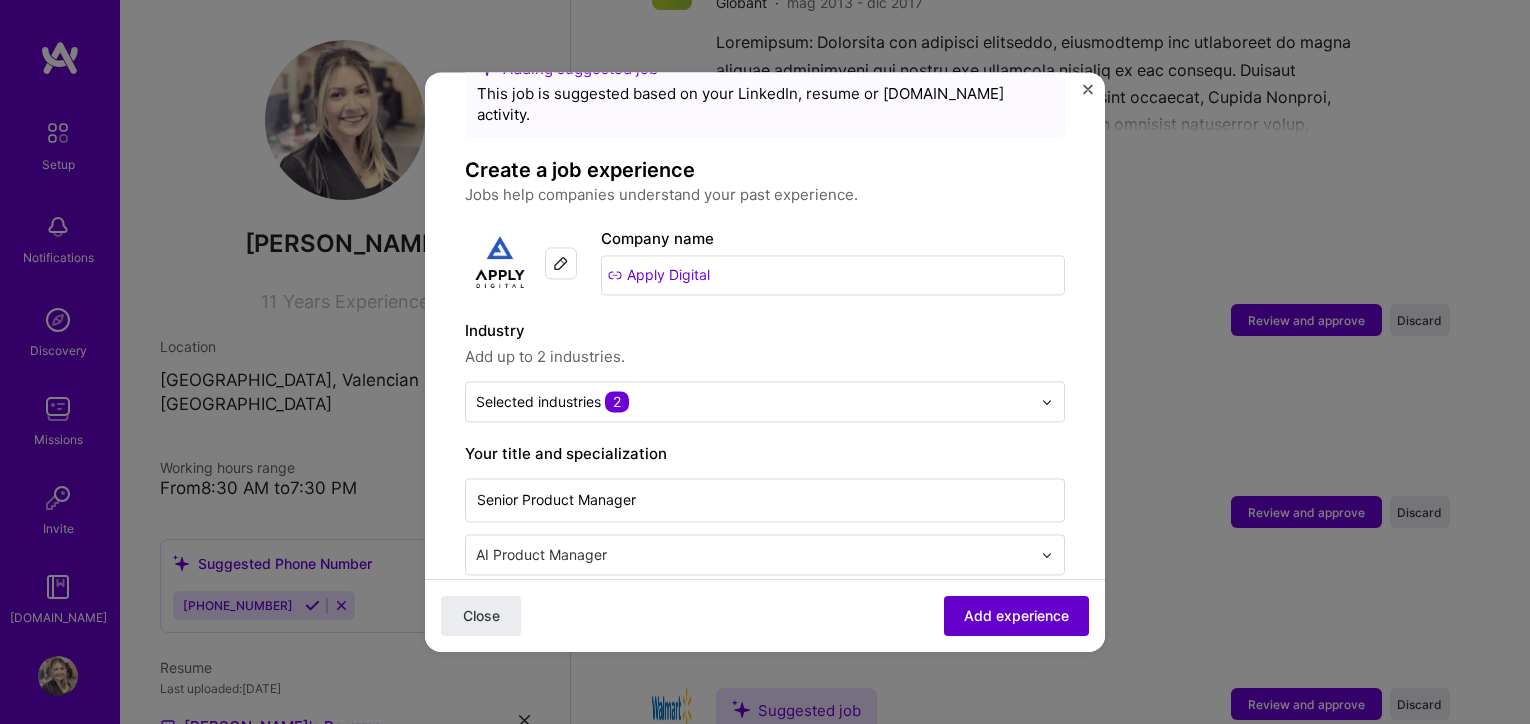 click on "Add experience" at bounding box center [1016, 616] 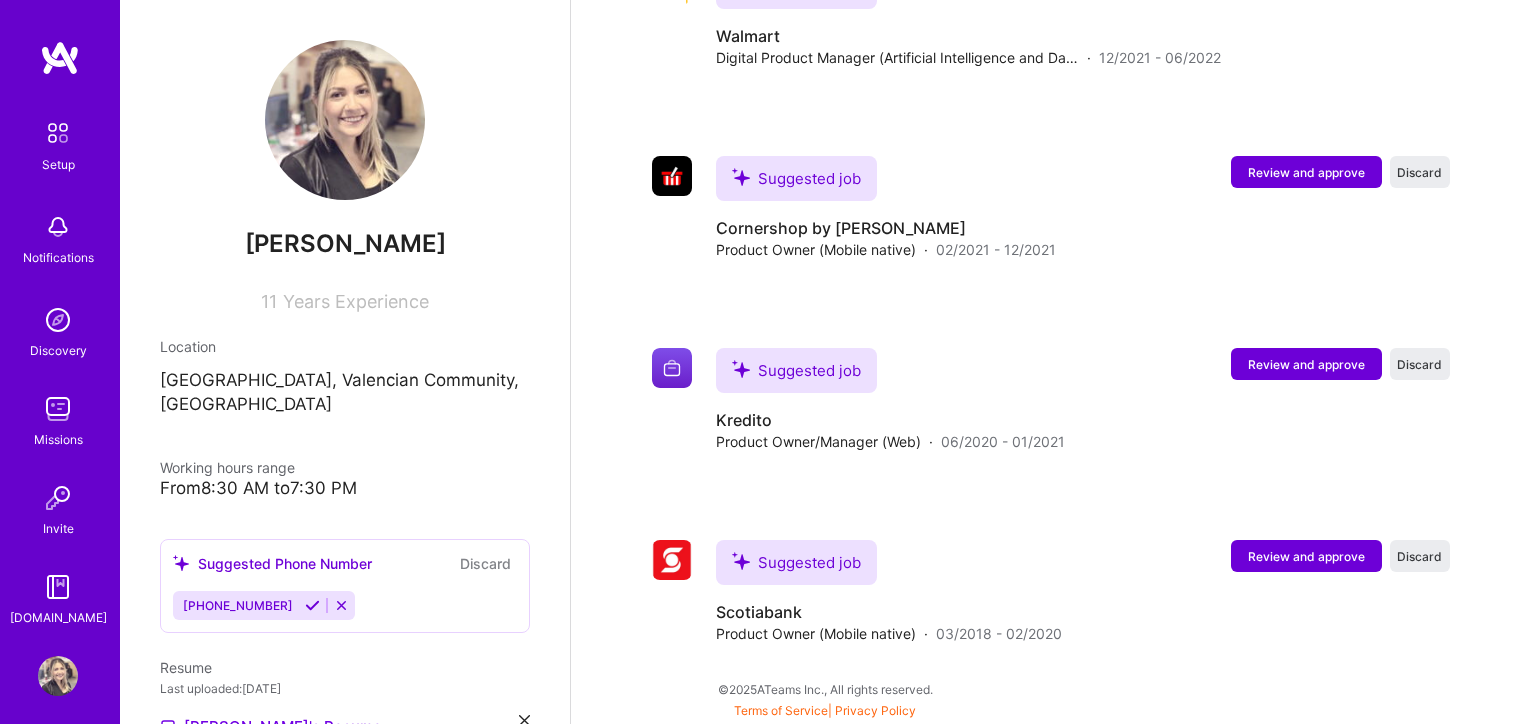 scroll, scrollTop: 2996, scrollLeft: 0, axis: vertical 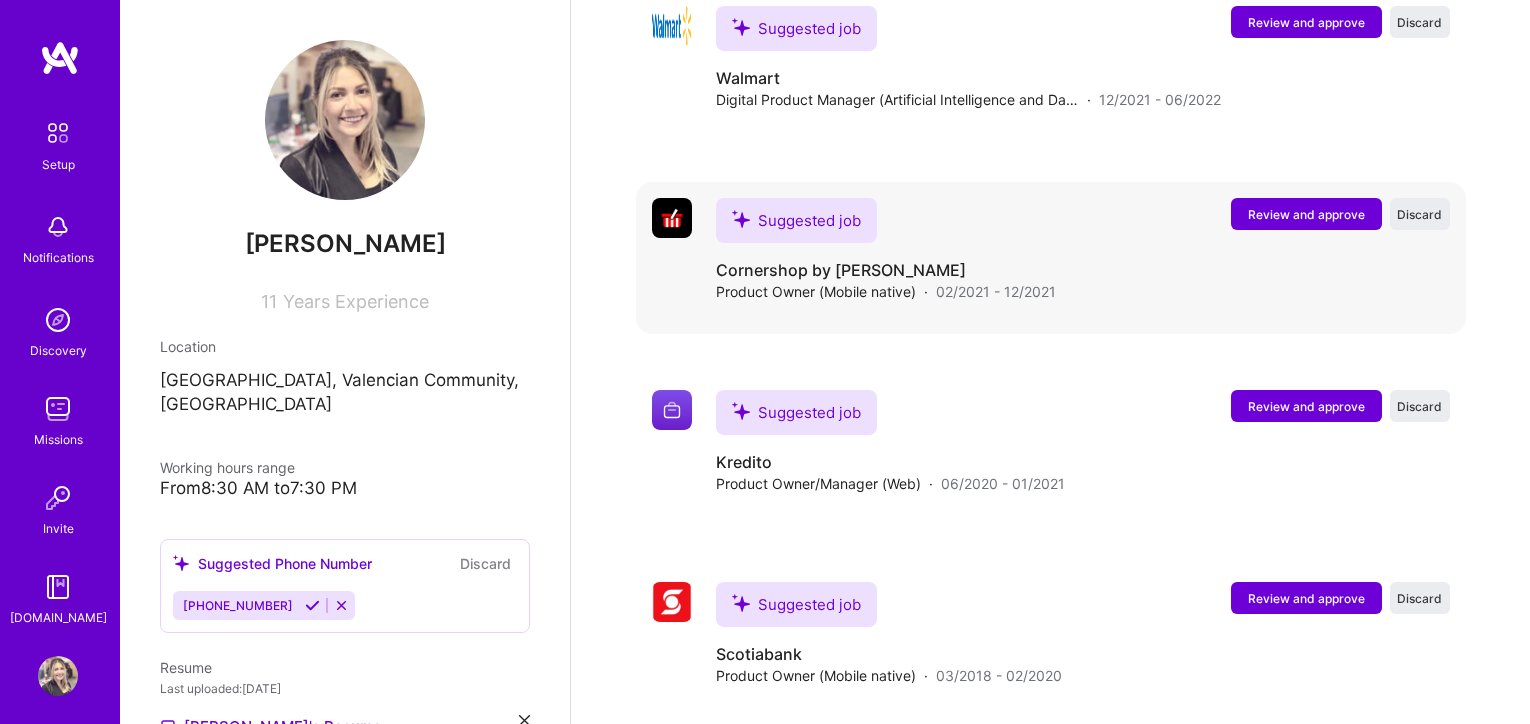 click on "Review and approve" at bounding box center (1306, 214) 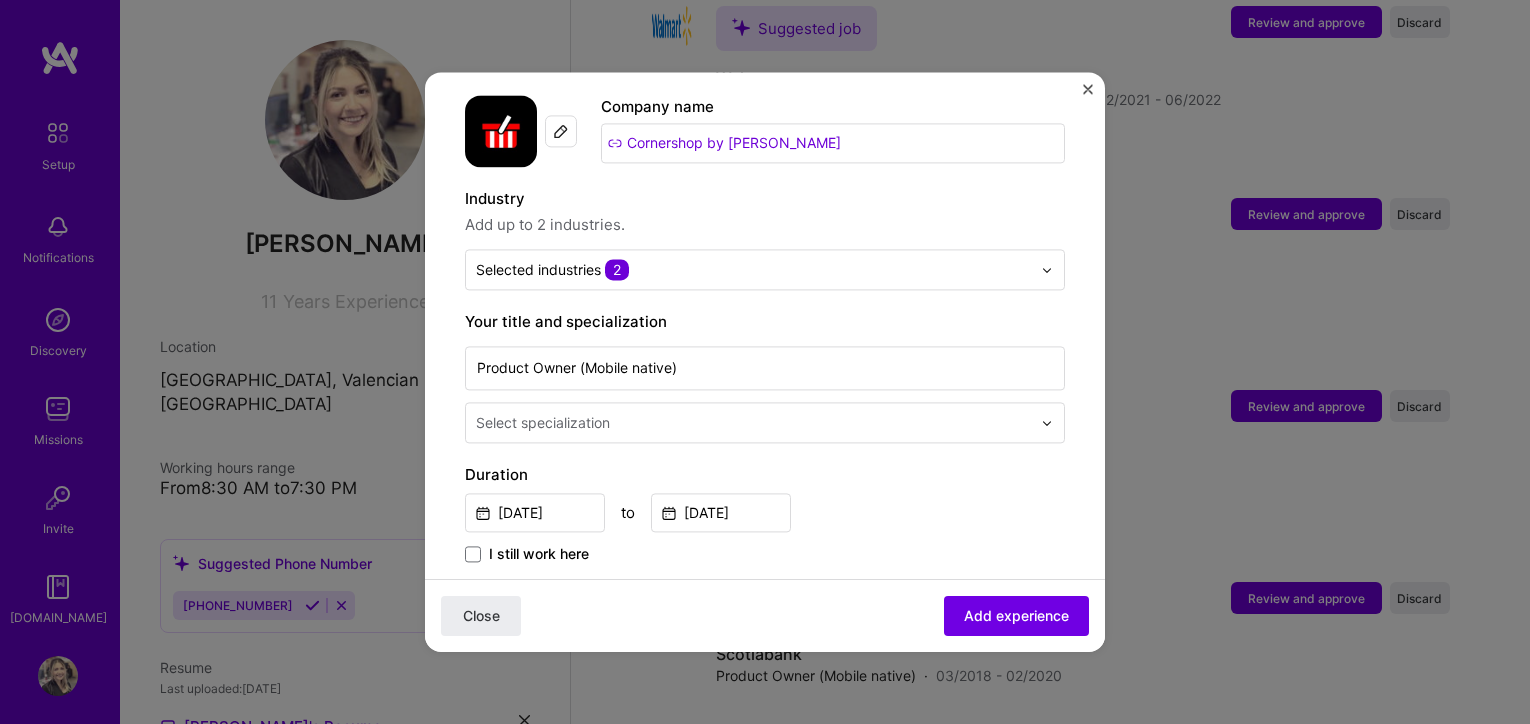 scroll, scrollTop: 235, scrollLeft: 0, axis: vertical 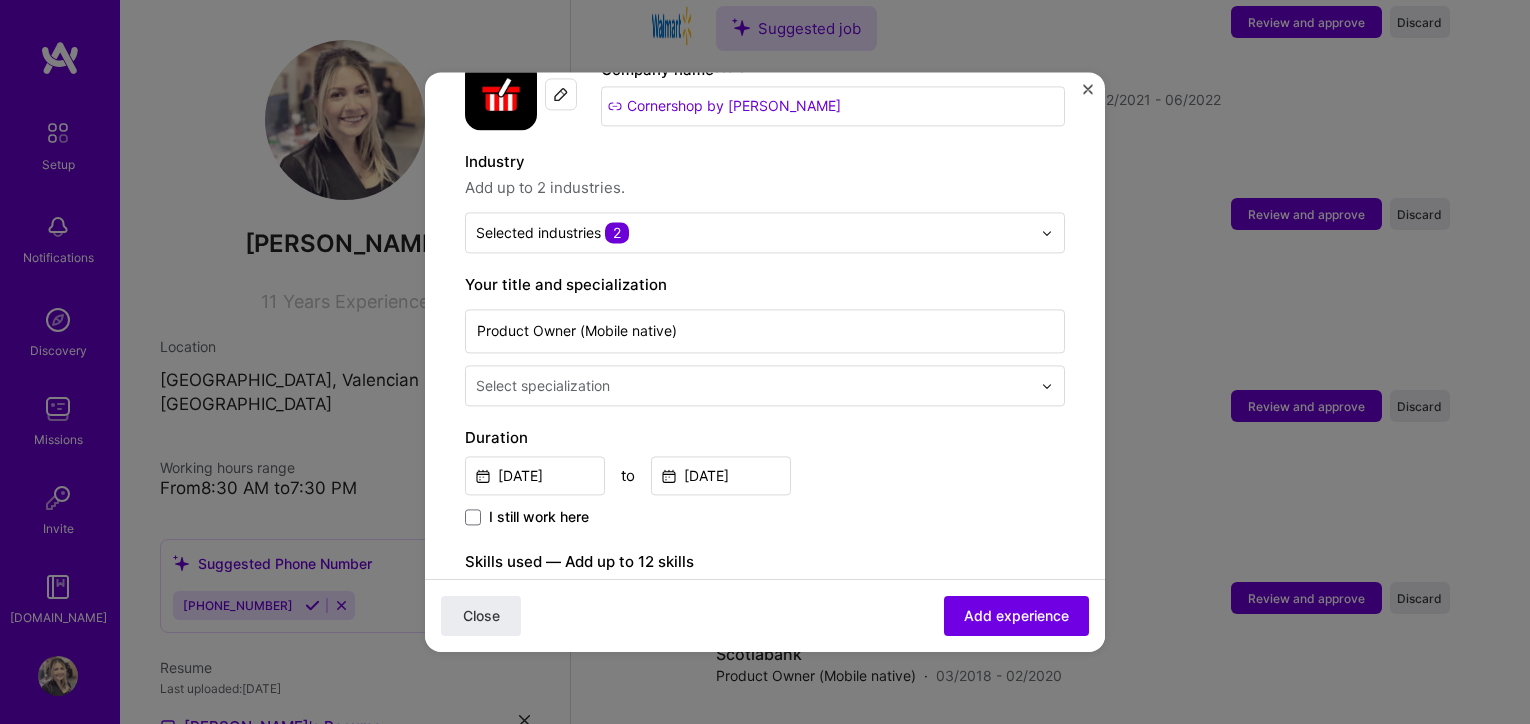 click at bounding box center [755, 385] 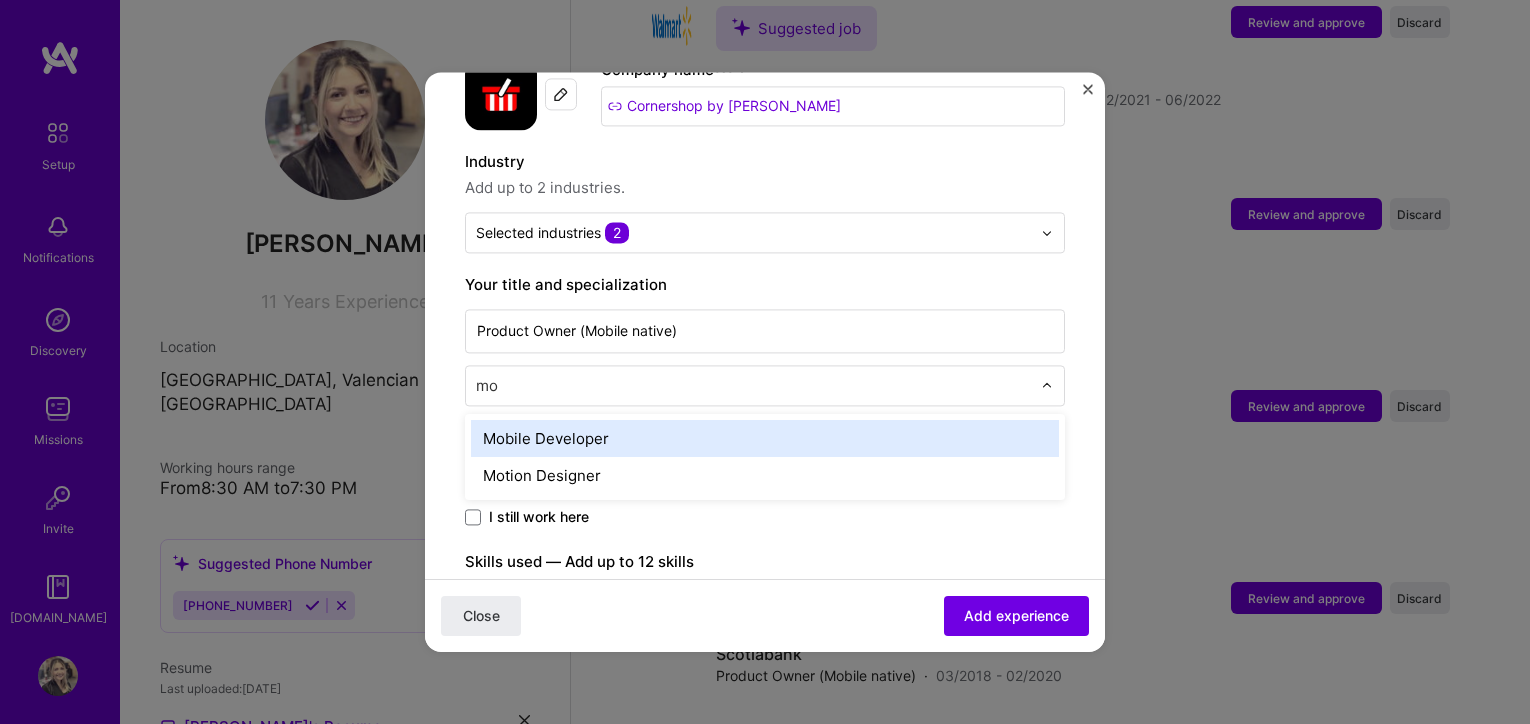 type on "m" 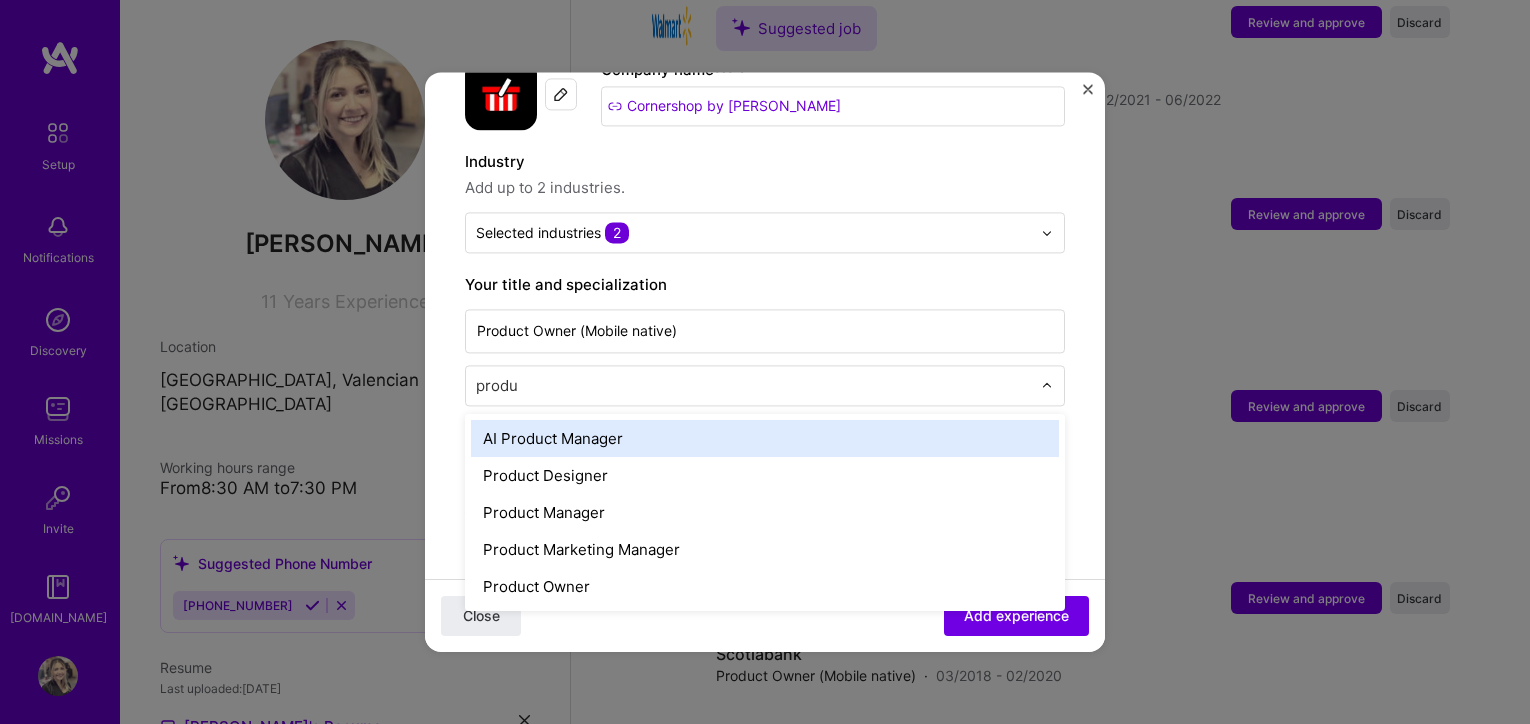 type on "produc" 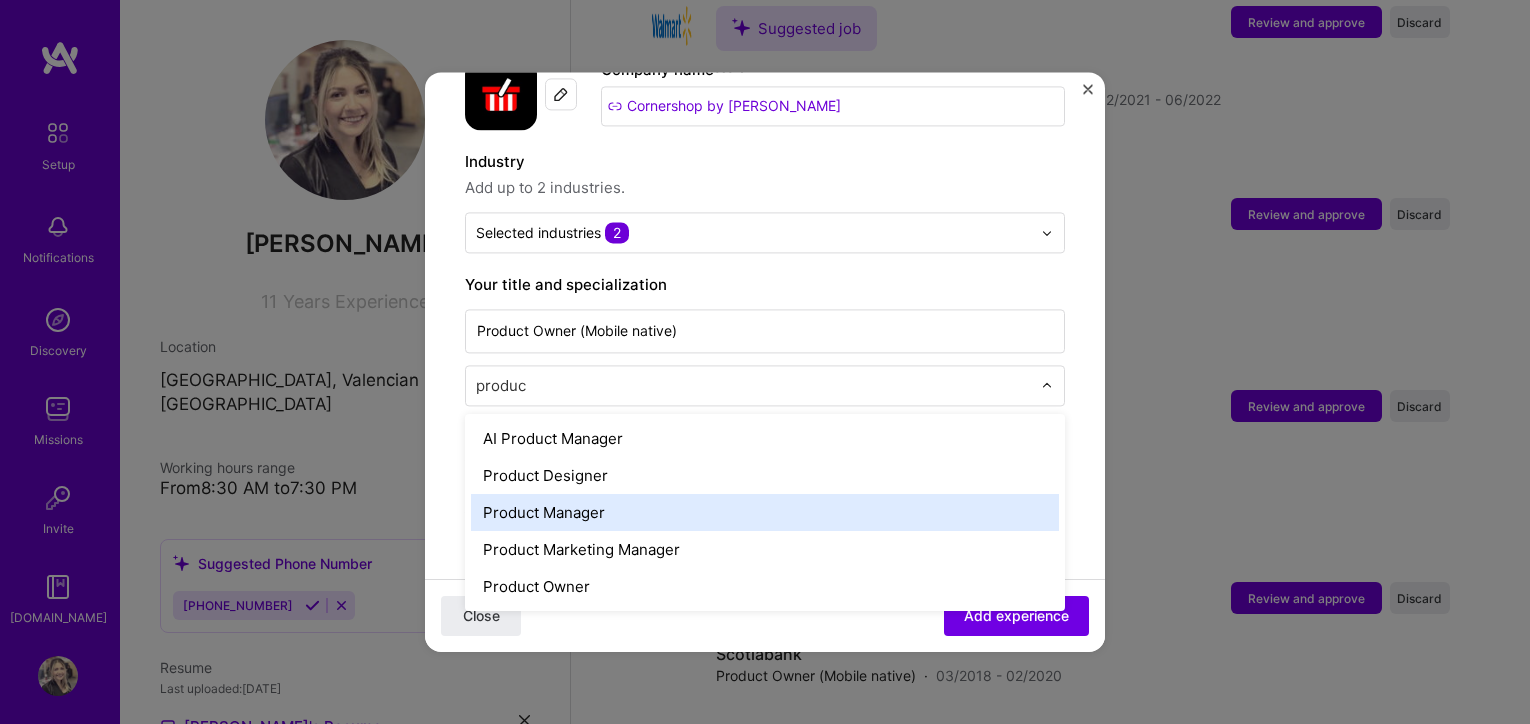 click on "Product Manager" at bounding box center [765, 512] 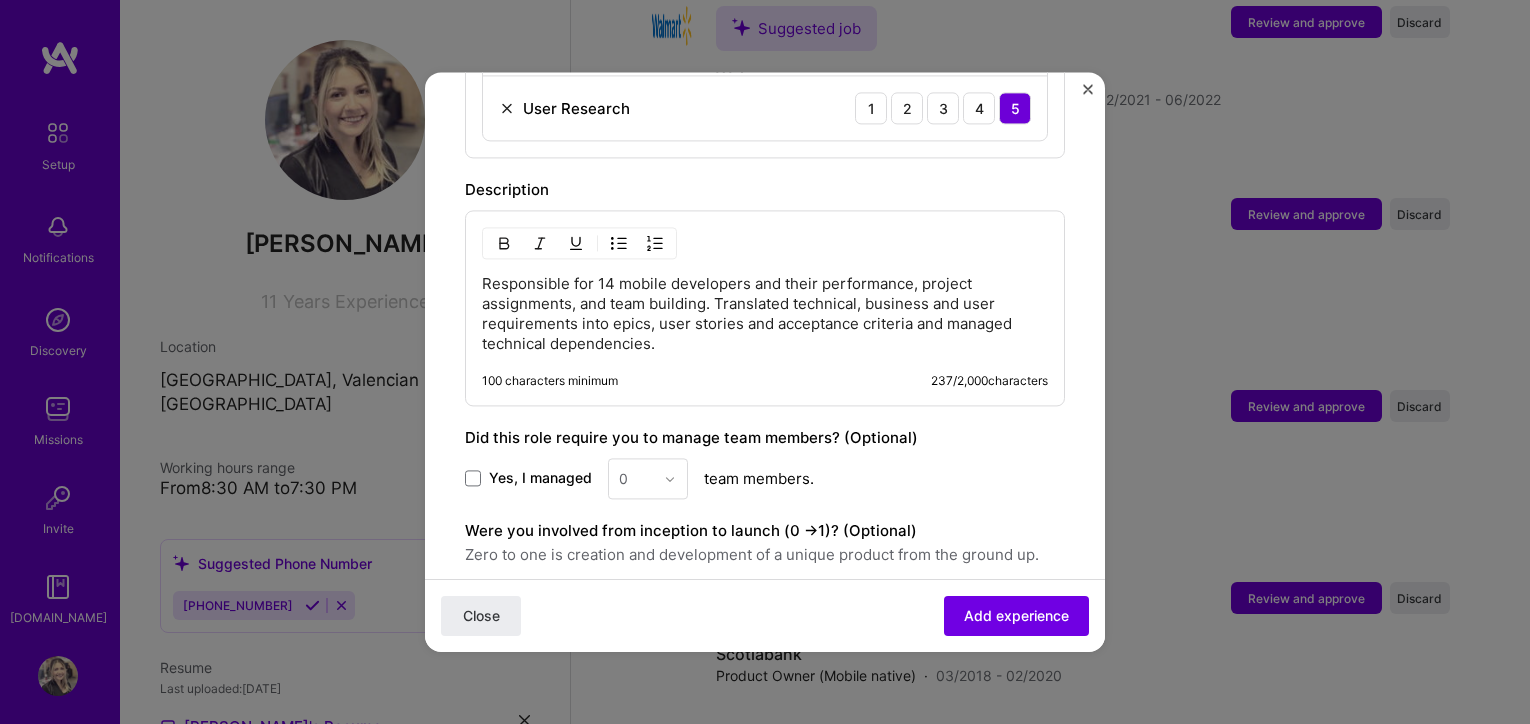 scroll, scrollTop: 974, scrollLeft: 0, axis: vertical 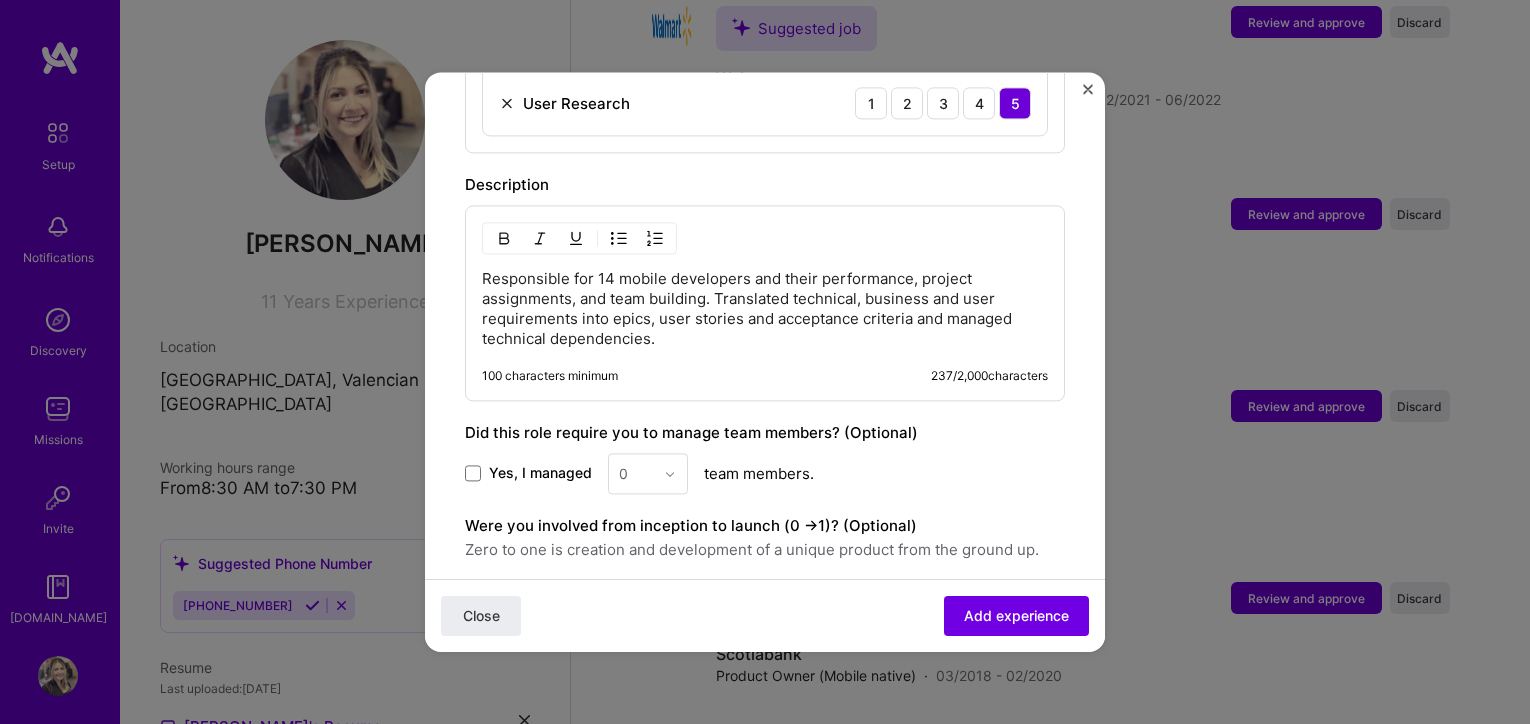 click on "Responsible for 14 mobile developers and their performance, project assignments, and team building. Translated technical, business and user requirements into epics, user stories and acceptance criteria and managed technical dependencies." at bounding box center [765, 309] 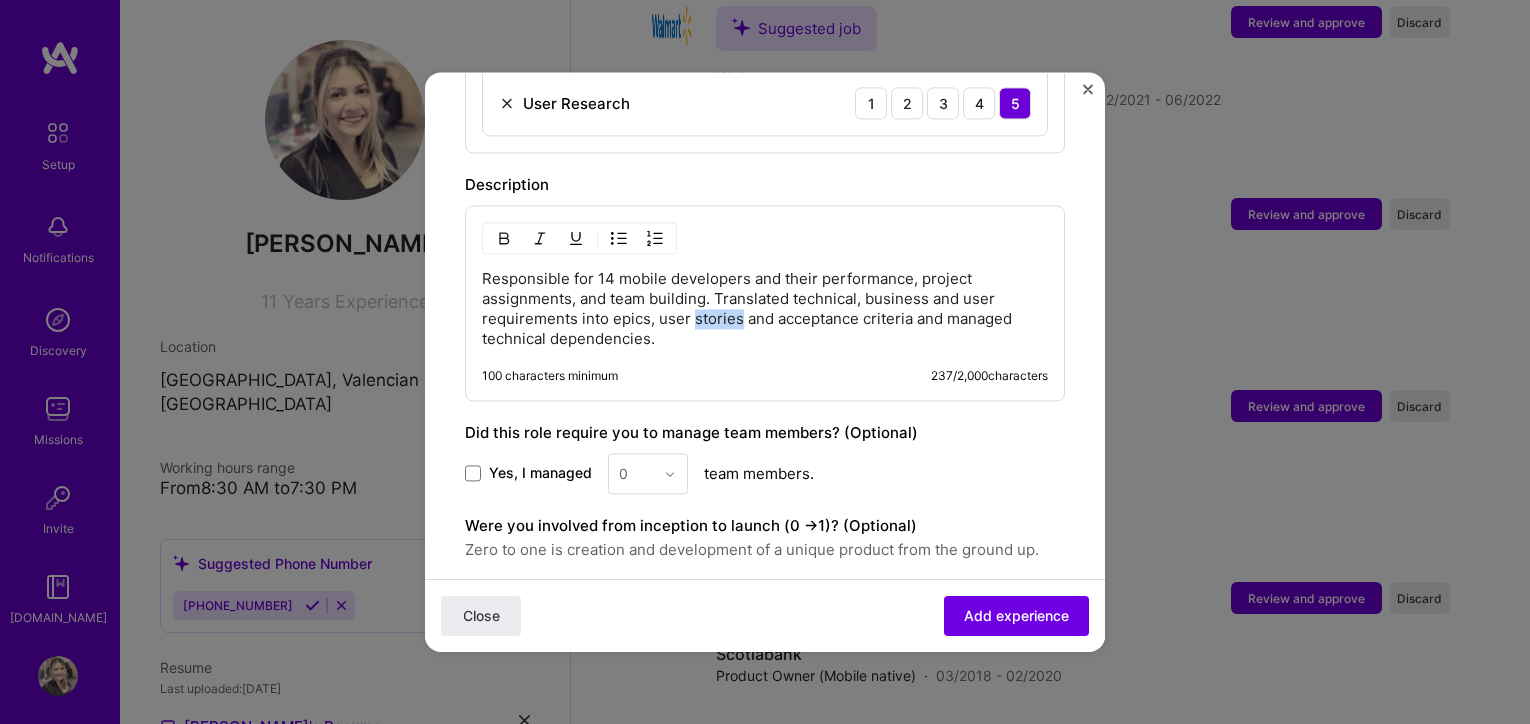 click on "Responsible for 14 mobile developers and their performance, project assignments, and team building. Translated technical, business and user requirements into epics, user stories and acceptance criteria and managed technical dependencies." at bounding box center [765, 309] 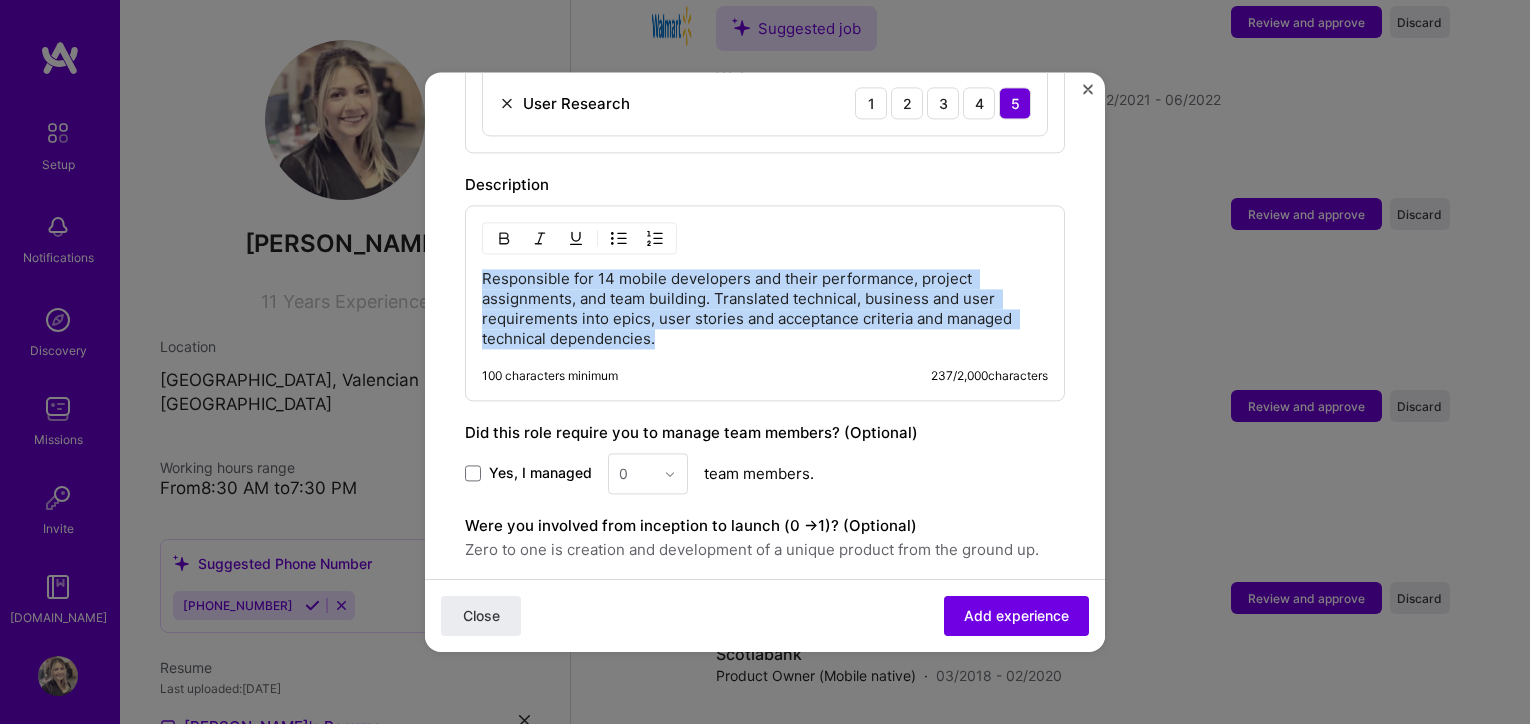 click on "Responsible for 14 mobile developers and their performance, project assignments, and team building. Translated technical, business and user requirements into epics, user stories and acceptance criteria and managed technical dependencies." at bounding box center [765, 309] 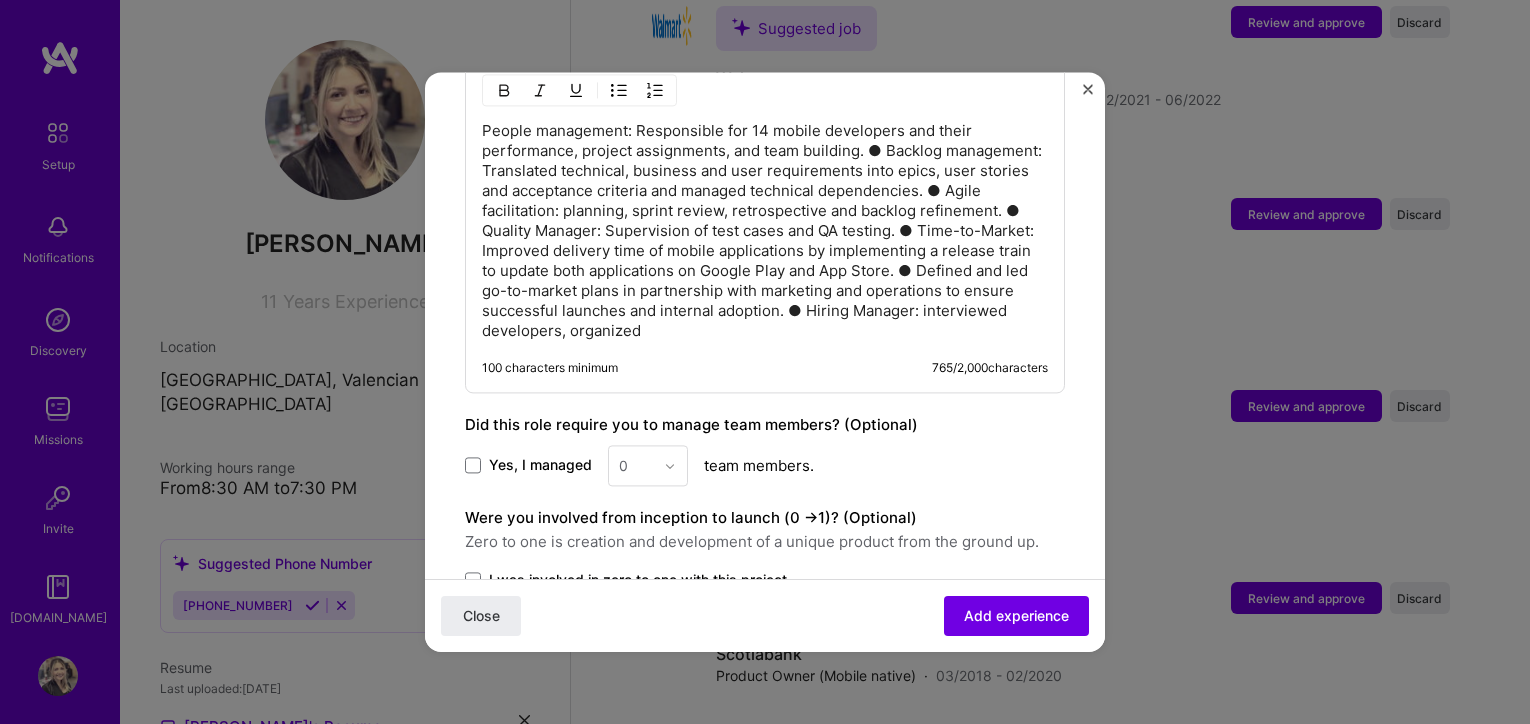 scroll, scrollTop: 1276, scrollLeft: 0, axis: vertical 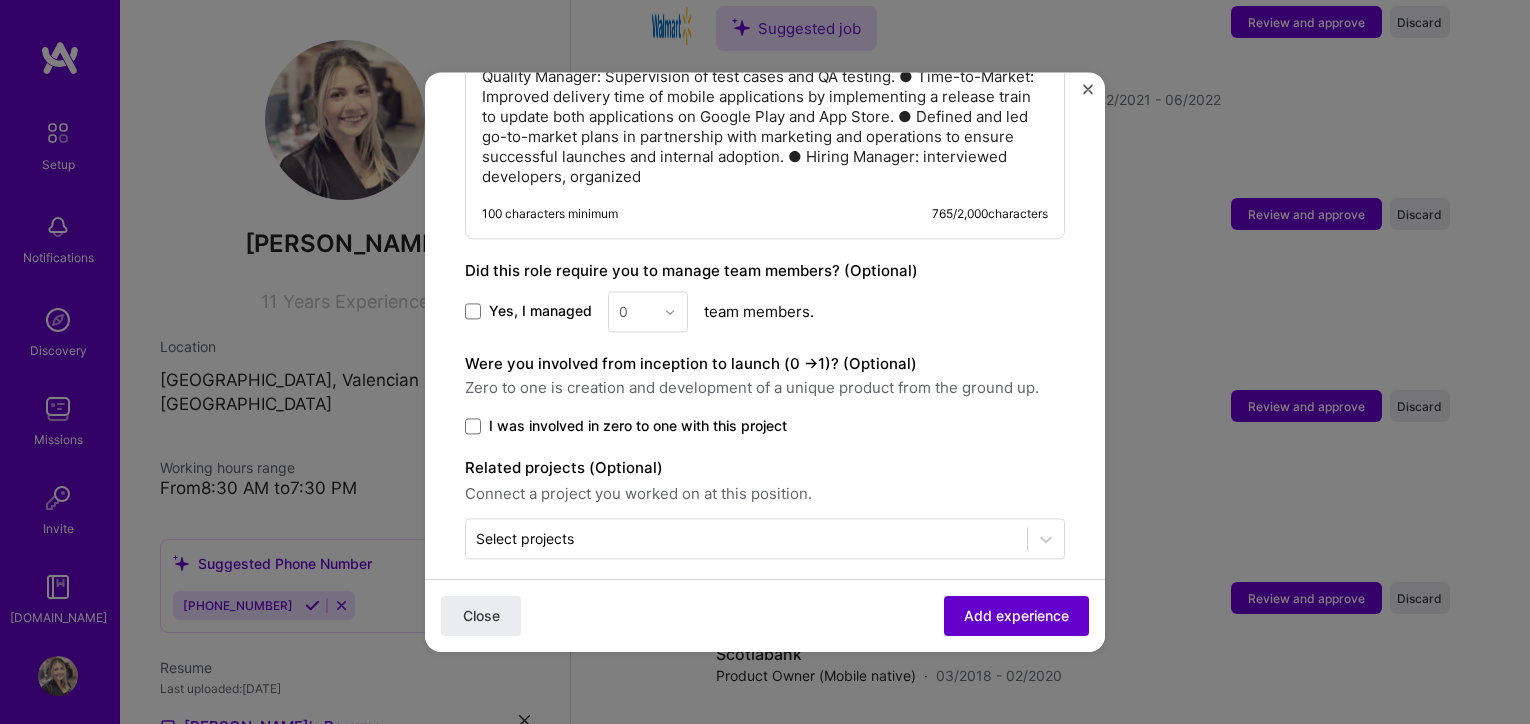 click on "Add experience" at bounding box center [1016, 616] 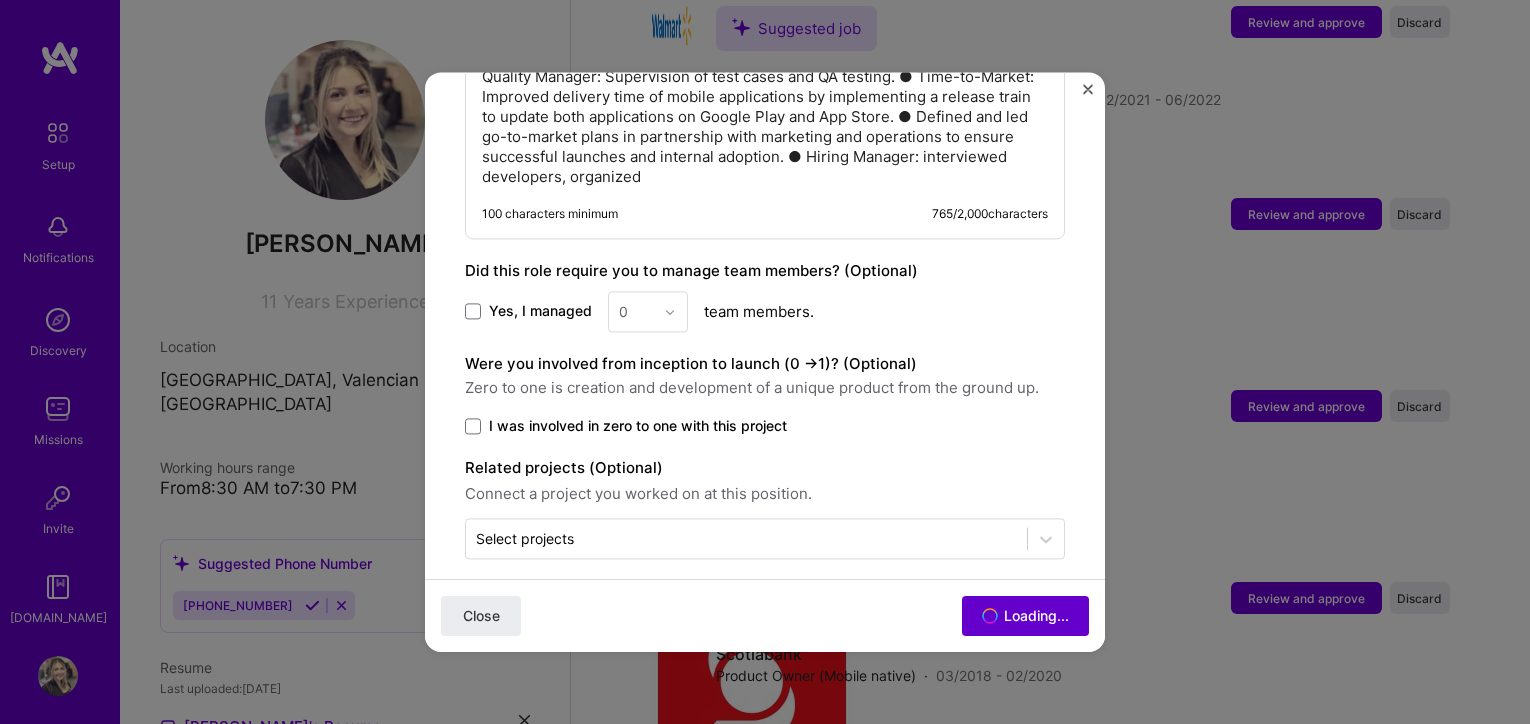 scroll, scrollTop: 2804, scrollLeft: 0, axis: vertical 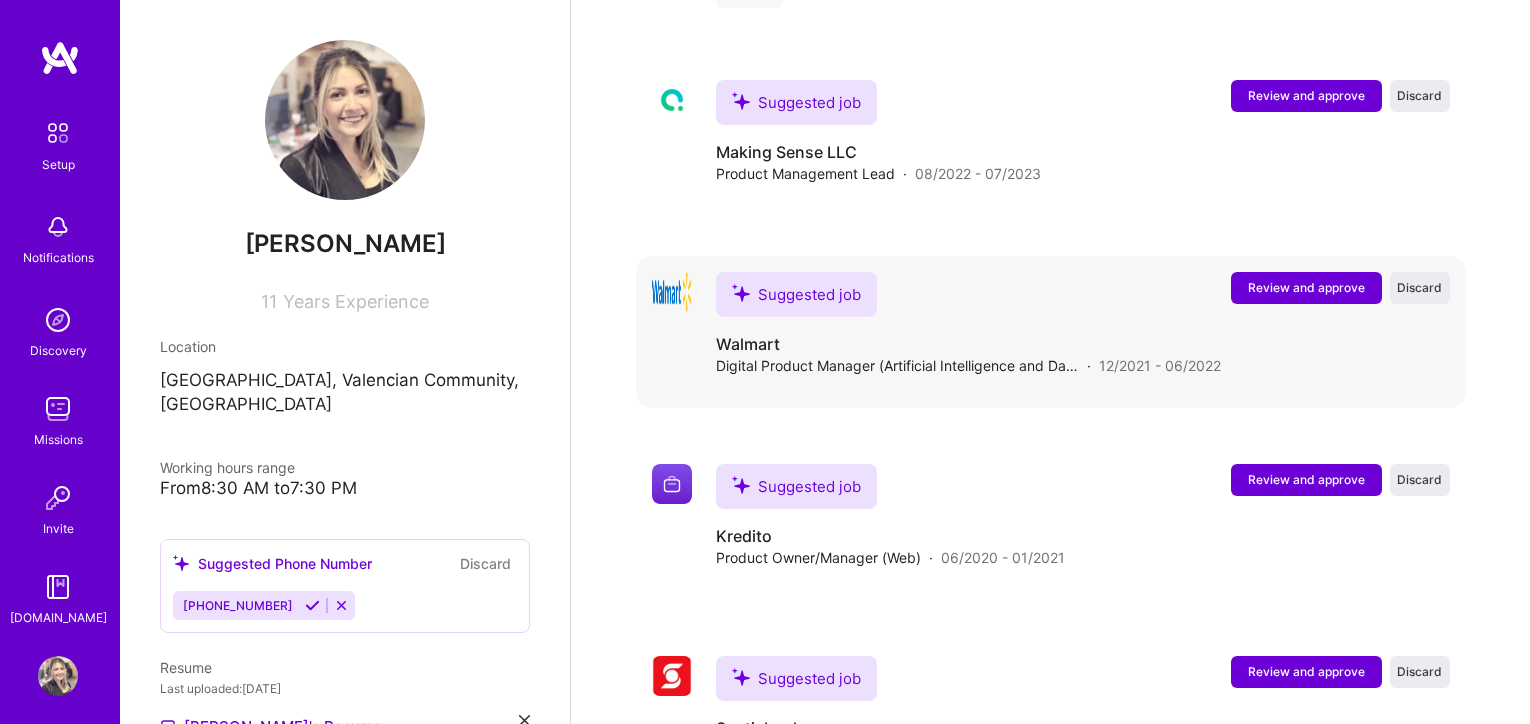 click on "Review and approve" at bounding box center (1306, 287) 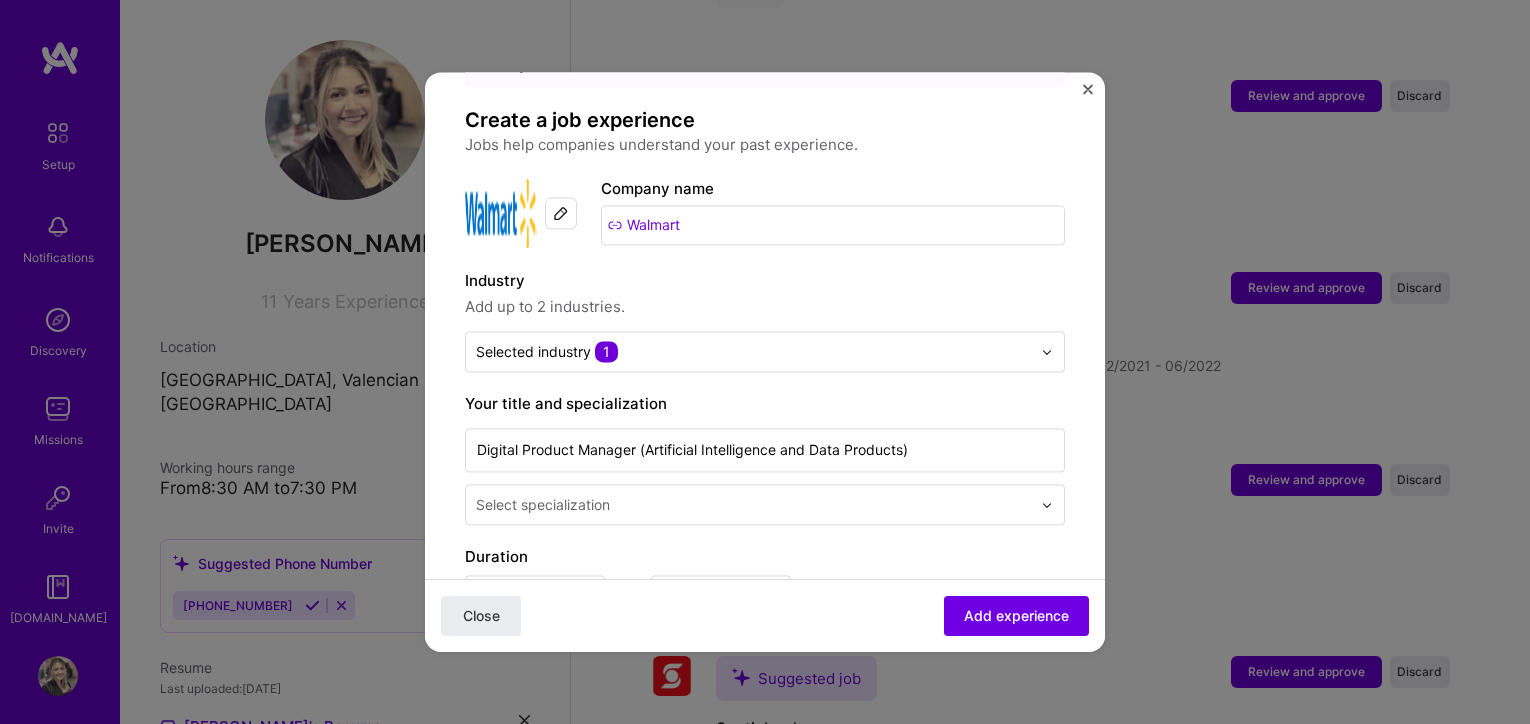 scroll, scrollTop: 117, scrollLeft: 0, axis: vertical 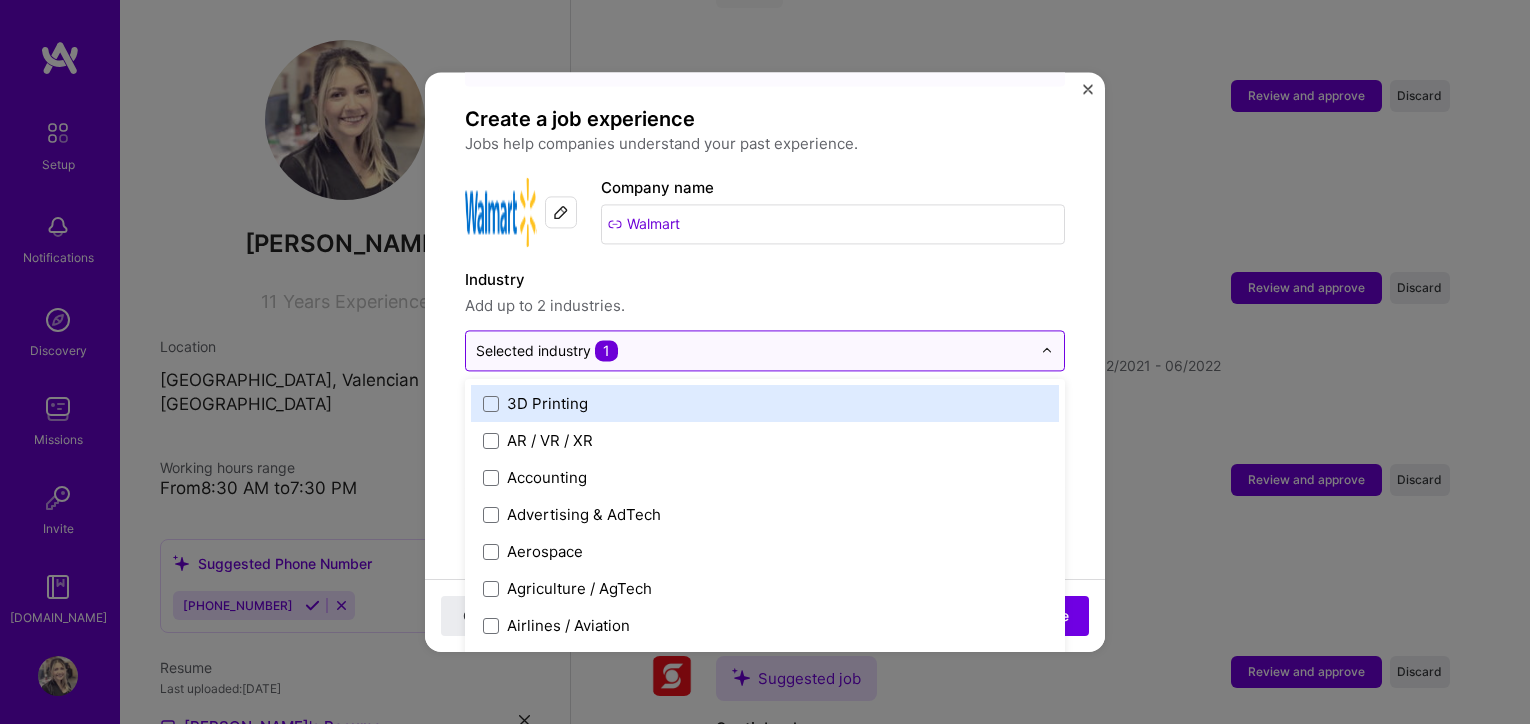click at bounding box center (753, 350) 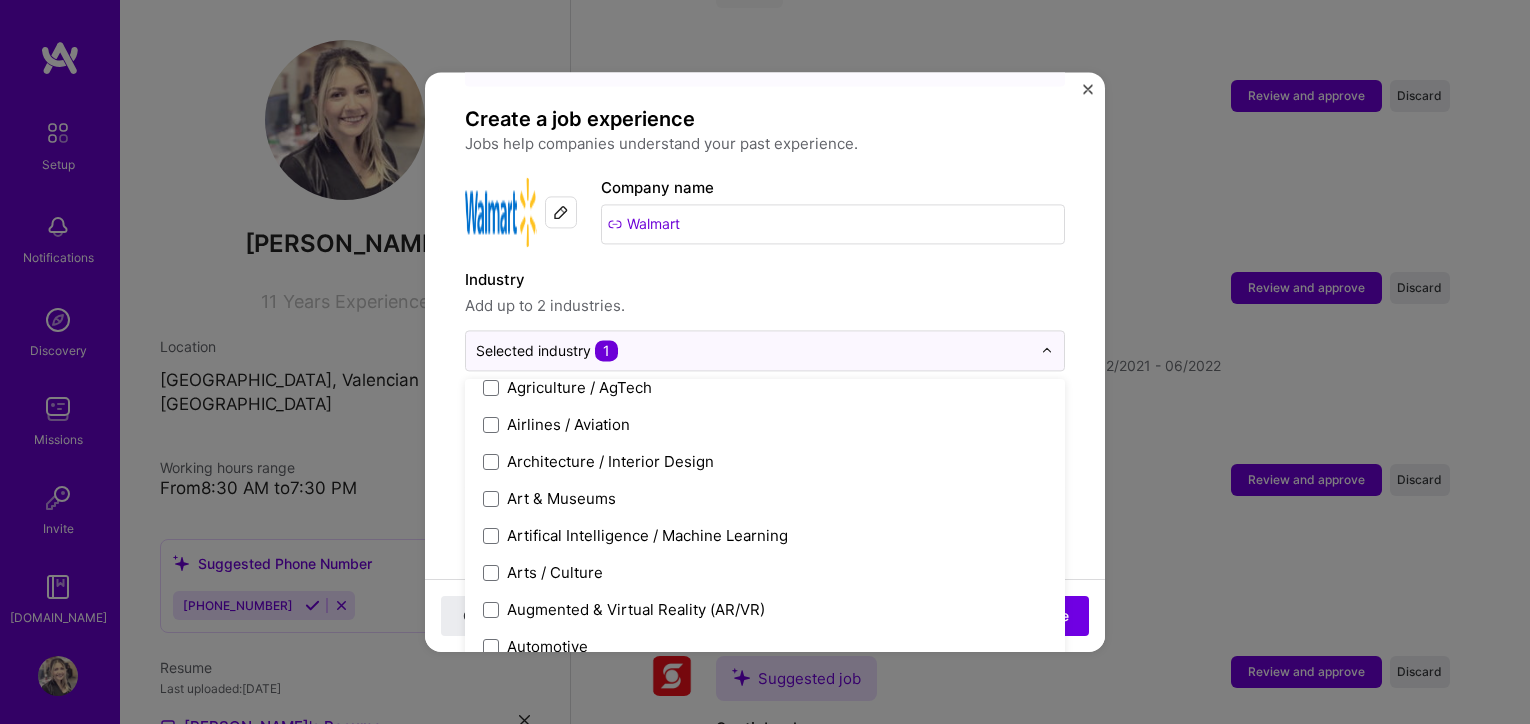 scroll, scrollTop: 211, scrollLeft: 0, axis: vertical 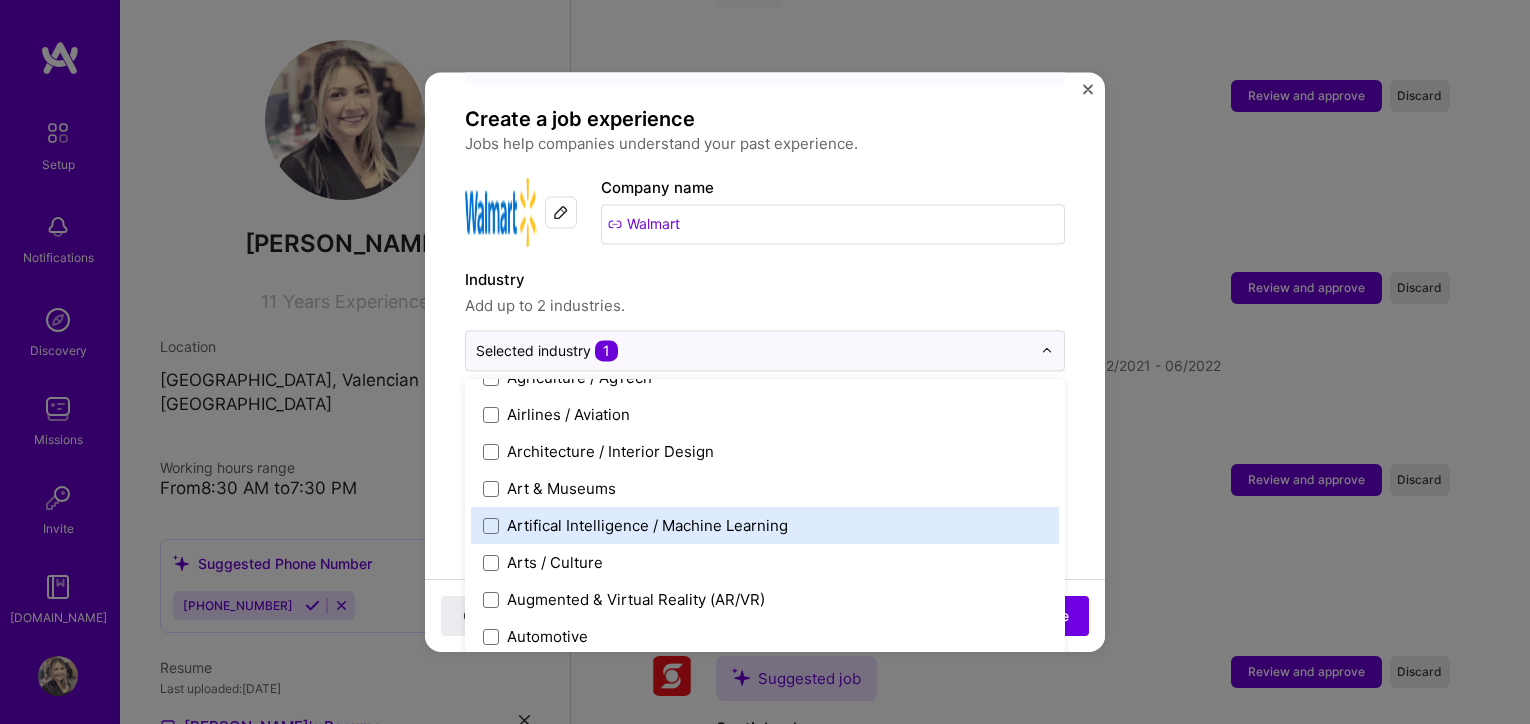 click on "Artifical Intelligence / Machine Learning" at bounding box center [647, 525] 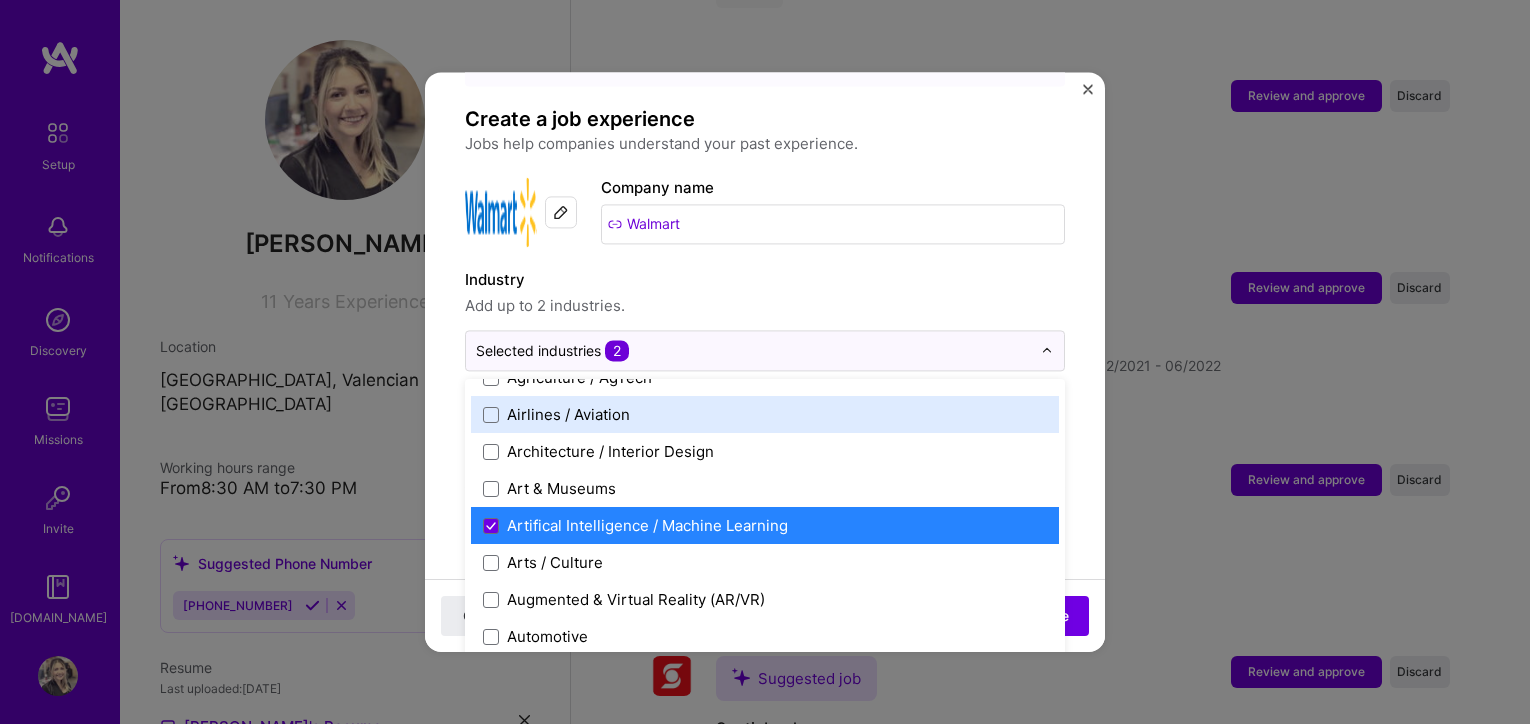 click on "Add up to 2 industries." at bounding box center [765, 306] 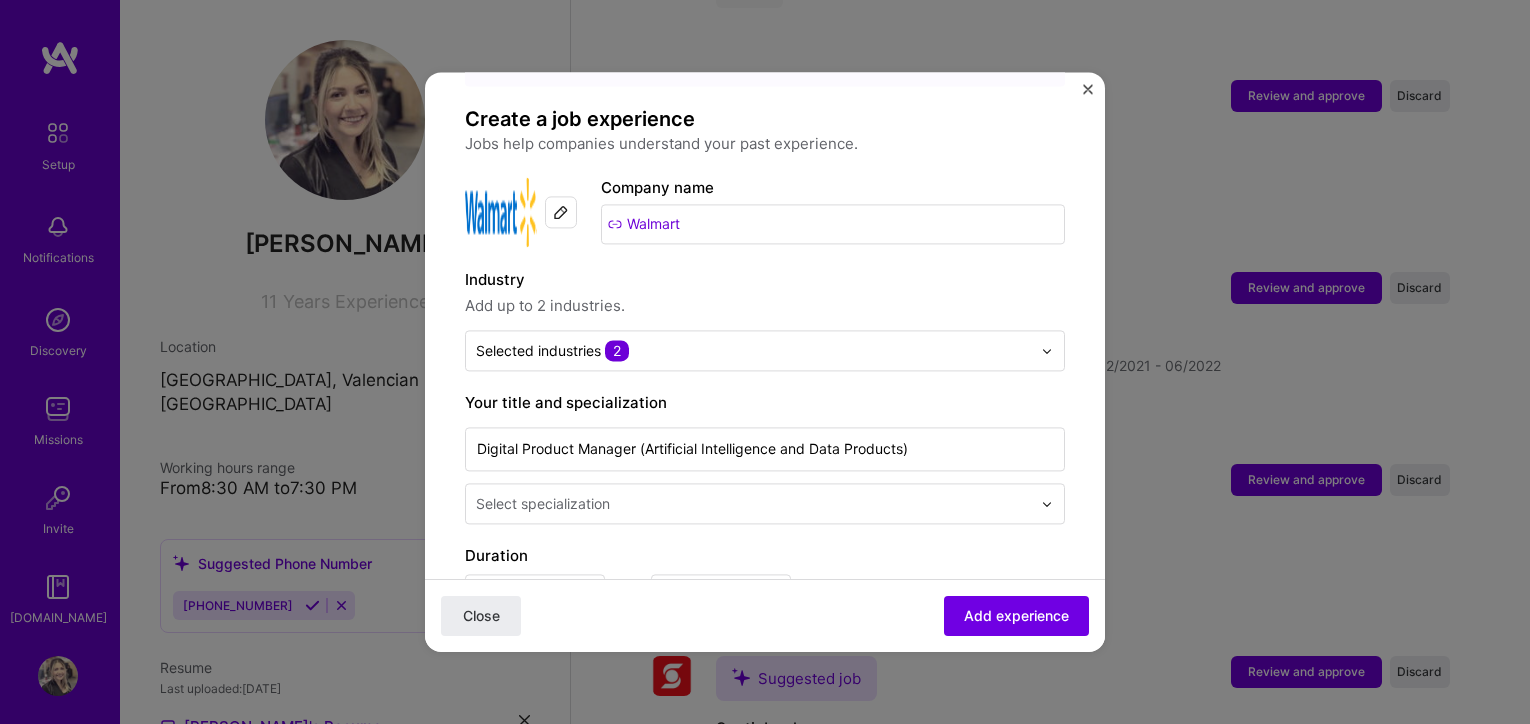 scroll, scrollTop: 314, scrollLeft: 0, axis: vertical 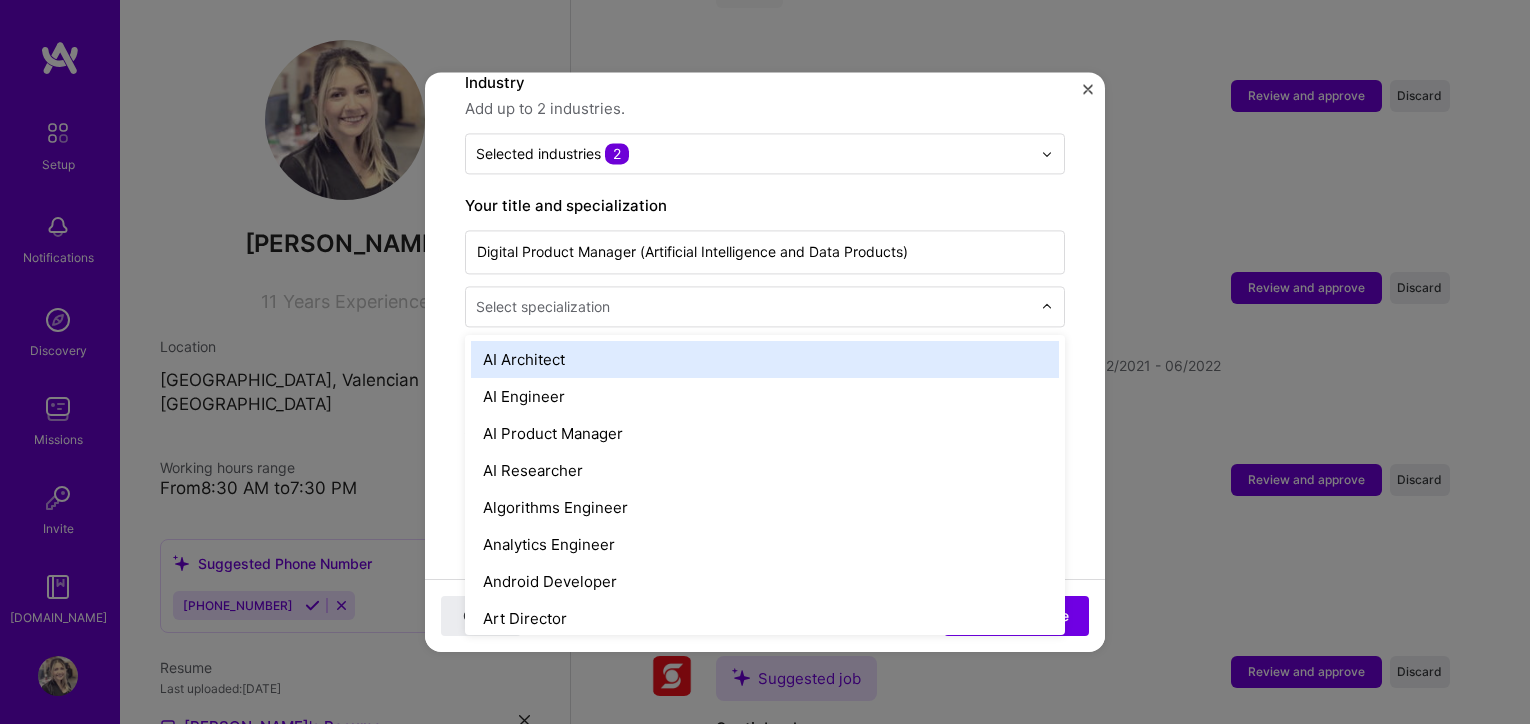 click at bounding box center [755, 306] 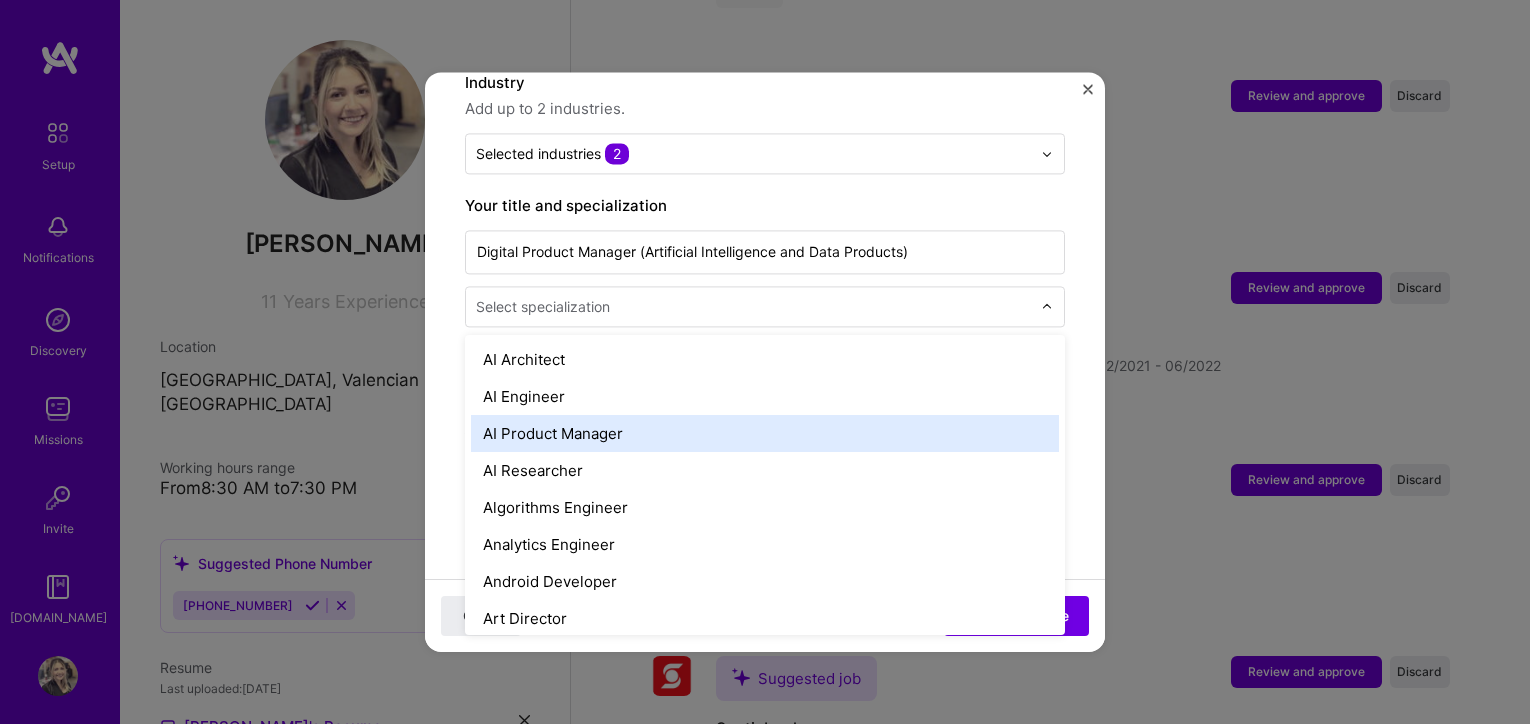 click on "AI Product Manager" at bounding box center (765, 433) 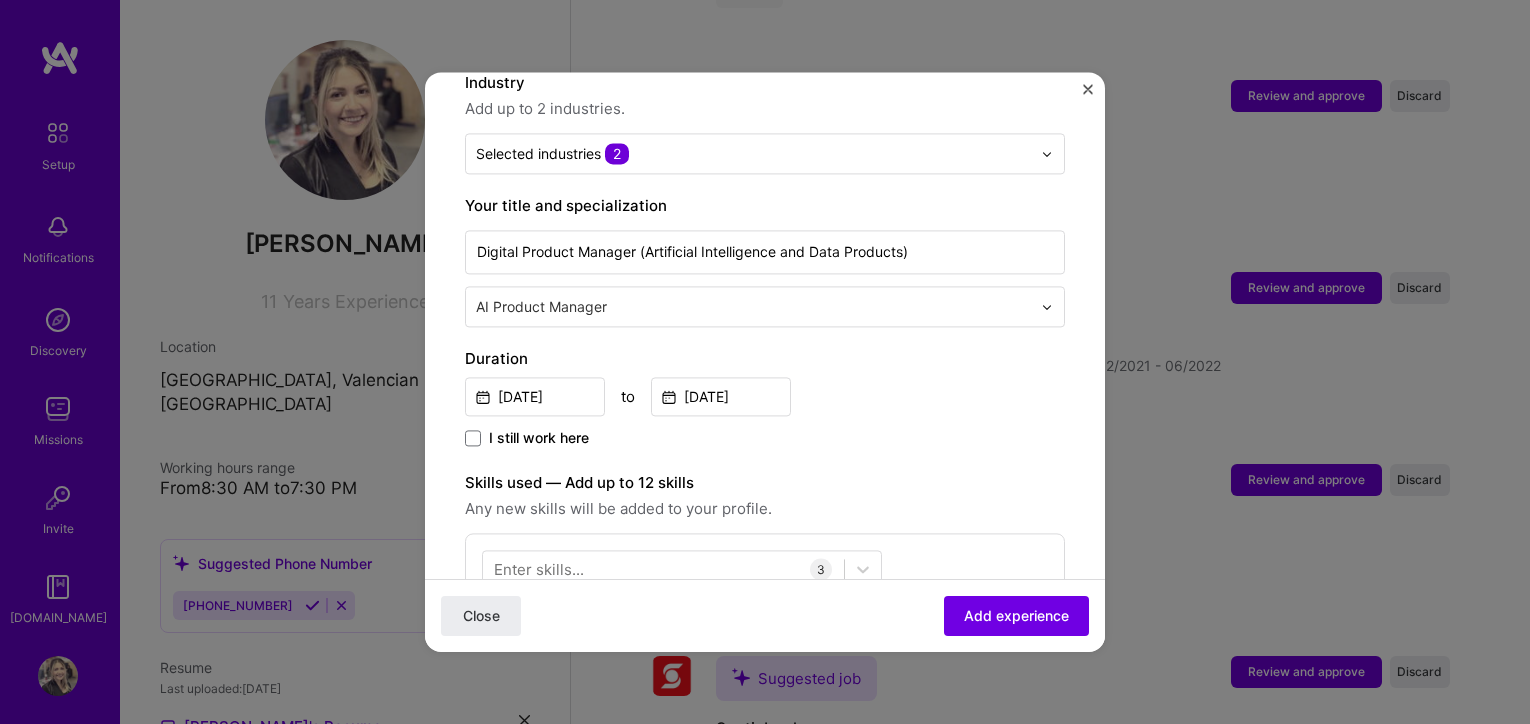 click on "Skills used — Add up to 12 skills" at bounding box center (765, 483) 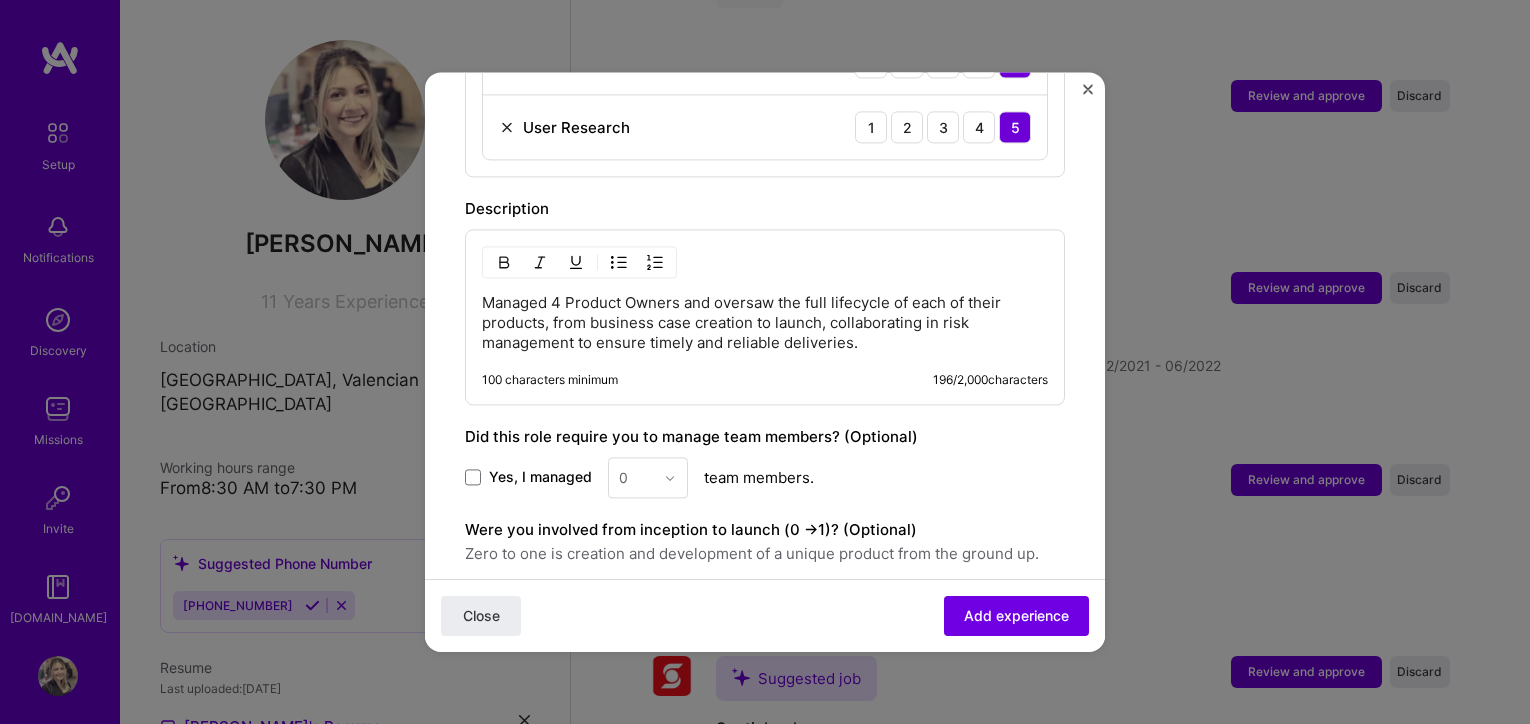 scroll, scrollTop: 1116, scrollLeft: 0, axis: vertical 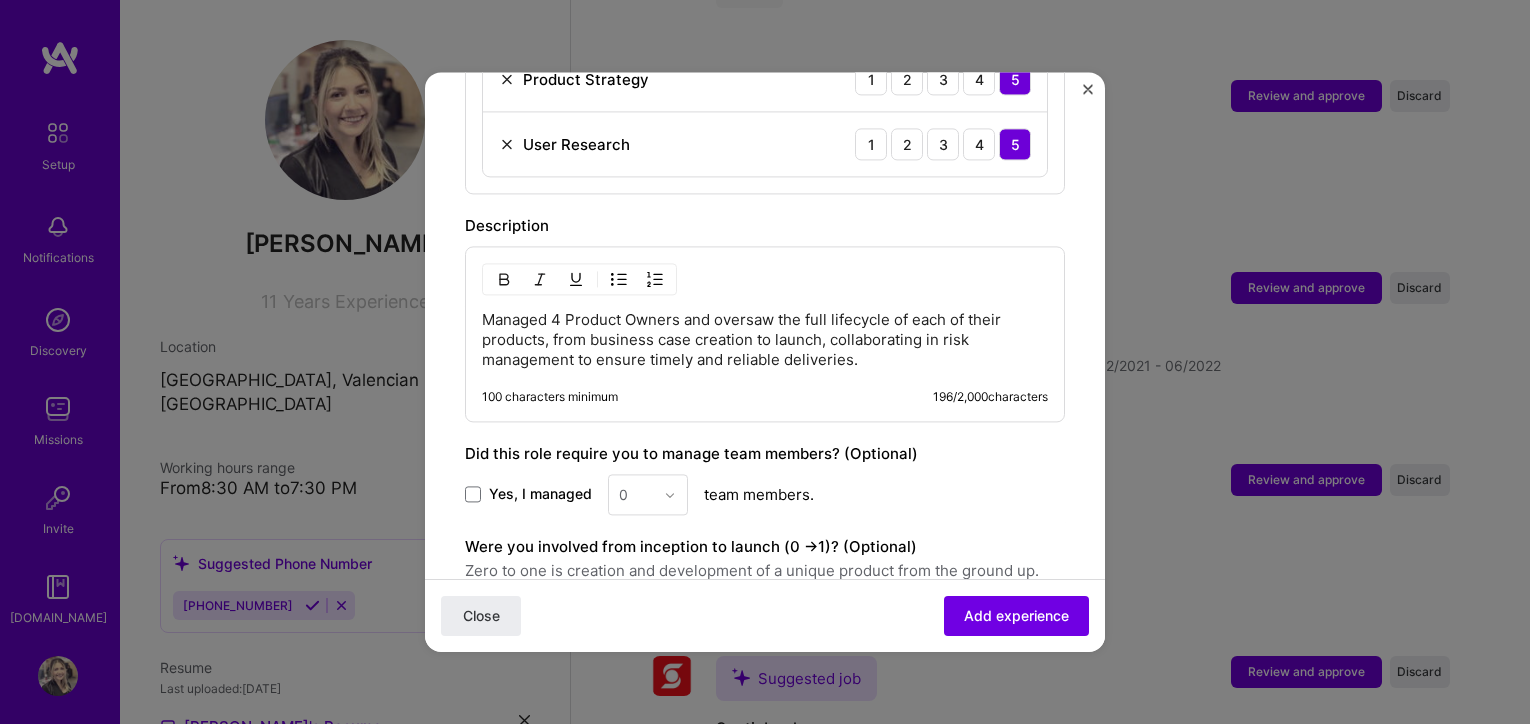 click on "Managed 4 Product Owners and oversaw the full lifecycle of each of their products, from business case creation to launch, collaborating in risk management to ensure timely and reliable deliveries." at bounding box center (765, 340) 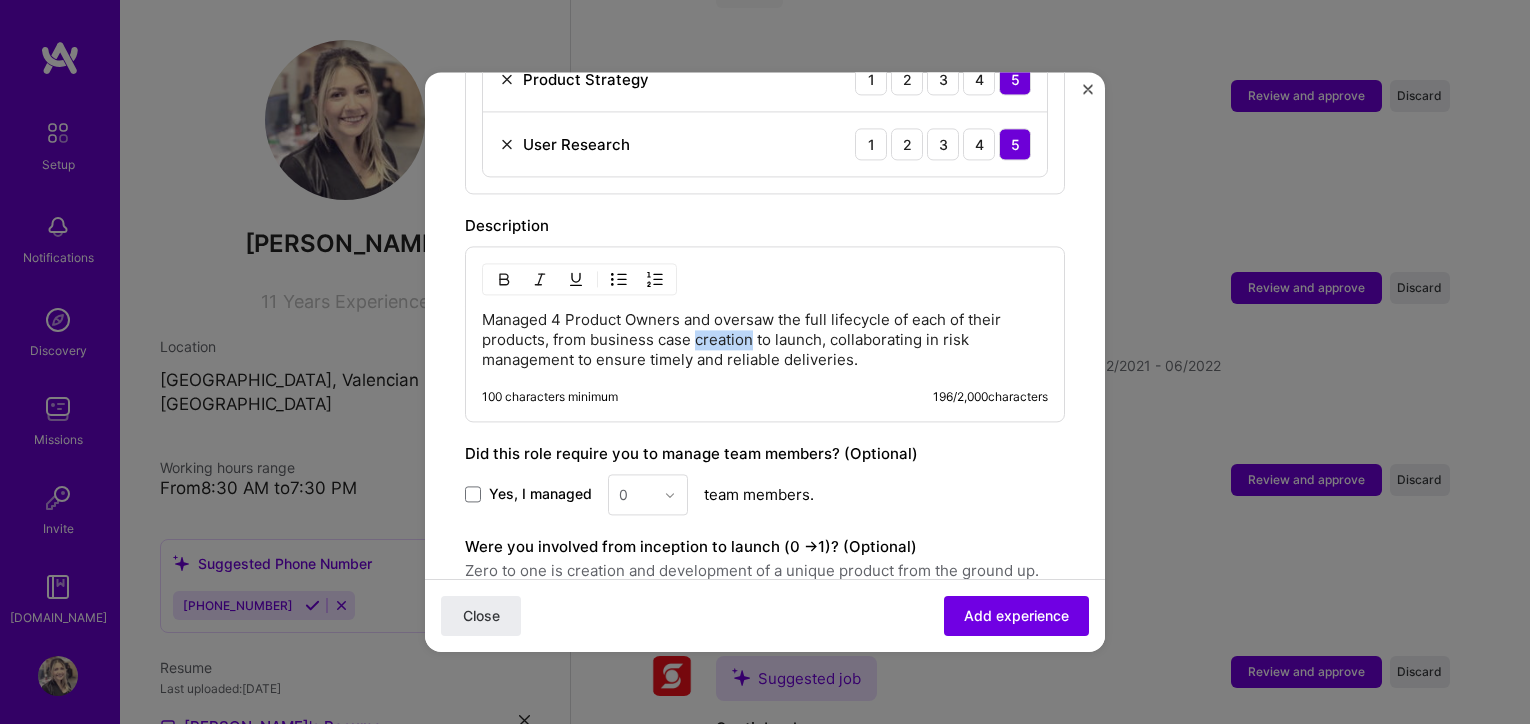 click on "Managed 4 Product Owners and oversaw the full lifecycle of each of their products, from business case creation to launch, collaborating in risk management to ensure timely and reliable deliveries." at bounding box center [765, 340] 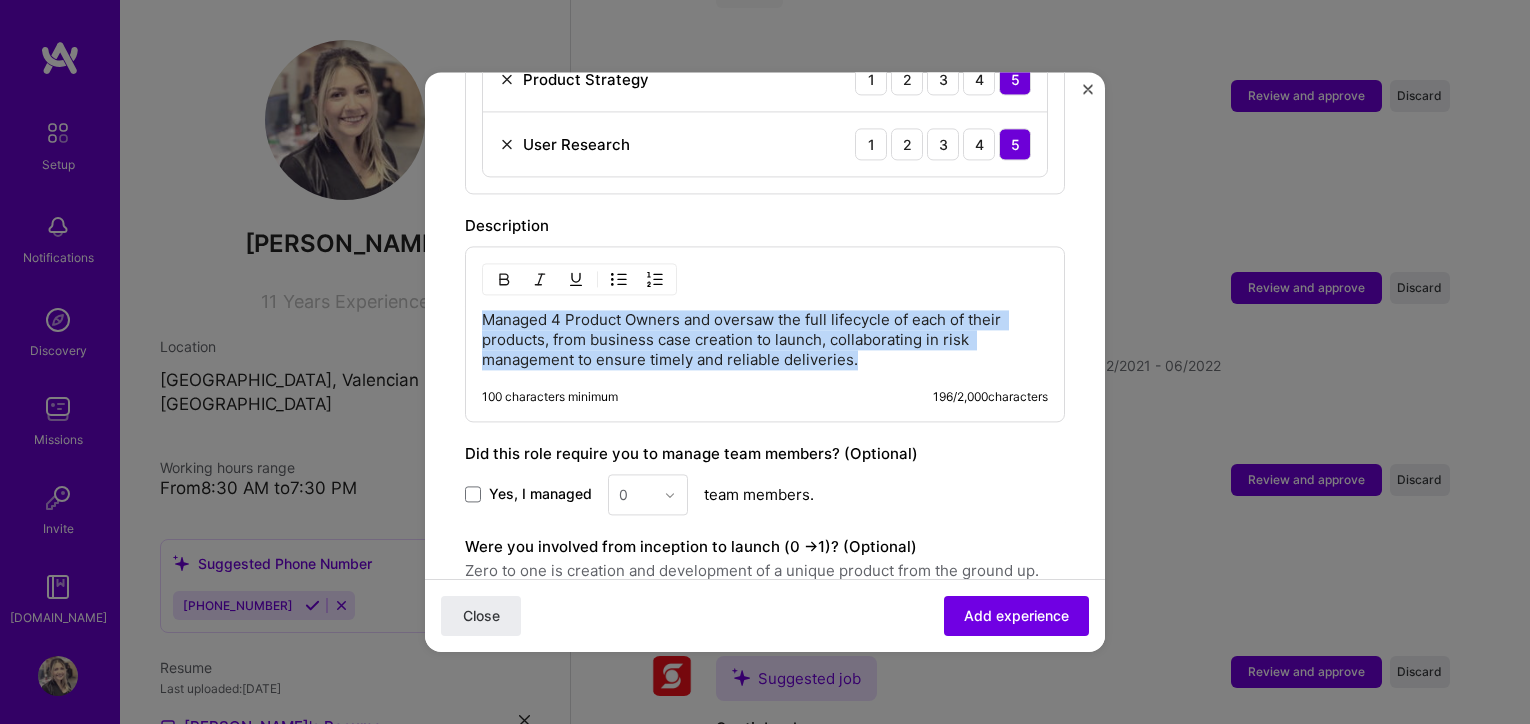 click on "Managed 4 Product Owners and oversaw the full lifecycle of each of their products, from business case creation to launch, collaborating in risk management to ensure timely and reliable deliveries." at bounding box center [765, 340] 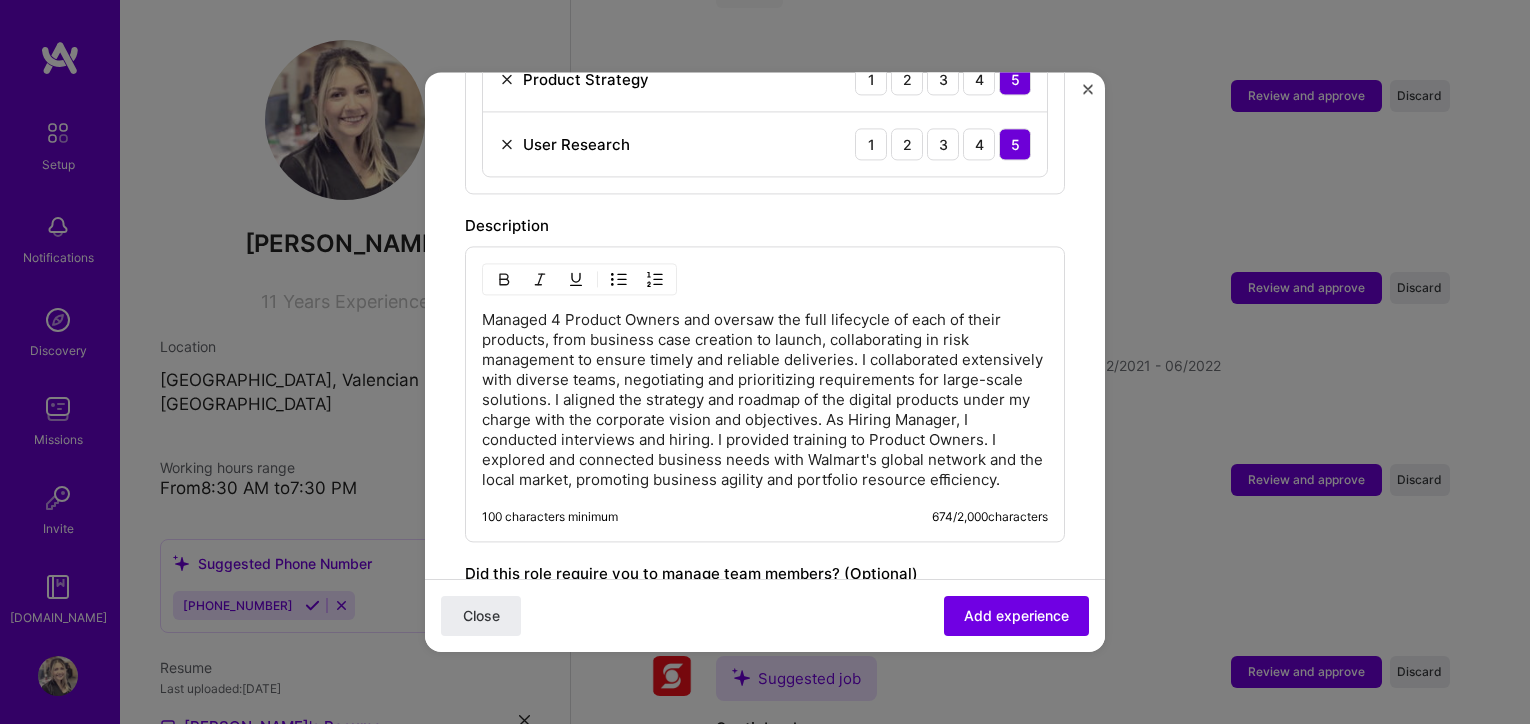 scroll, scrollTop: 1236, scrollLeft: 0, axis: vertical 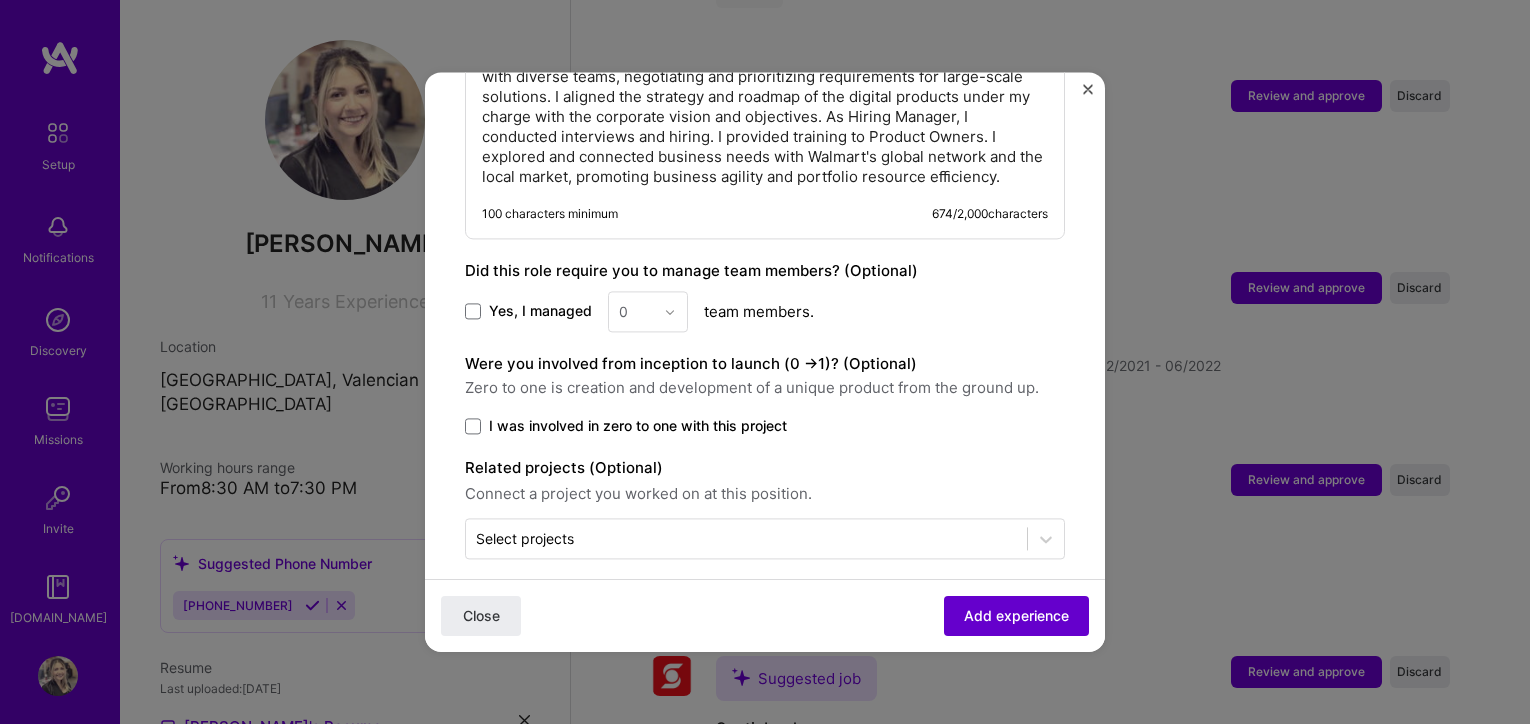click on "Add experience" at bounding box center [1016, 616] 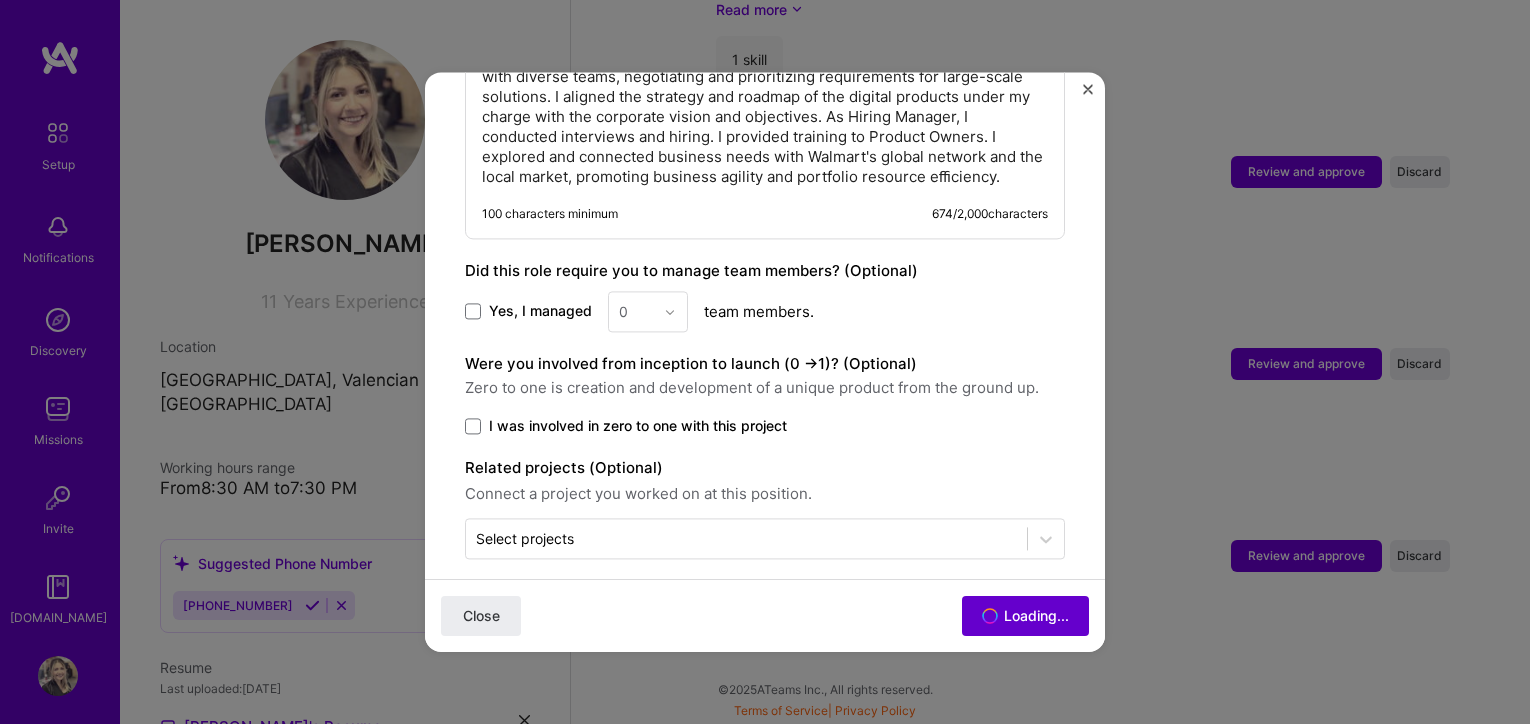 scroll, scrollTop: 2916, scrollLeft: 0, axis: vertical 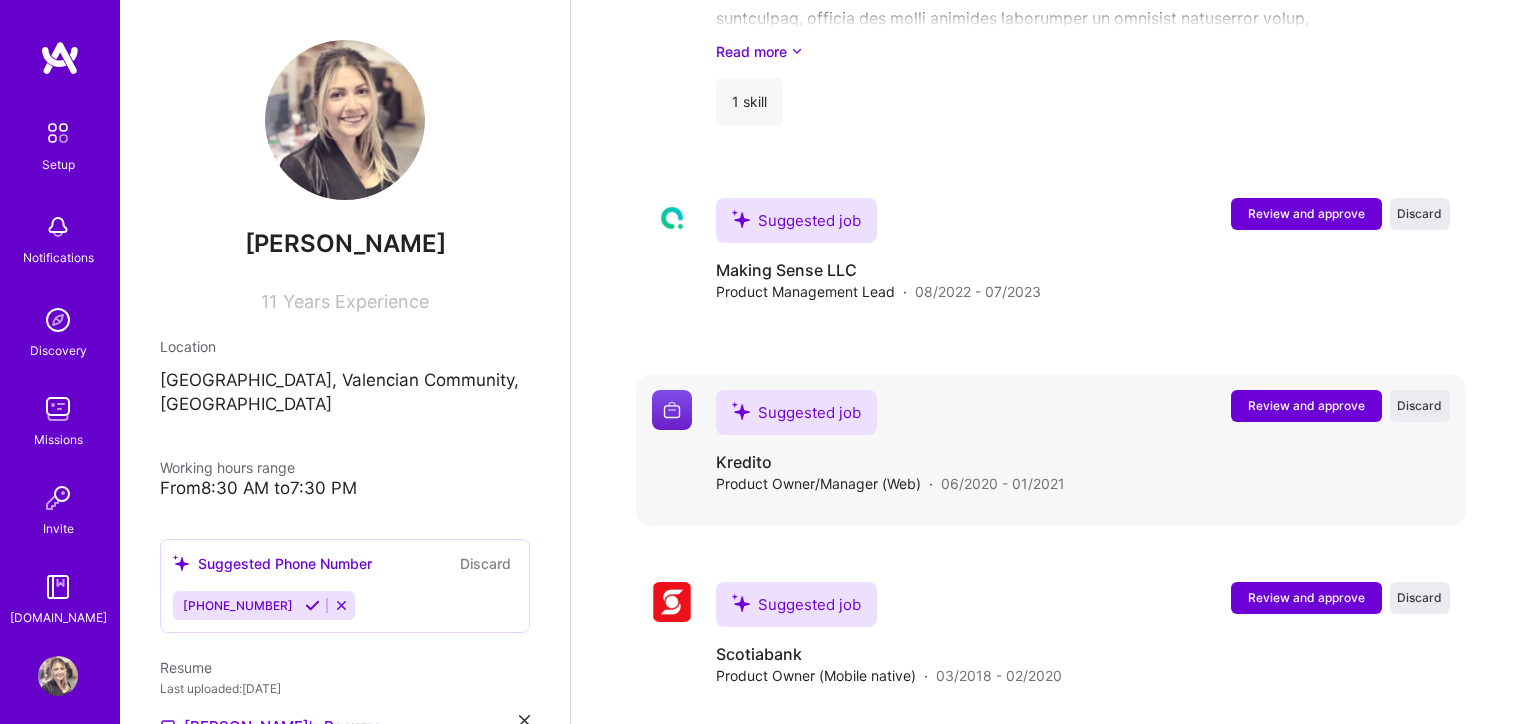 click on "Review and approve" at bounding box center (1306, 405) 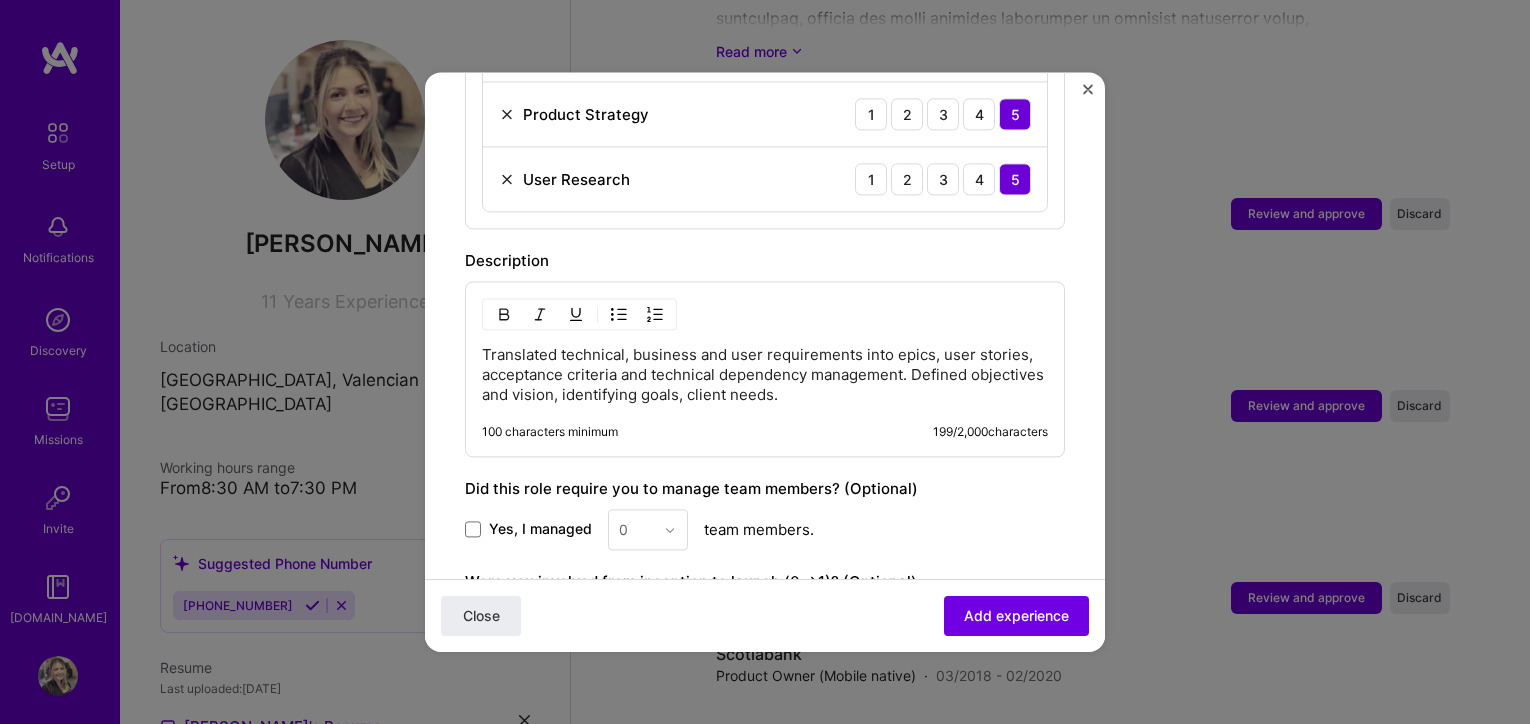 scroll, scrollTop: 909, scrollLeft: 0, axis: vertical 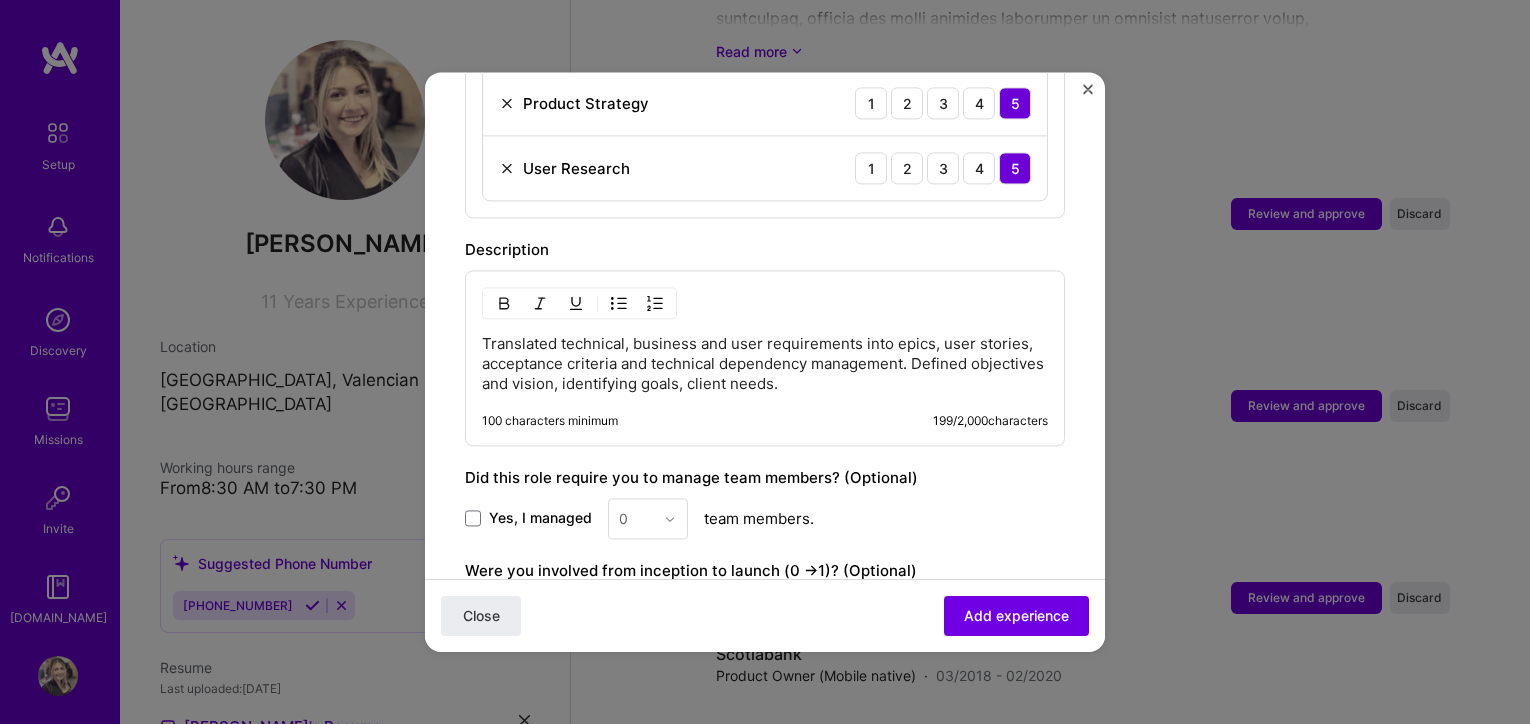 click on "Translated technical, business and user requirements into epics, user stories, acceptance criteria and technical dependency management. Defined objectives and vision, identifying goals, client needs." at bounding box center [765, 364] 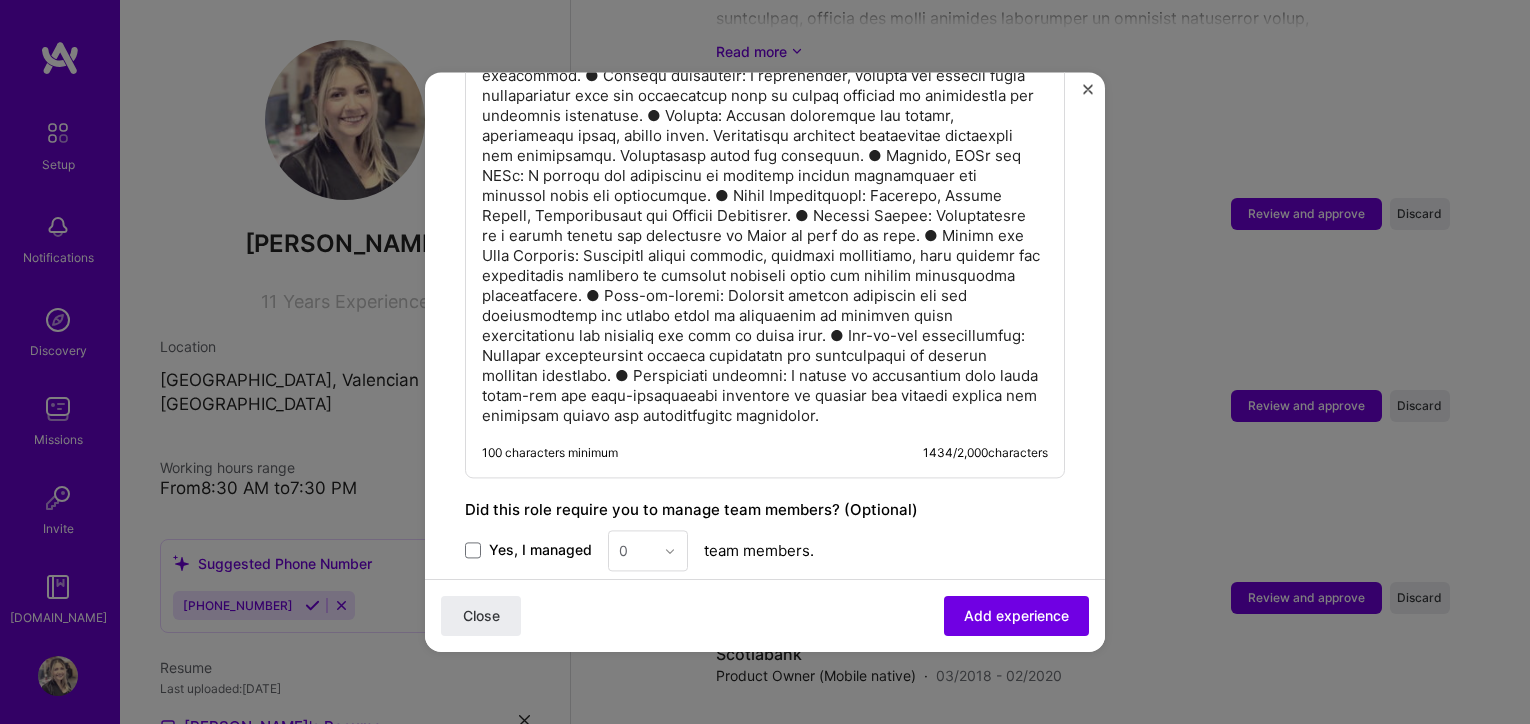 scroll, scrollTop: 1366, scrollLeft: 0, axis: vertical 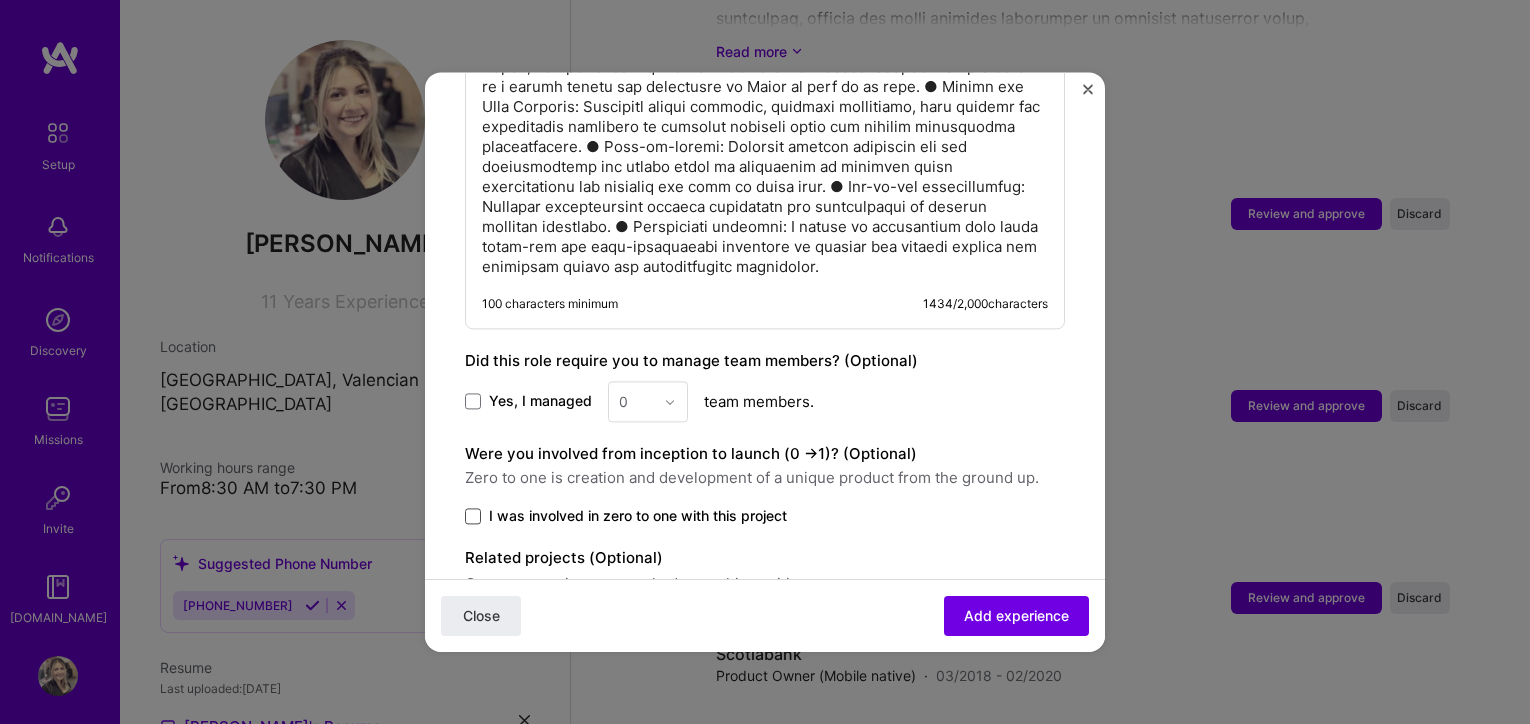click at bounding box center (473, 516) 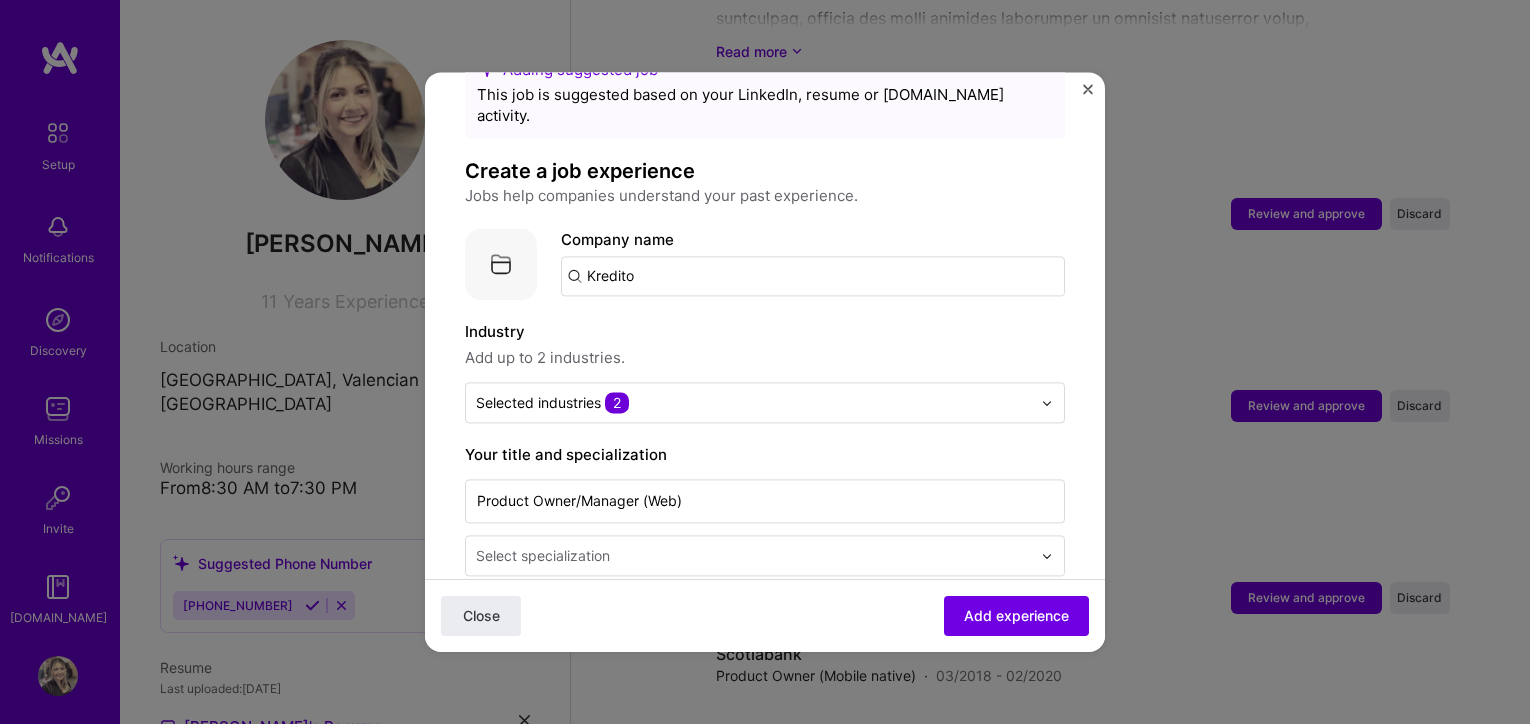 scroll, scrollTop: 0, scrollLeft: 0, axis: both 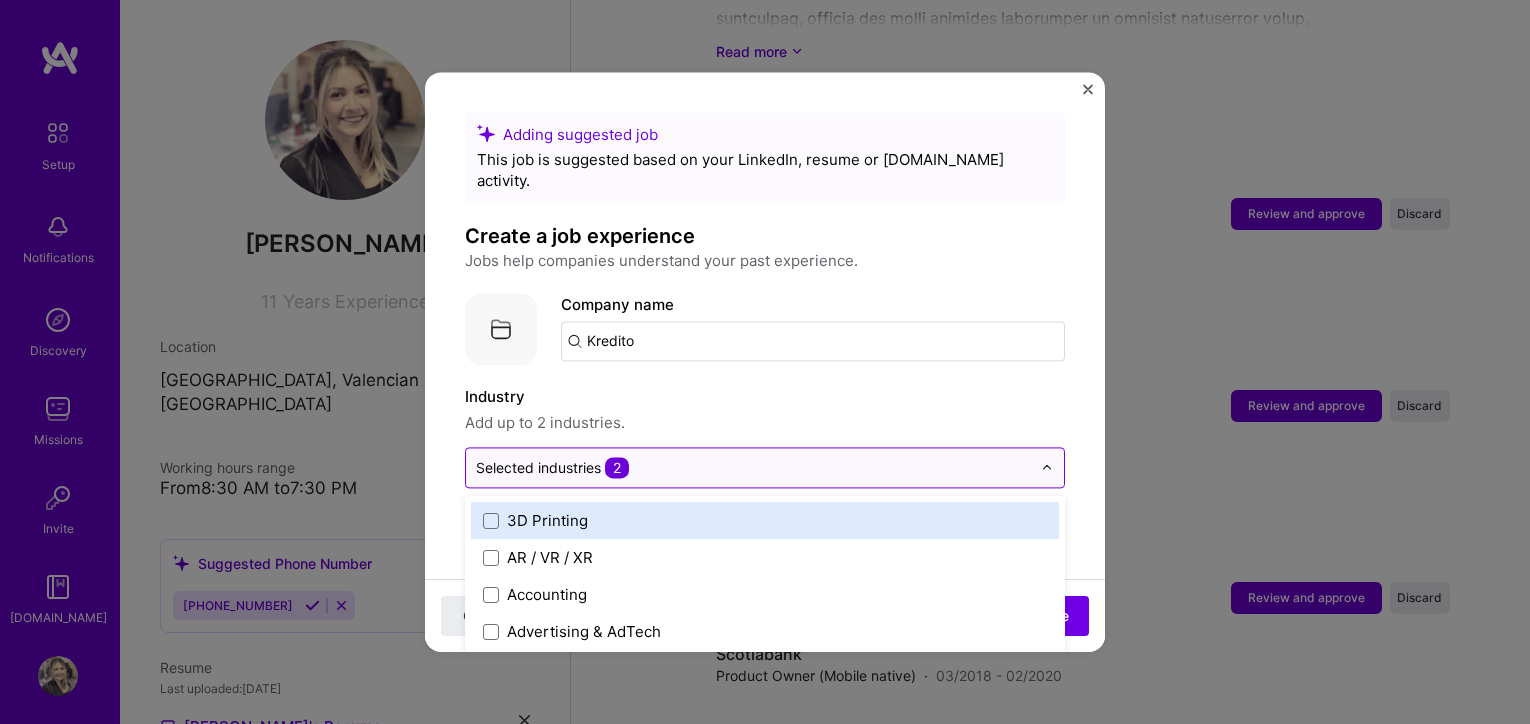 click at bounding box center (753, 467) 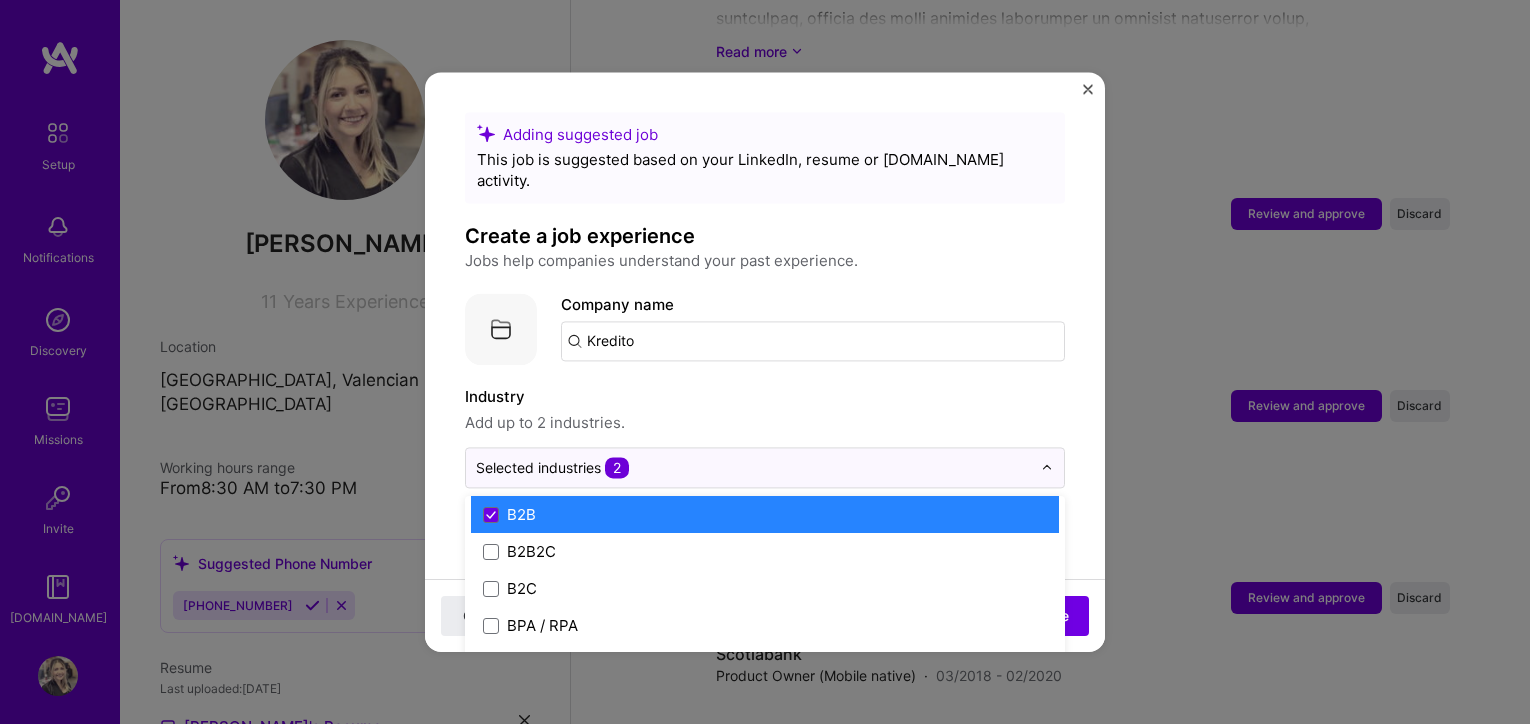scroll, scrollTop: 565, scrollLeft: 0, axis: vertical 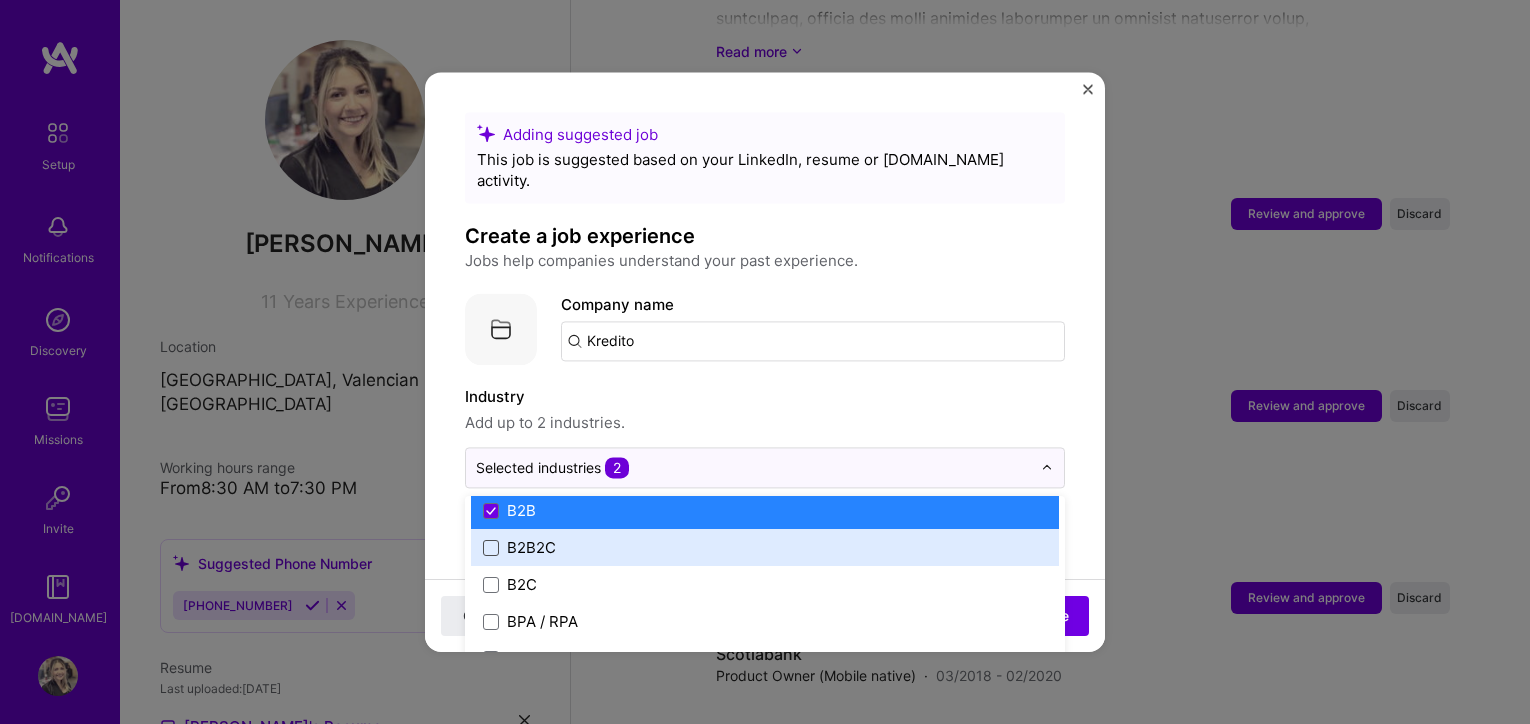 click at bounding box center (491, 548) 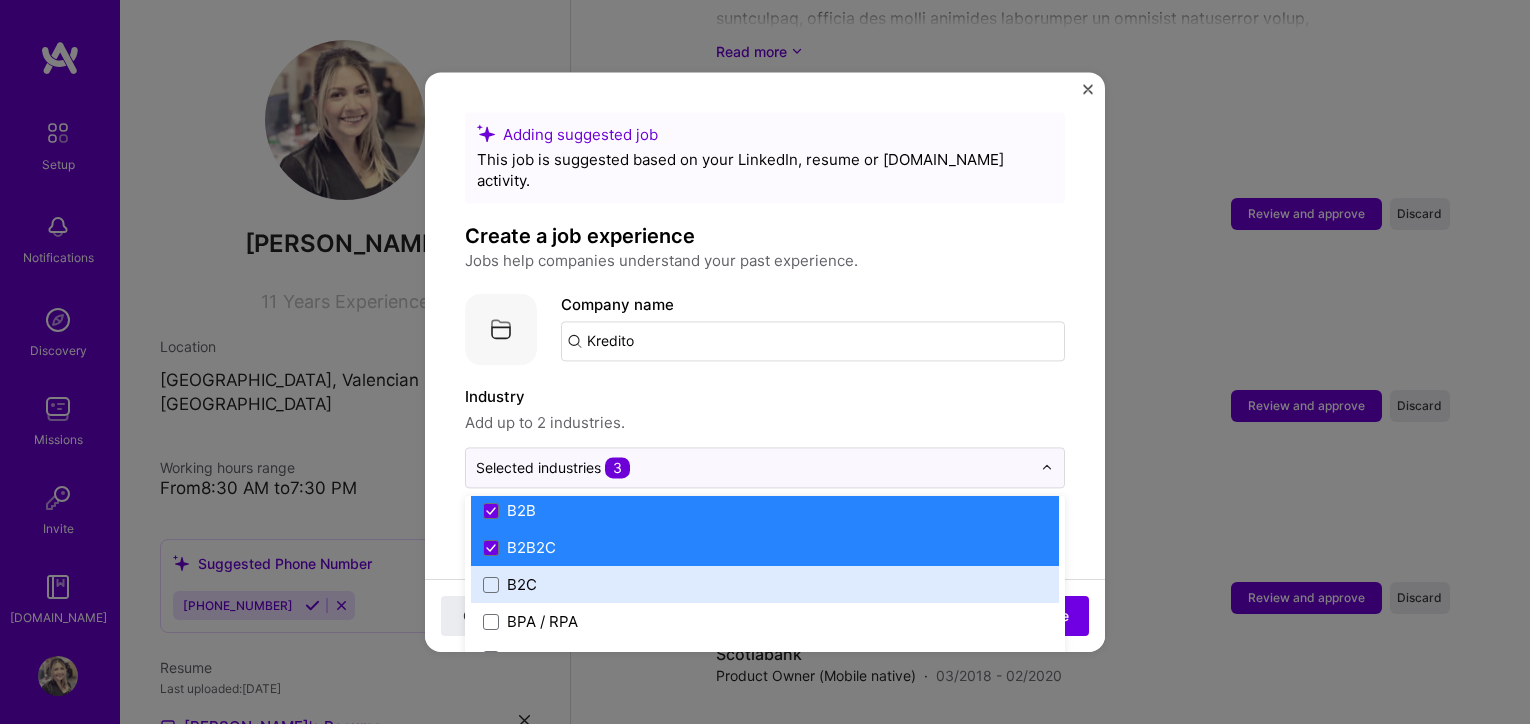 scroll, scrollTop: 570, scrollLeft: 0, axis: vertical 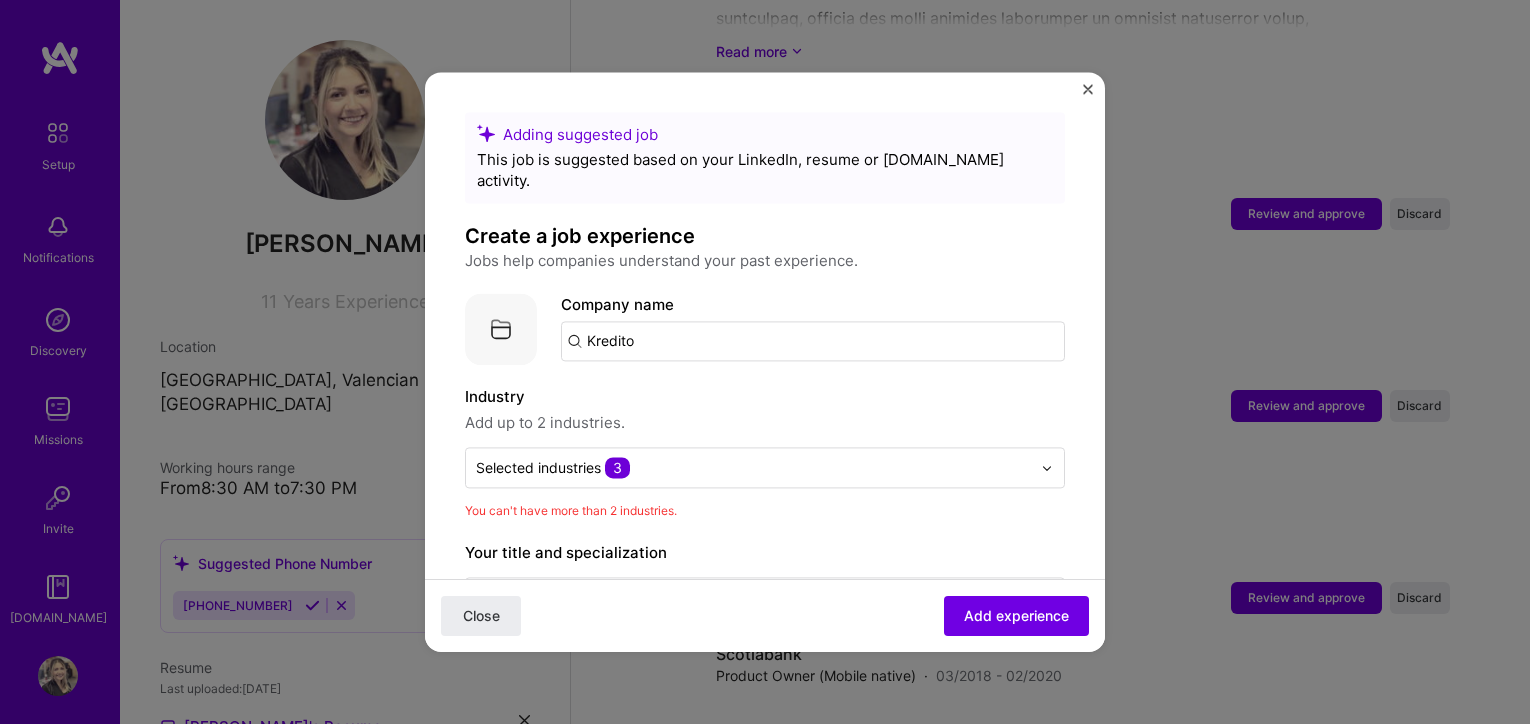 click on "Industry" at bounding box center (765, 397) 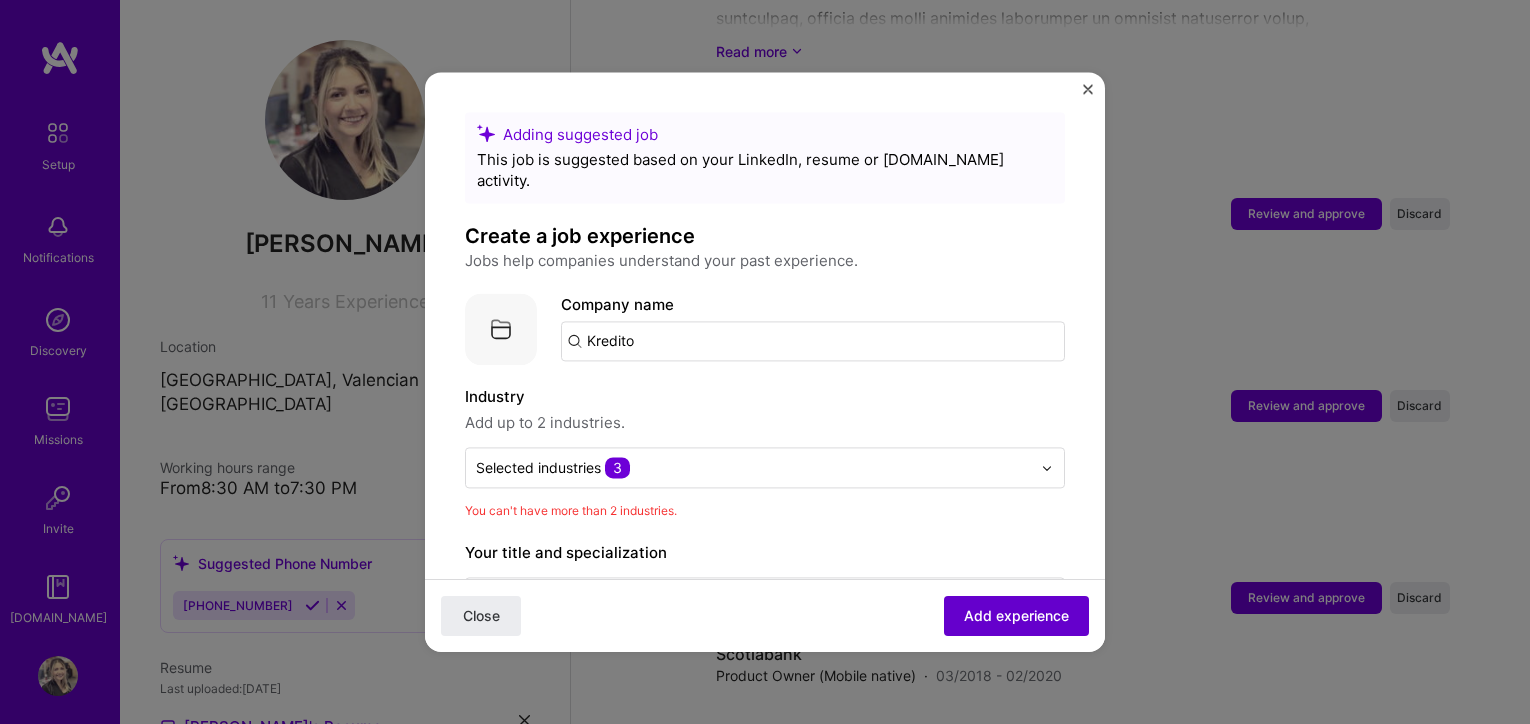 click on "Add experience" at bounding box center (1016, 616) 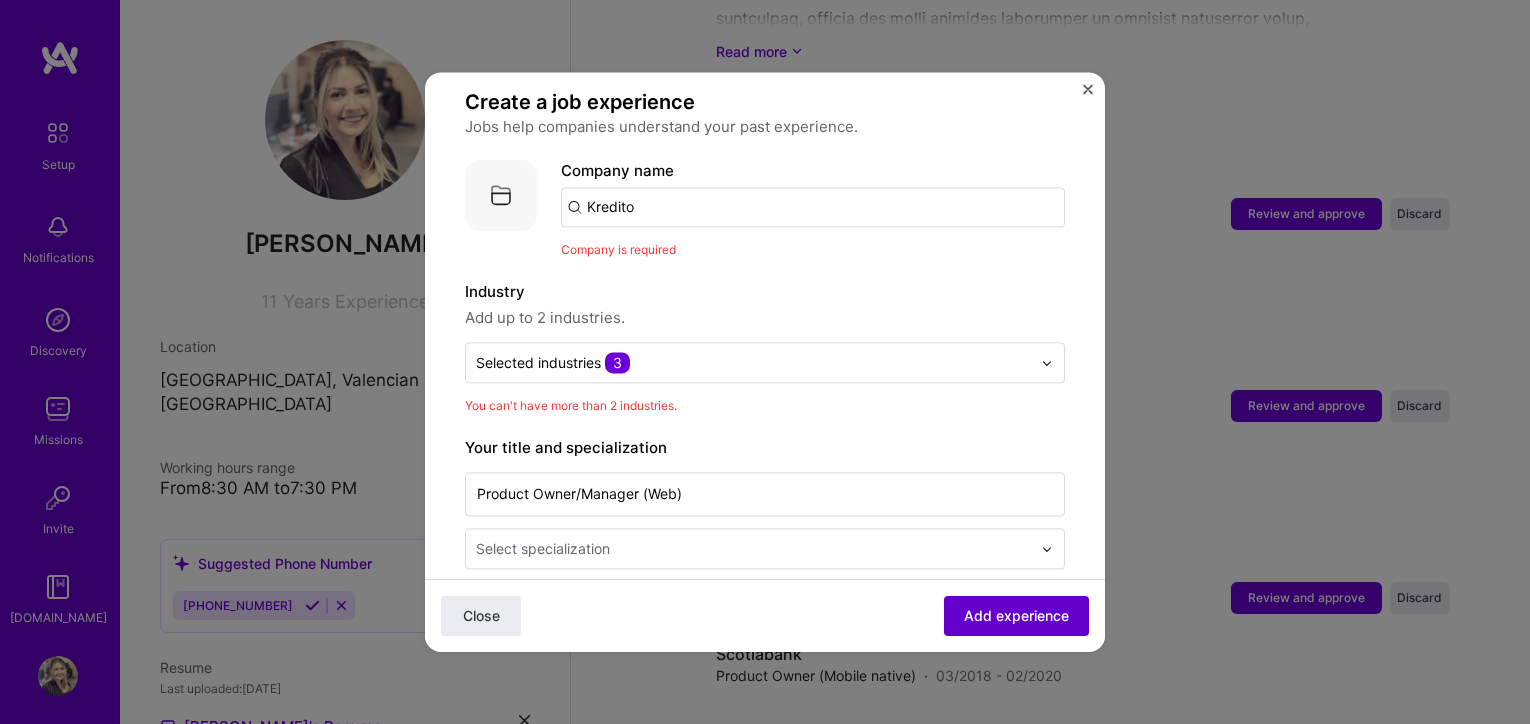 scroll, scrollTop: 200, scrollLeft: 0, axis: vertical 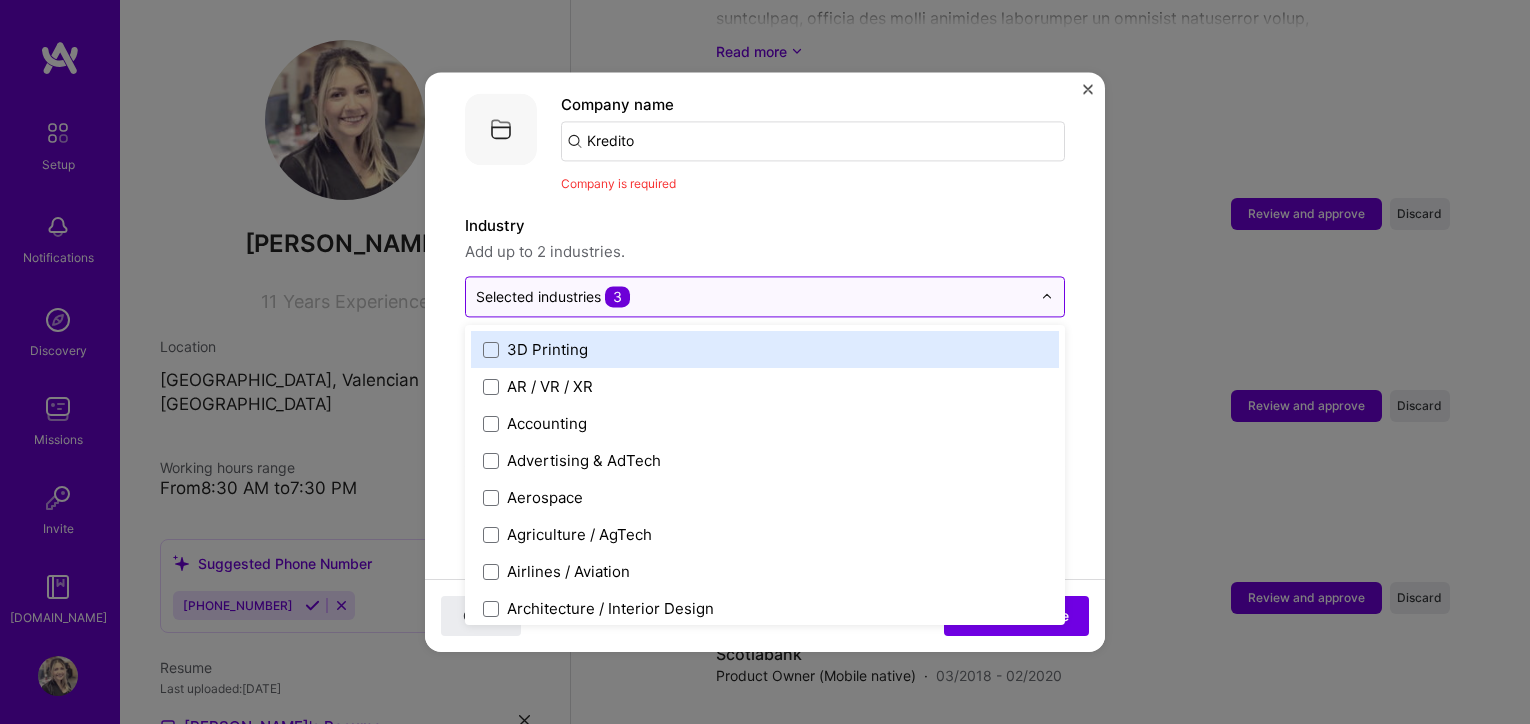 click at bounding box center (753, 296) 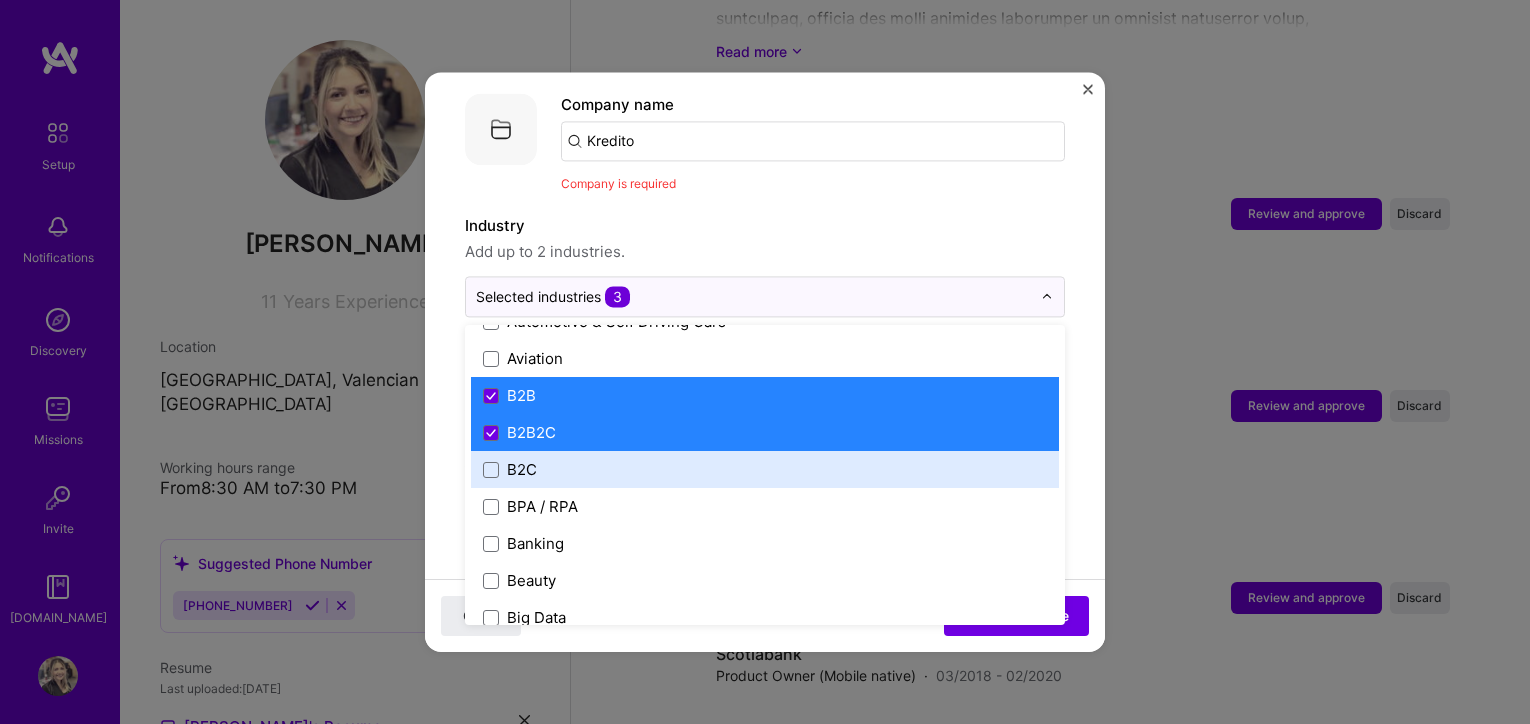 scroll, scrollTop: 504, scrollLeft: 0, axis: vertical 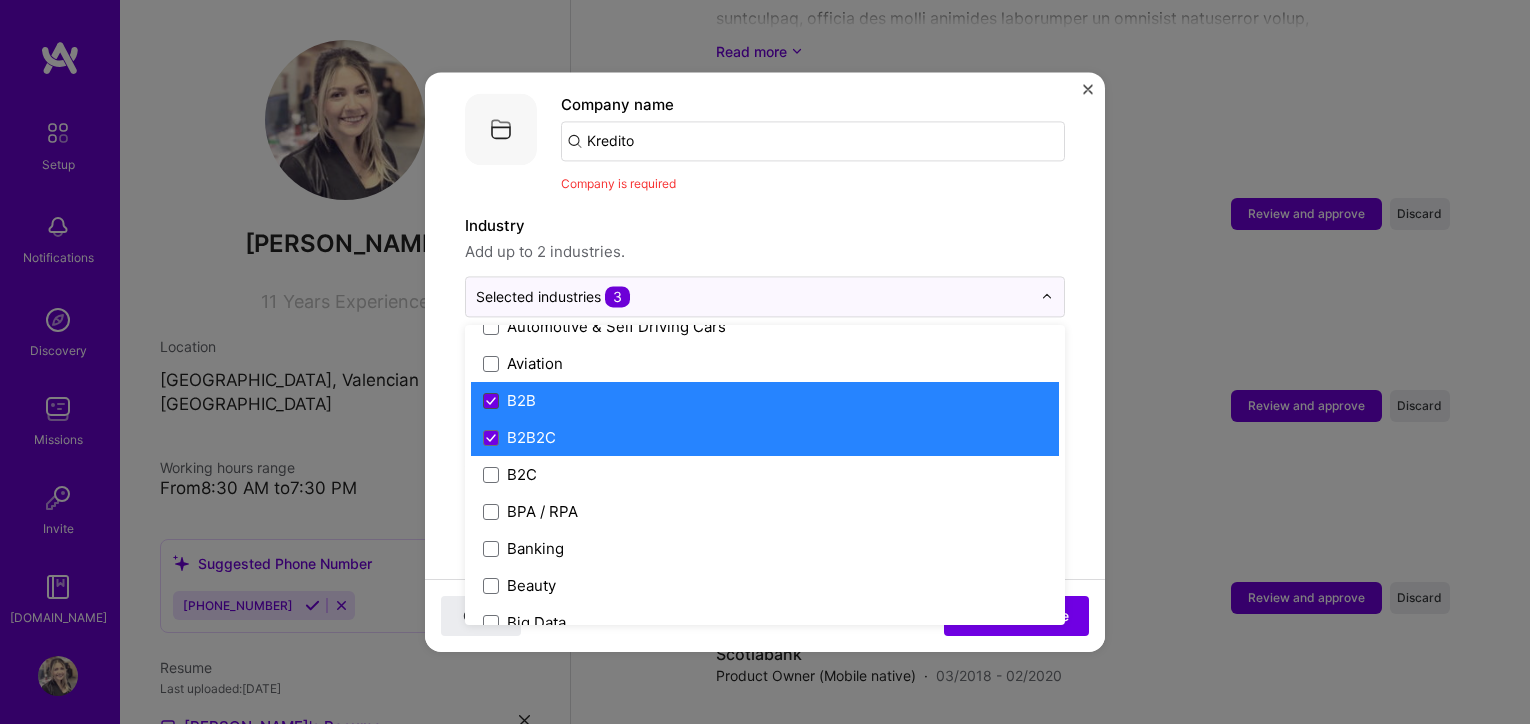 click 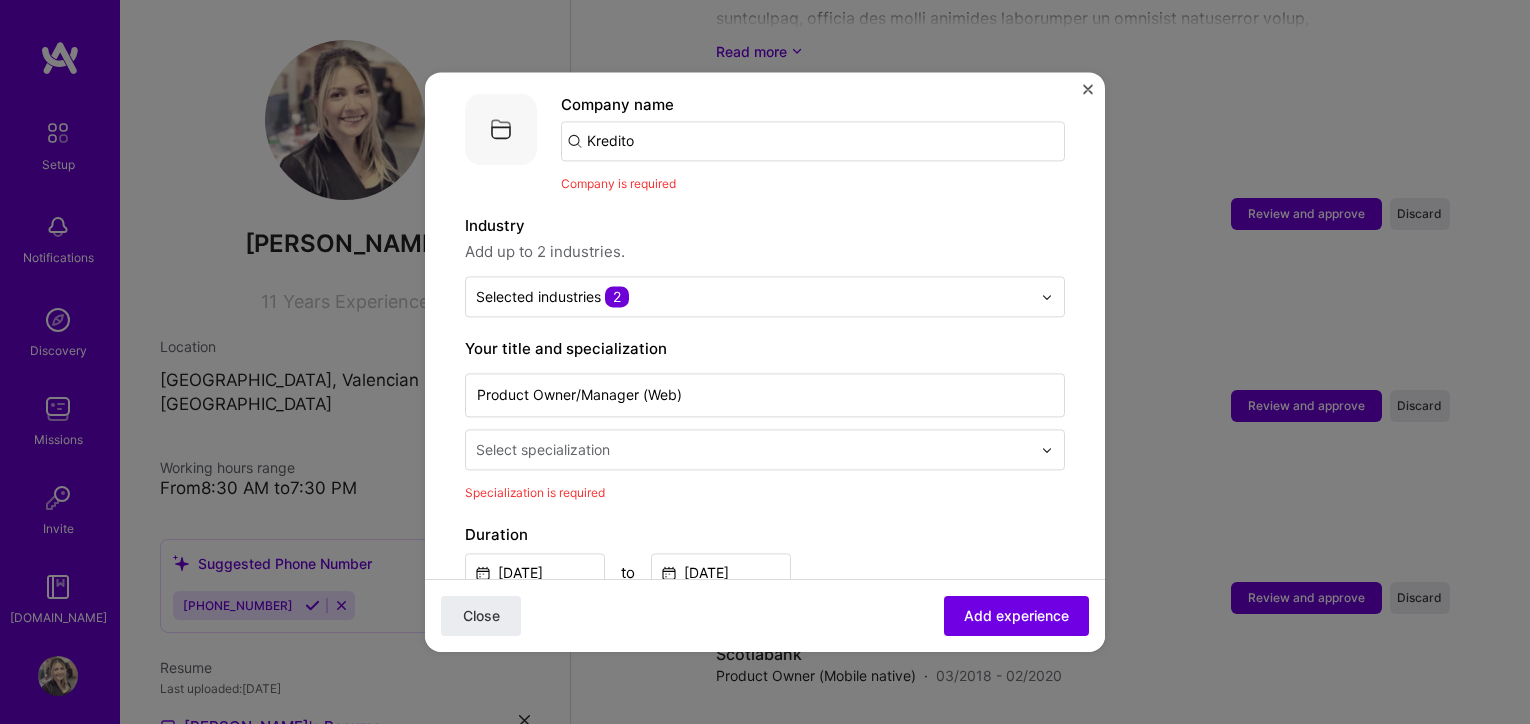 click on "Close Add experience" at bounding box center (765, 615) 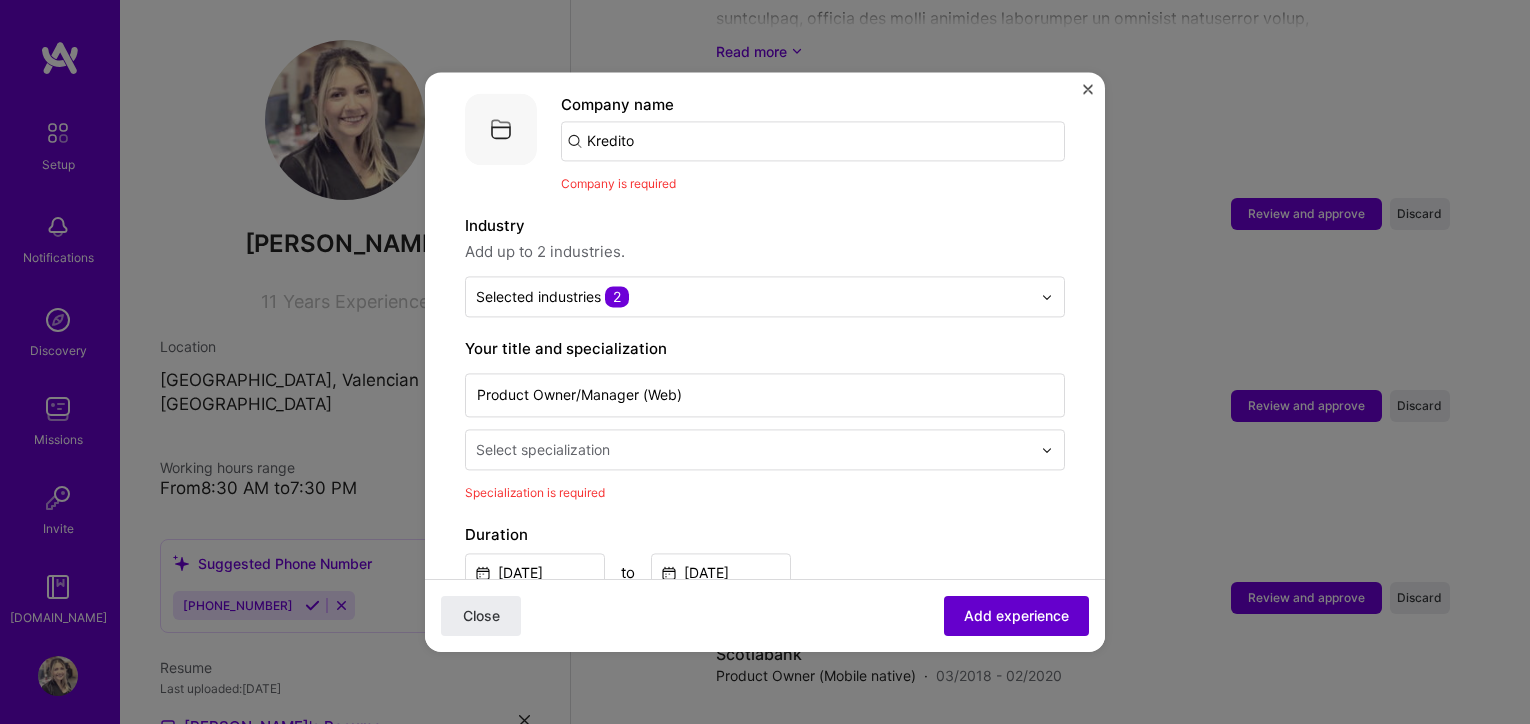 click on "Add experience" at bounding box center (1016, 616) 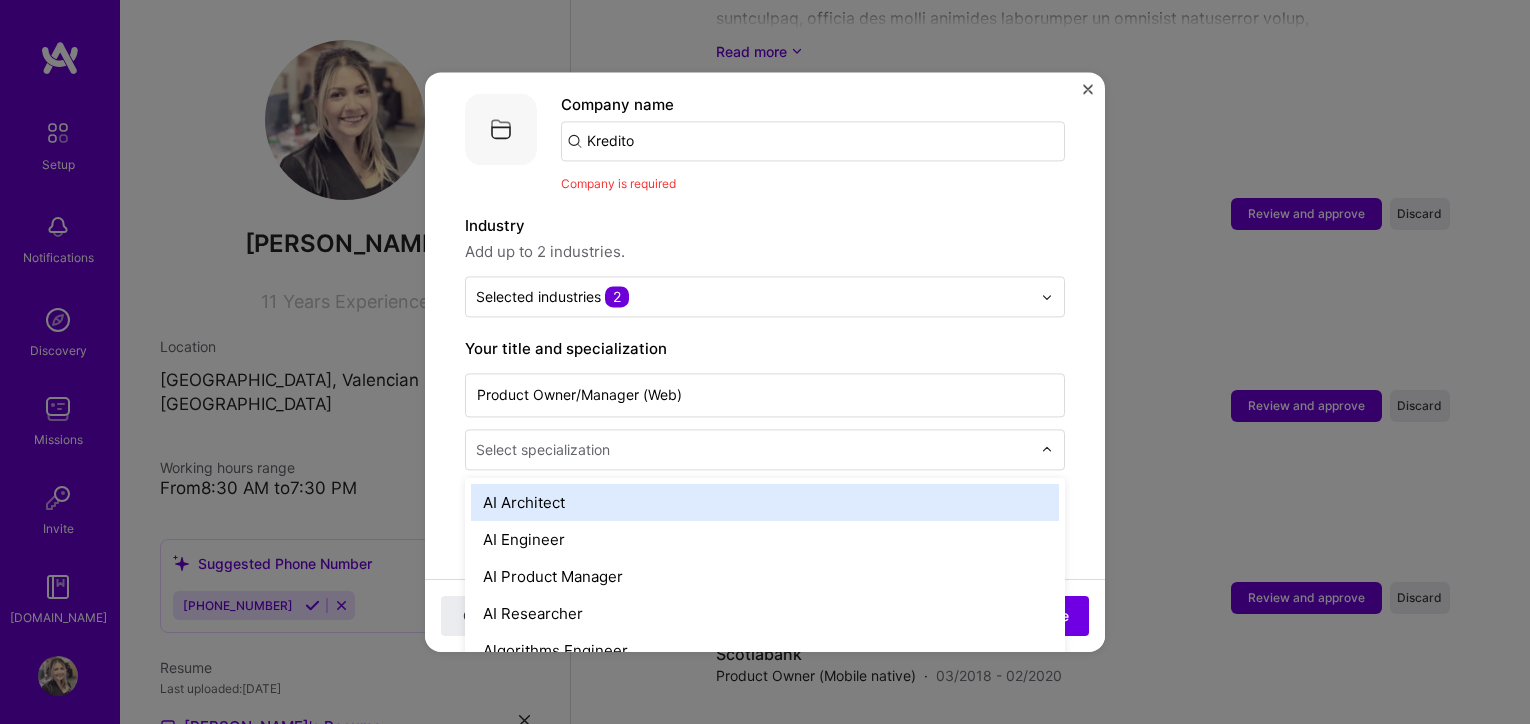 click at bounding box center (755, 449) 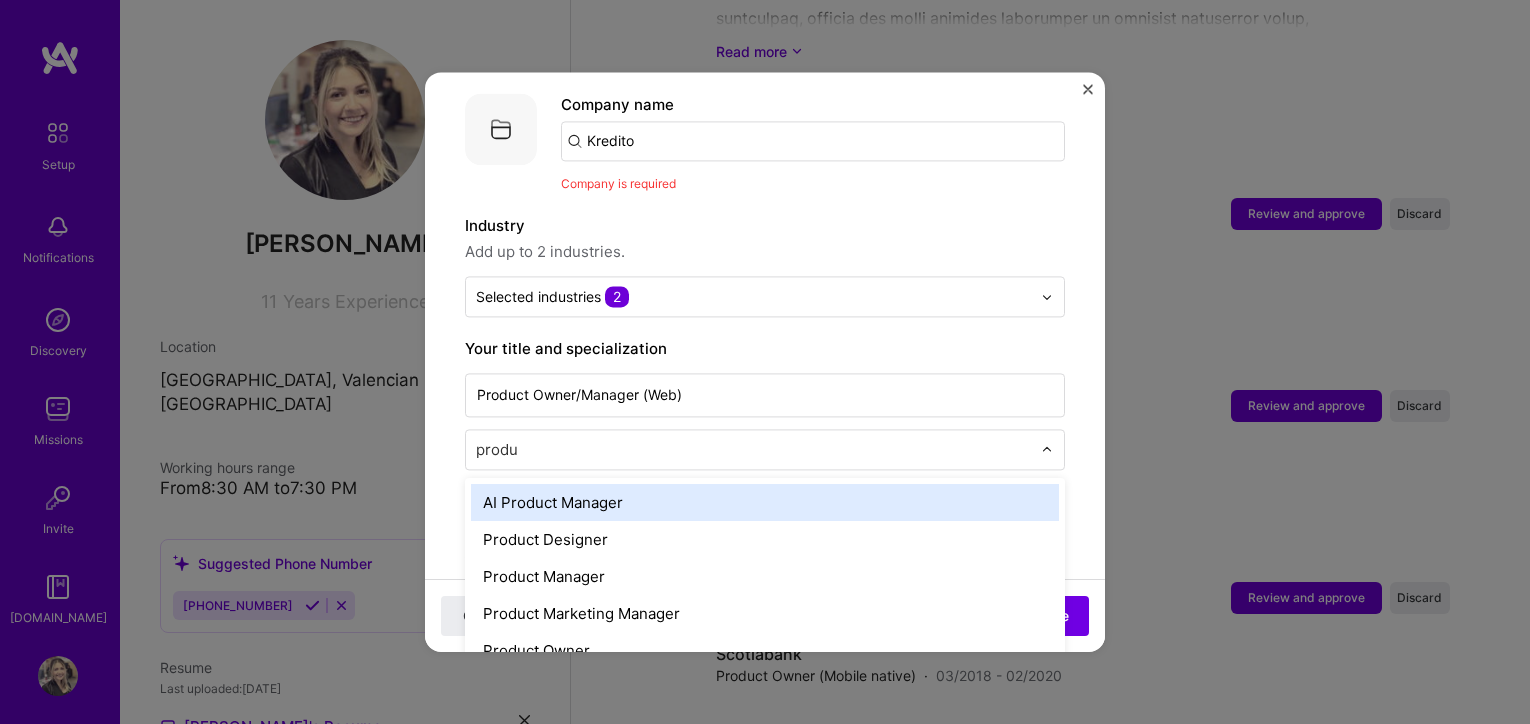 type on "produc" 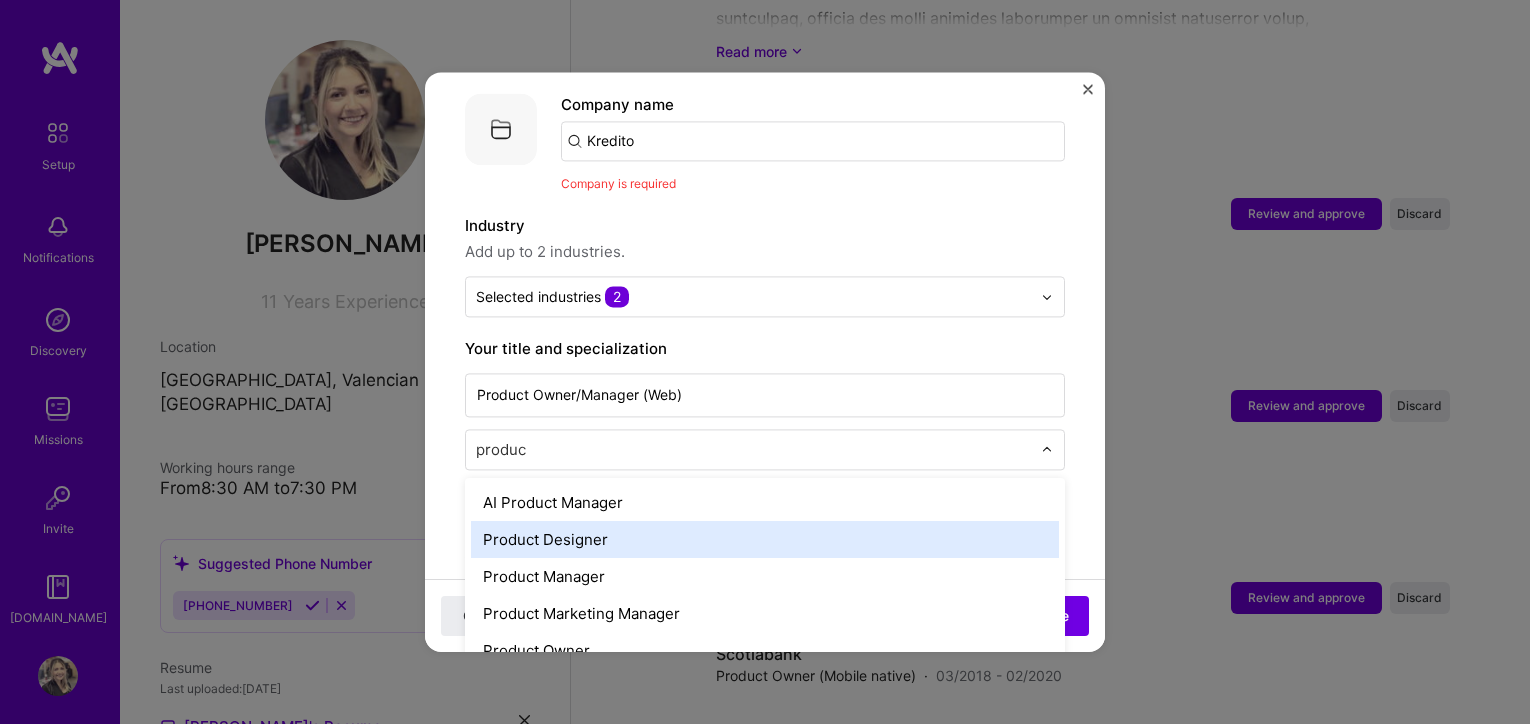 click on "Product Designer" at bounding box center (765, 539) 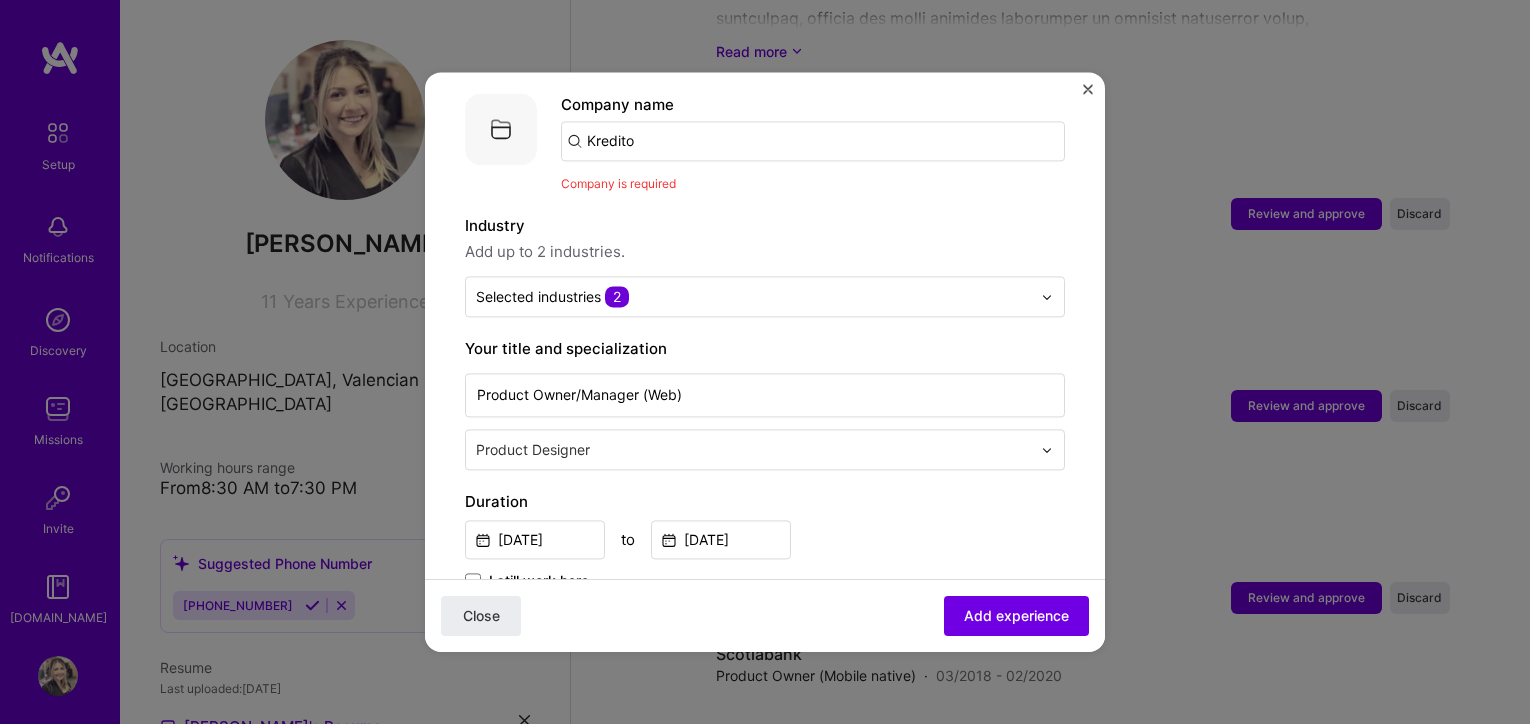 click at bounding box center [755, 449] 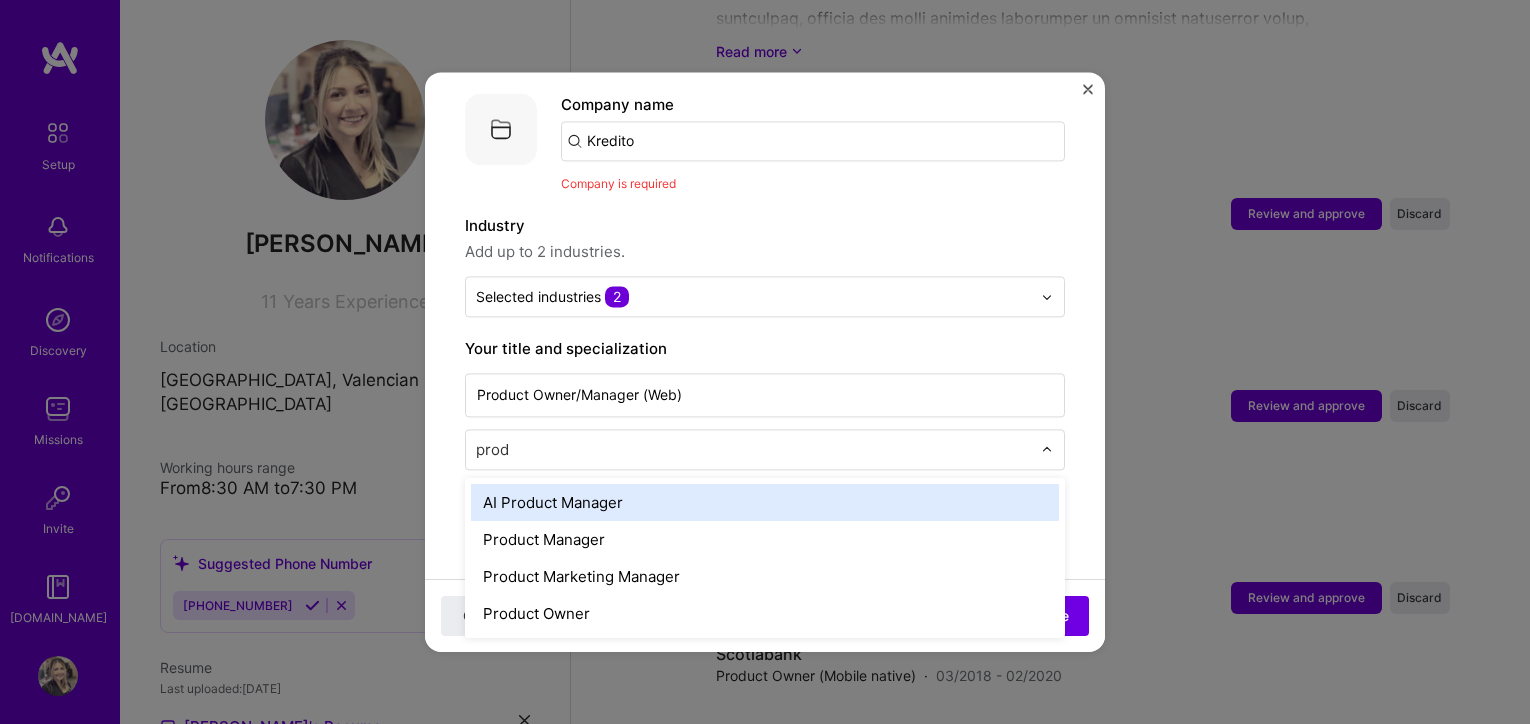 type on "produ" 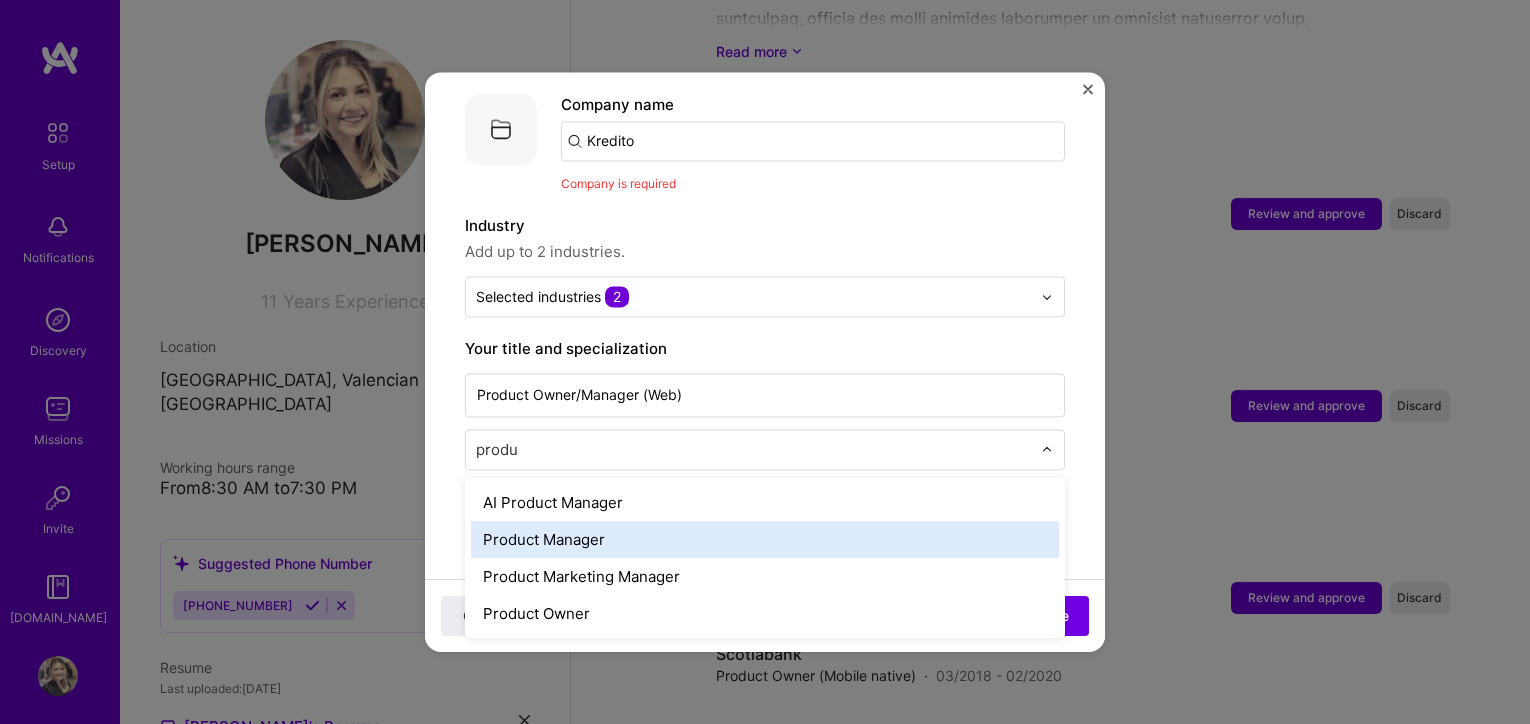 click on "Product Manager" at bounding box center (765, 539) 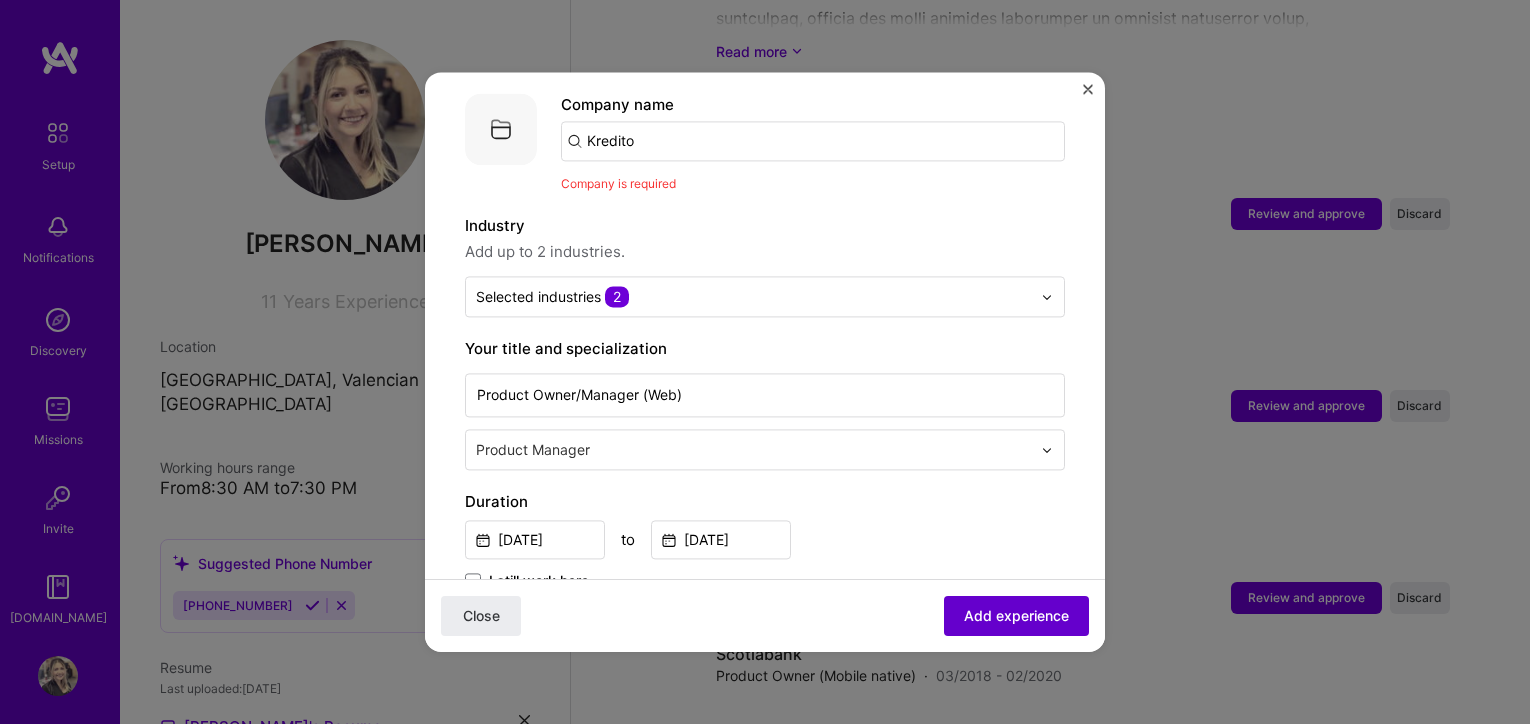 click on "Add experience" at bounding box center [1016, 616] 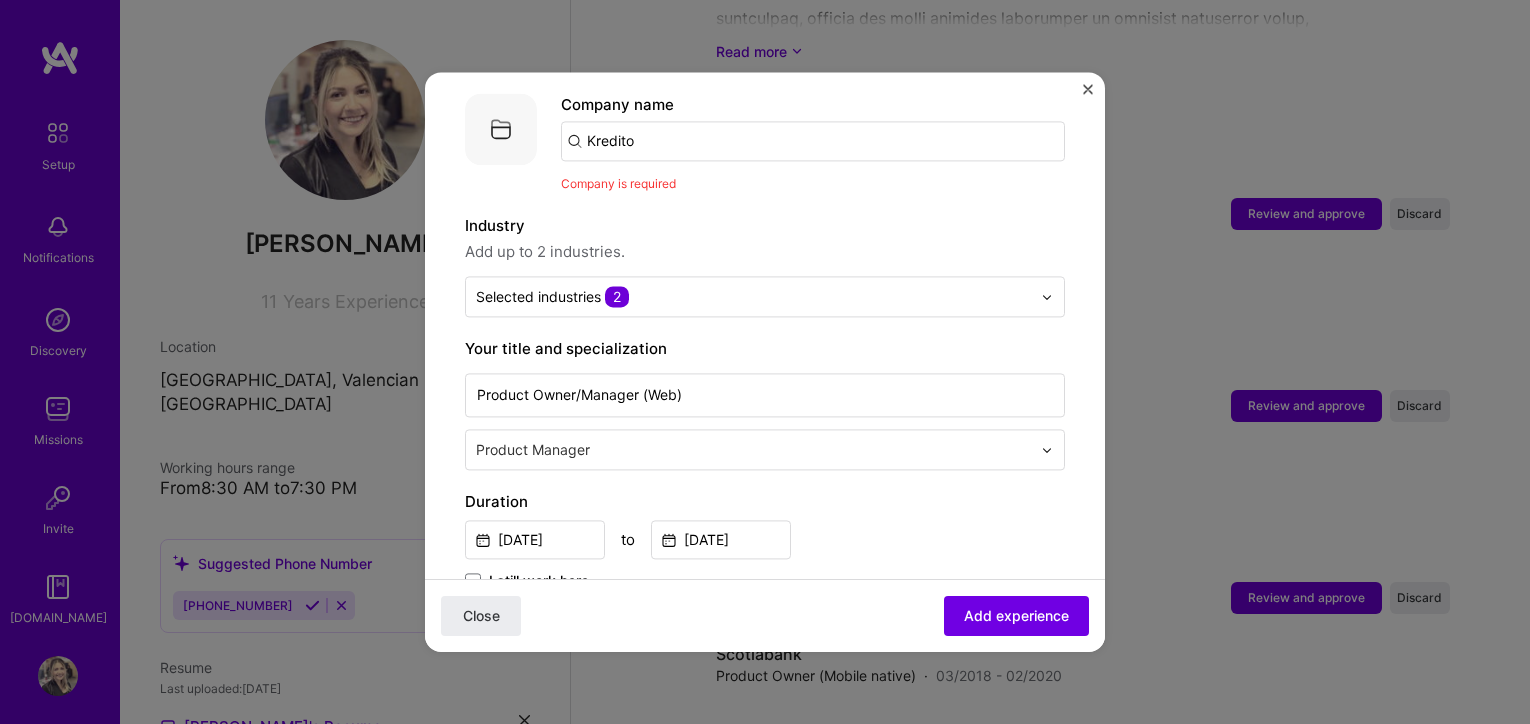 click on "Company is required" at bounding box center (813, 183) 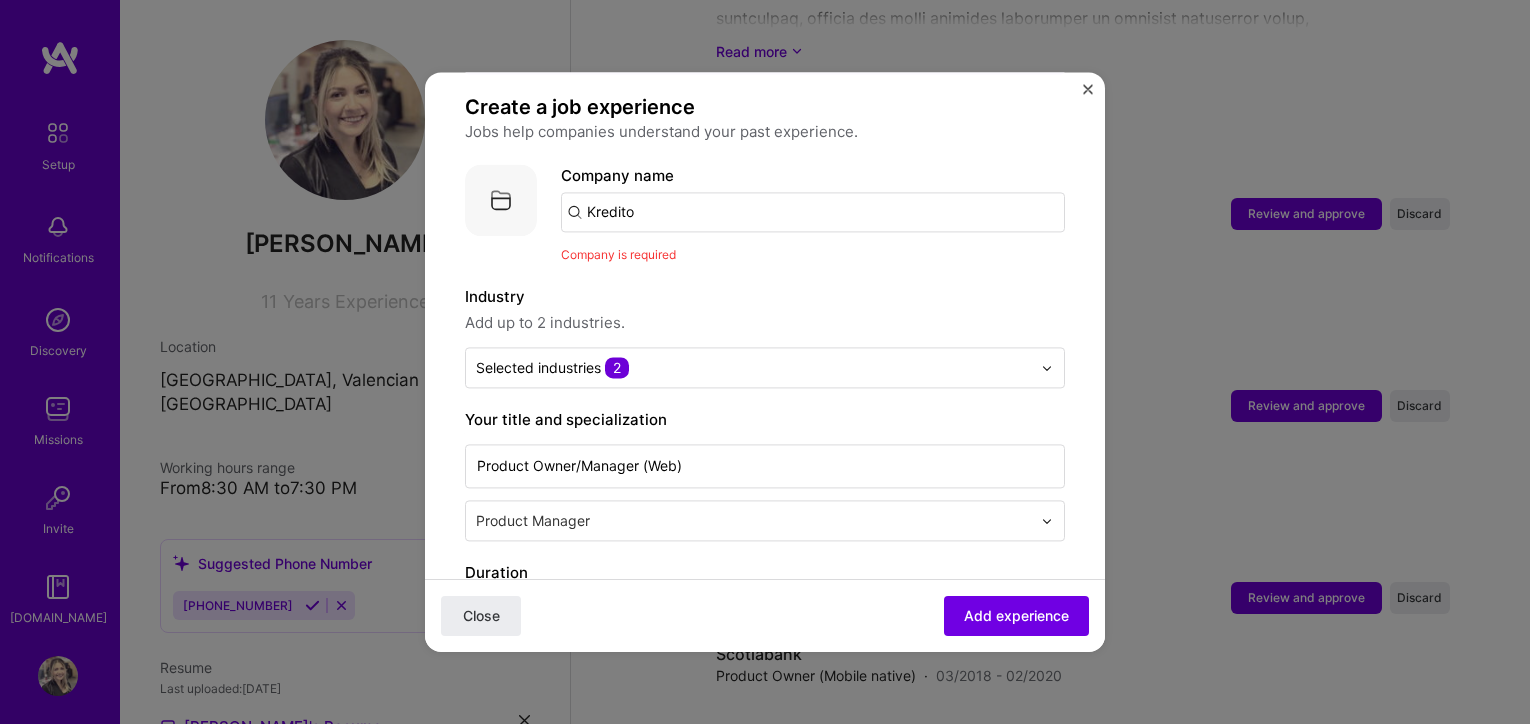 scroll, scrollTop: 89, scrollLeft: 0, axis: vertical 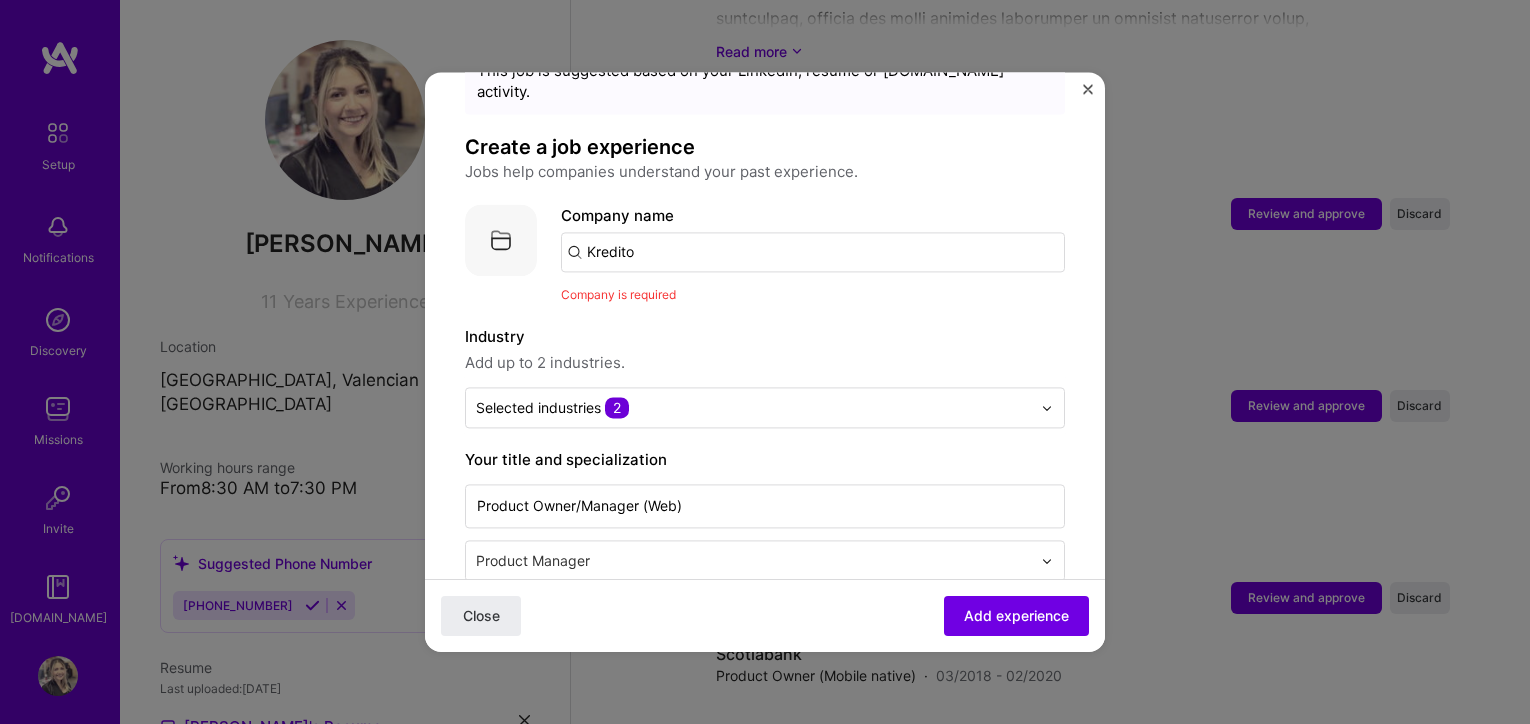 click on "Kredito" at bounding box center [813, 252] 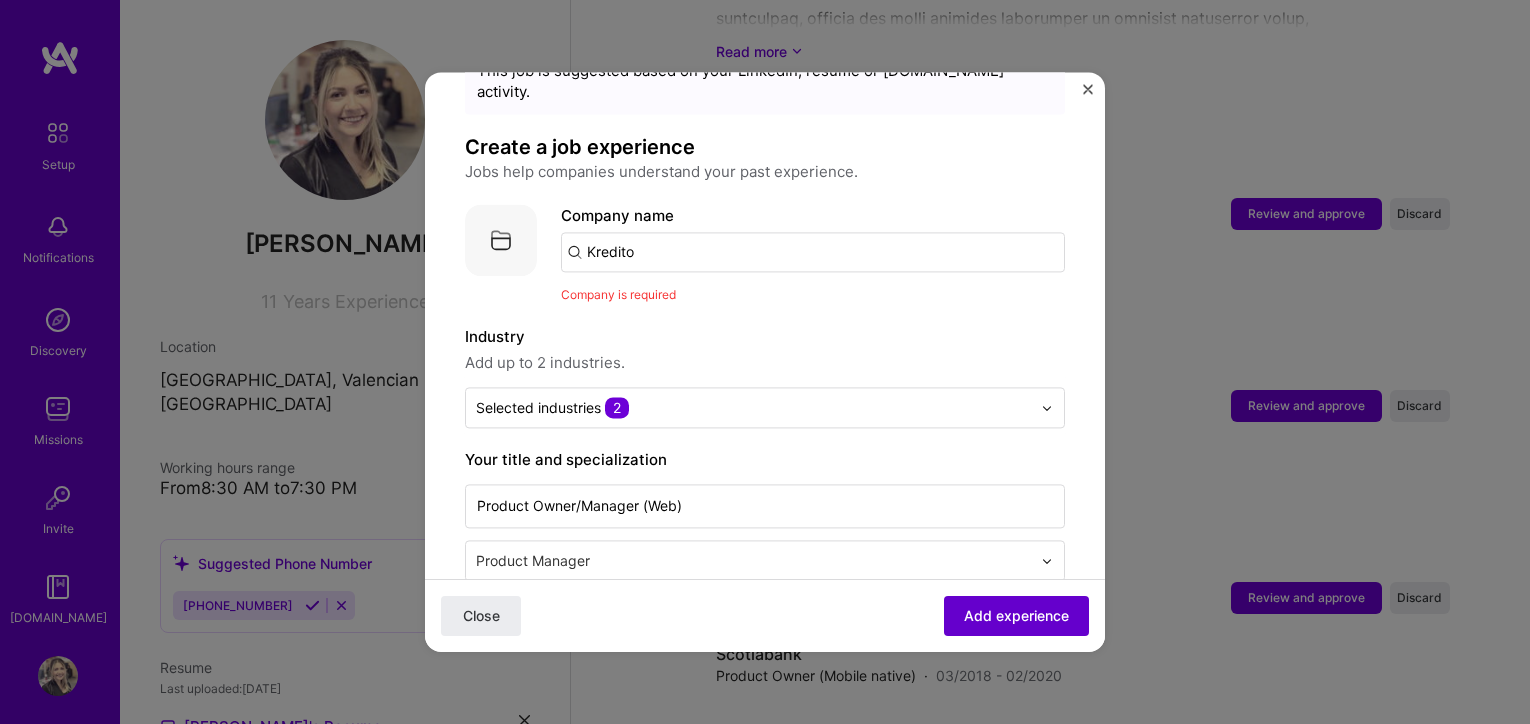 click on "Add experience" at bounding box center (1016, 616) 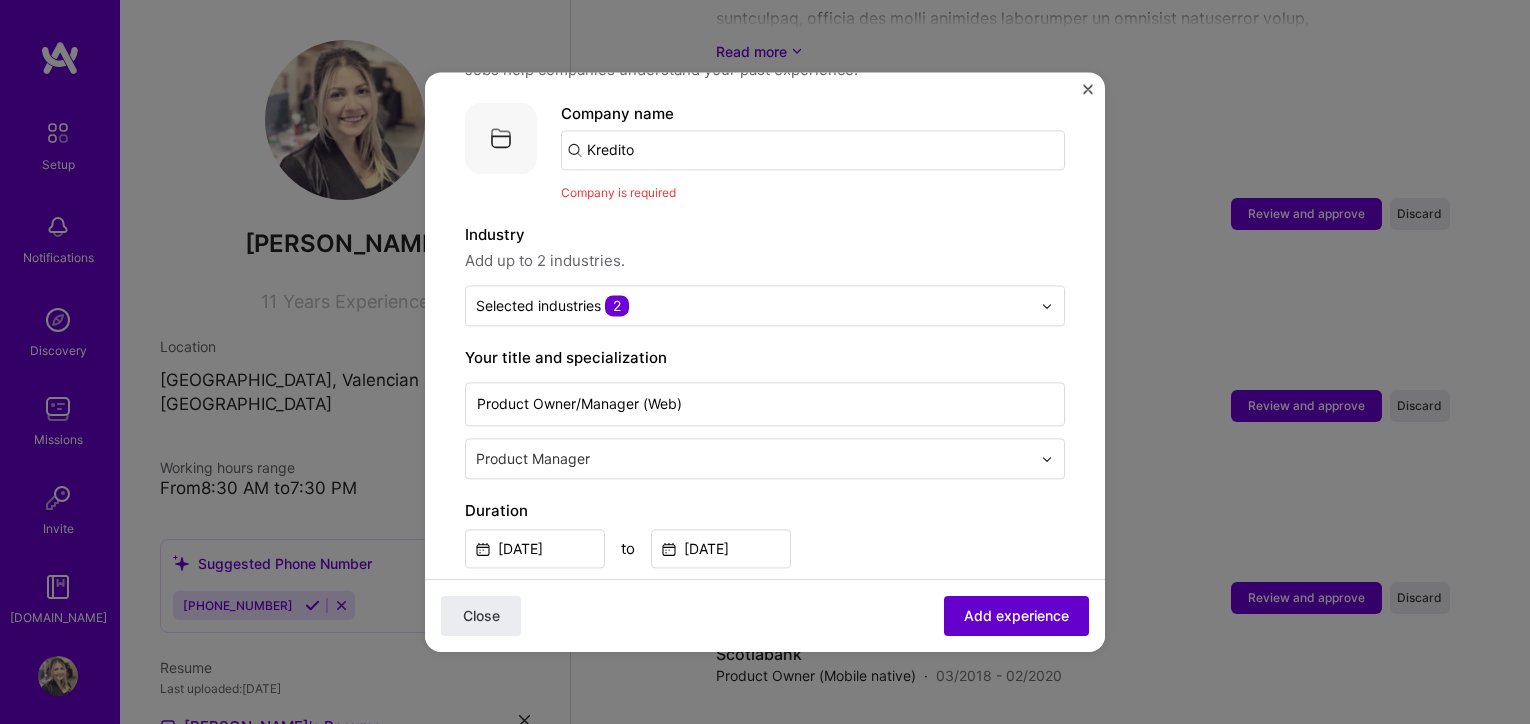 scroll, scrollTop: 200, scrollLeft: 0, axis: vertical 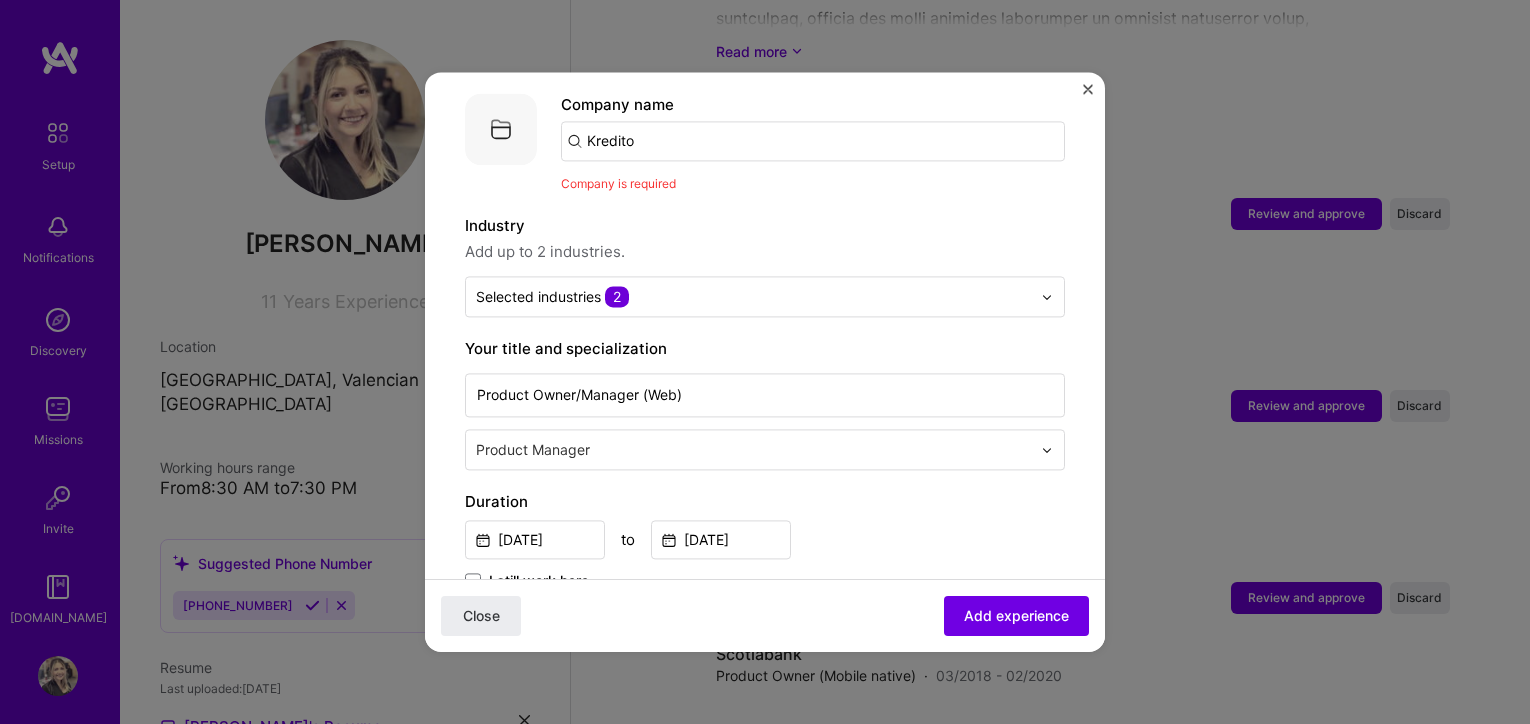 click on "Kredito" at bounding box center [813, 141] 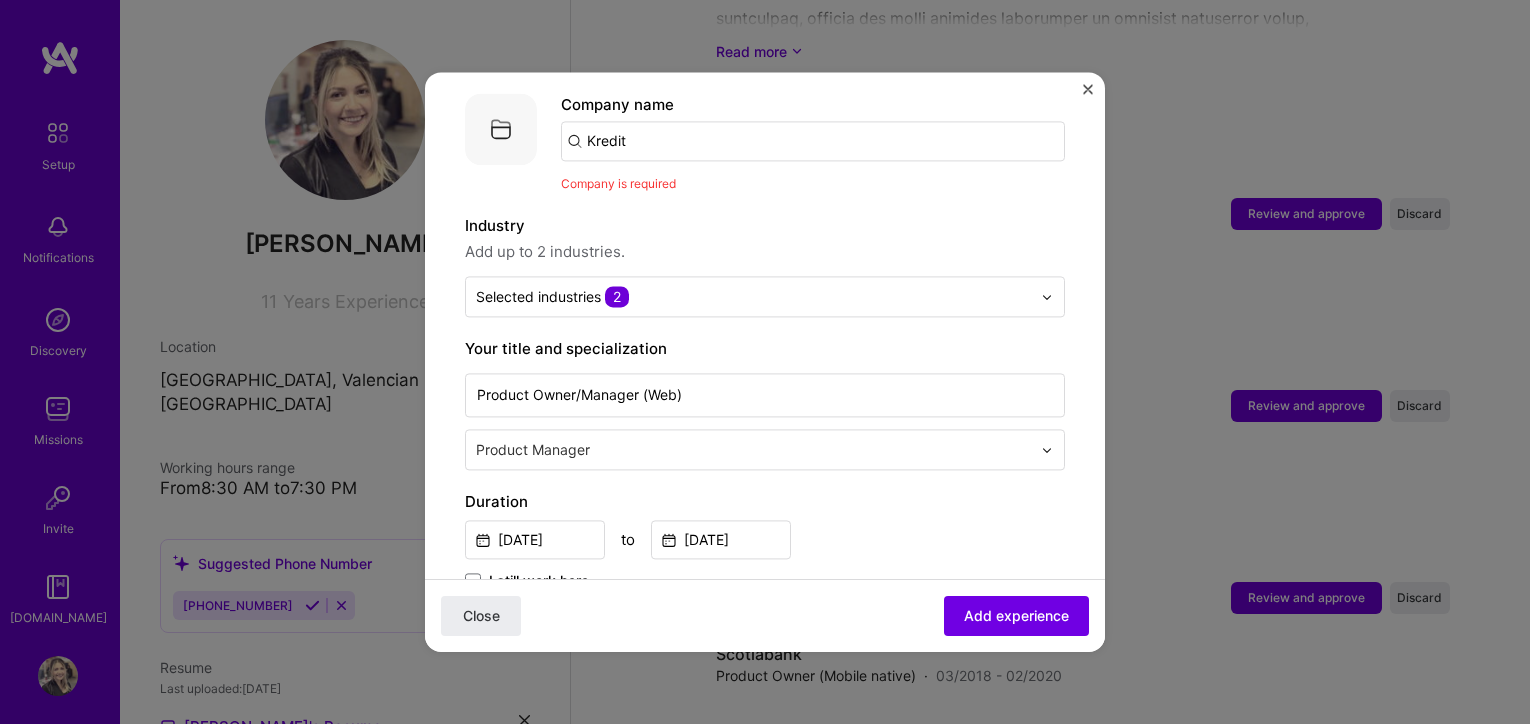 type on "Kredito" 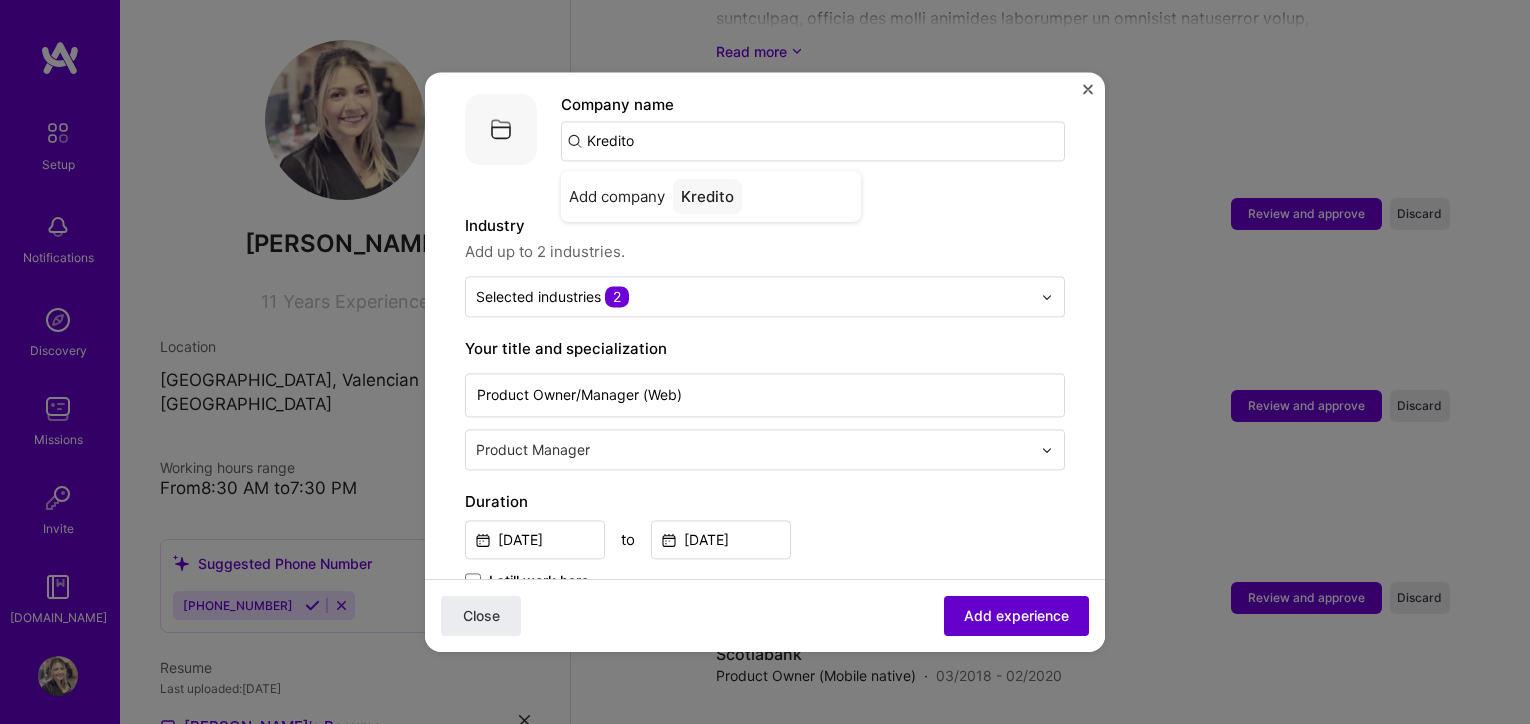 click on "Add experience" at bounding box center (1016, 616) 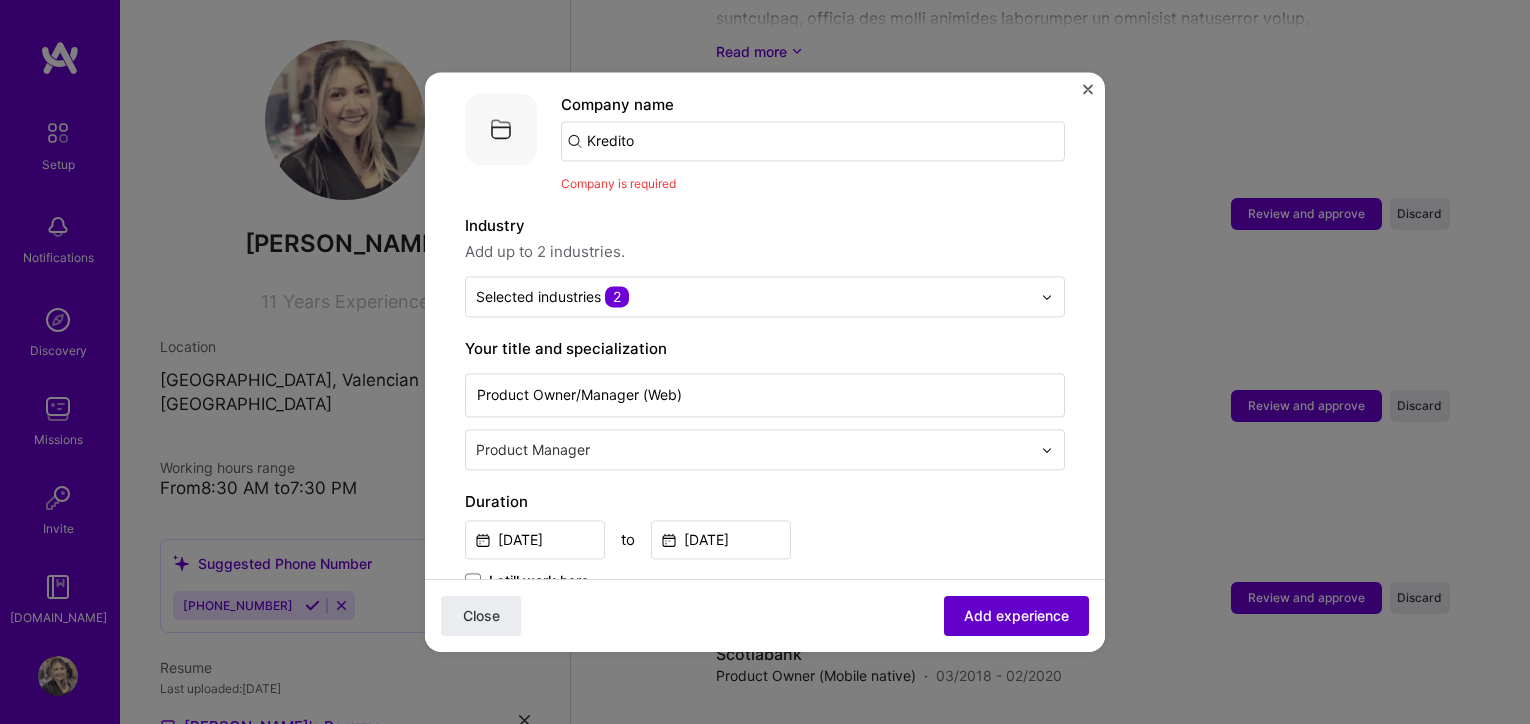 click on "Add experience" at bounding box center [1016, 616] 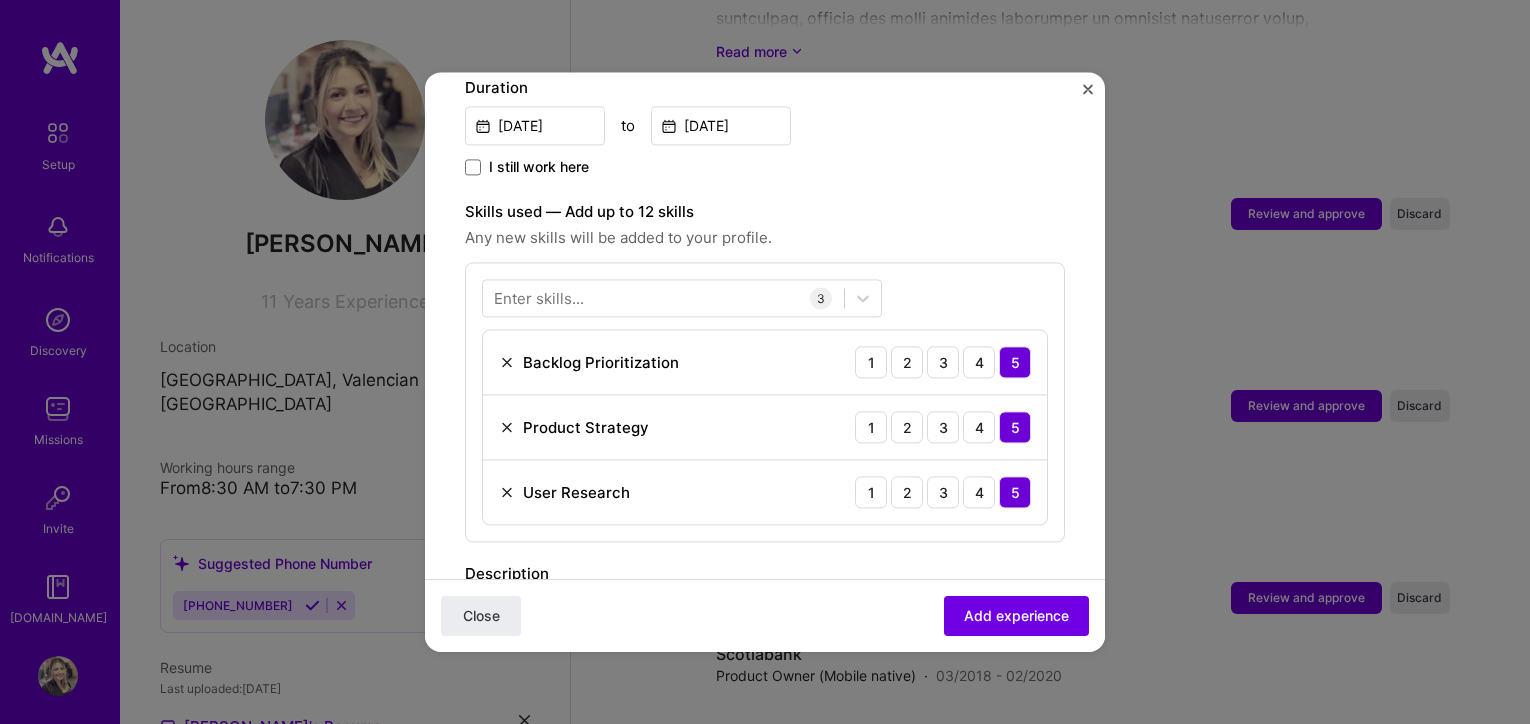 scroll, scrollTop: 0, scrollLeft: 0, axis: both 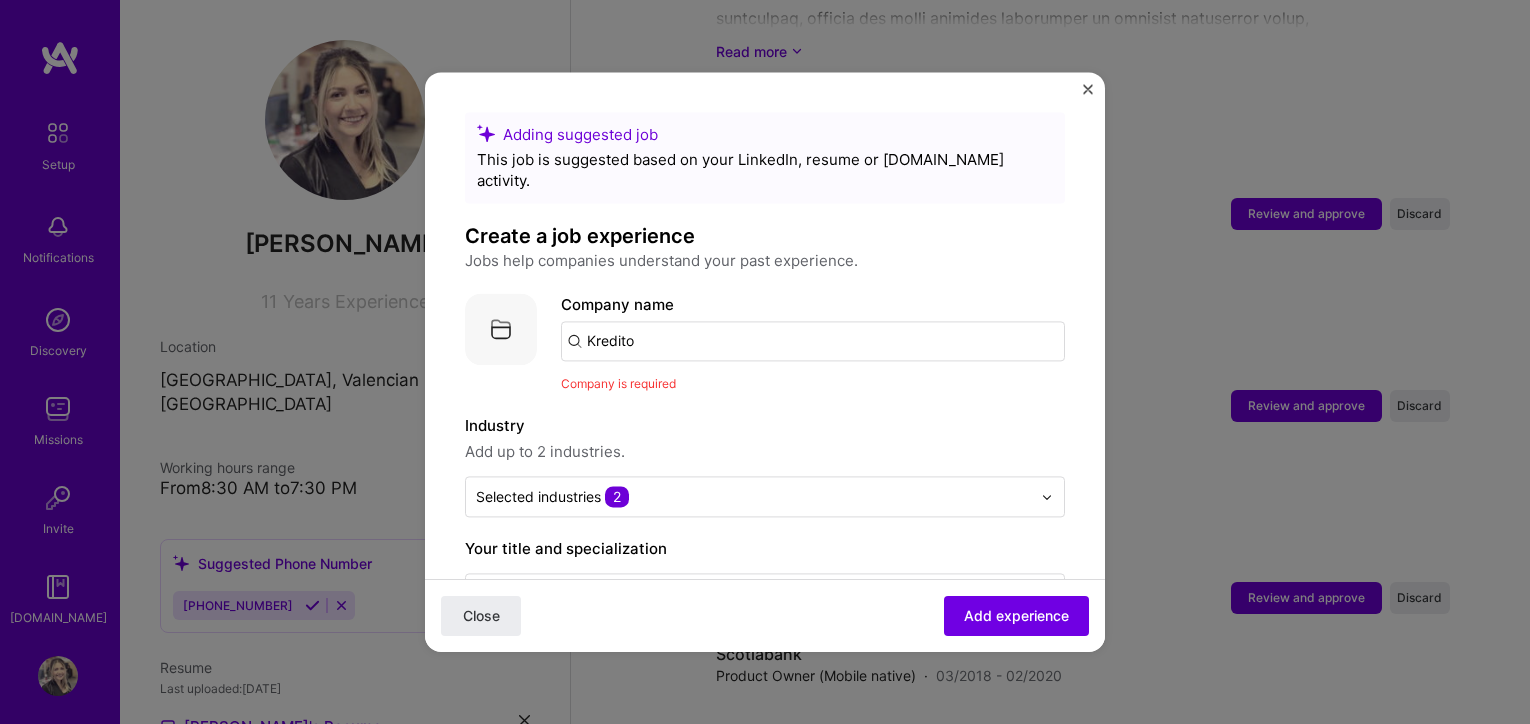 click on "Adding suggested job" at bounding box center [765, 134] 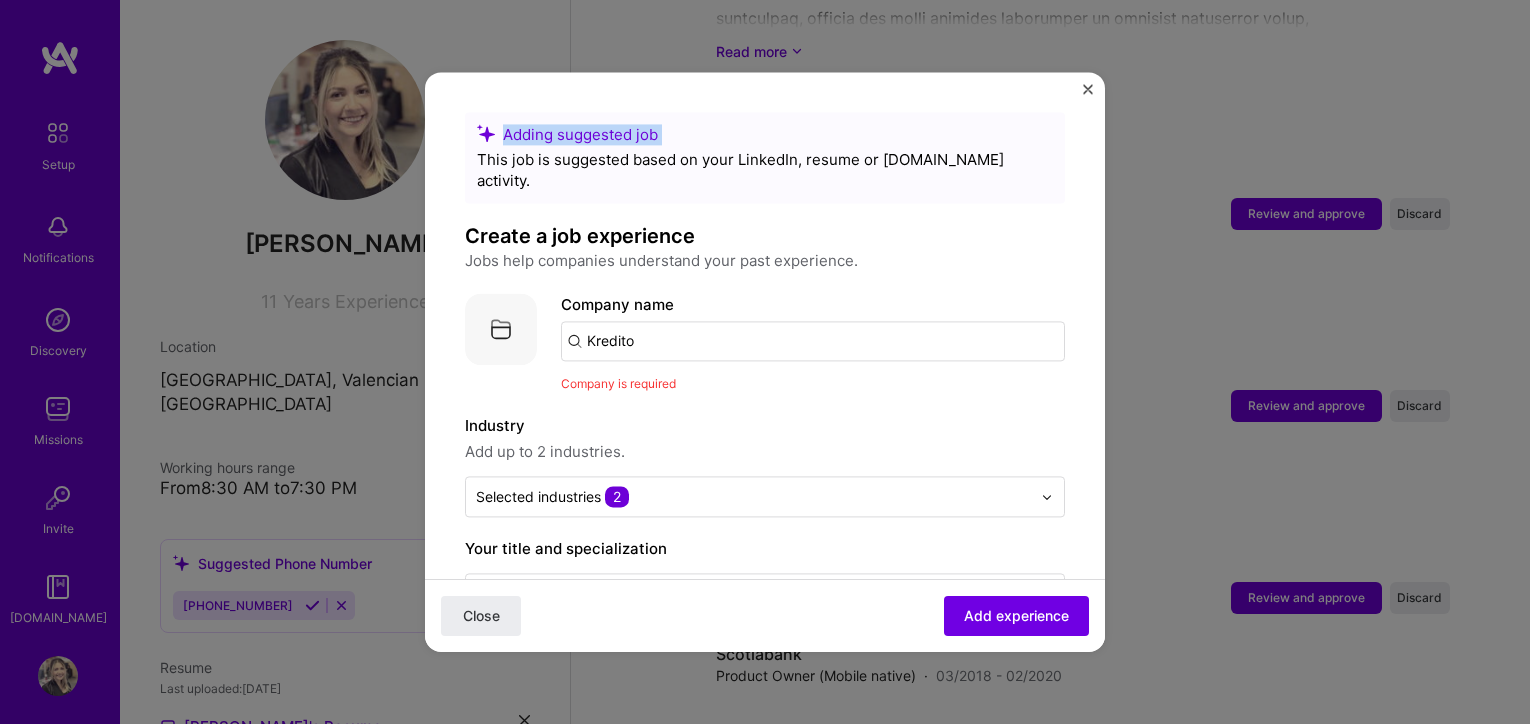 click on "Adding suggested job" at bounding box center [765, 134] 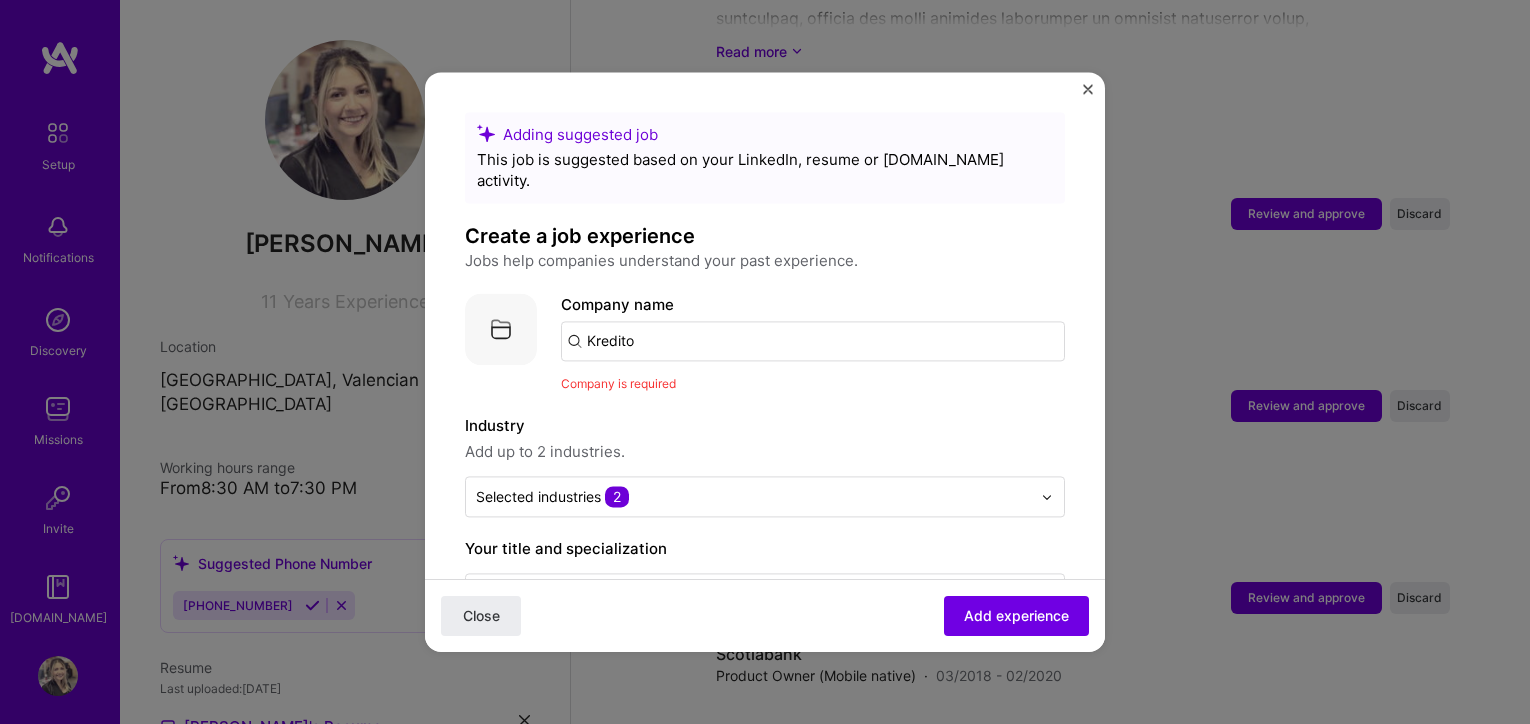 click on "Adding suggested job This job is suggested based on your LinkedIn, resume or [DOMAIN_NAME] activity. Create a job experience Jobs help companies understand your past experience. Company logo Company name Kredito
Company is required Industry Add up to 2 industries. Selected industries 2 Your title and specialization Product Owner/Manager (Web) Product Manager Duration [DATE]
to [DATE]
I still work here Skills used — Add up to 12 skills Any new skills will be added to your profile. Enter skills... 3 Backlog Prioritization 1 2 3 4 5 Product Strategy 1 2 3 4 5 User Research 1 2 3 4 5 Description 100 characters minimum 1434 / 2,000  characters Did this role require you to manage team members? (Optional) Yes, I managed 0 team members. Were you involved from inception to launch (0 - >  1)? (Optional) Zero to one is creation and development of a unique product from the ground up. Select projects" at bounding box center [765, 1078] 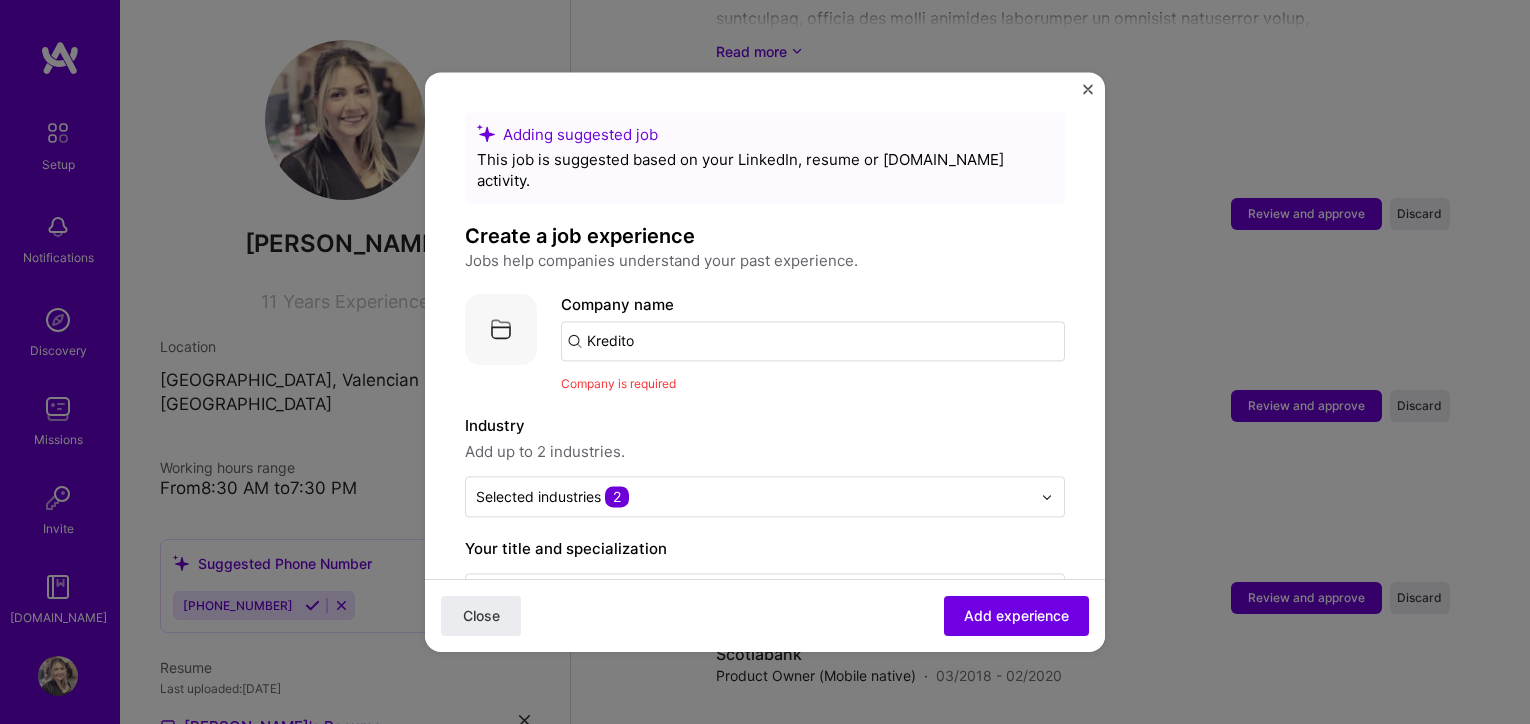 click on "Kredito" at bounding box center (813, 341) 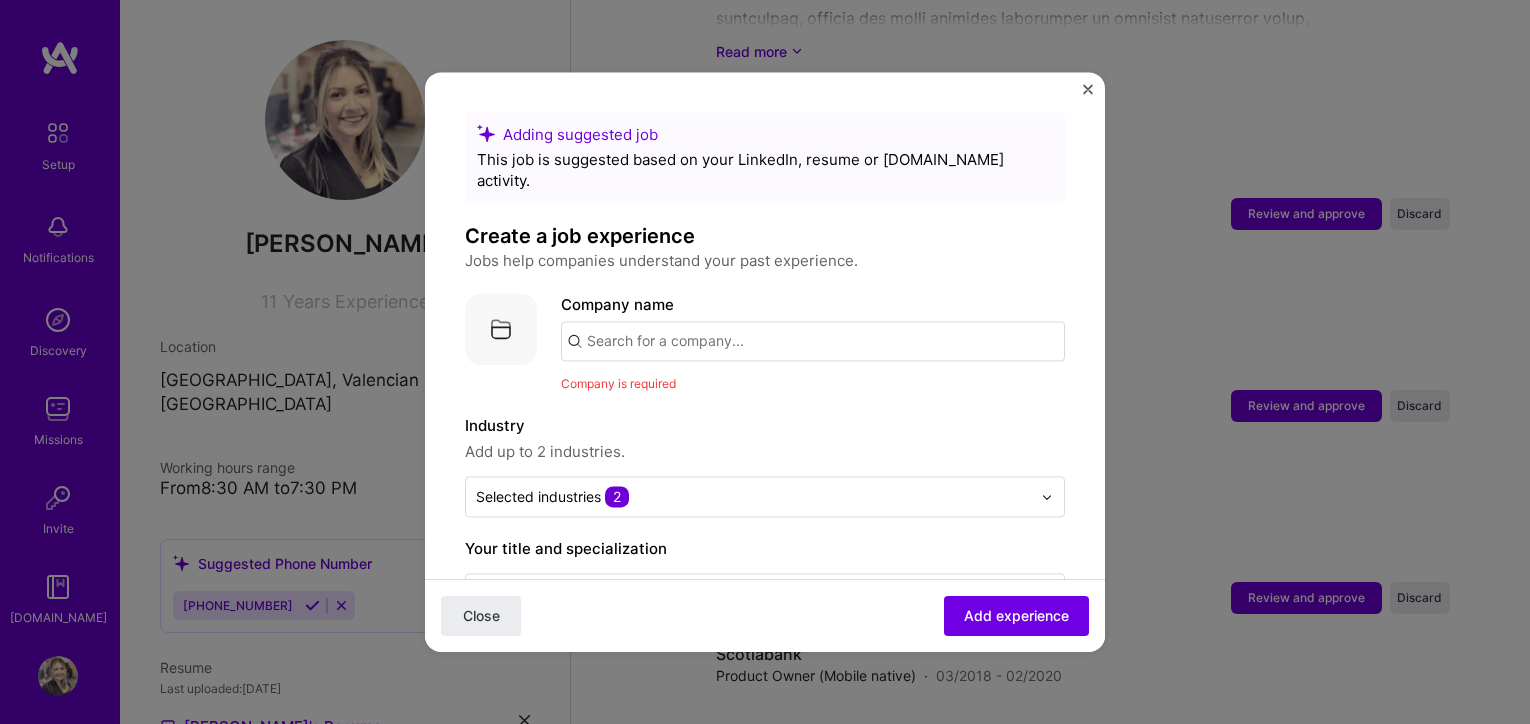 type 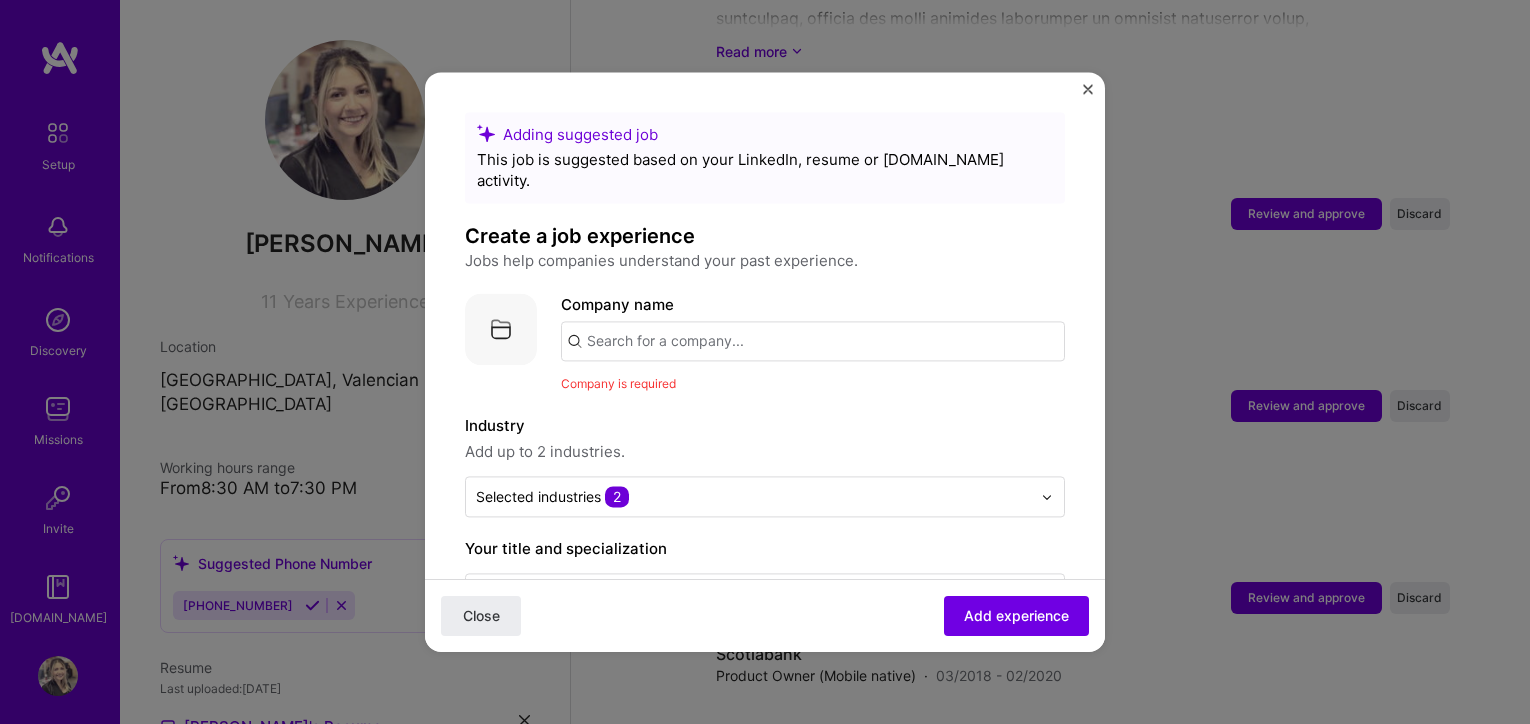 click on "Adding suggested job This job is suggested based on your LinkedIn, resume or [DOMAIN_NAME] activity. Create a job experience Jobs help companies understand your past experience. Company logo Company name
Company is required Industry Add up to 2 industries. Selected industries 2 Your title and specialization Product Owner/Manager (Web) Product Manager Duration [DATE]
to [DATE]
I still work here Skills used — Add up to 12 skills Any new skills will be added to your profile. Enter skills... 3 Backlog Prioritization 1 2 3 4 5 Product Strategy 1 2 3 4 5 User Research 1 2 3 4 5 Description 100 characters minimum 1434 / 2,000  characters Did this role require you to manage team members? (Optional) Yes, I managed 0 team members. Were you involved from inception to launch (0 - >  1)? (Optional) Zero to one is creation and development of a unique product from the ground up. Related projects (Optional)" at bounding box center (765, 1078) 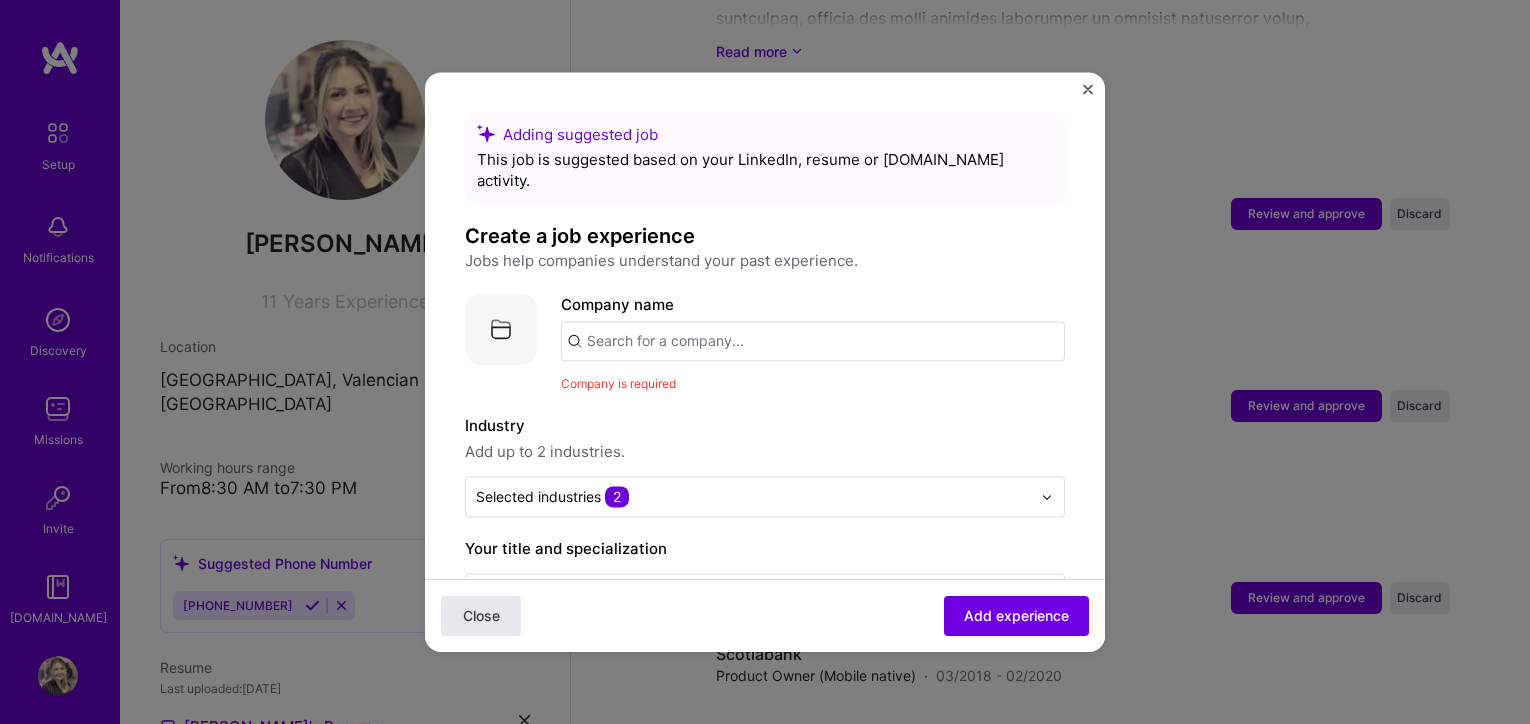 click on "Close" at bounding box center (481, 616) 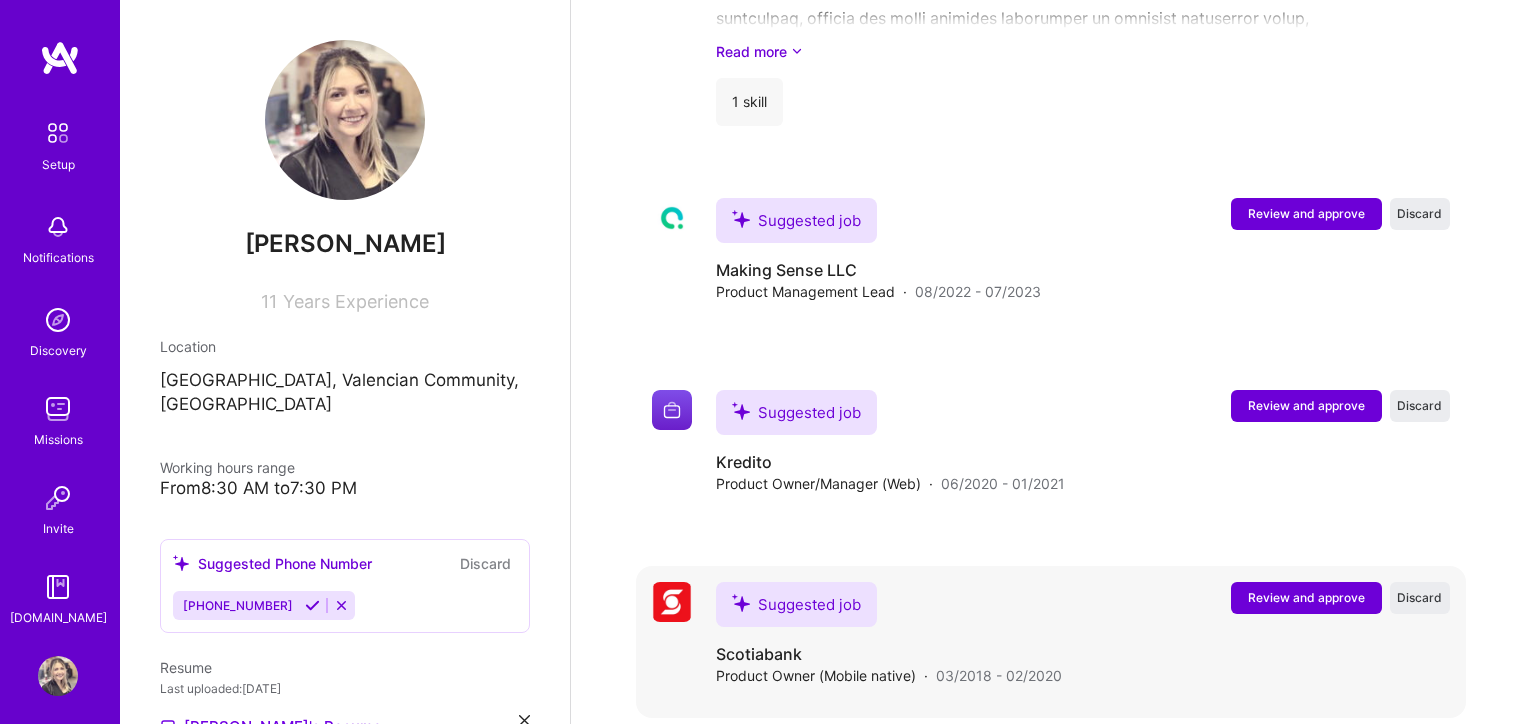click on "Review and approve" at bounding box center [1306, 597] 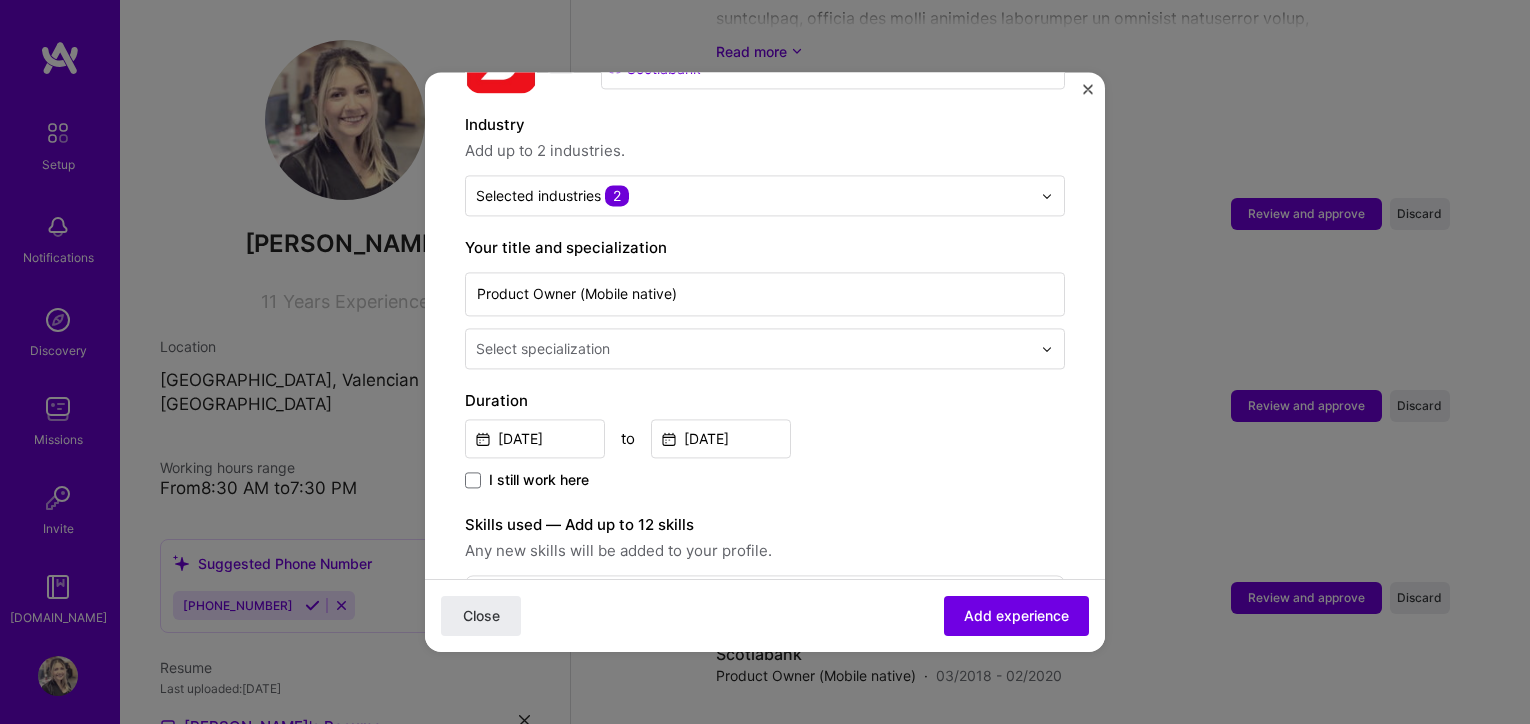 scroll, scrollTop: 0, scrollLeft: 0, axis: both 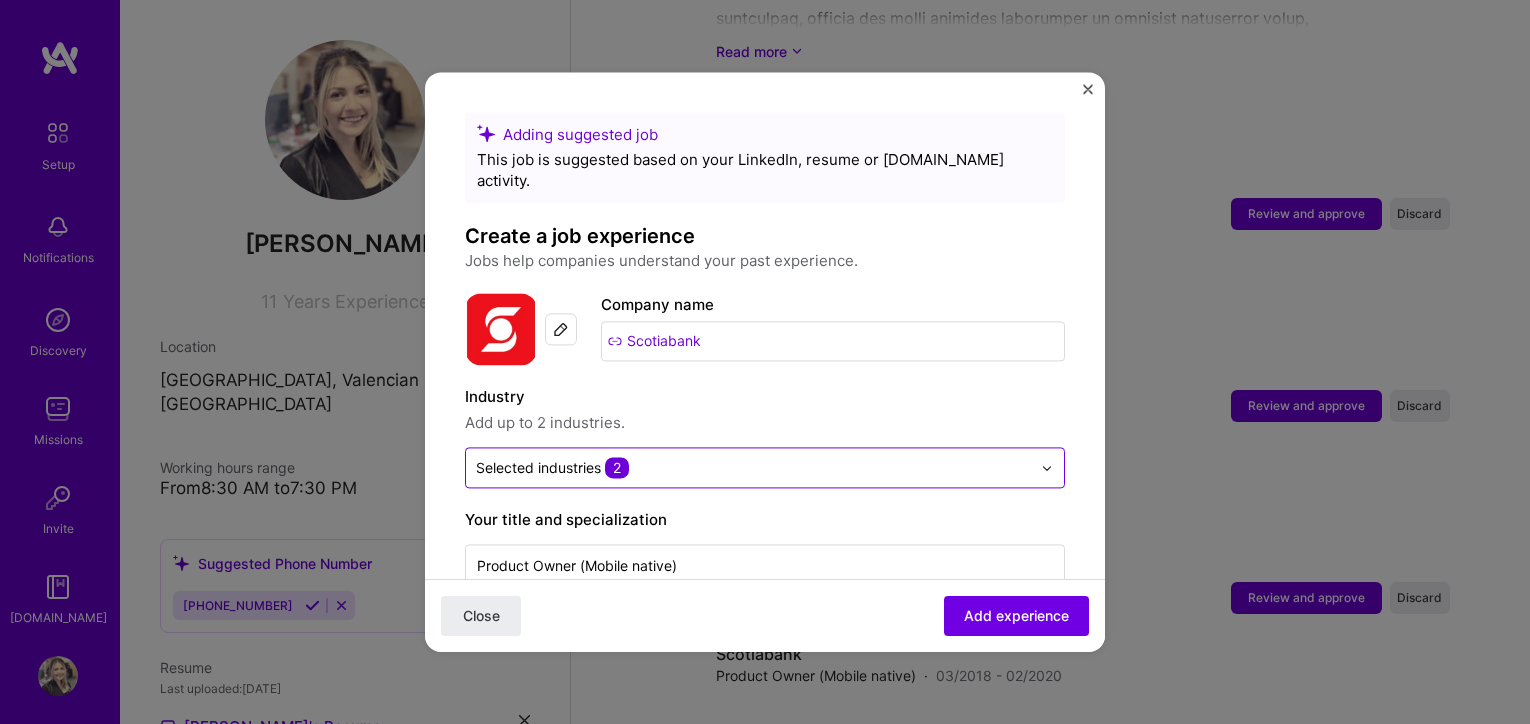click at bounding box center (753, 467) 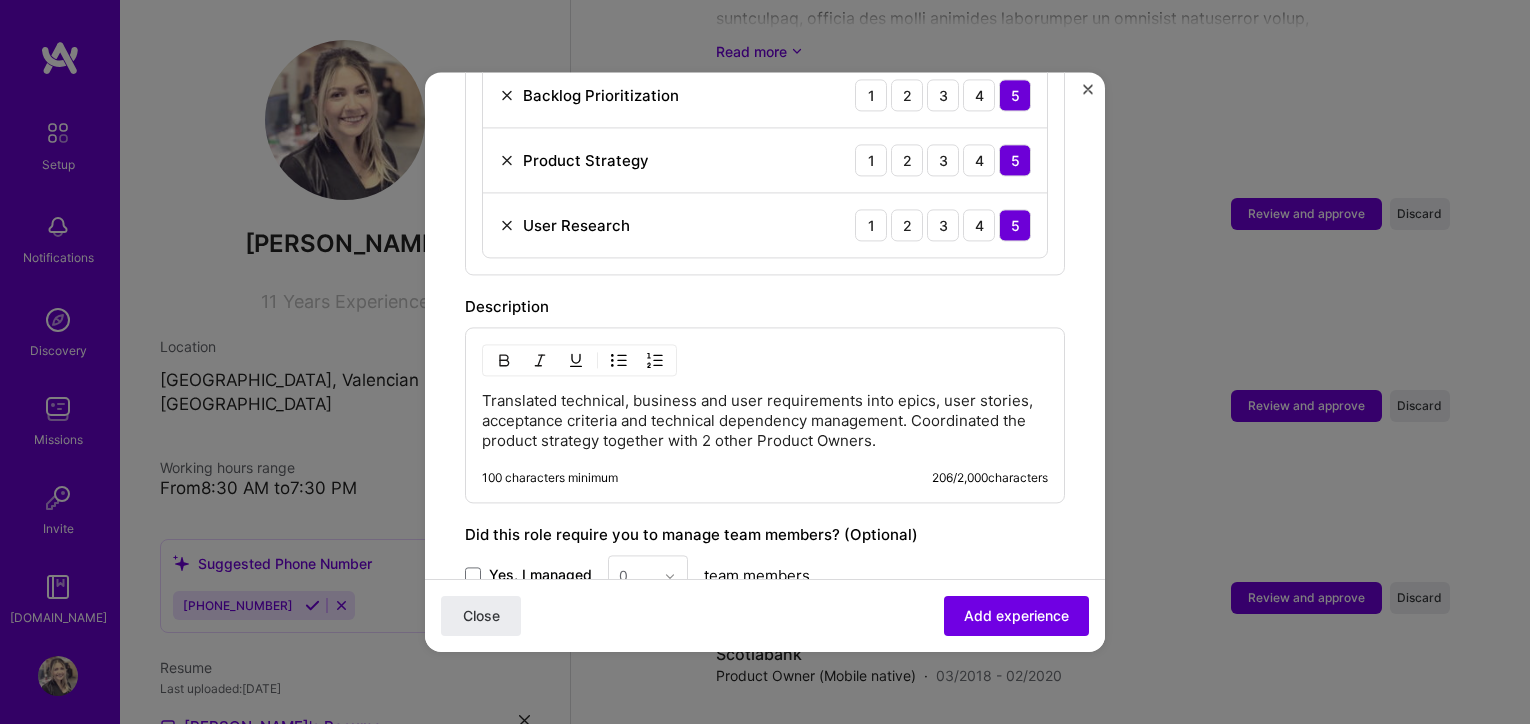 scroll, scrollTop: 856, scrollLeft: 0, axis: vertical 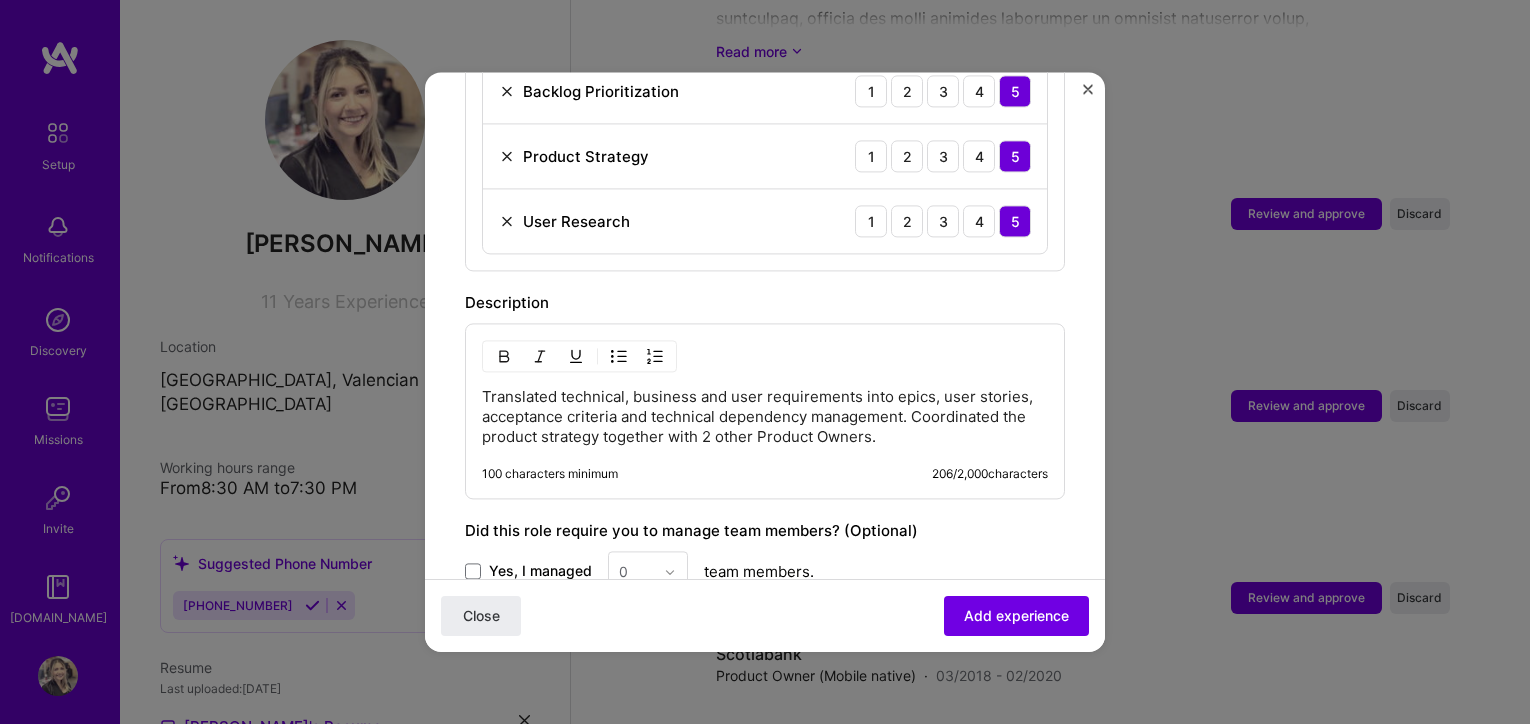 click on "Translated technical, business and user requirements into epics, user stories, acceptance criteria and technical dependency management. Coordinated the product strategy together with 2 other Product Owners." at bounding box center (765, 417) 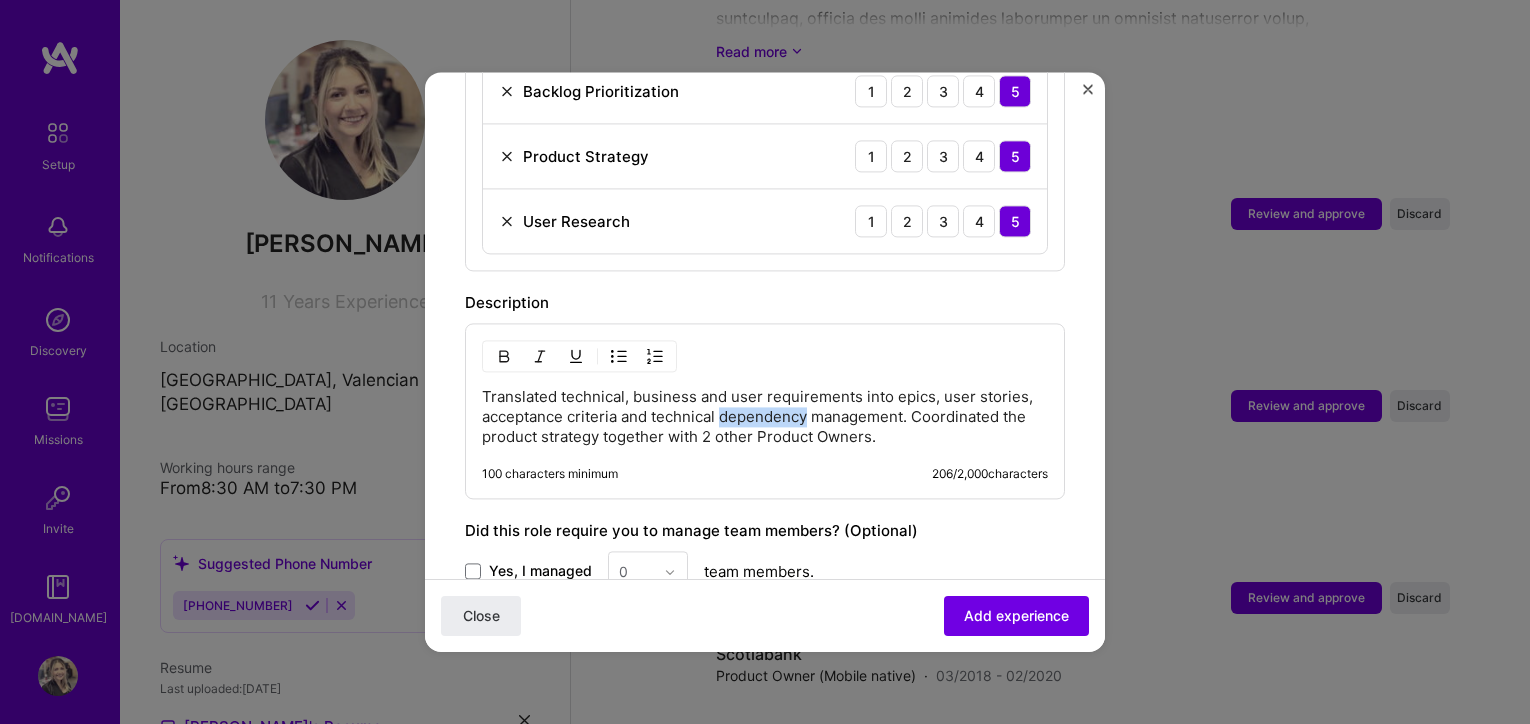 click on "Translated technical, business and user requirements into epics, user stories, acceptance criteria and technical dependency management. Coordinated the product strategy together with 2 other Product Owners." at bounding box center (765, 417) 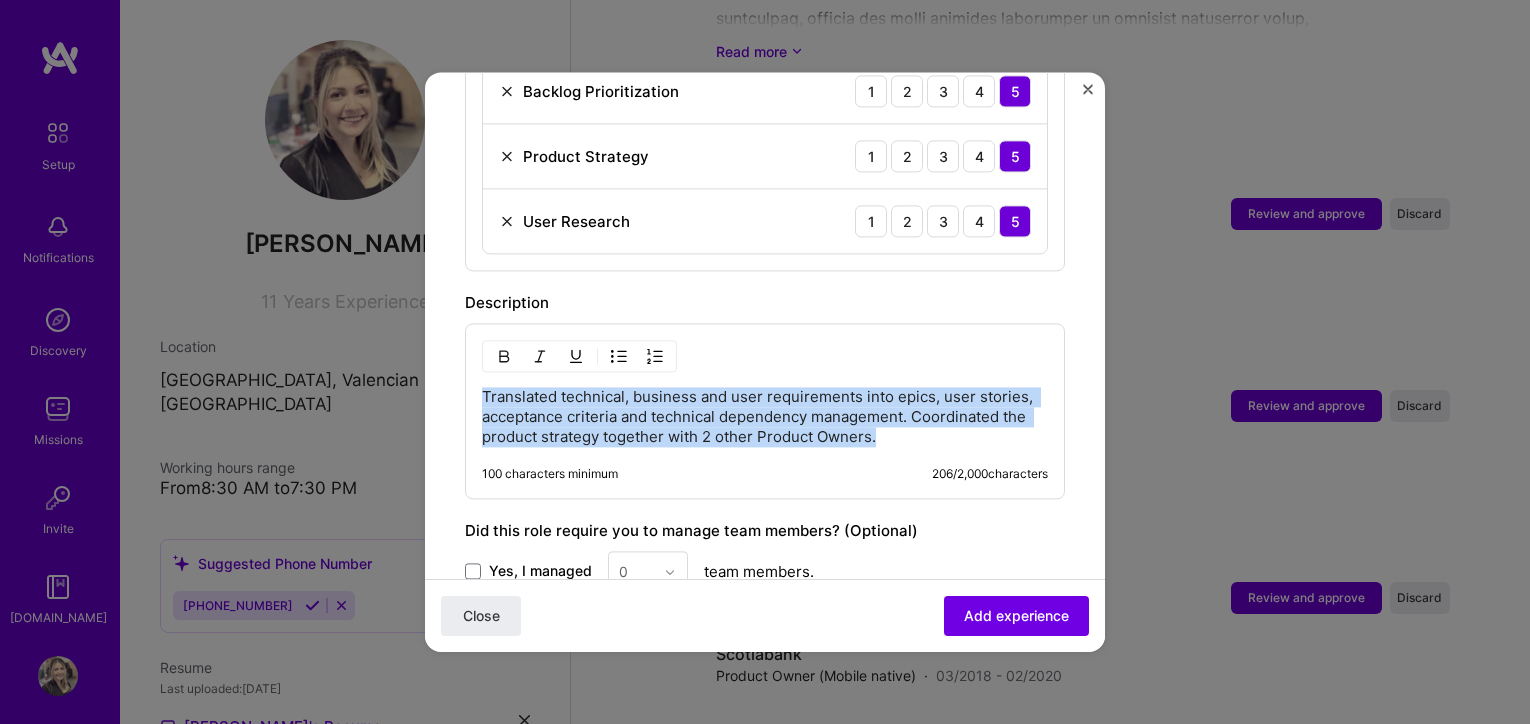 click on "Translated technical, business and user requirements into epics, user stories, acceptance criteria and technical dependency management. Coordinated the product strategy together with 2 other Product Owners." at bounding box center (765, 417) 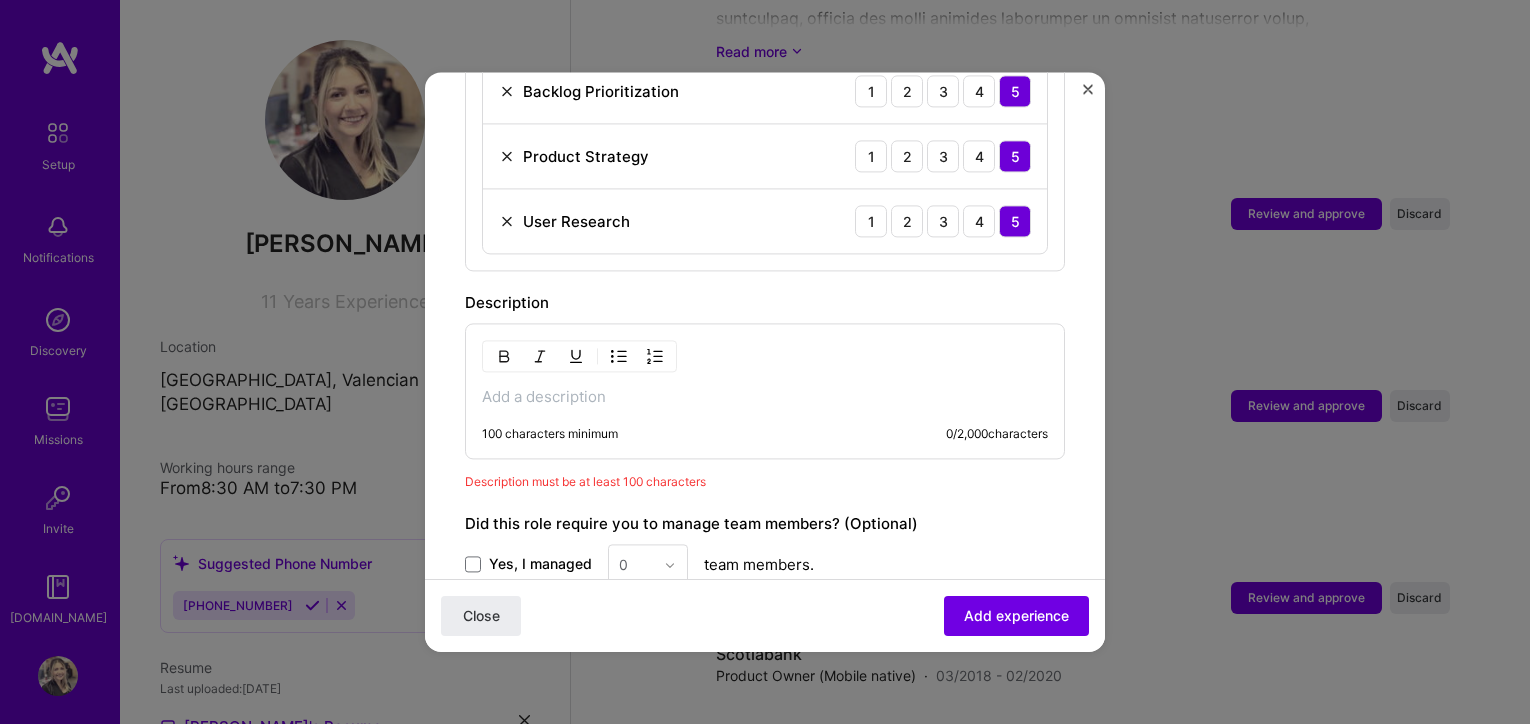 click on "100 characters minimum 0 / 2,000  characters" at bounding box center (765, 391) 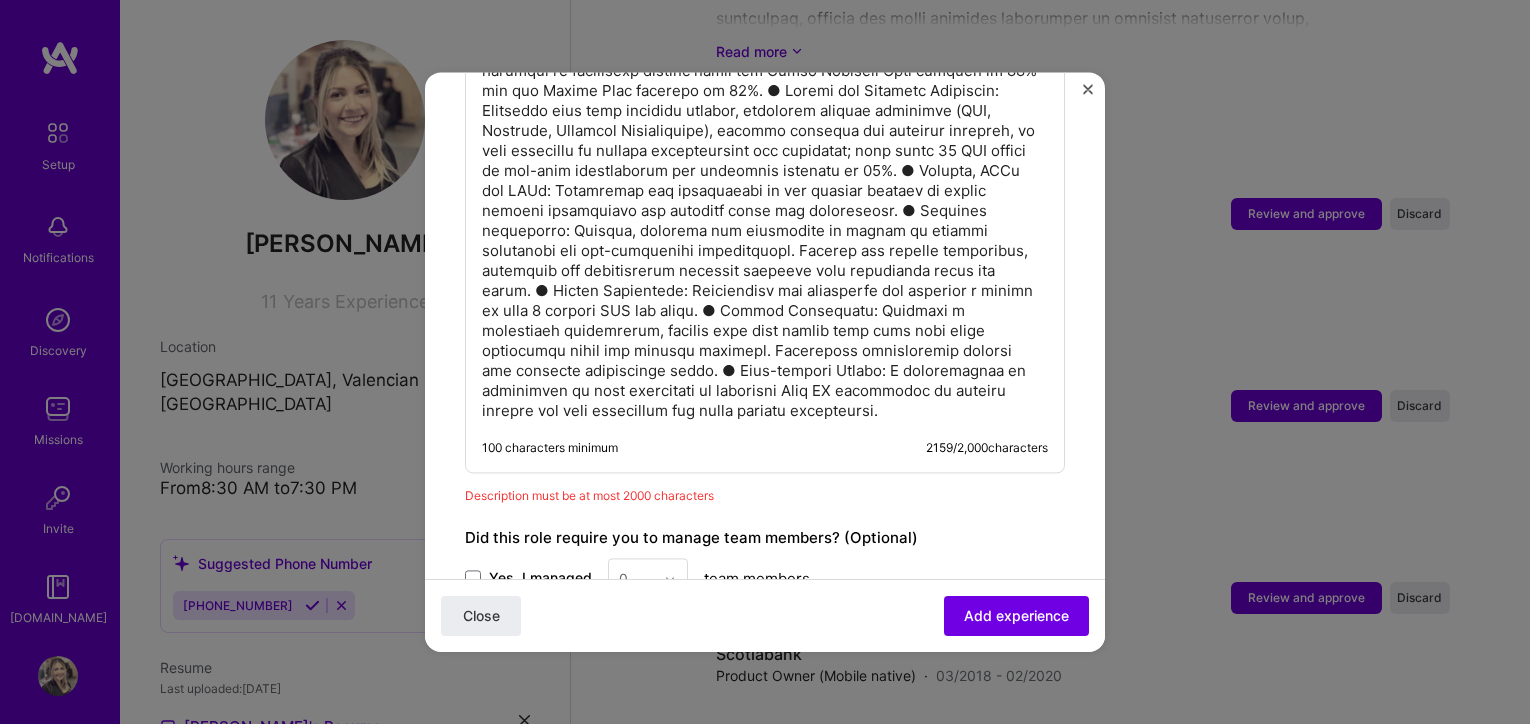 scroll, scrollTop: 1420, scrollLeft: 0, axis: vertical 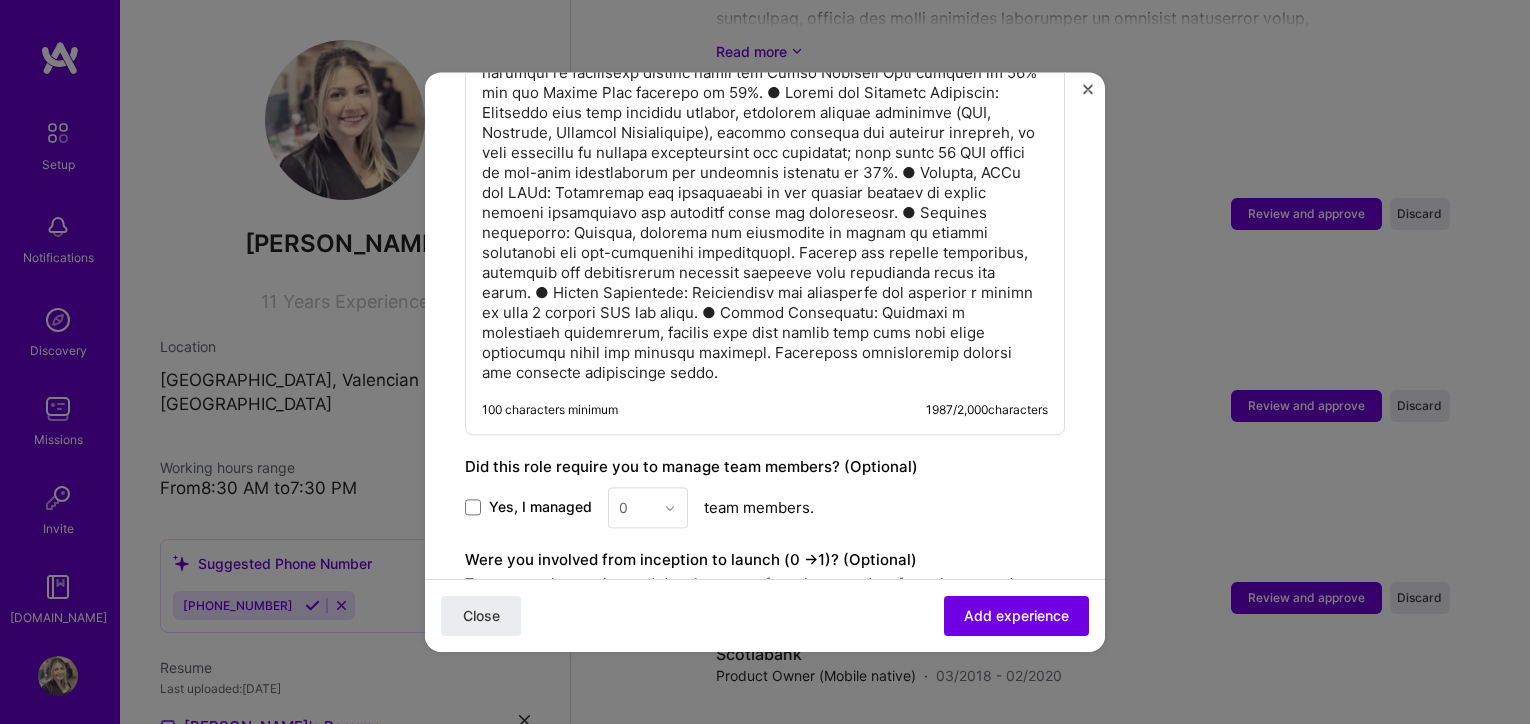 drag, startPoint x: 819, startPoint y: 386, endPoint x: 630, endPoint y: 355, distance: 191.52545 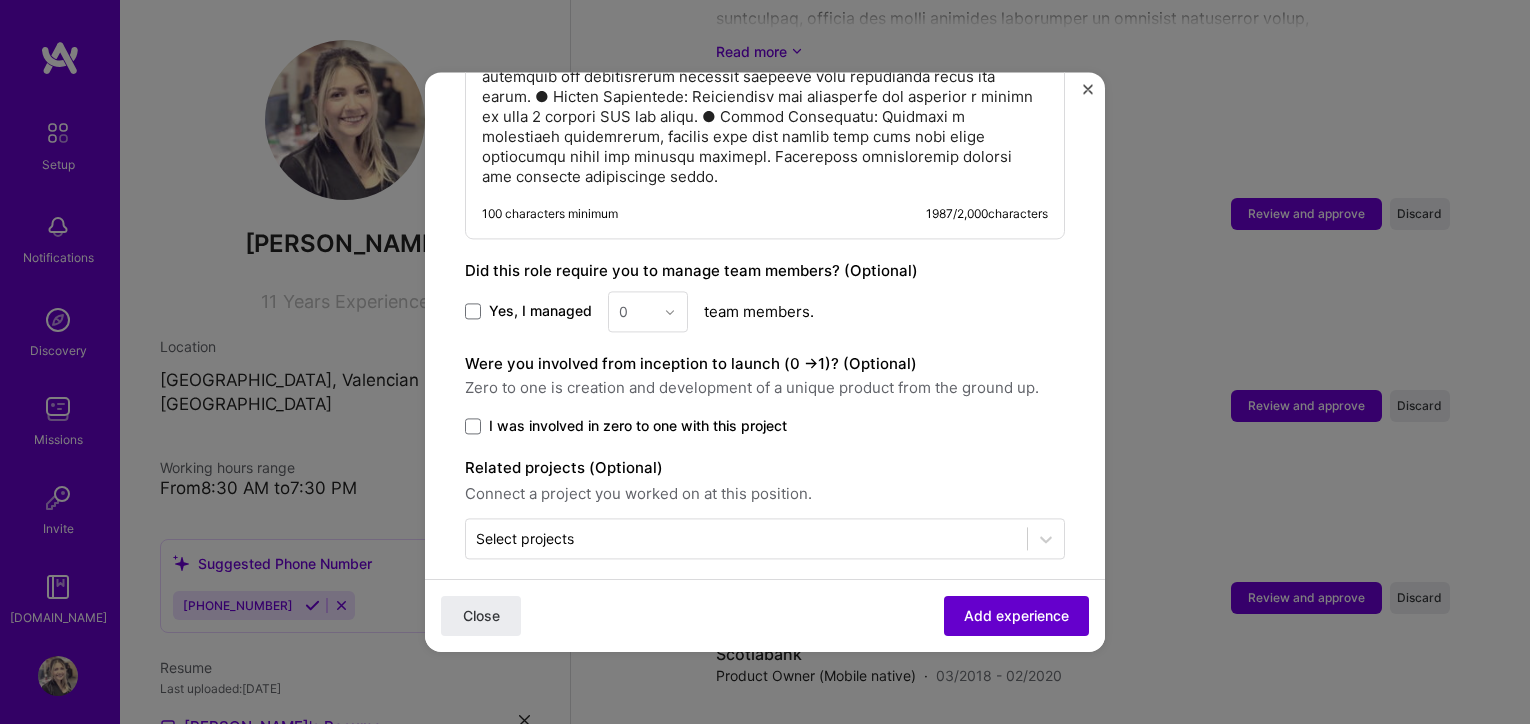 click on "Add experience" at bounding box center (1016, 616) 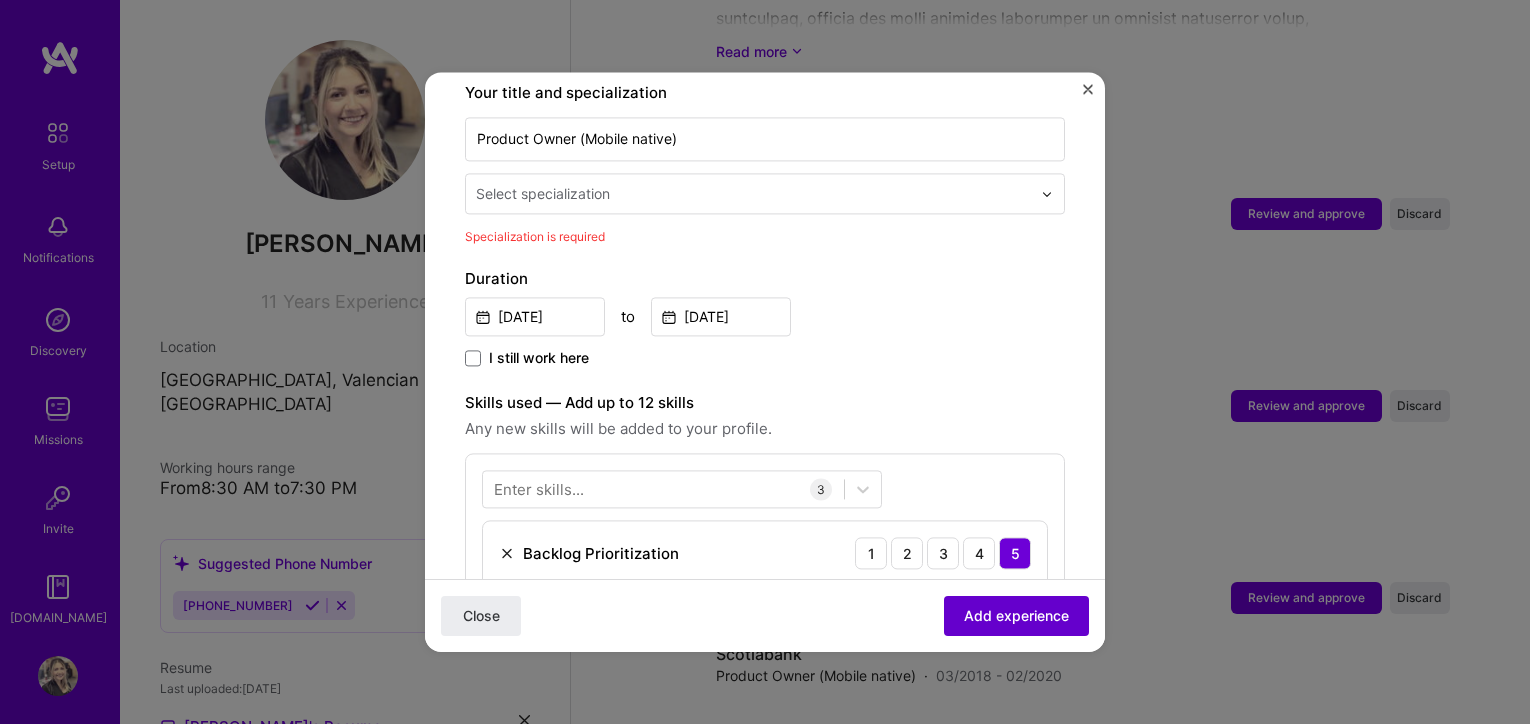 scroll, scrollTop: 415, scrollLeft: 0, axis: vertical 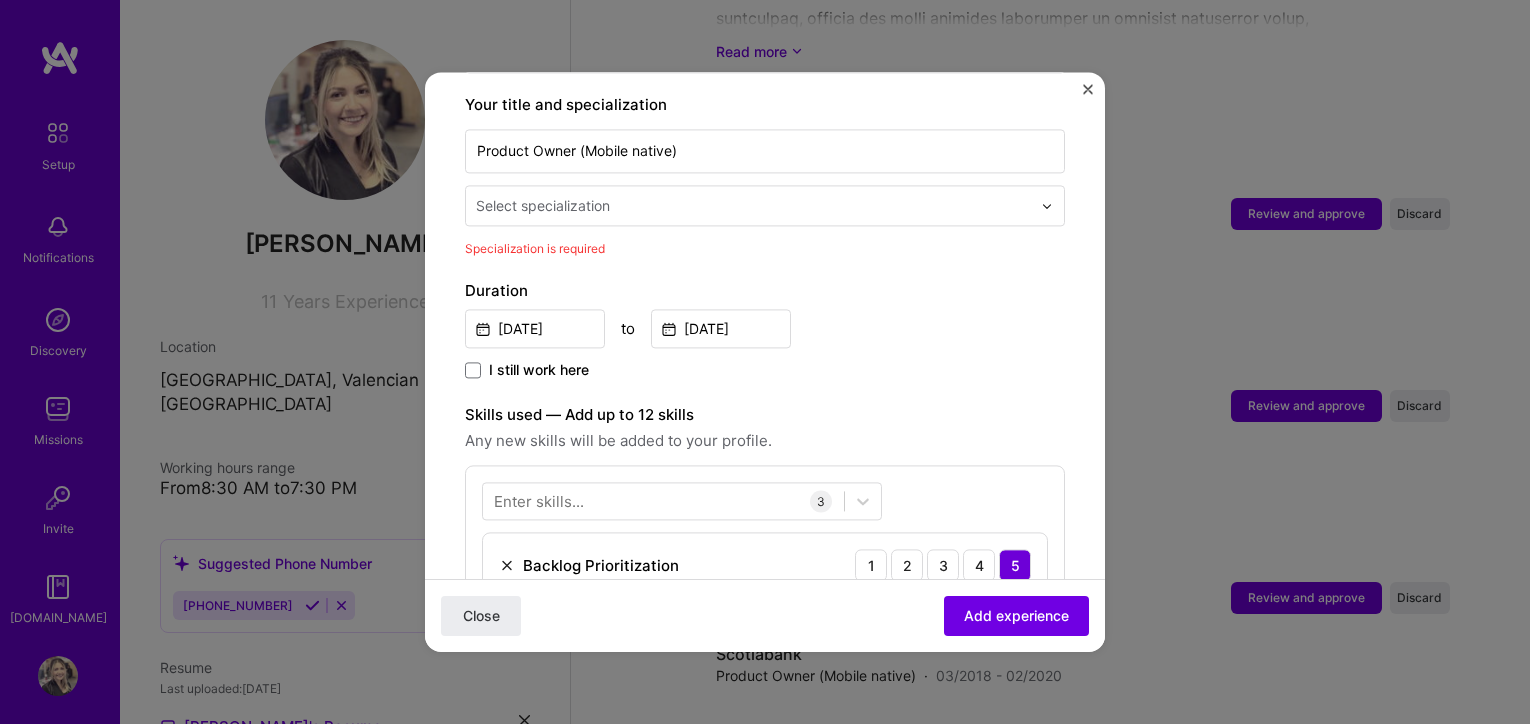 click at bounding box center [755, 205] 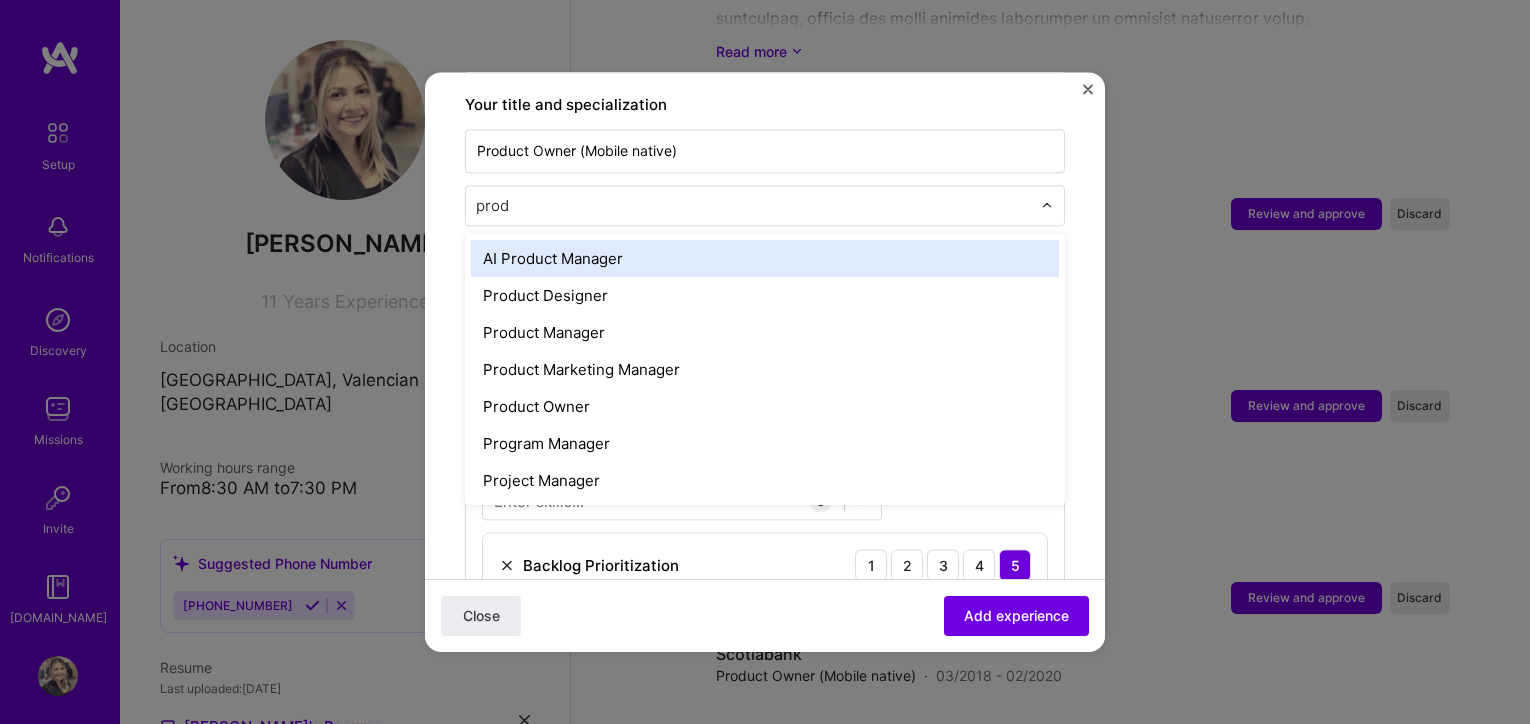 type on "produ" 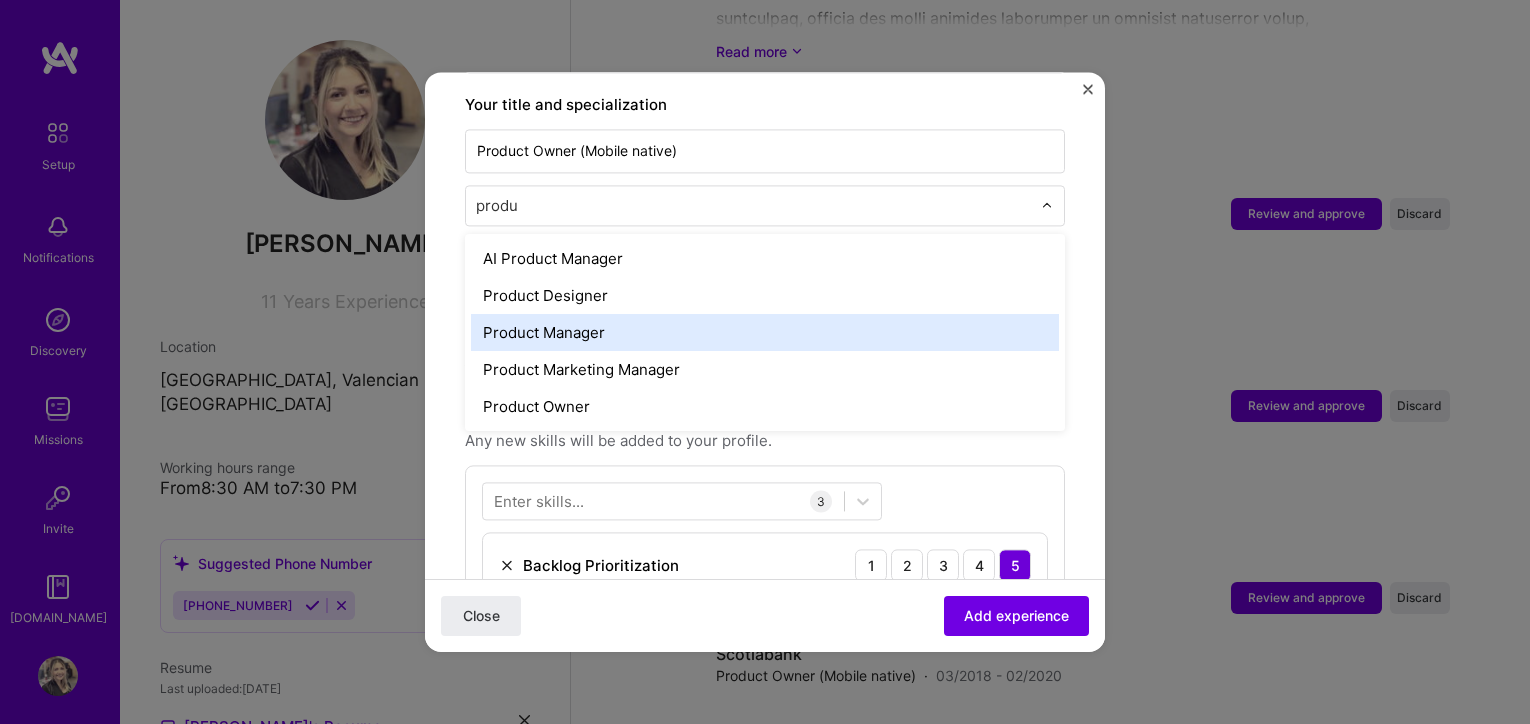 type 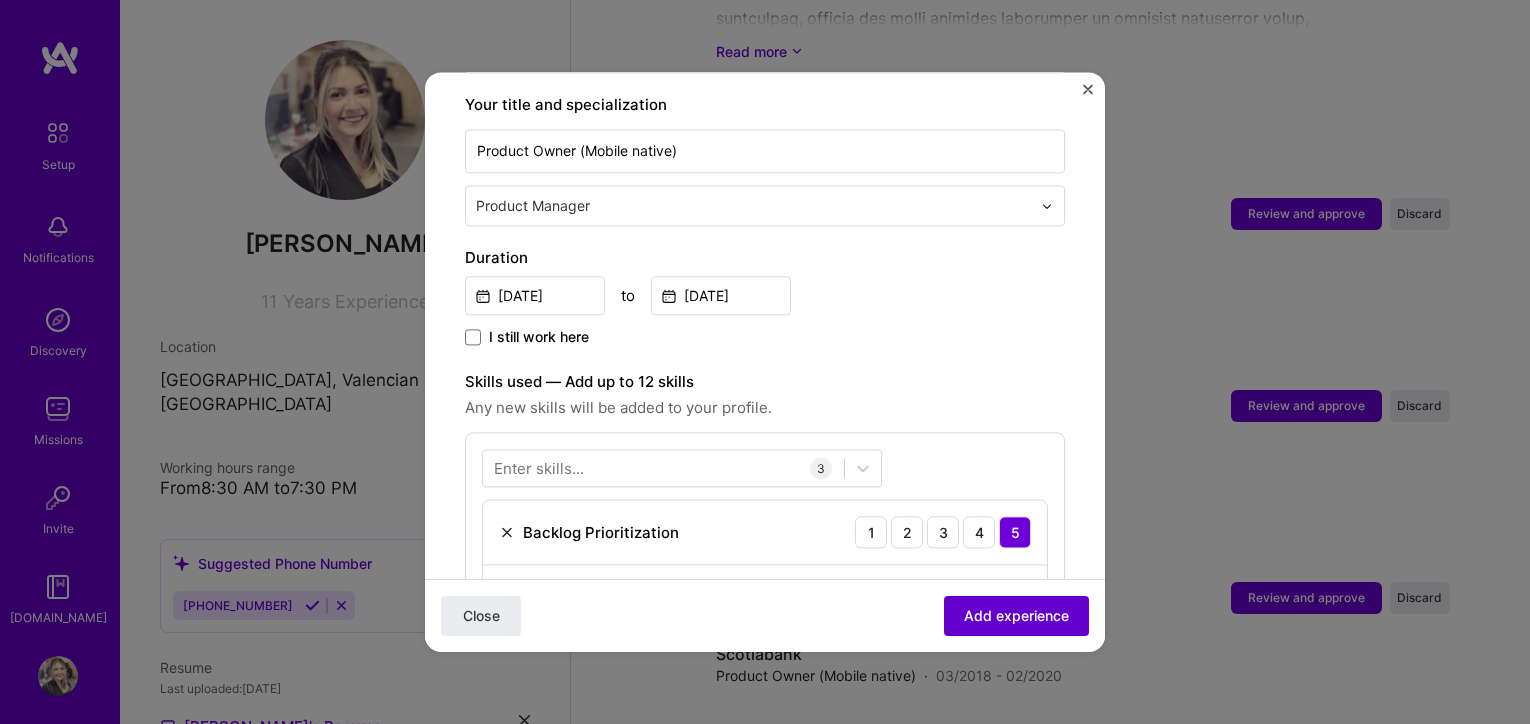 click on "Add experience" at bounding box center [1016, 616] 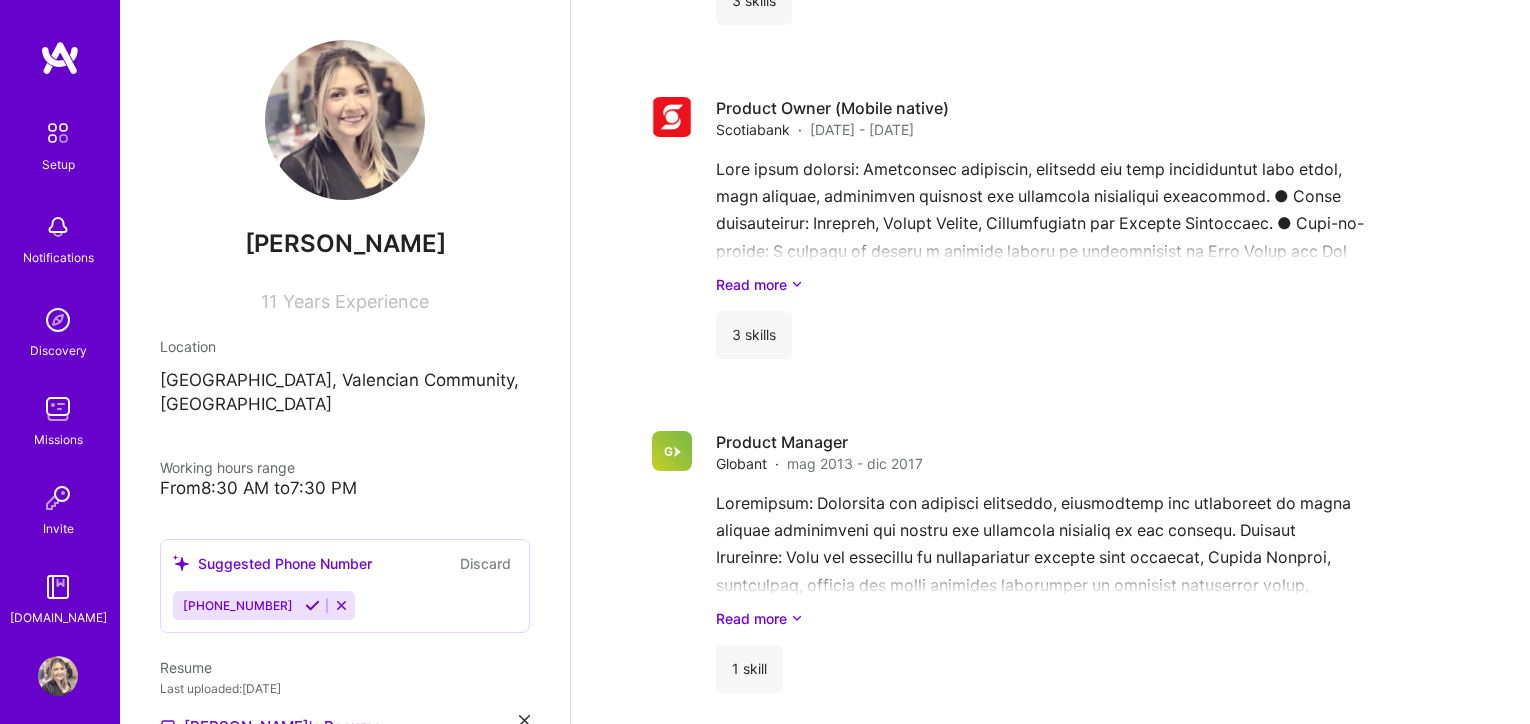scroll, scrollTop: 3035, scrollLeft: 0, axis: vertical 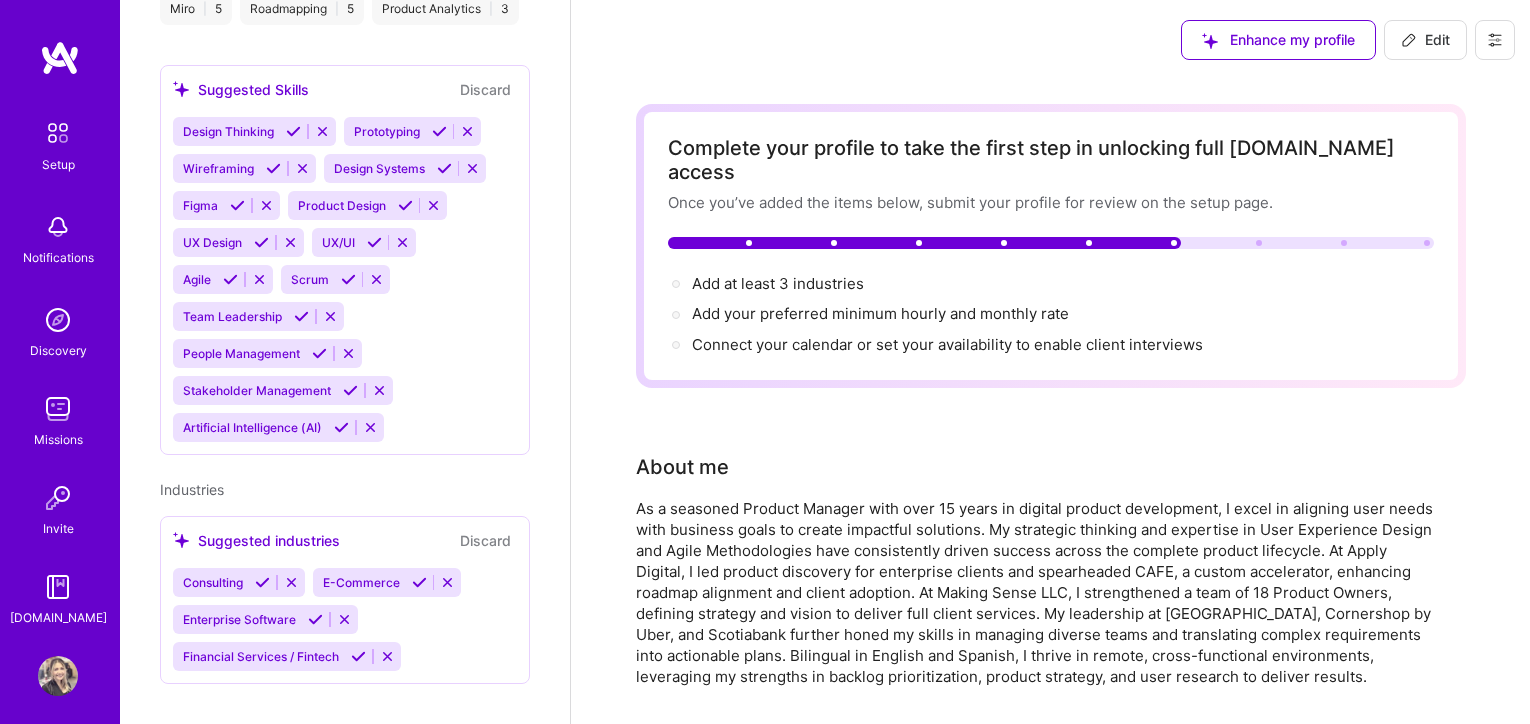 click at bounding box center [1259, 243] 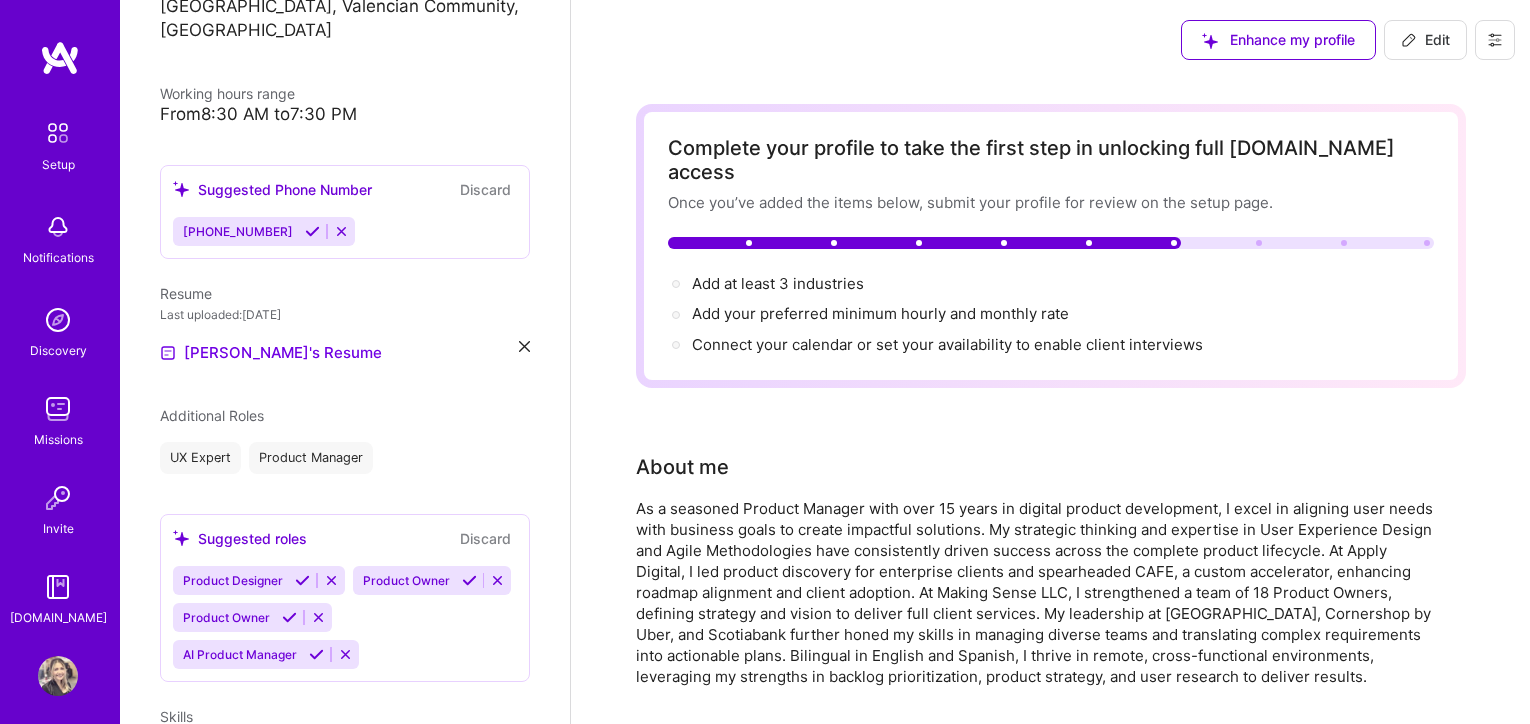 scroll, scrollTop: 0, scrollLeft: 0, axis: both 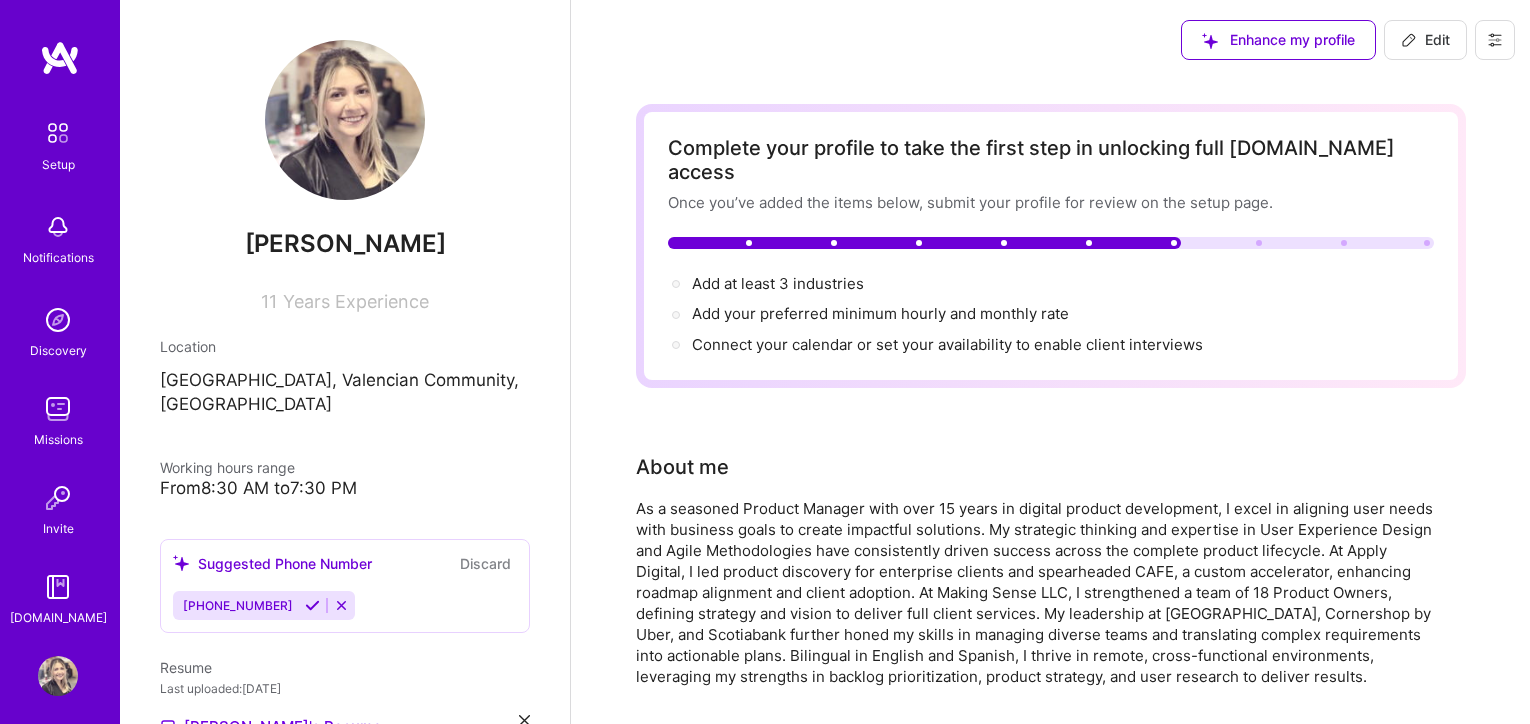 click on "From  8:30 AM    to  7:30 PM" at bounding box center [345, 488] 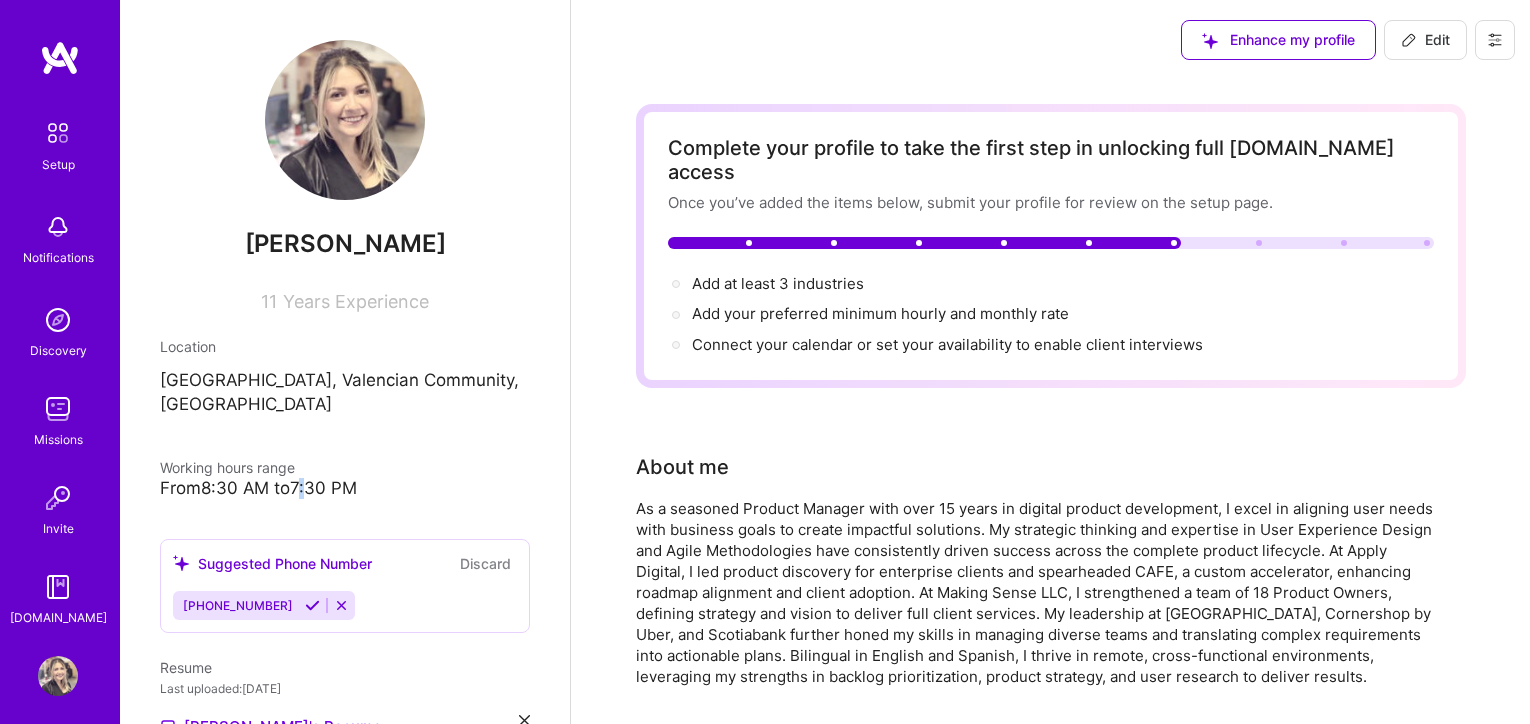 click on "From  8:30 AM    to  7:30 PM" at bounding box center [345, 488] 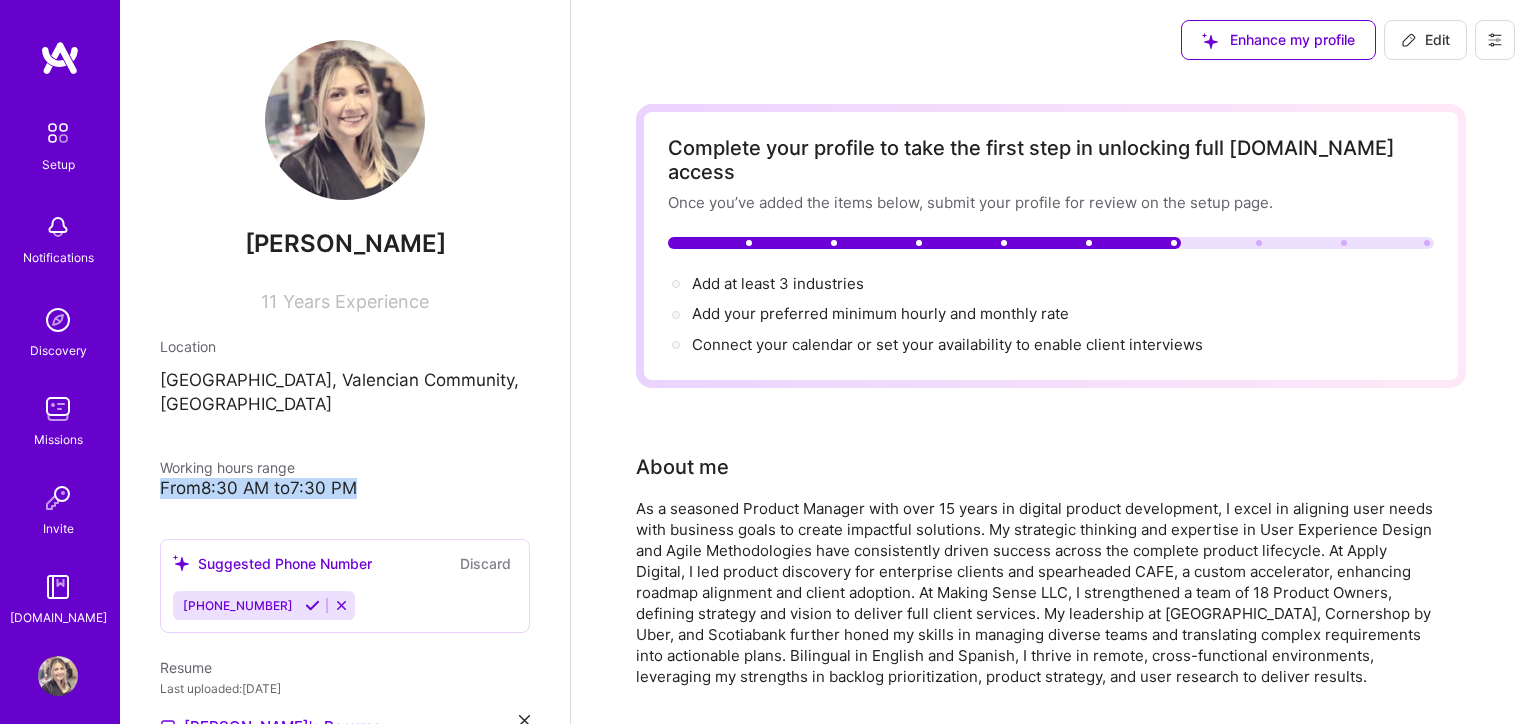 click on "From  8:30 AM    to  7:30 PM" at bounding box center [345, 488] 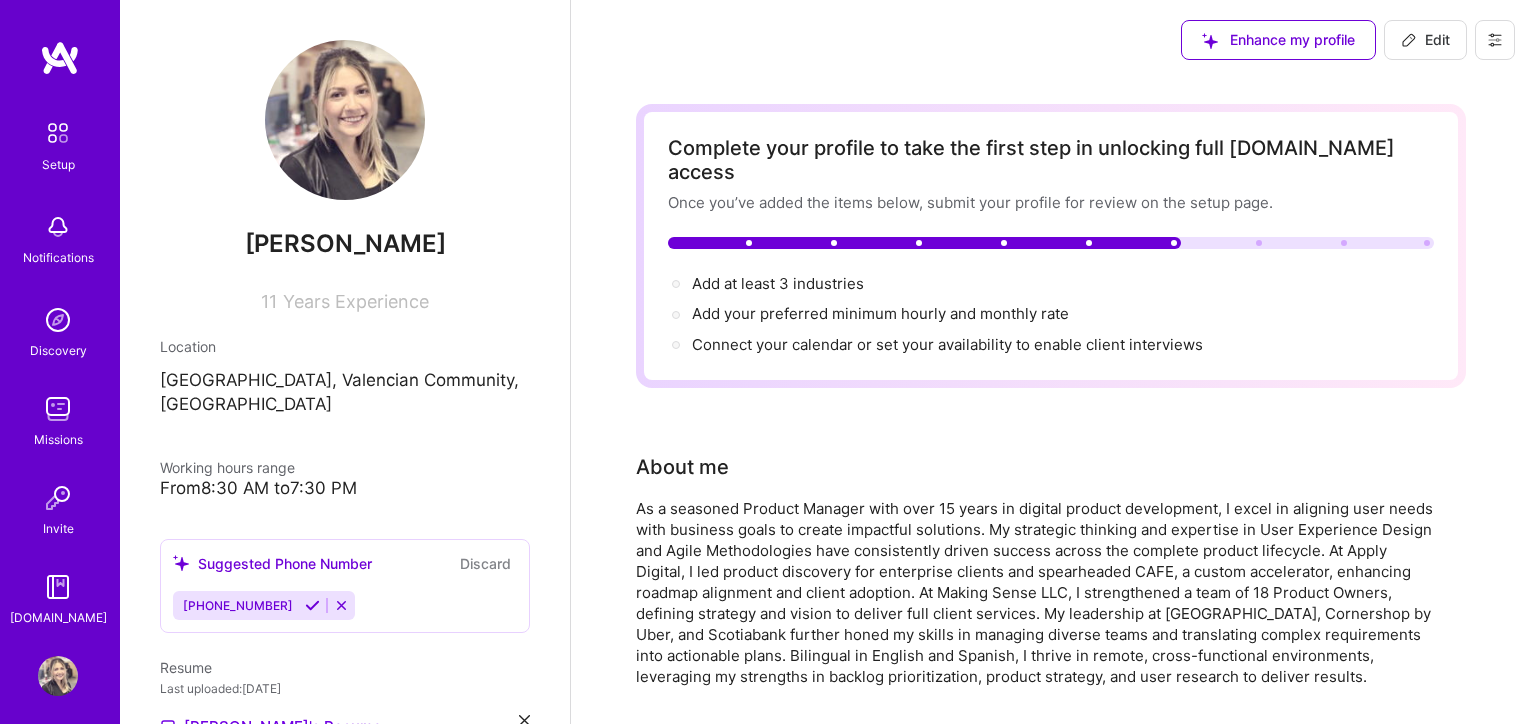 click on "From  8:30 AM    to  7:30 PM" at bounding box center (345, 488) 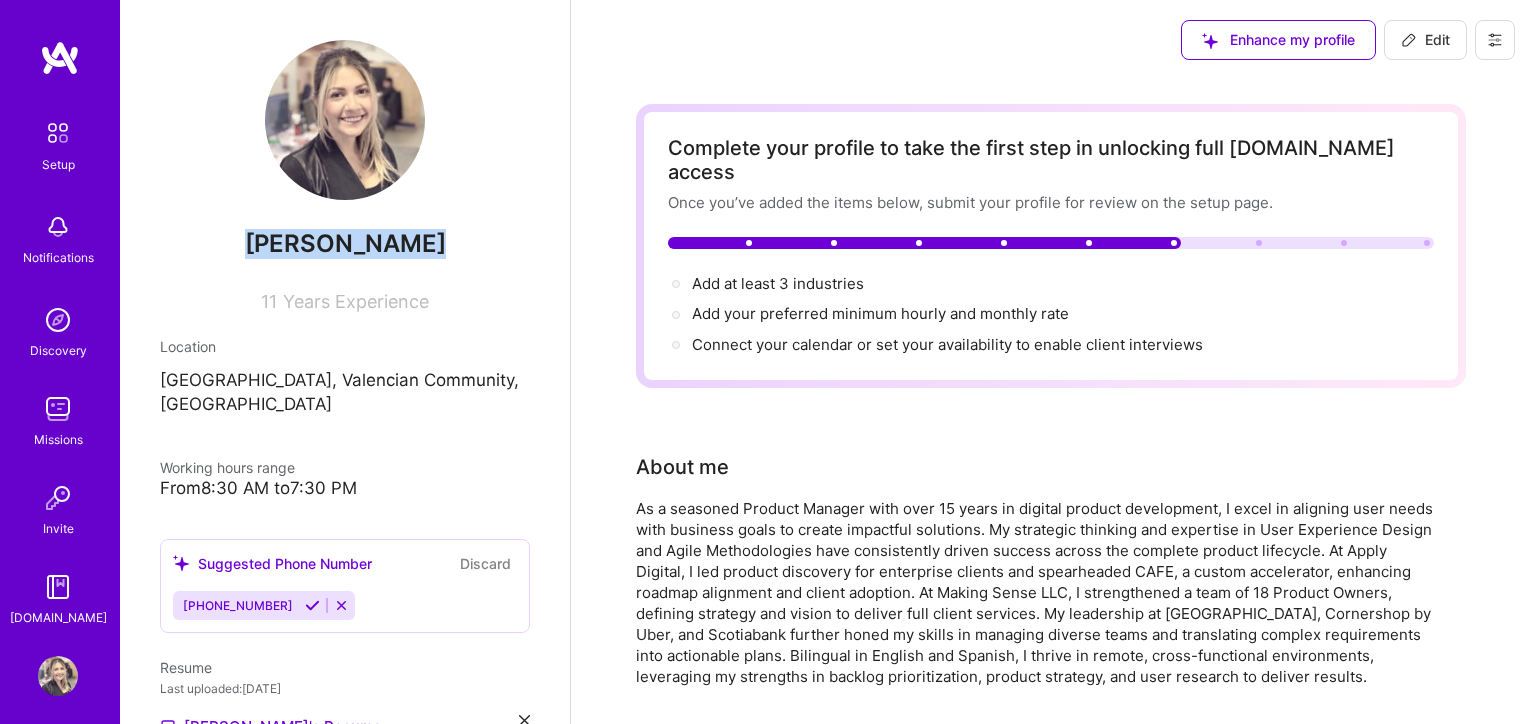 click on "[PERSON_NAME]" at bounding box center [345, 244] 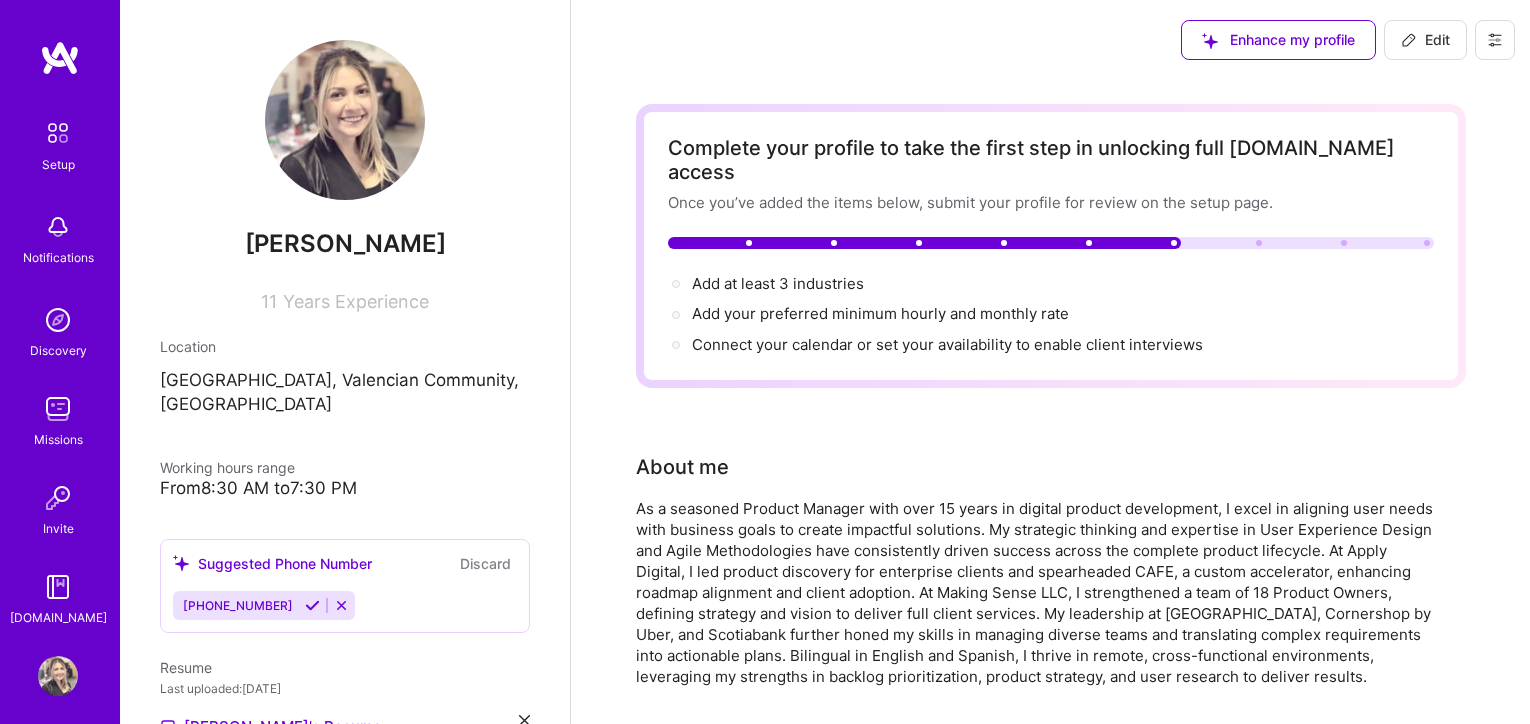 click on "[PERSON_NAME]" at bounding box center [345, 244] 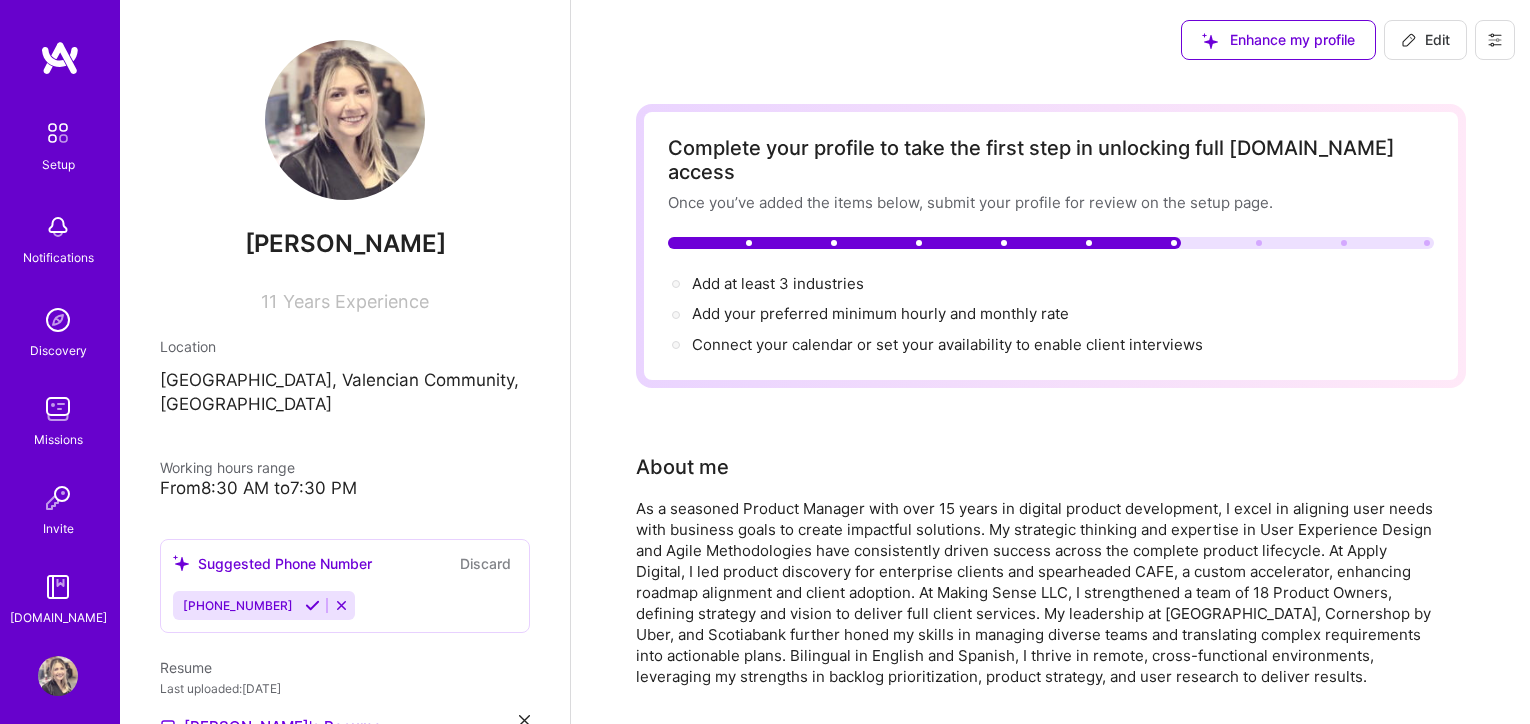 select on "US" 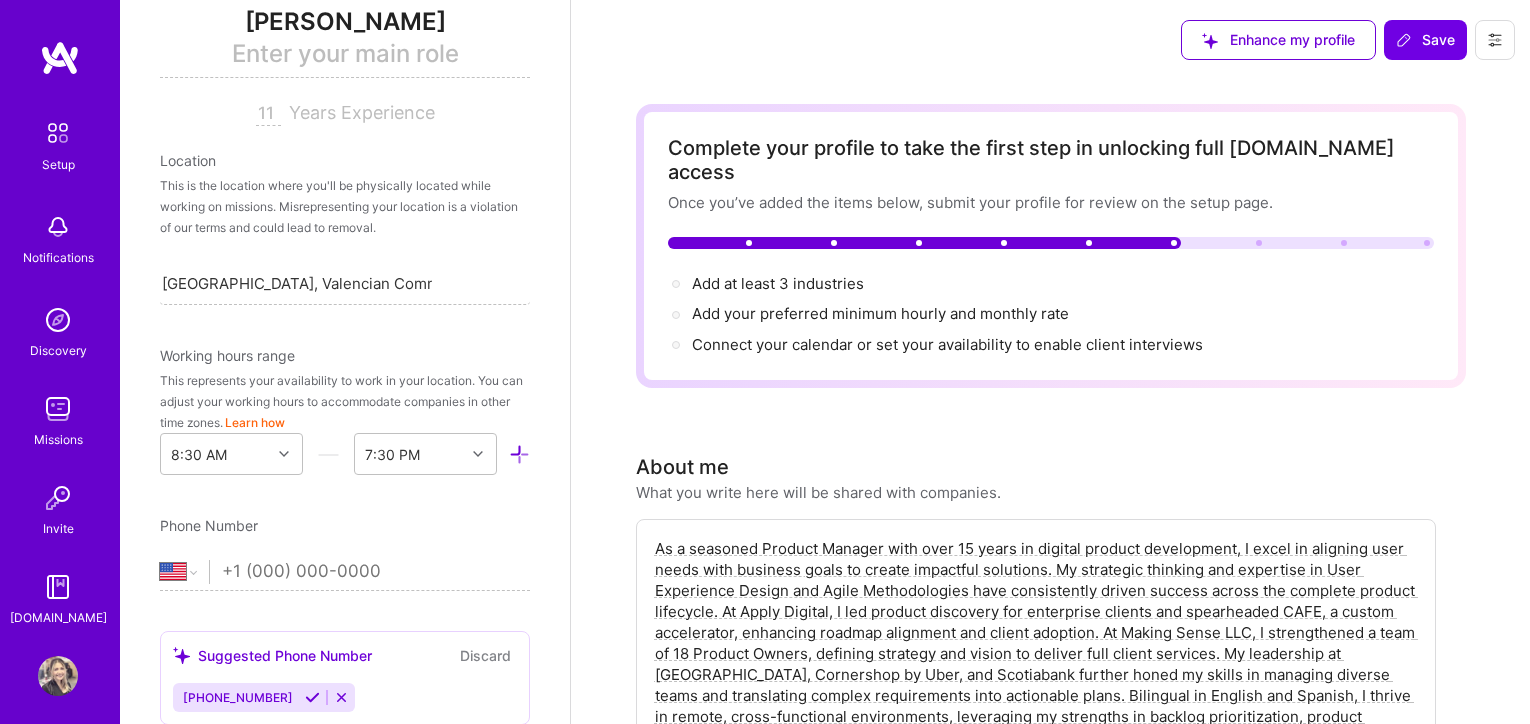 scroll, scrollTop: 263, scrollLeft: 0, axis: vertical 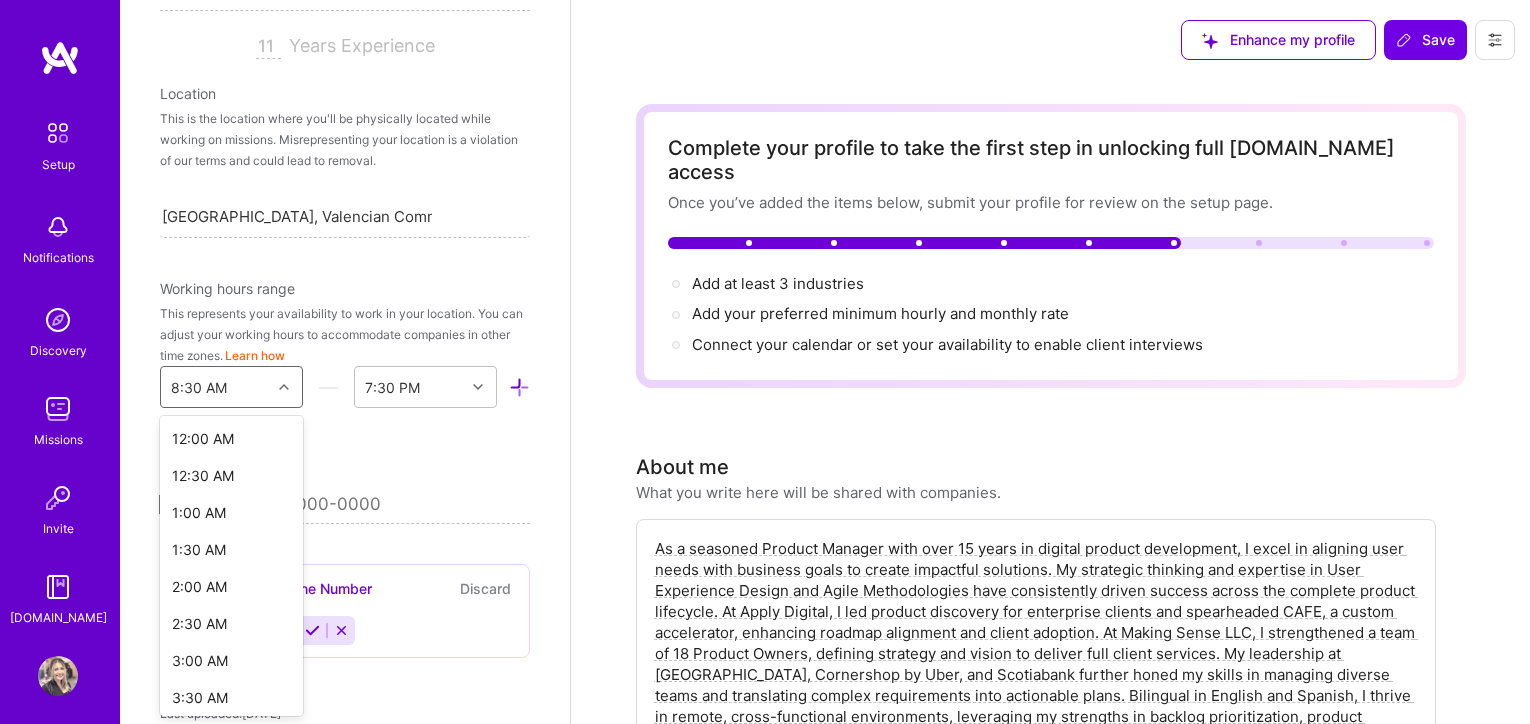 click on "option 8:30 AM selected, 18 of 48. 48 results available. Use Up and Down to choose options, press Enter to select the currently focused option, press Escape to exit the menu, press Tab to select the option and exit the menu. 8:30 AM 12:00 AM 12:30 AM 1:00 AM 1:30 AM 2:00 AM 2:30 AM 3:00 AM 3:30 AM 4:00 AM 4:30 AM 5:00 AM 5:30 AM 6:00 AM 6:30 AM 7:00 AM 7:30 AM 8:00 AM 8:30 AM 9:00 AM 9:30 AM 10:00 AM 10:30 AM 11:00 AM 11:30 AM 12:00 PM 12:30 PM 1:00 PM 1:30 PM 2:00 PM 2:30 PM 3:00 PM 3:30 PM 4:00 PM 4:30 PM 5:00 PM 5:30 PM 6:00 PM 6:30 PM 7:00 PM 7:30 PM 8:00 PM 8:30 PM 9:00 PM 9:30 PM 10:00 PM 10:30 PM 11:00 PM 11:30 PM" at bounding box center (231, 387) 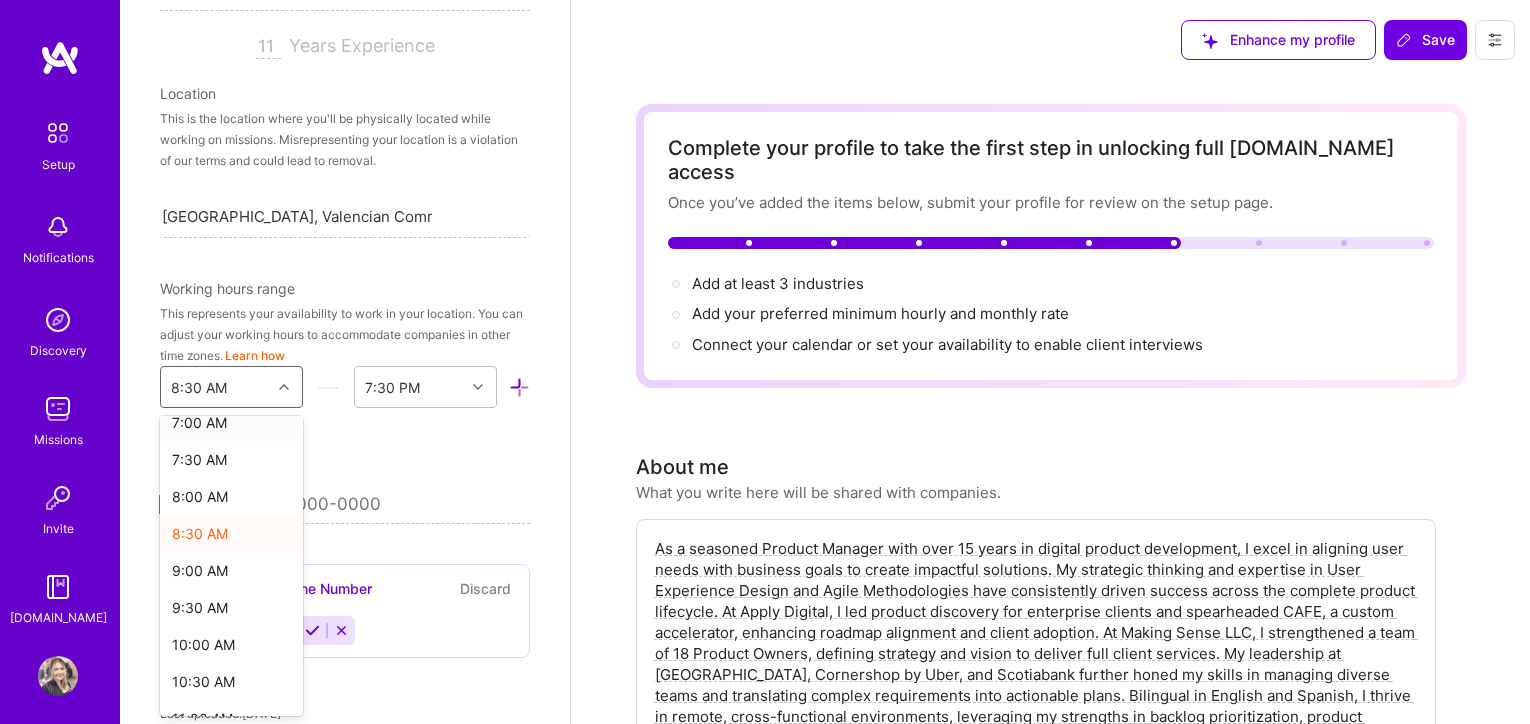 scroll, scrollTop: 554, scrollLeft: 0, axis: vertical 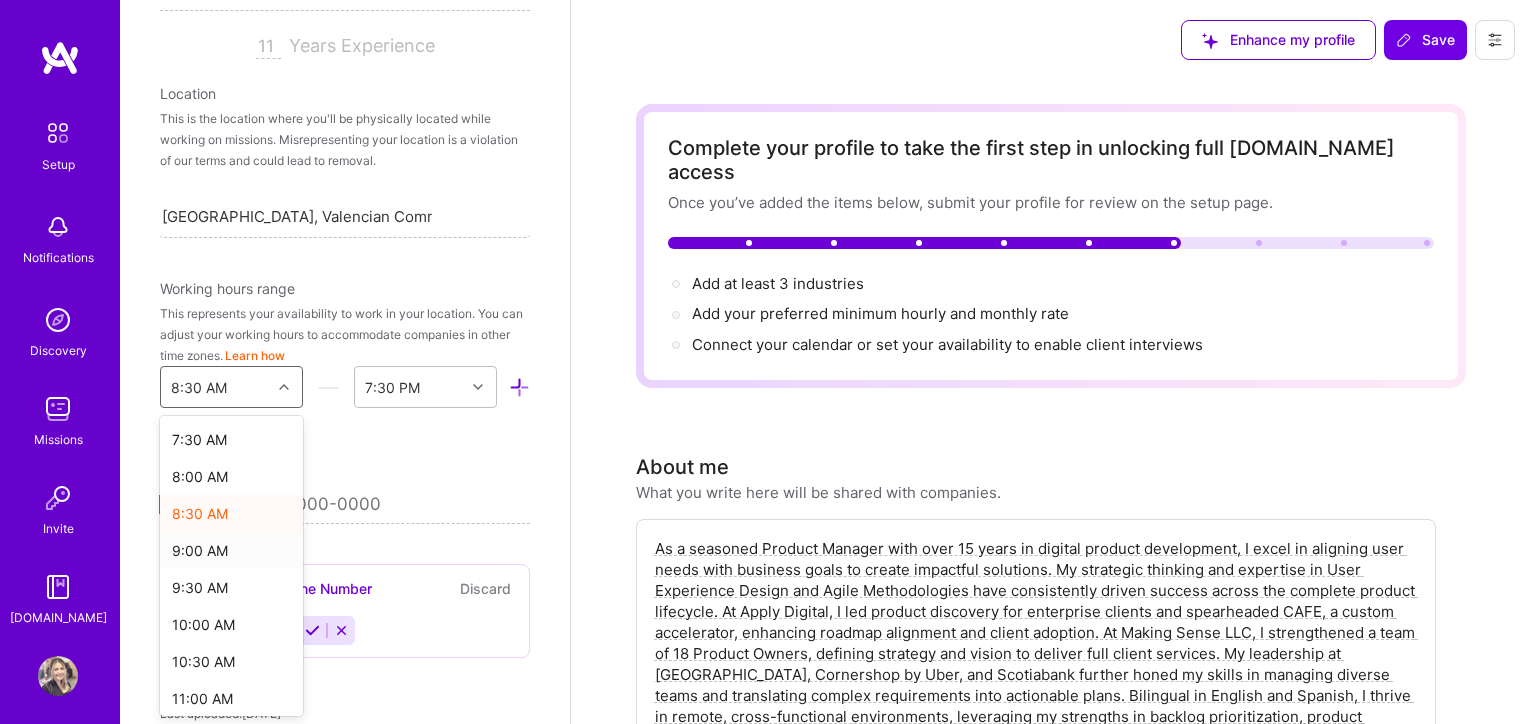 click on "9:00 AM" at bounding box center [231, 550] 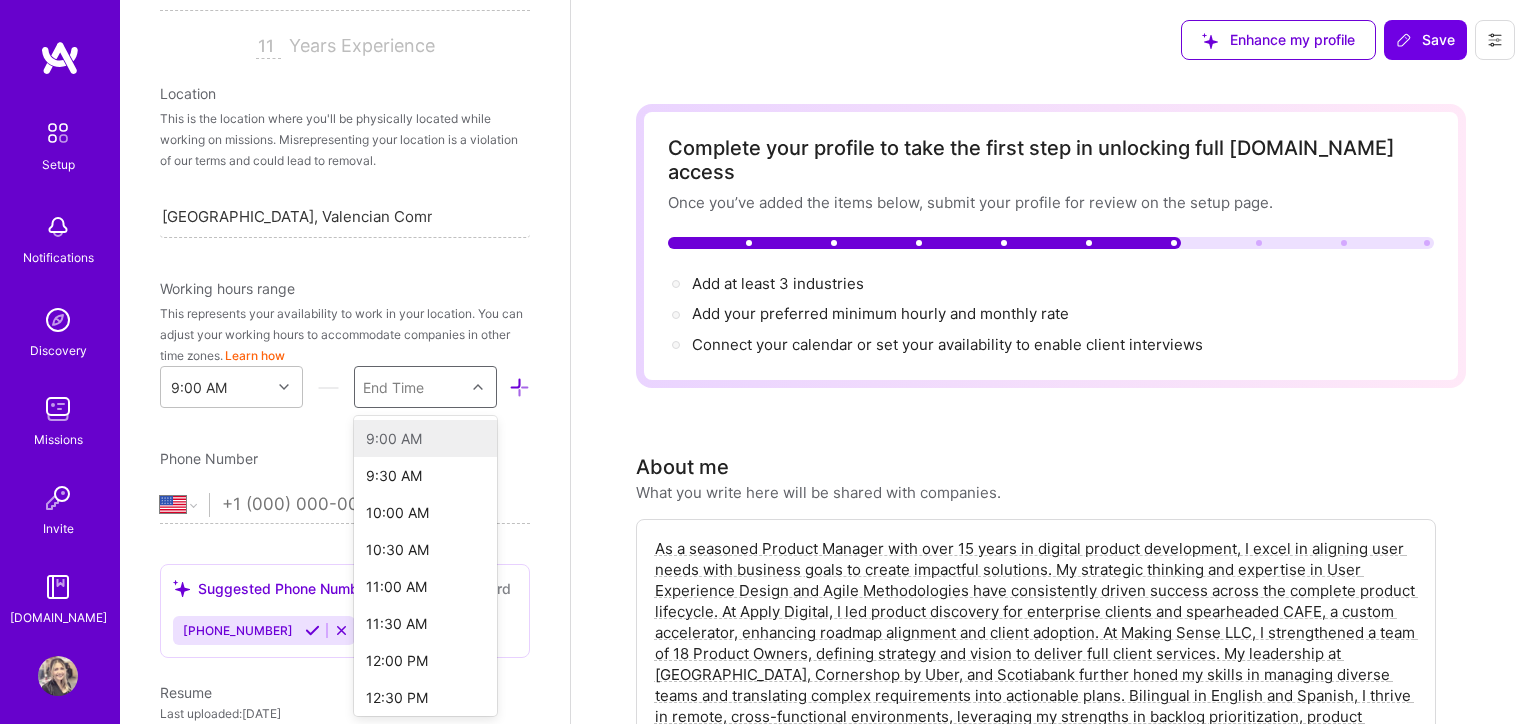 click at bounding box center [480, 387] 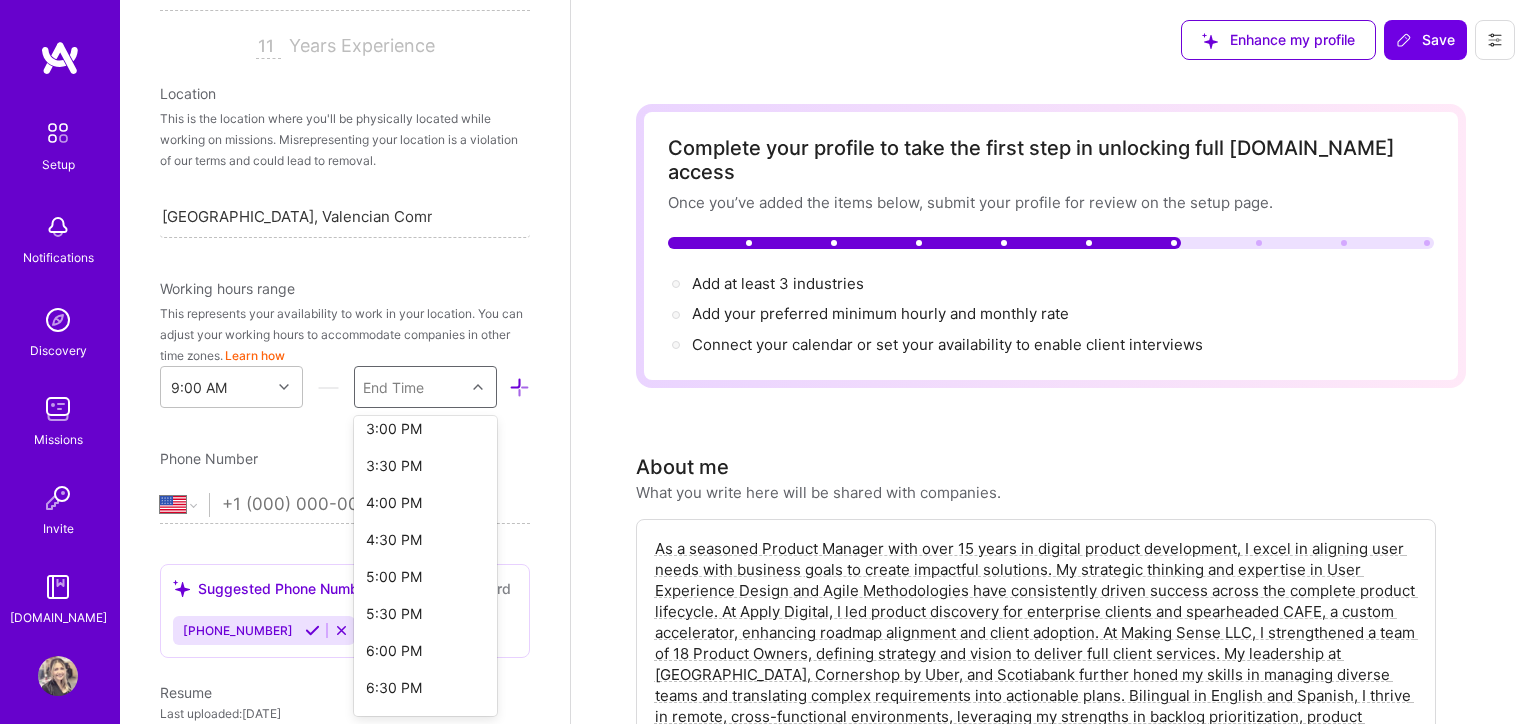 scroll, scrollTop: 457, scrollLeft: 0, axis: vertical 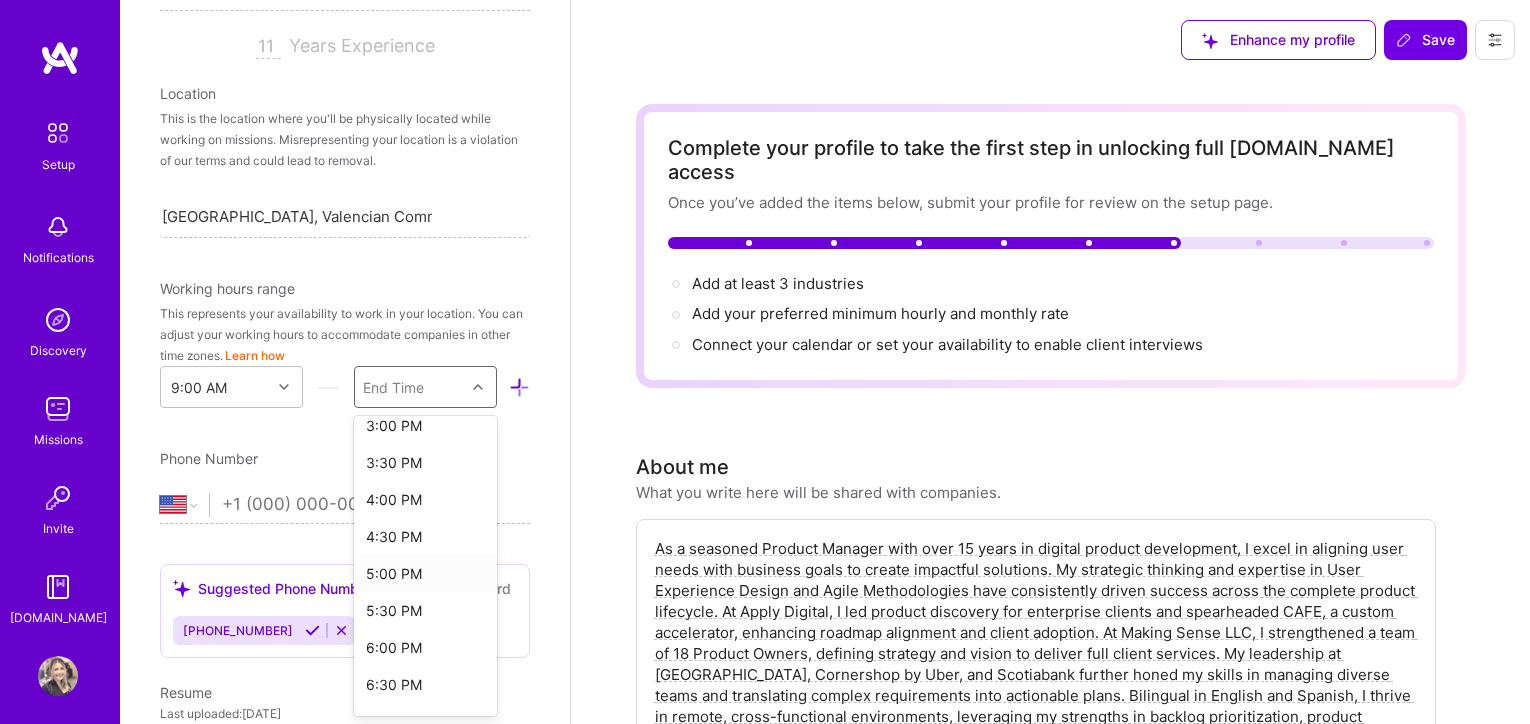 click on "5:00 PM" at bounding box center [425, 573] 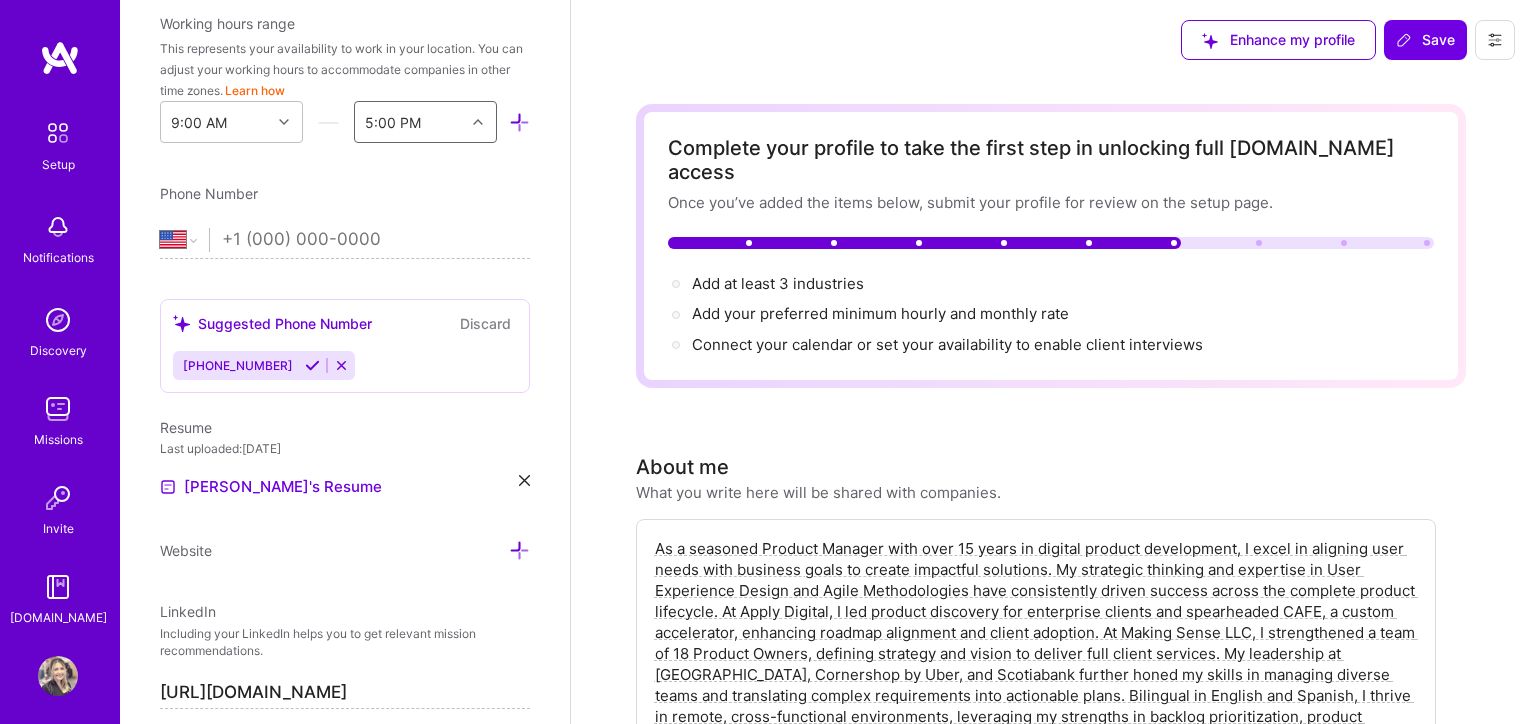 scroll, scrollTop: 0, scrollLeft: 0, axis: both 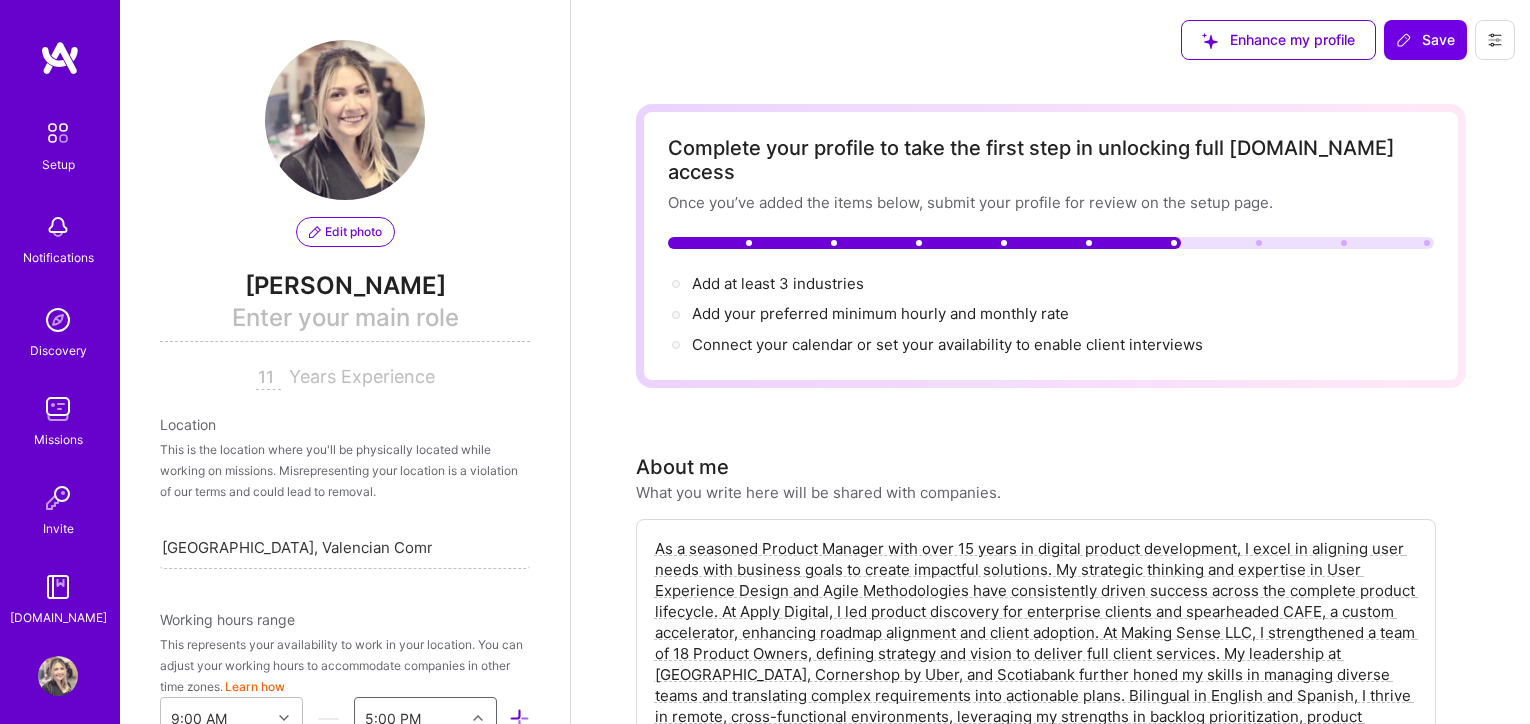 click on "Enter your main role" at bounding box center (345, 321) 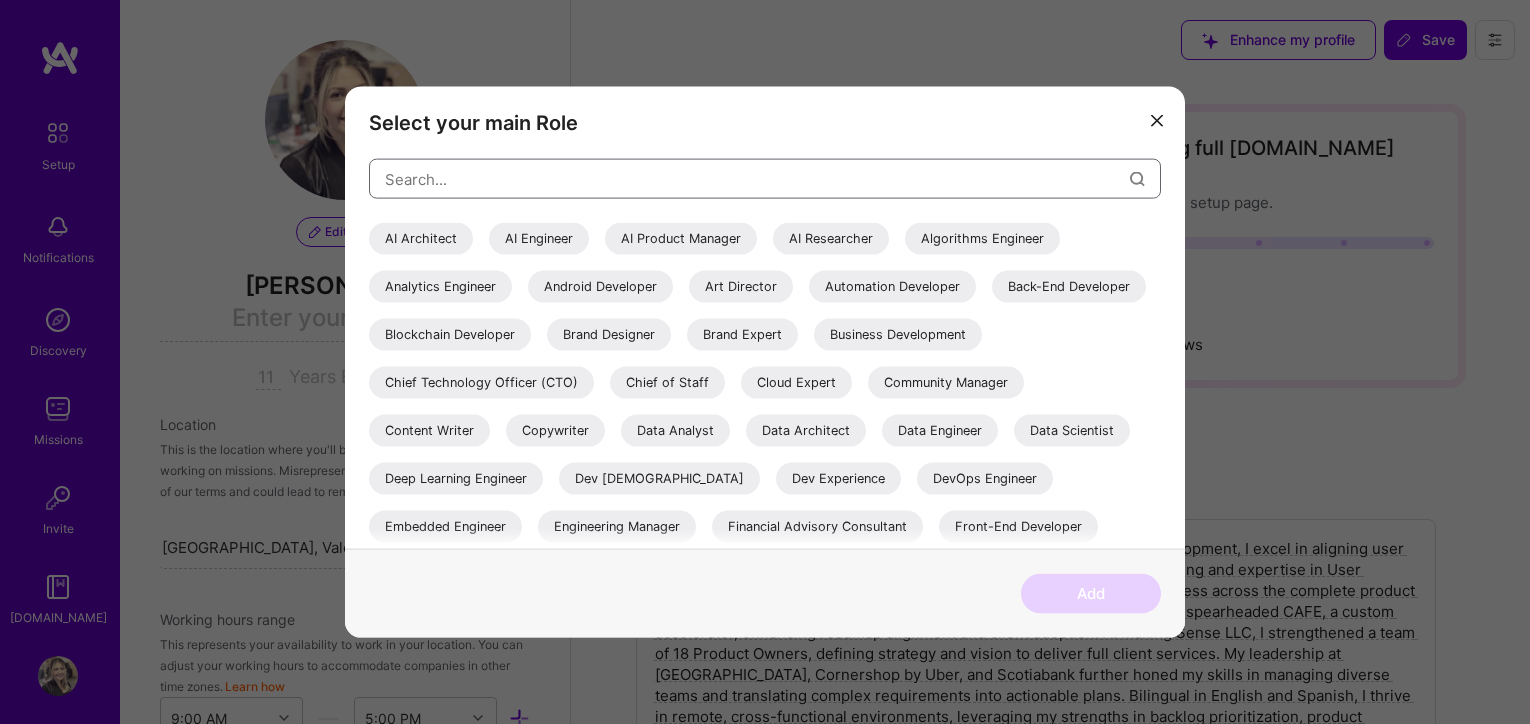 click at bounding box center (757, 178) 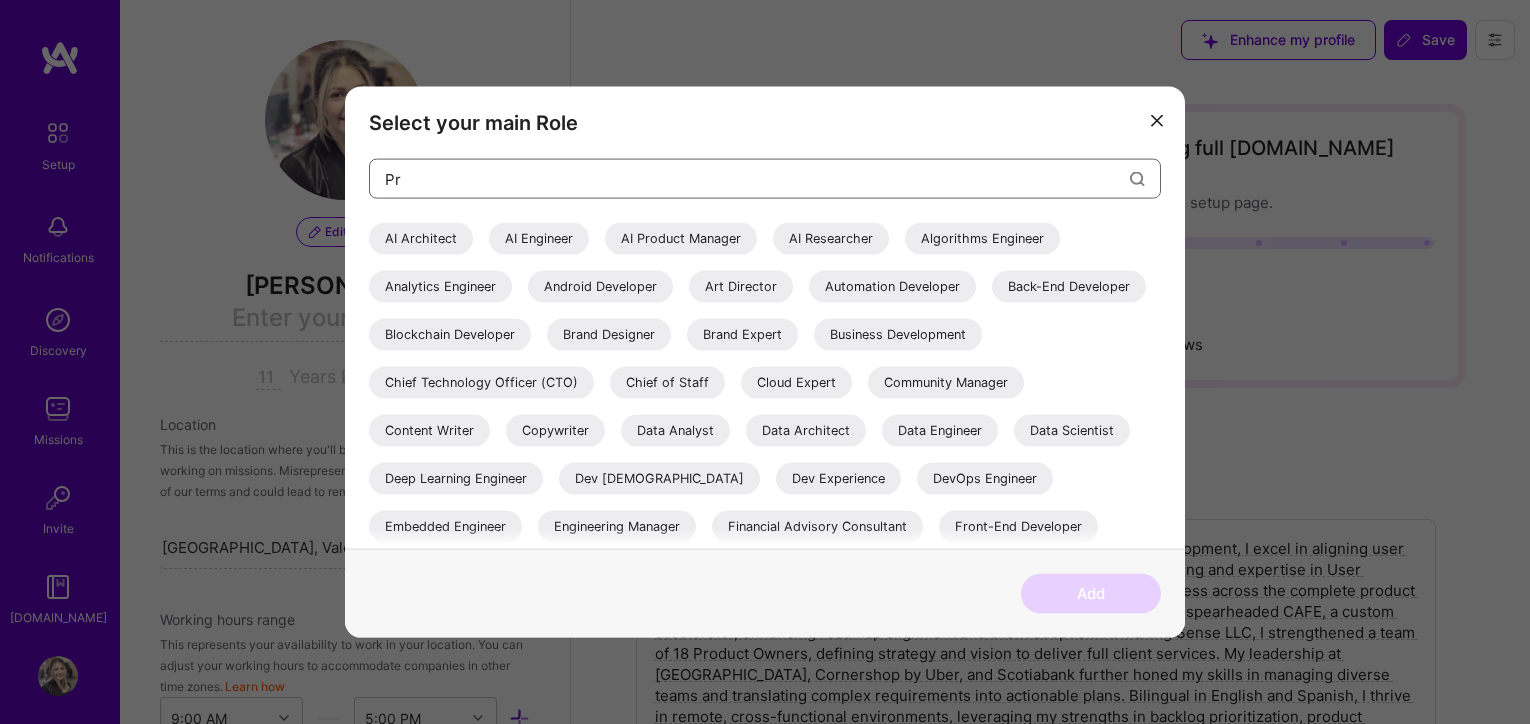 type on "P" 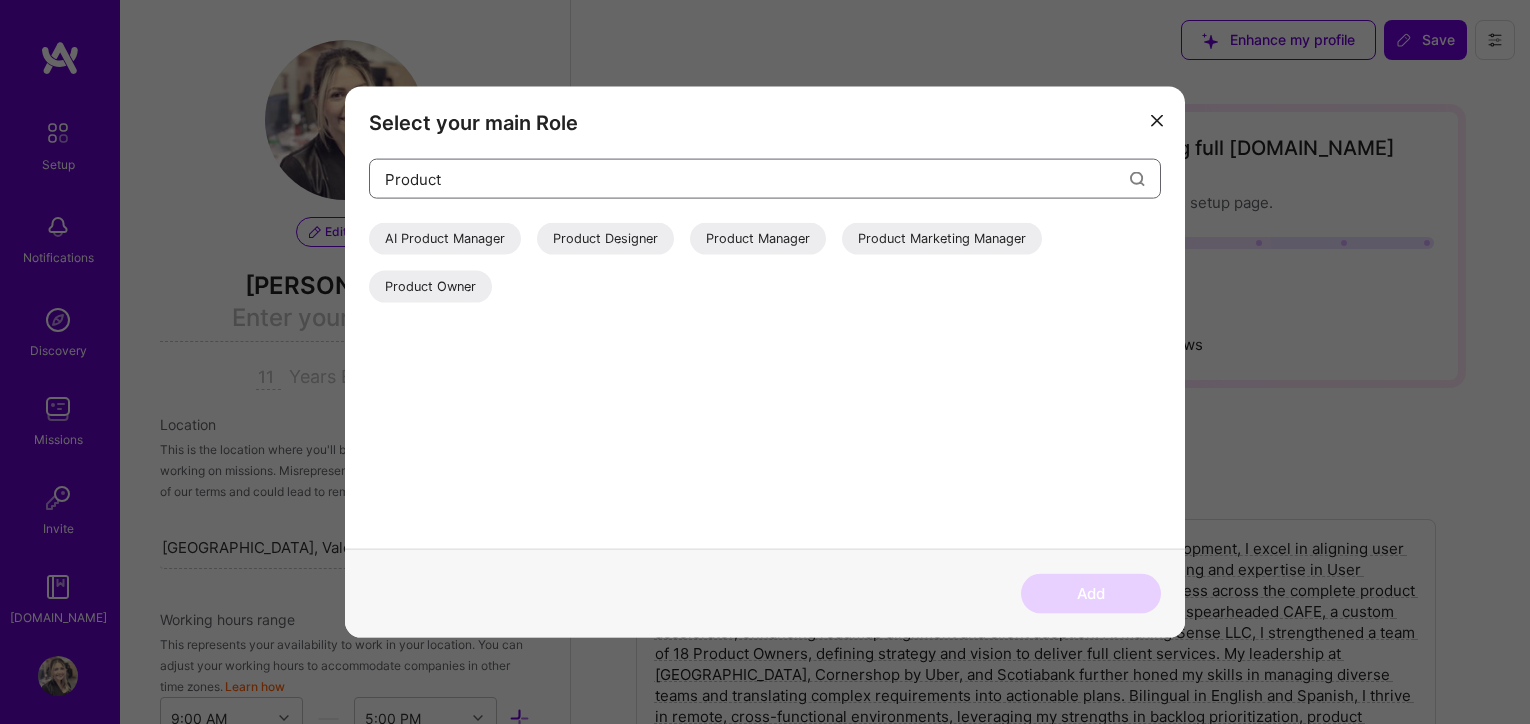 type on "Product" 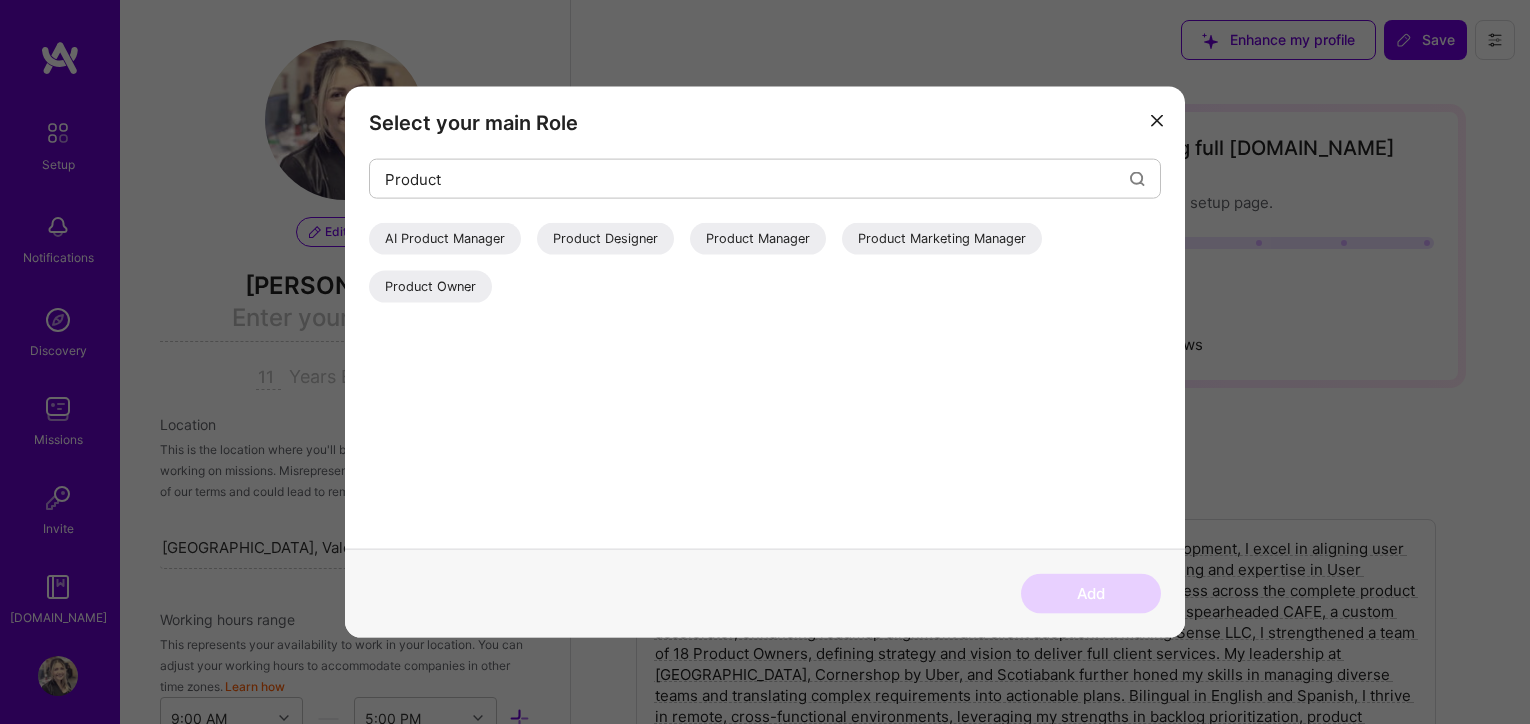 click on "Product Manager" at bounding box center [758, 239] 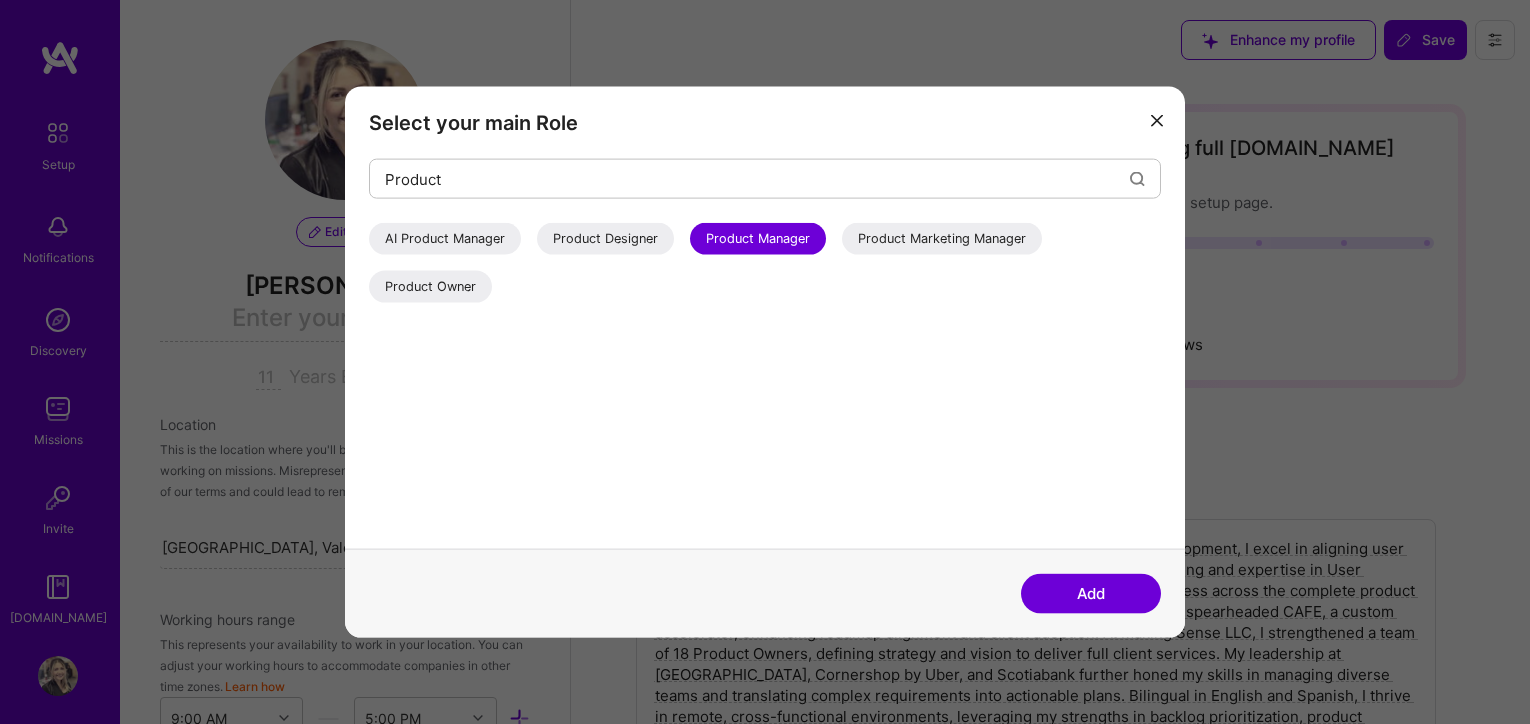 click on "Add" at bounding box center (1091, 593) 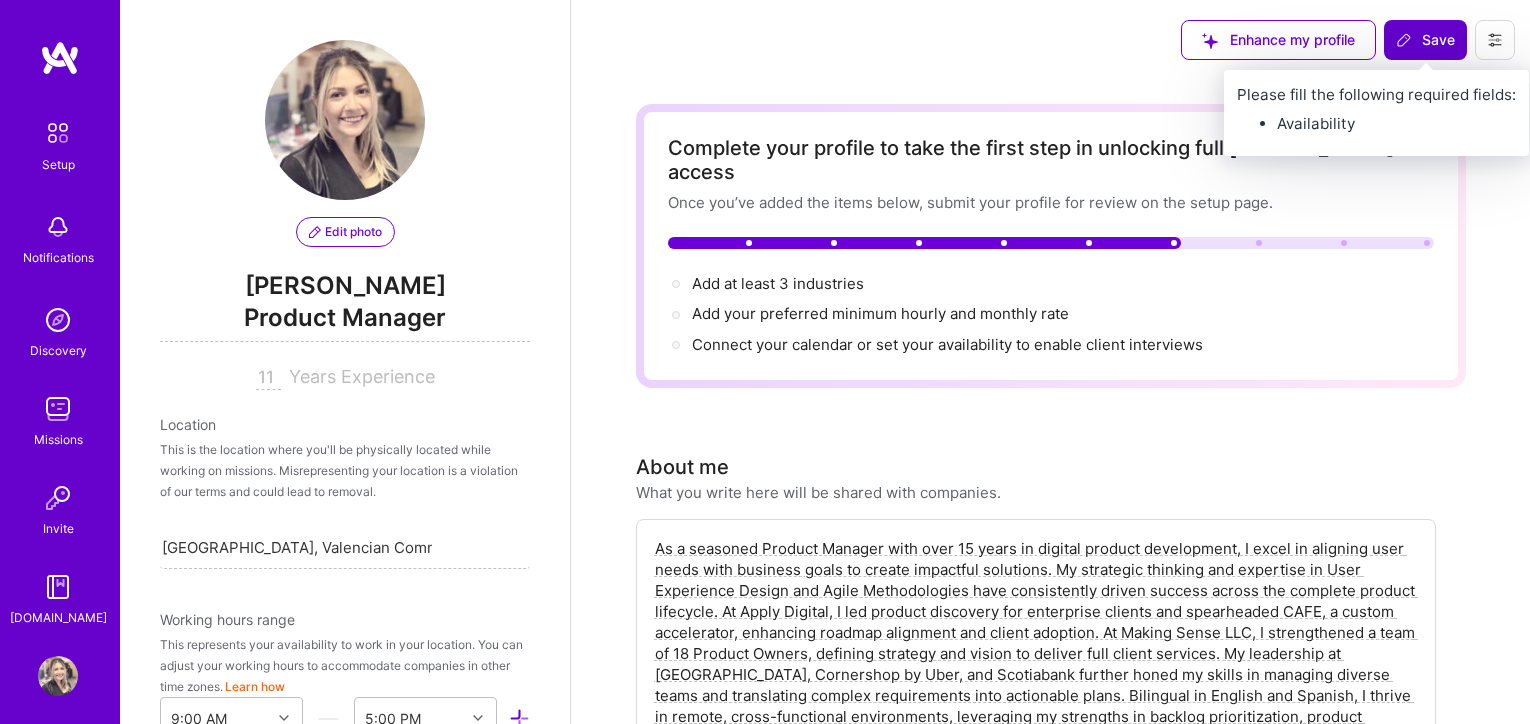 click on "Save" at bounding box center [1425, 40] 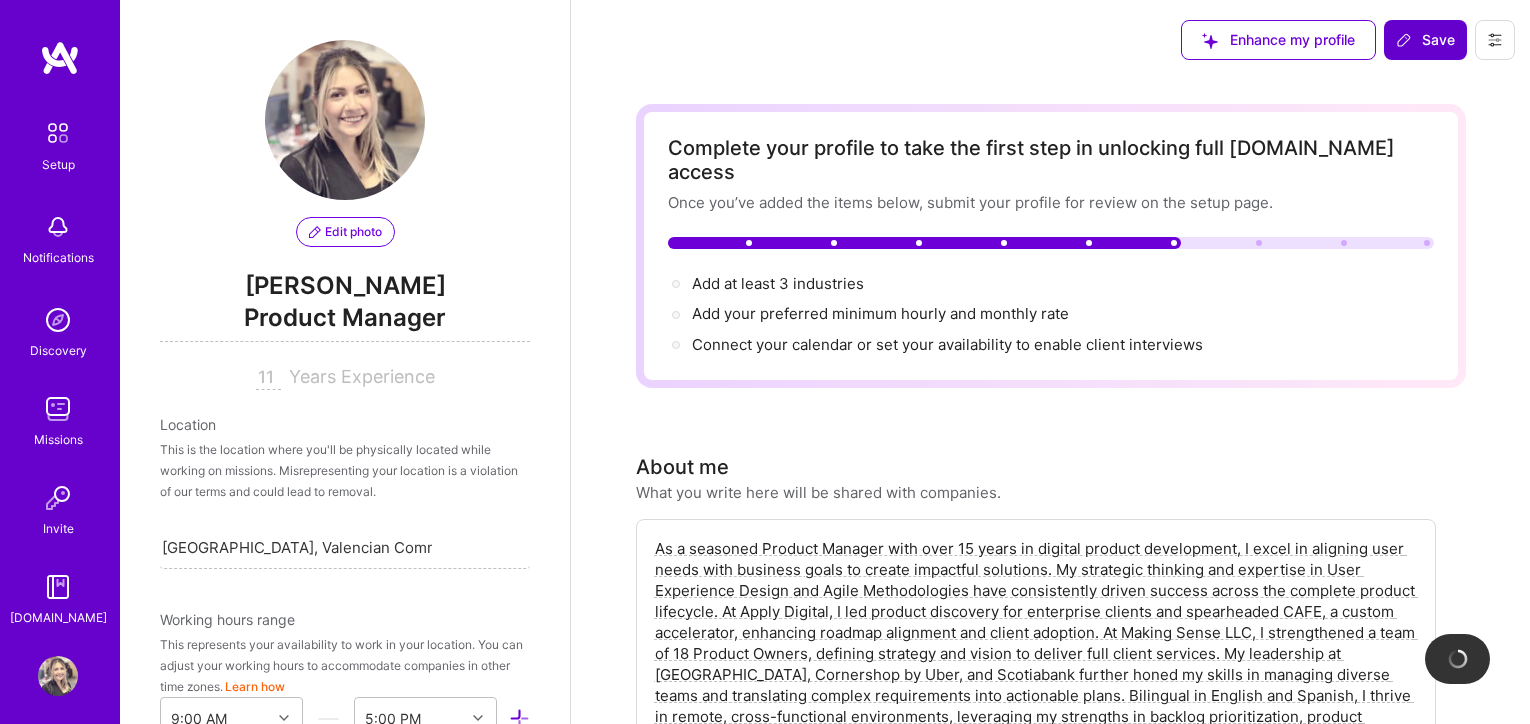 click on "Save" at bounding box center [1425, 40] 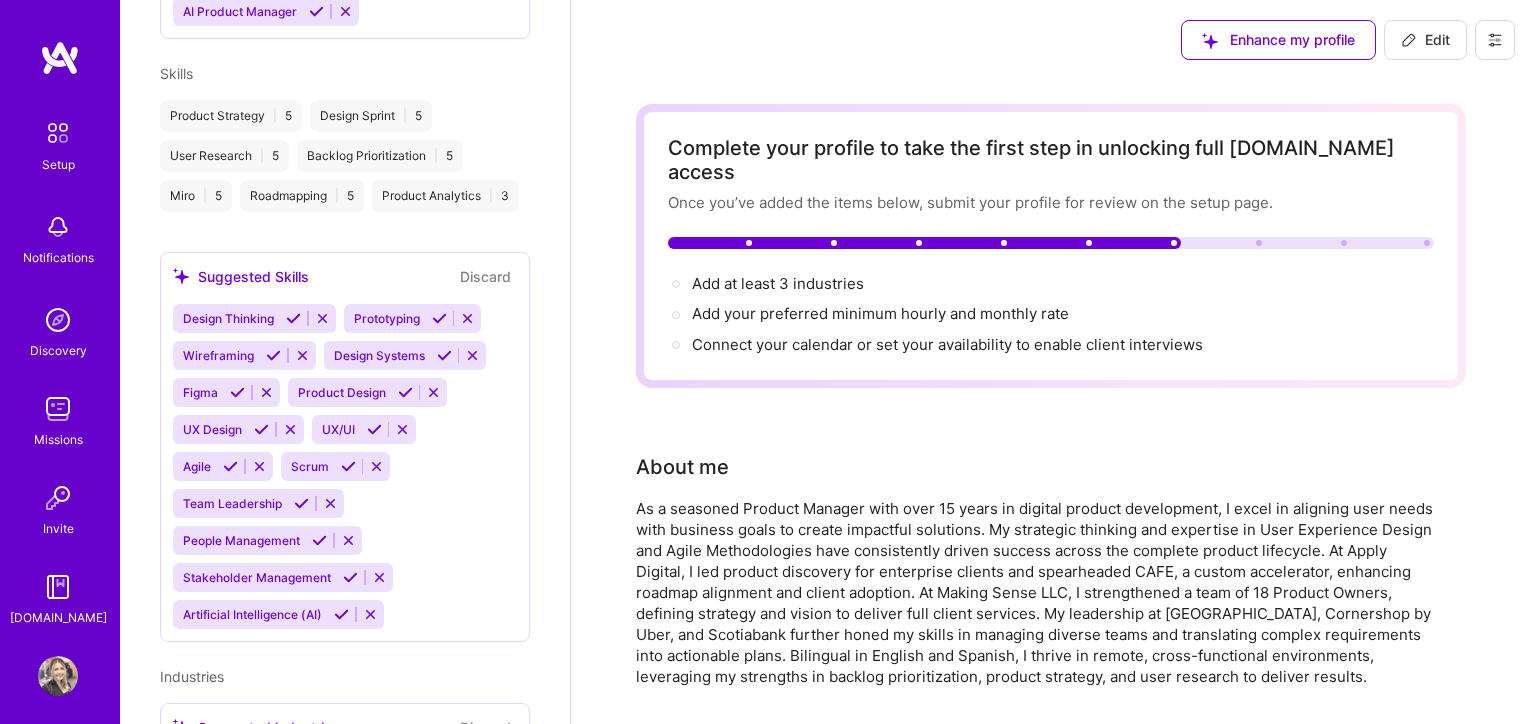 scroll, scrollTop: 1238, scrollLeft: 0, axis: vertical 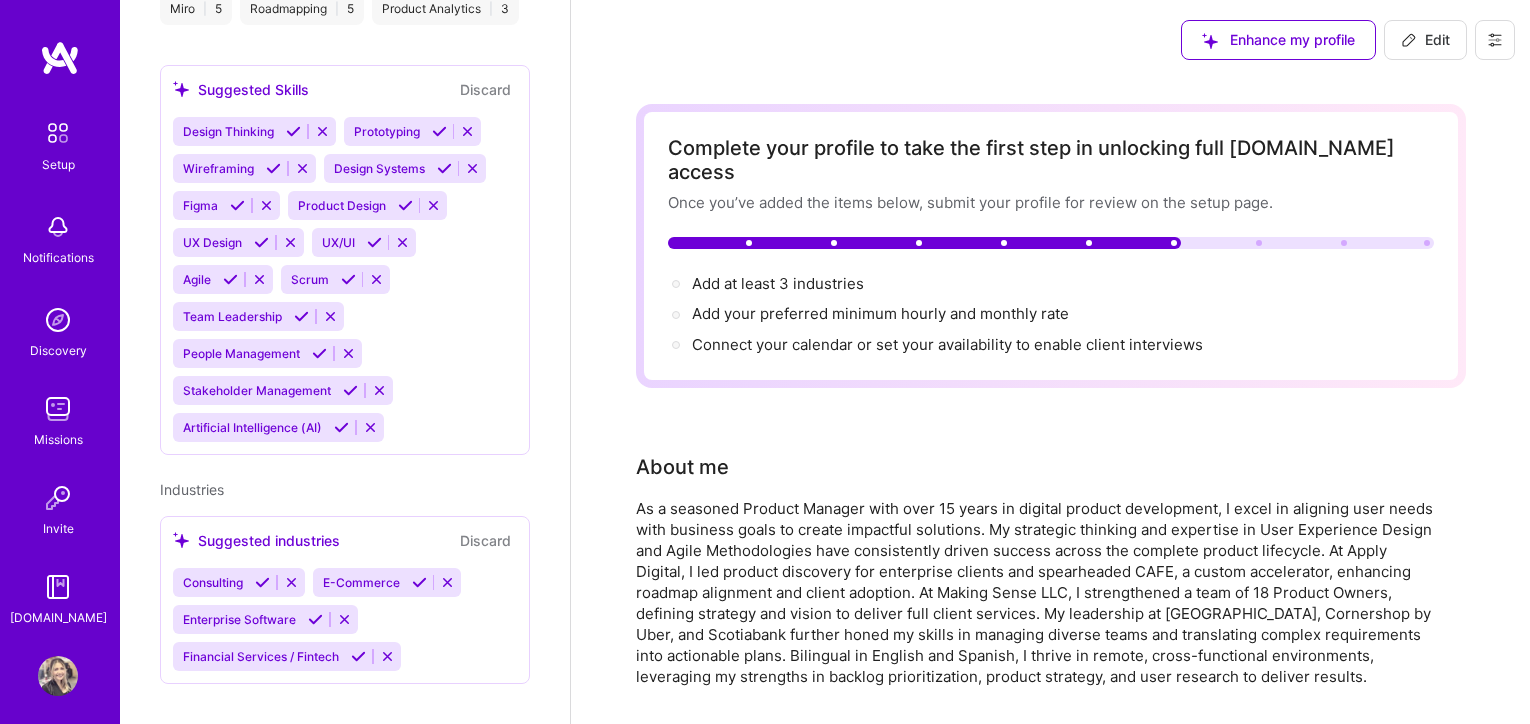 click on "[PERSON_NAME] Product Manager 11 Years Experience Location  [GEOGRAPHIC_DATA], [GEOGRAPHIC_DATA] Community, [GEOGRAPHIC_DATA] Working hours range From  9:00 AM    to  5:00 PM Suggested Phone Number Discard [PHONE_NUMBER] Resume Last uploaded:  [DATE] [PERSON_NAME]'s Resume Additional Roles UX Expert Suggested roles Discard Product Designer Product Owner Product Owner AI Product Manager Skills Product Strategy | 5 Design Sprint | 5 User Research | 5 Backlog Prioritization | 5 Miro | 5 Roadmapping | 5 Product Analytics | 3 Suggested Skills Discard Design Thinking Prototyping Wireframing Design Systems Figma Product Design UX Design UX/UI Agile Scrum Team Leadership People Management Stakeholder Management Artificial Intelligence (AI) Industries Suggested industries Discard Consulting E-Commerce Enterprise Software Financial Services / Fintech" at bounding box center (345, 362) 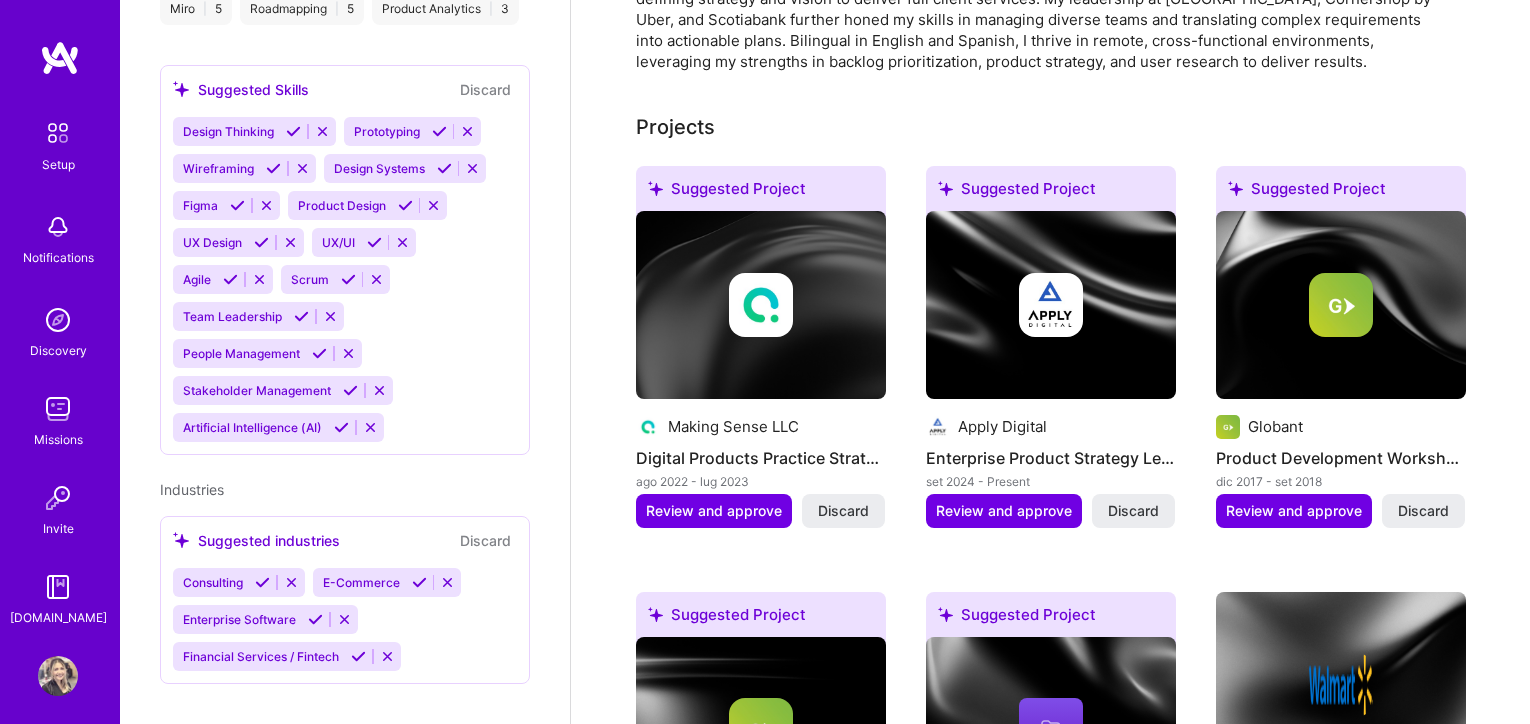 scroll, scrollTop: 0, scrollLeft: 0, axis: both 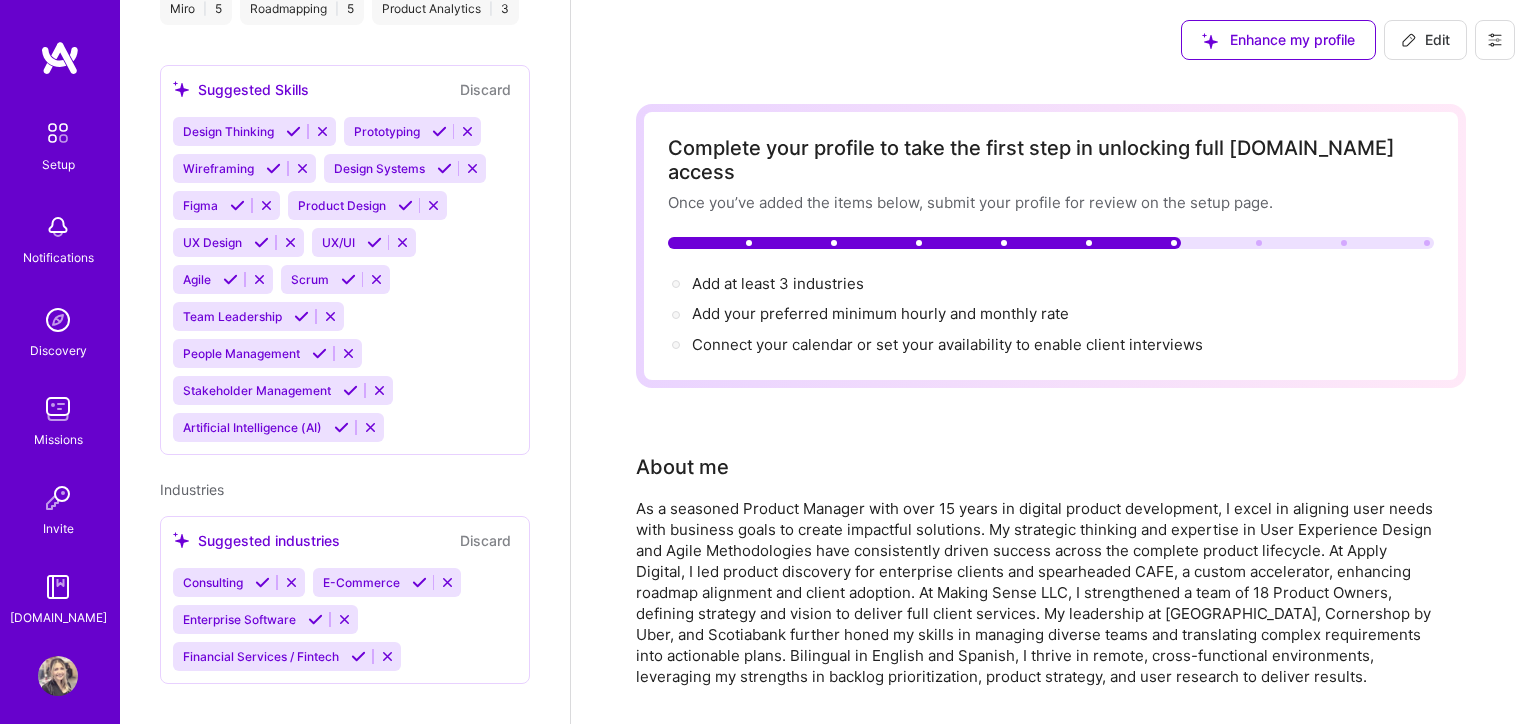 click at bounding box center [1495, 40] 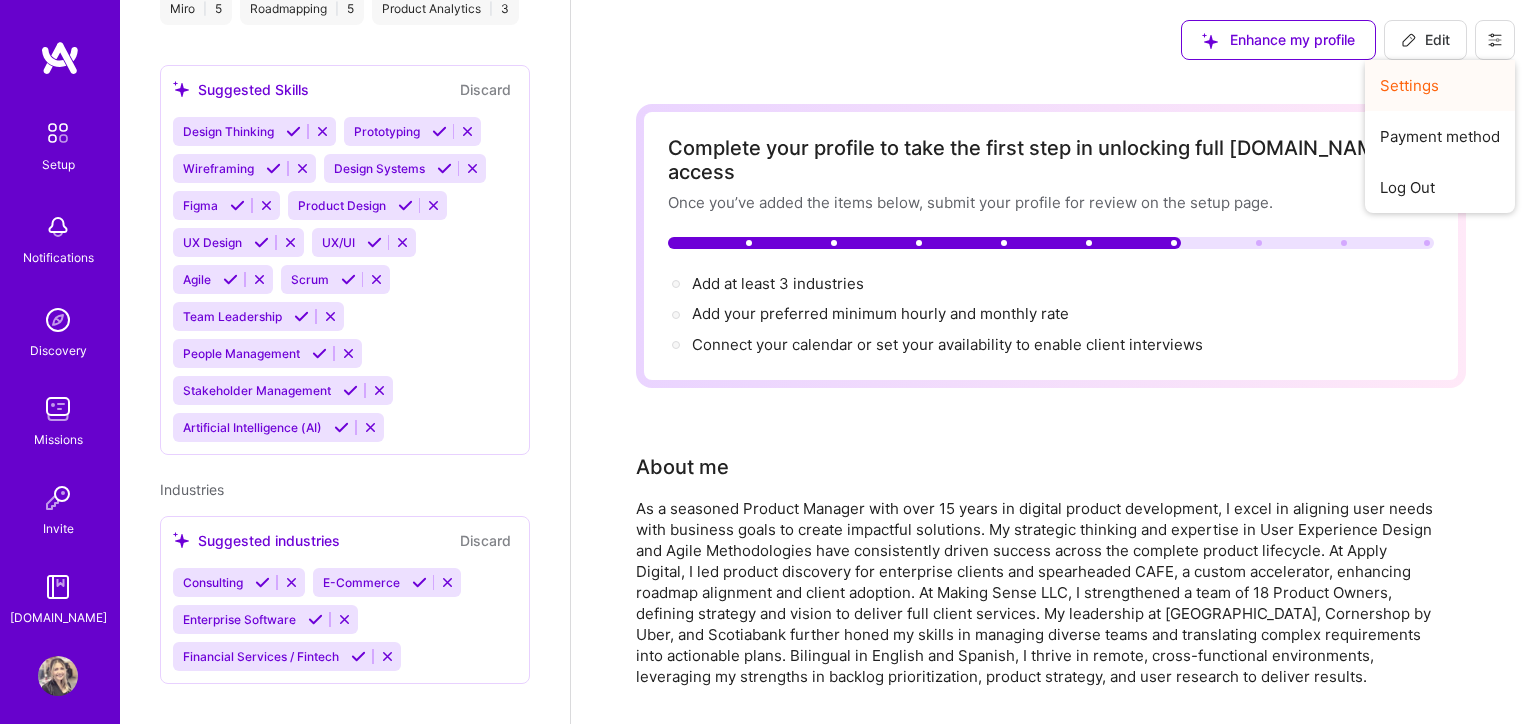 click on "Settings" at bounding box center [1440, 85] 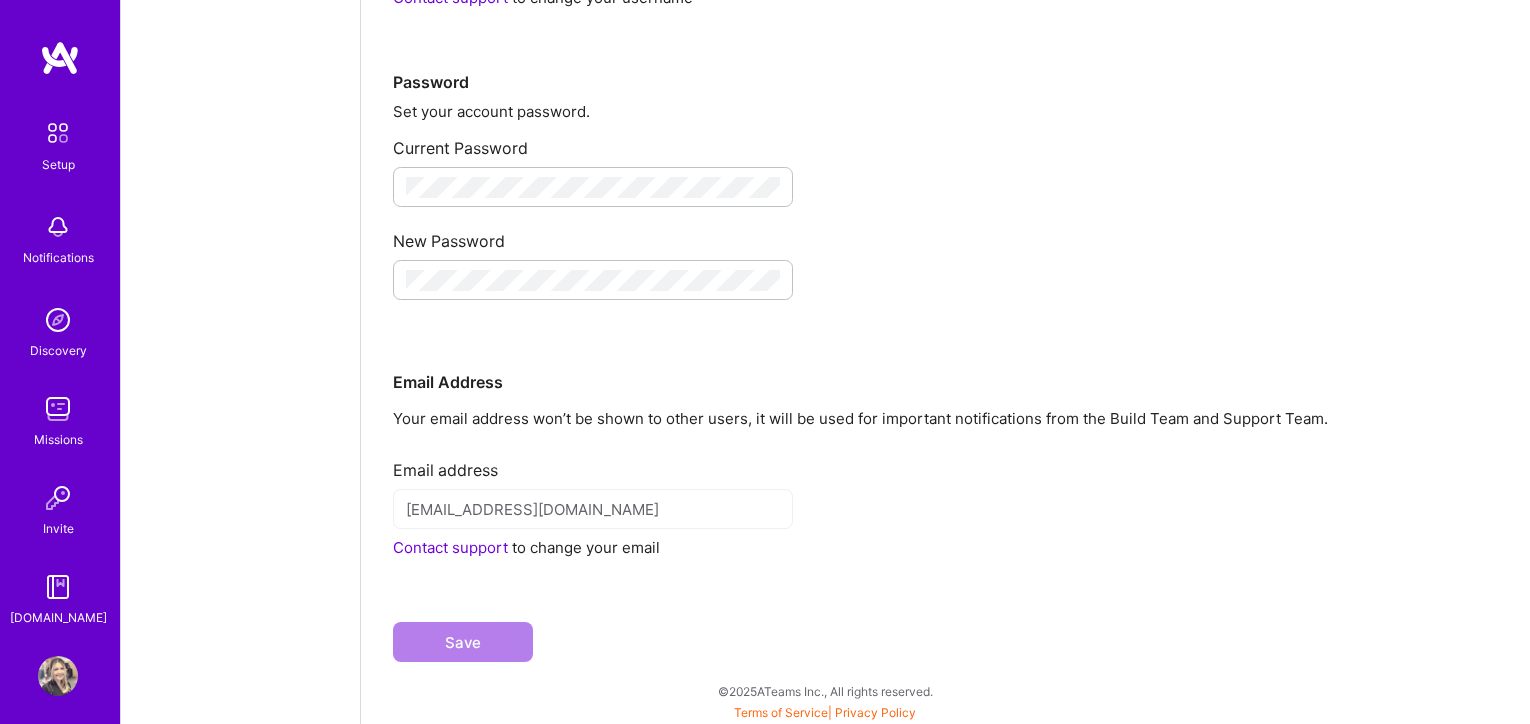scroll, scrollTop: 0, scrollLeft: 0, axis: both 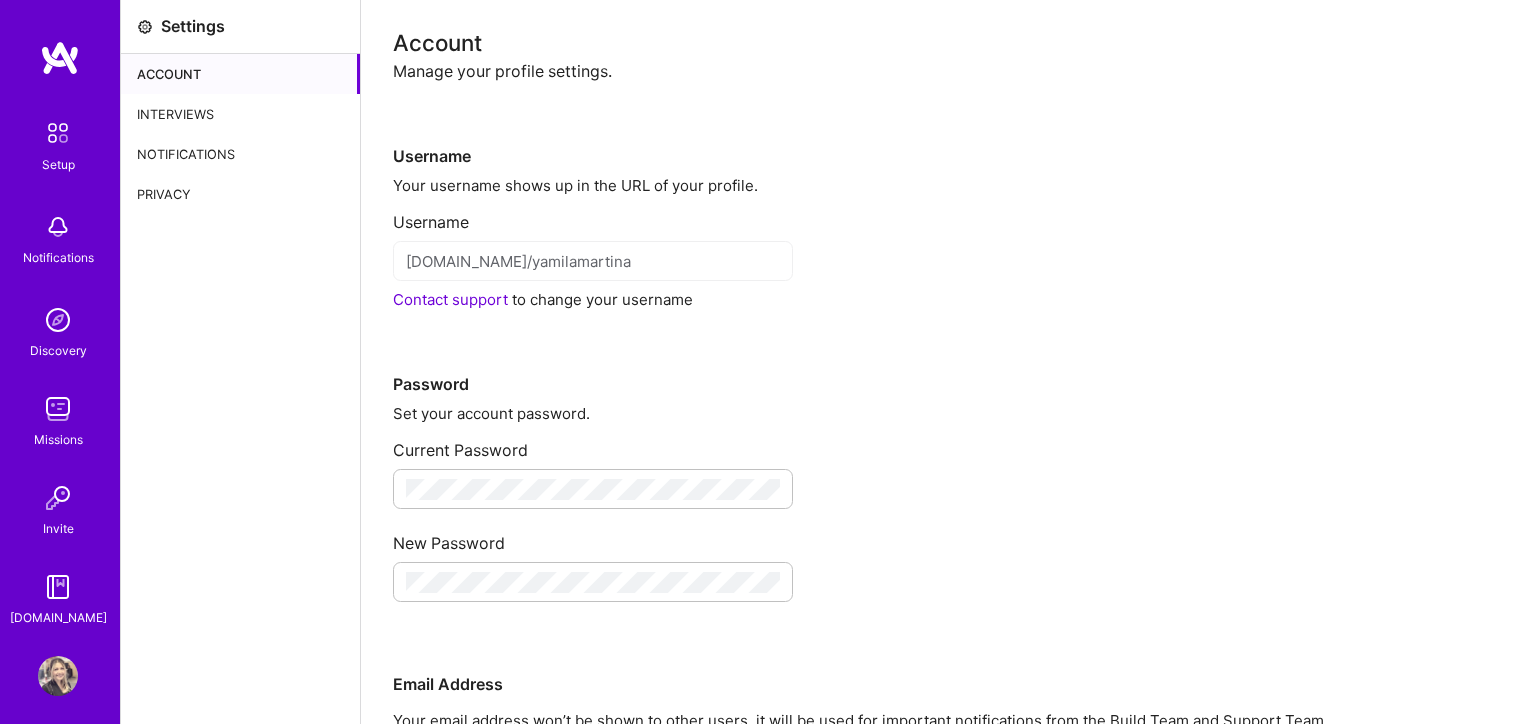 click at bounding box center (58, 133) 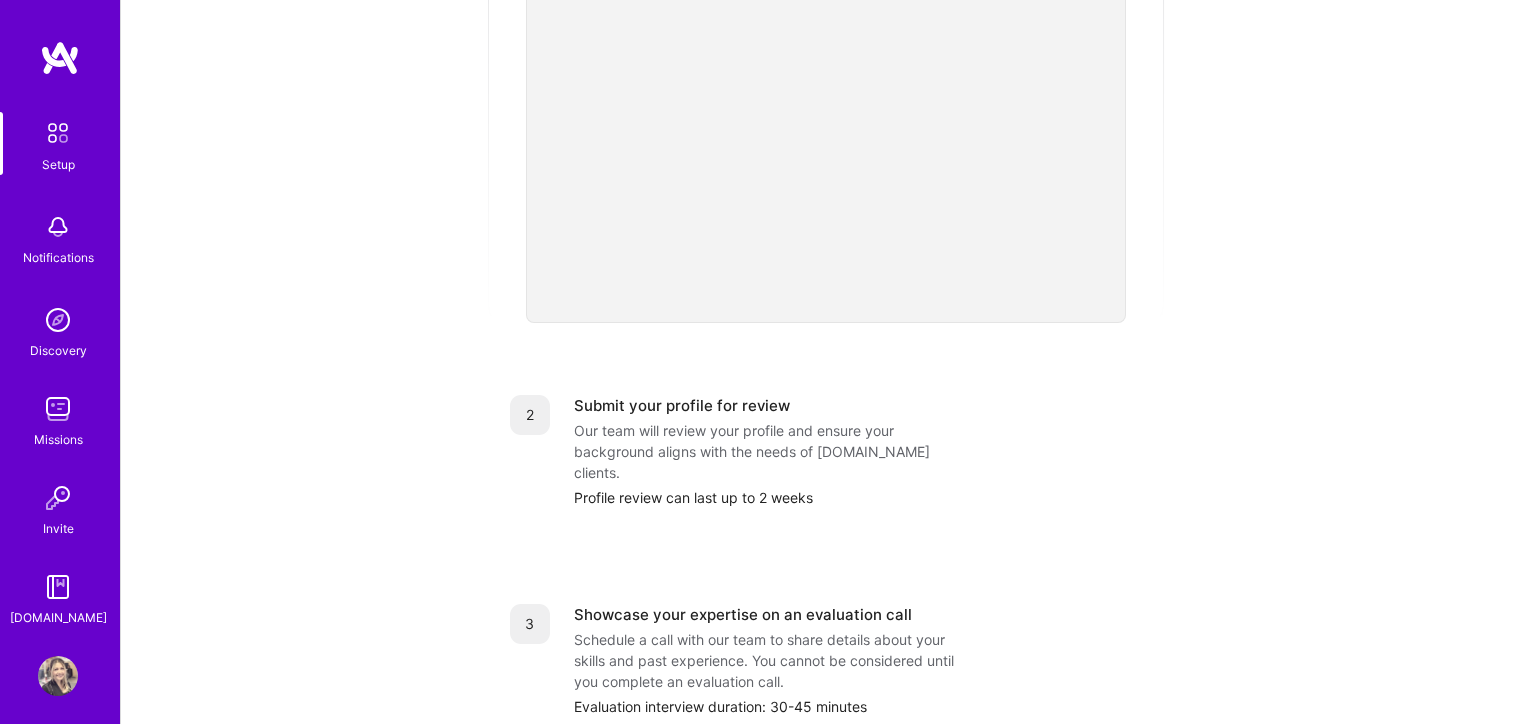scroll, scrollTop: 535, scrollLeft: 0, axis: vertical 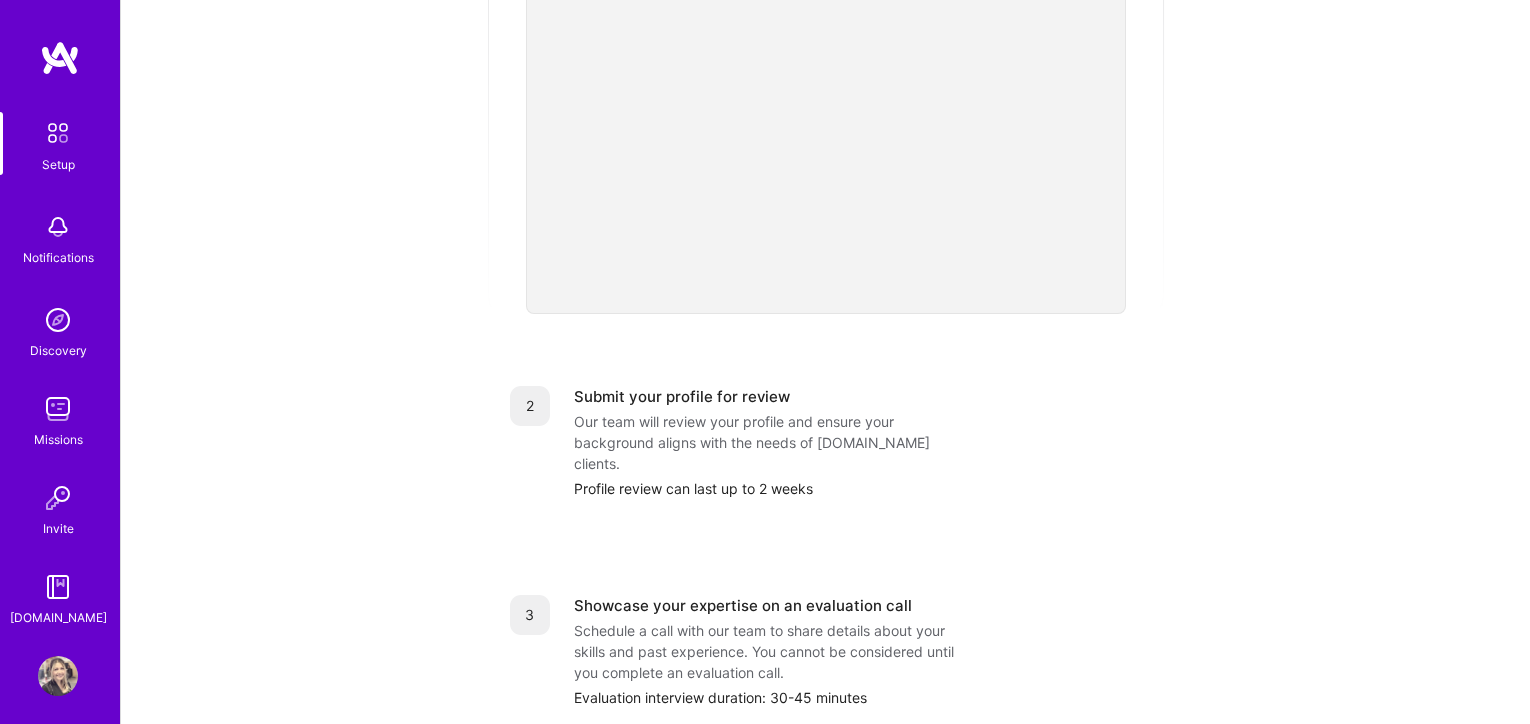 click on "Our team will review your profile and ensure your background aligns with the needs of [DOMAIN_NAME] clients." at bounding box center [774, 442] 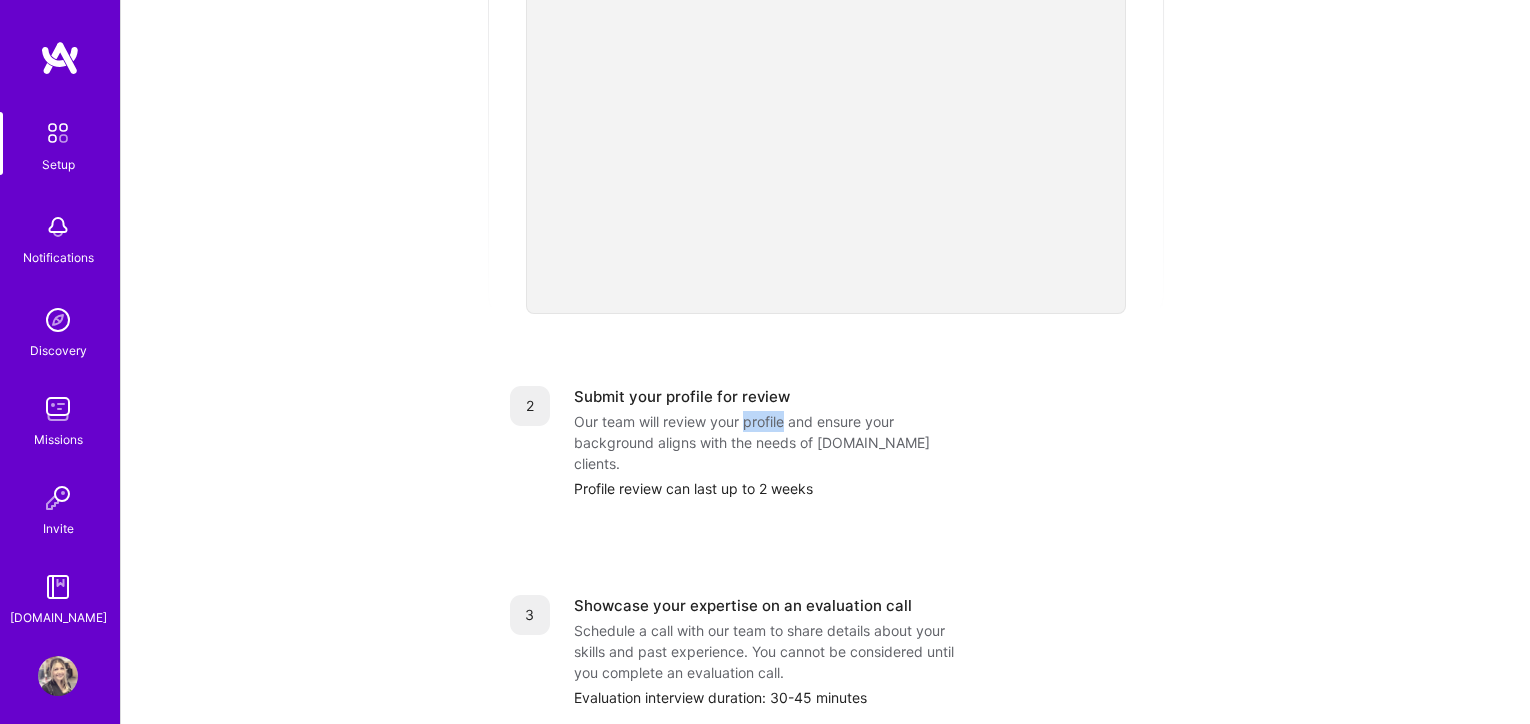 click on "Our team will review your profile and ensure your background aligns with the needs of [DOMAIN_NAME] clients." at bounding box center [774, 442] 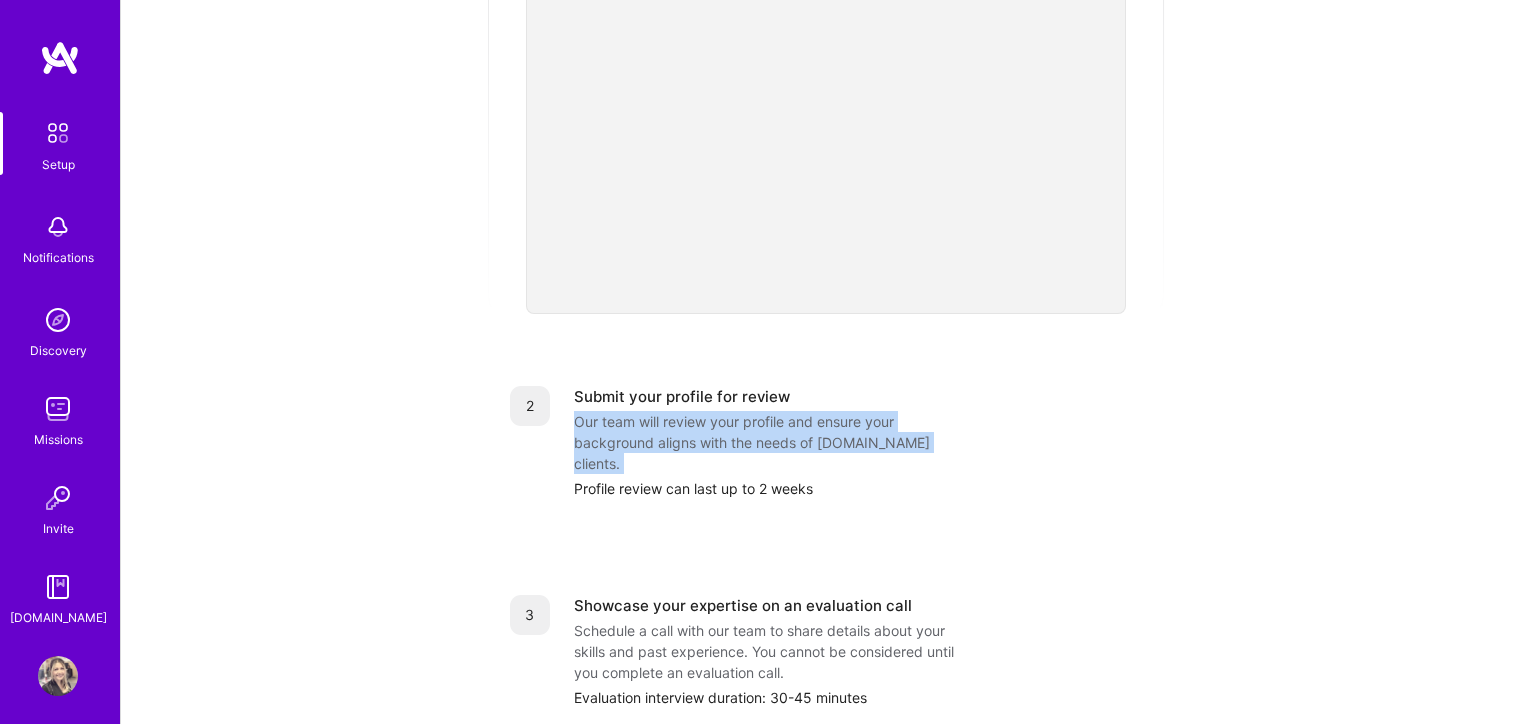 click on "Our team will review your profile and ensure your background aligns with the needs of [DOMAIN_NAME] clients." at bounding box center (774, 442) 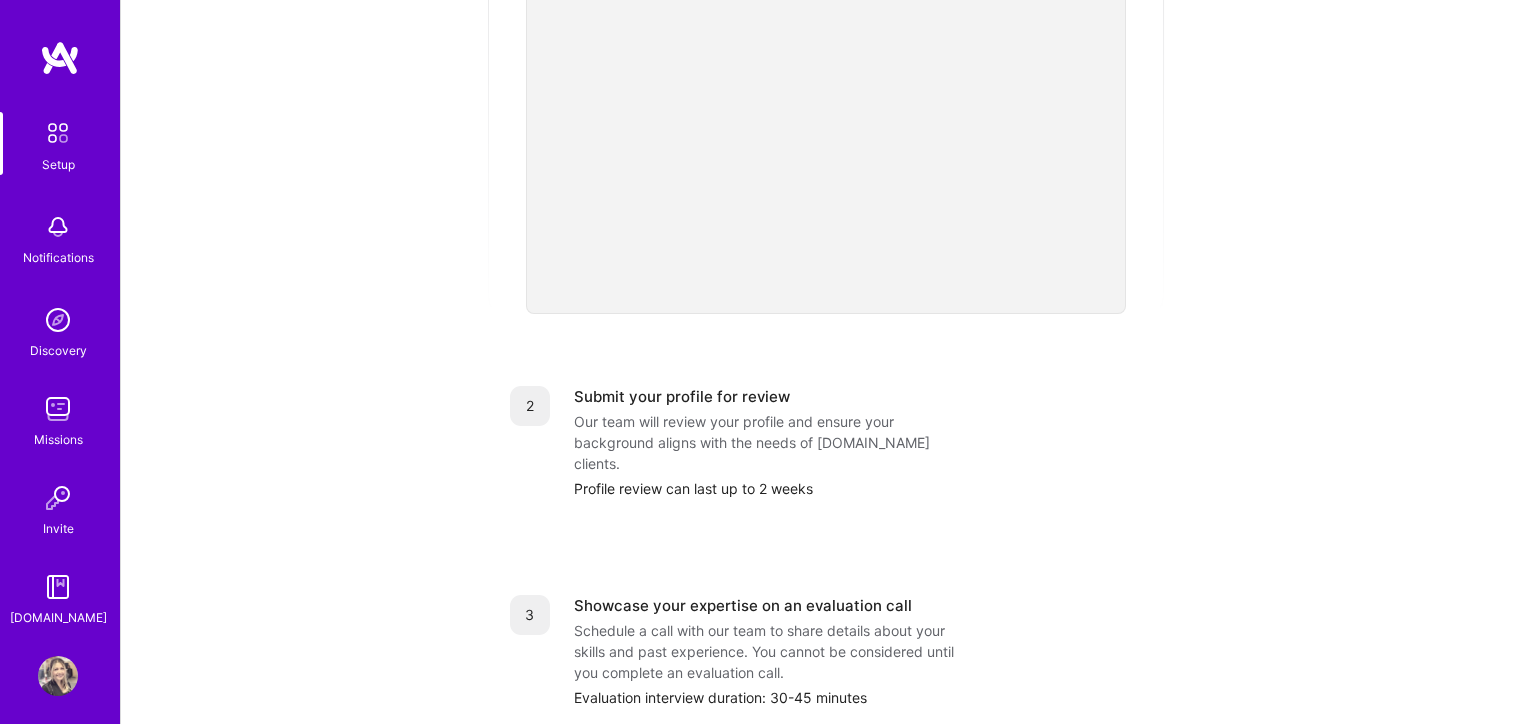 click on "Our team will review your profile and ensure your background aligns with the needs of [DOMAIN_NAME] clients." at bounding box center [774, 442] 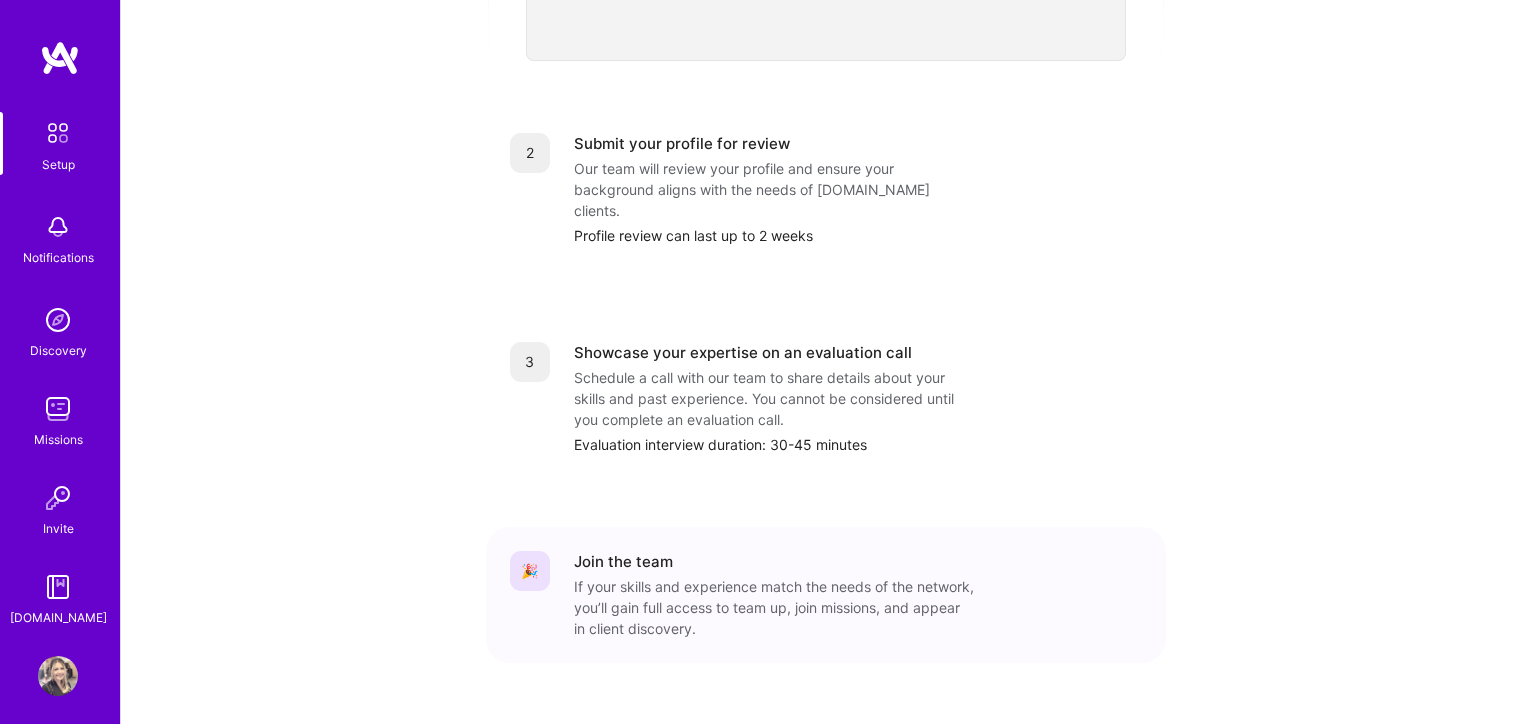 scroll, scrollTop: 795, scrollLeft: 0, axis: vertical 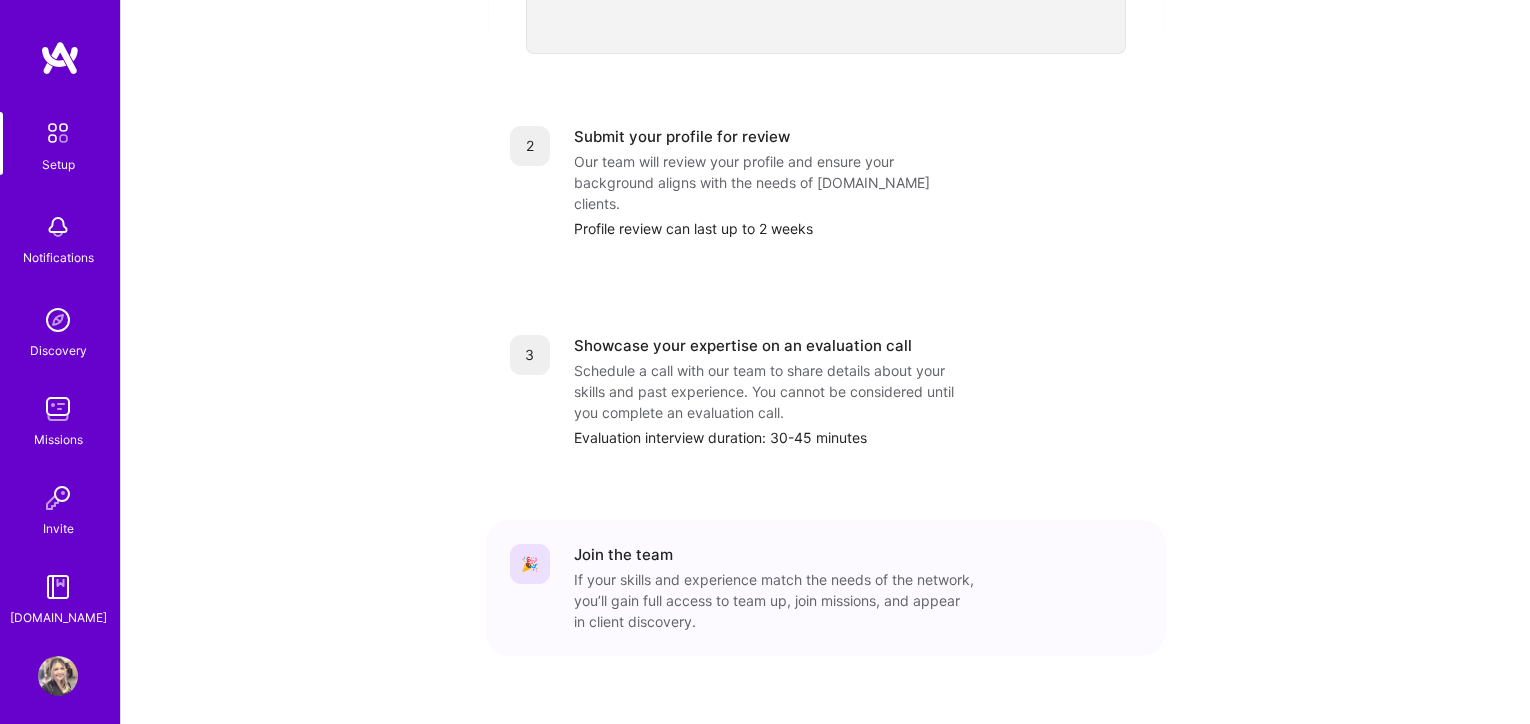 click on "Schedule a call with our team to share details about your skills and past experience. You cannot be considered until you complete an evaluation call." at bounding box center (774, 391) 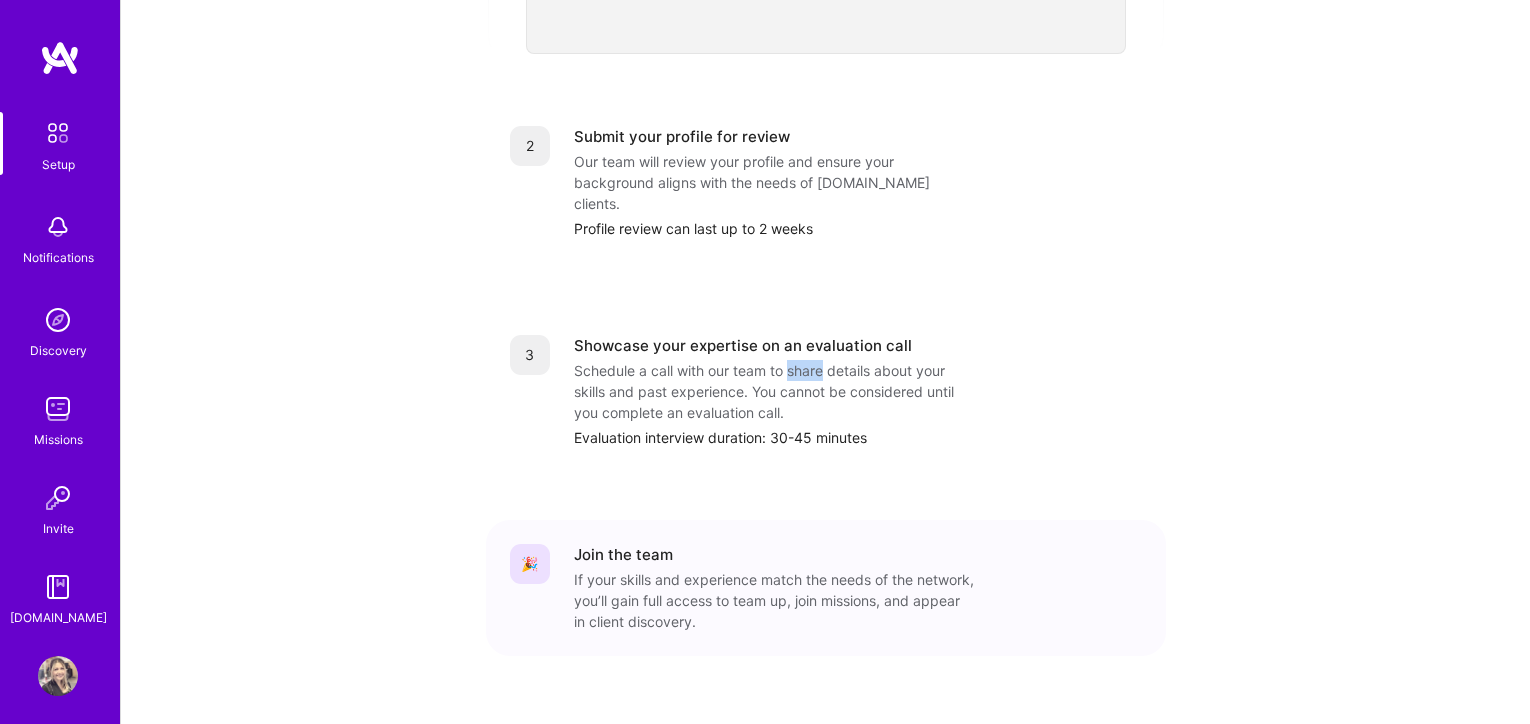 click on "Schedule a call with our team to share details about your skills and past experience. You cannot be considered until you complete an evaluation call." at bounding box center (774, 391) 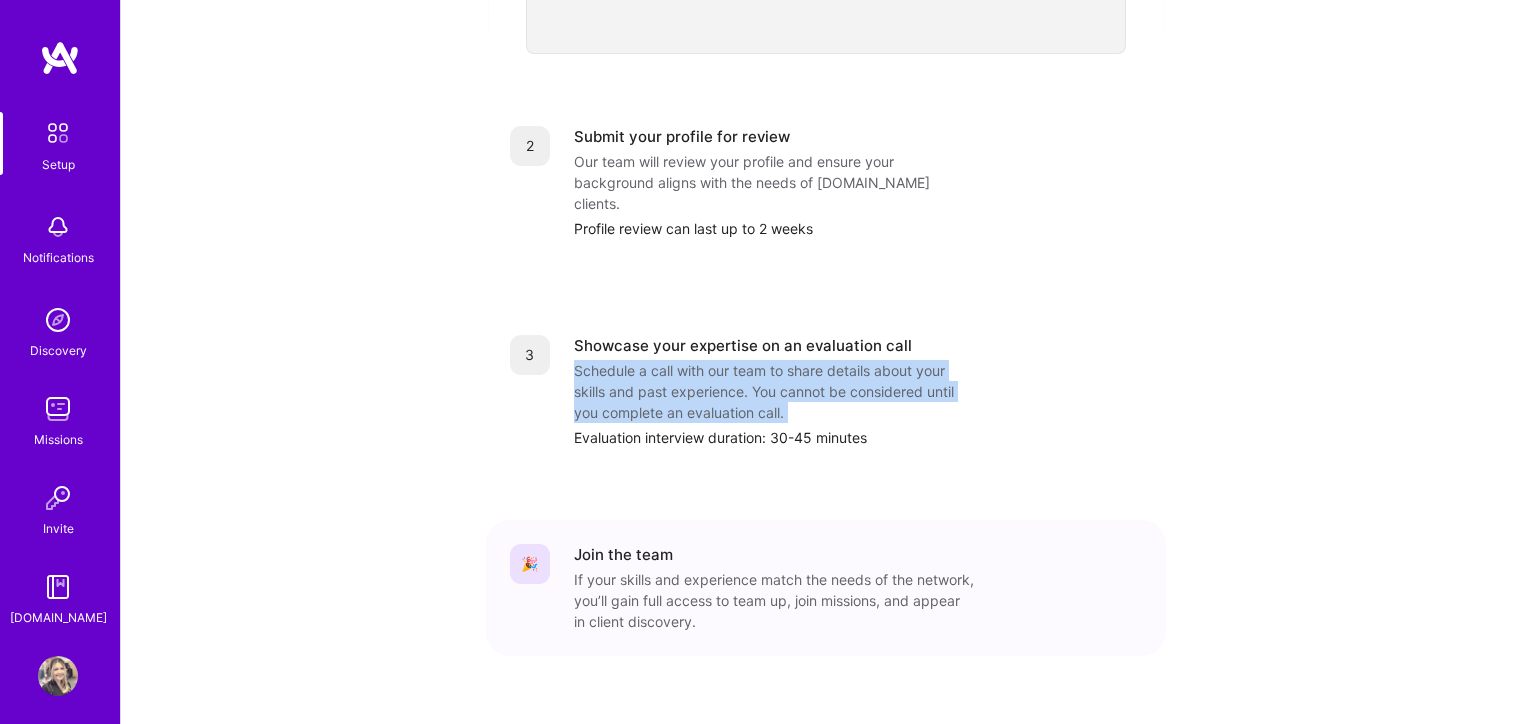 click on "Schedule a call with our team to share details about your skills and past experience. You cannot be considered until you complete an evaluation call." at bounding box center [774, 391] 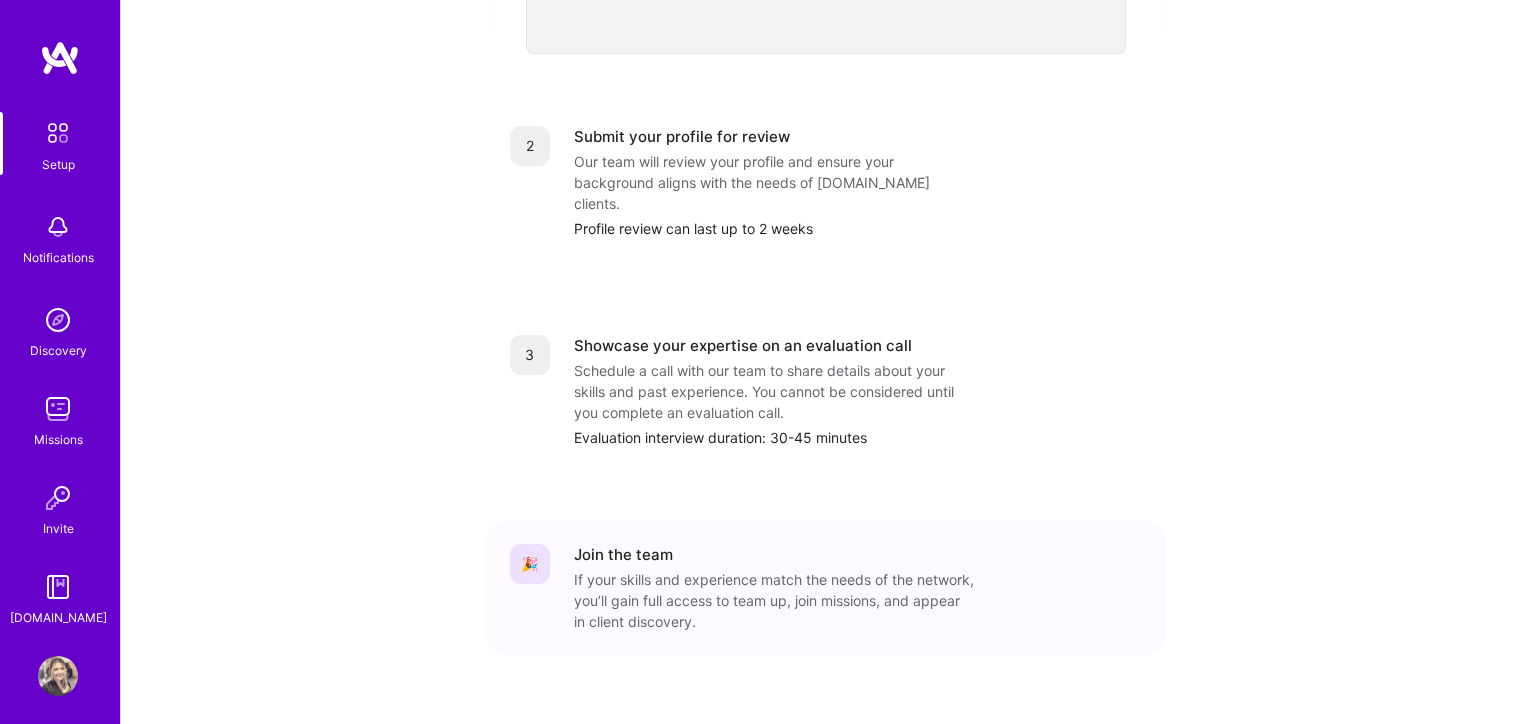 click at bounding box center [58, 227] 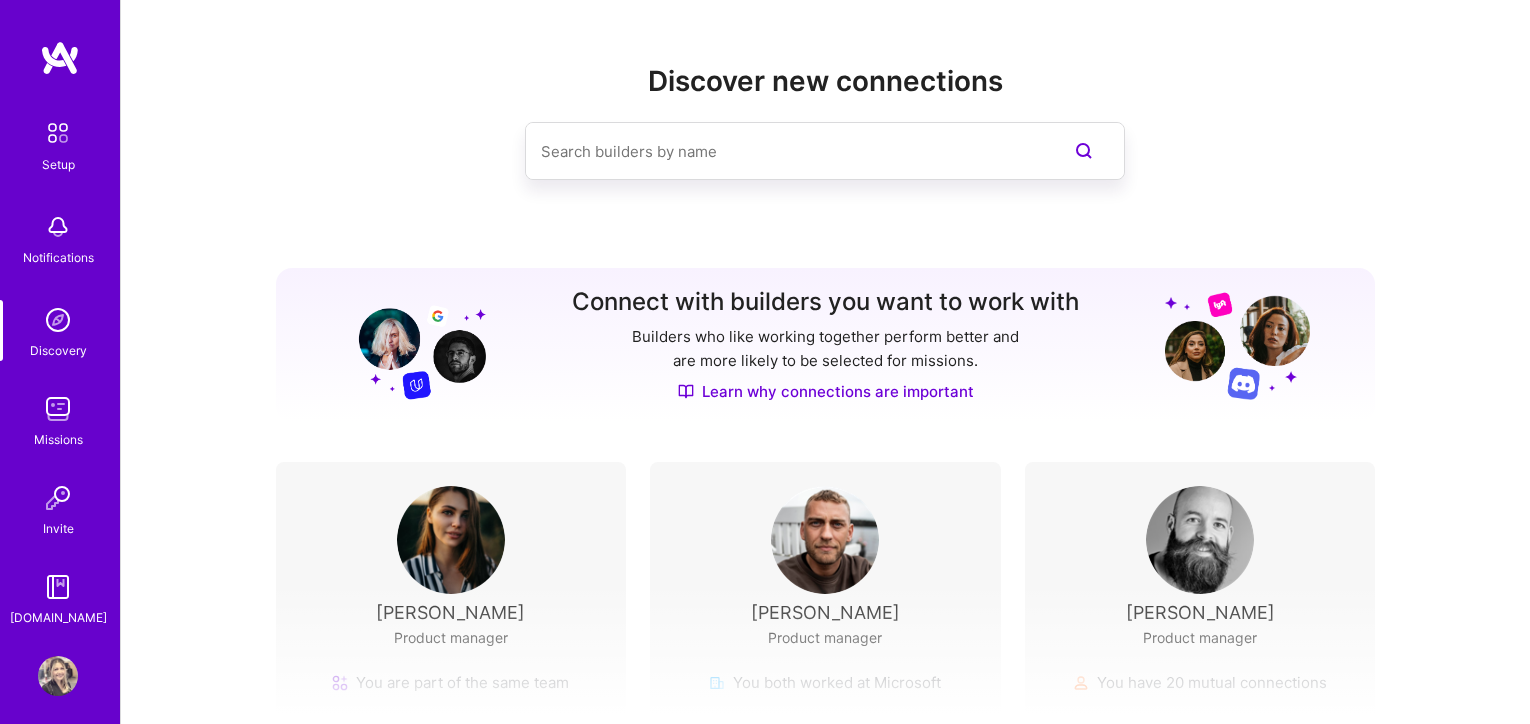 scroll, scrollTop: 232, scrollLeft: 0, axis: vertical 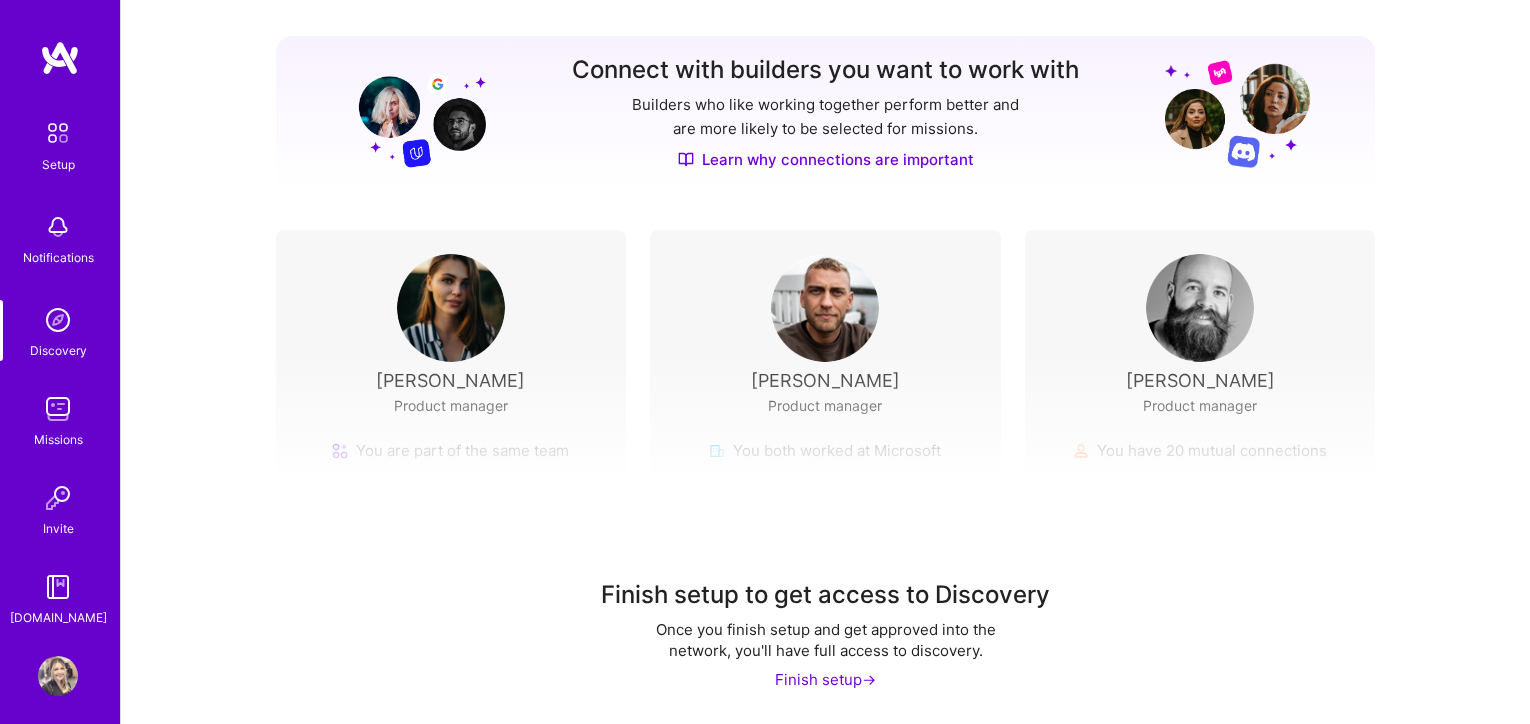 click on "Finish setup to get access to Discovery Once you finish setup and get approved into the network, you'll have full access to discovery. Finish setup  ->" at bounding box center [825, 537] 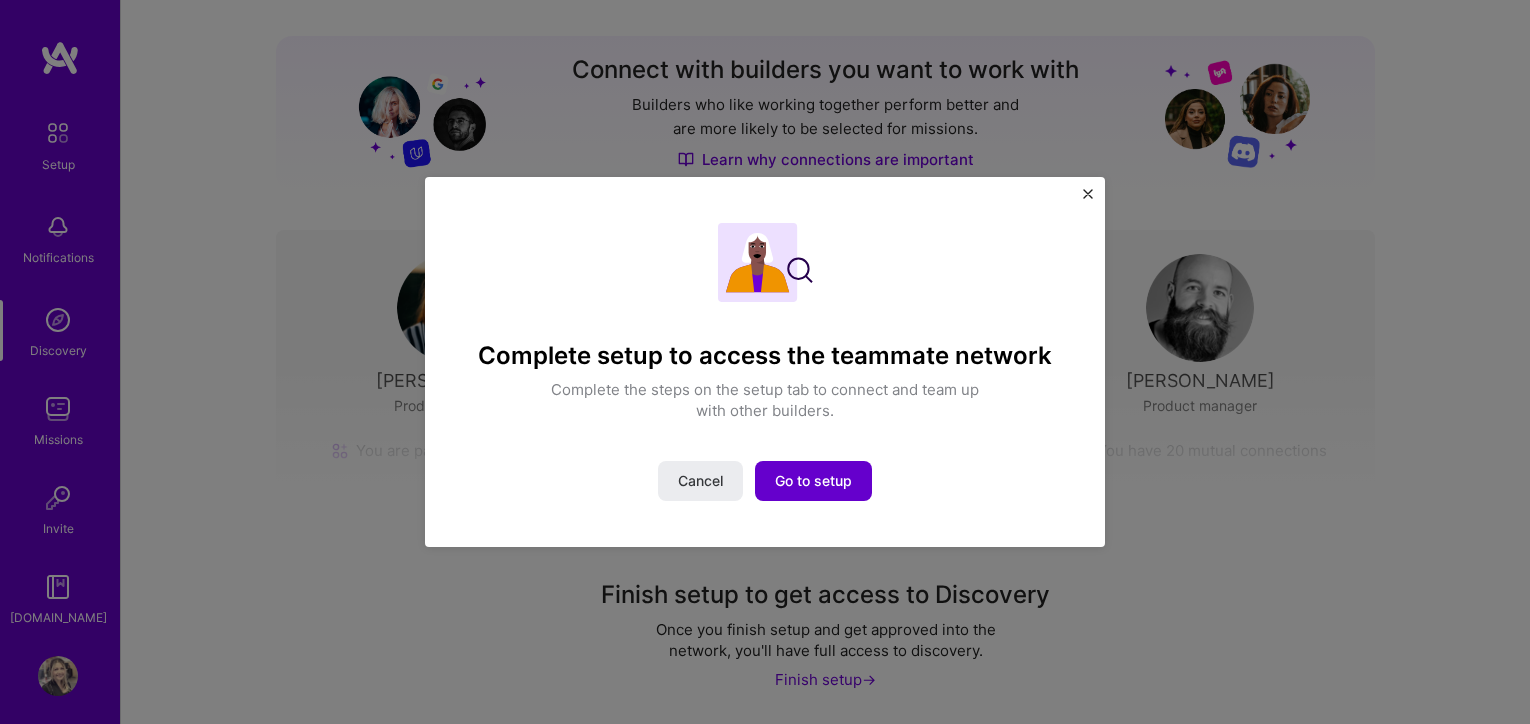 click on "Go to setup" at bounding box center [813, 481] 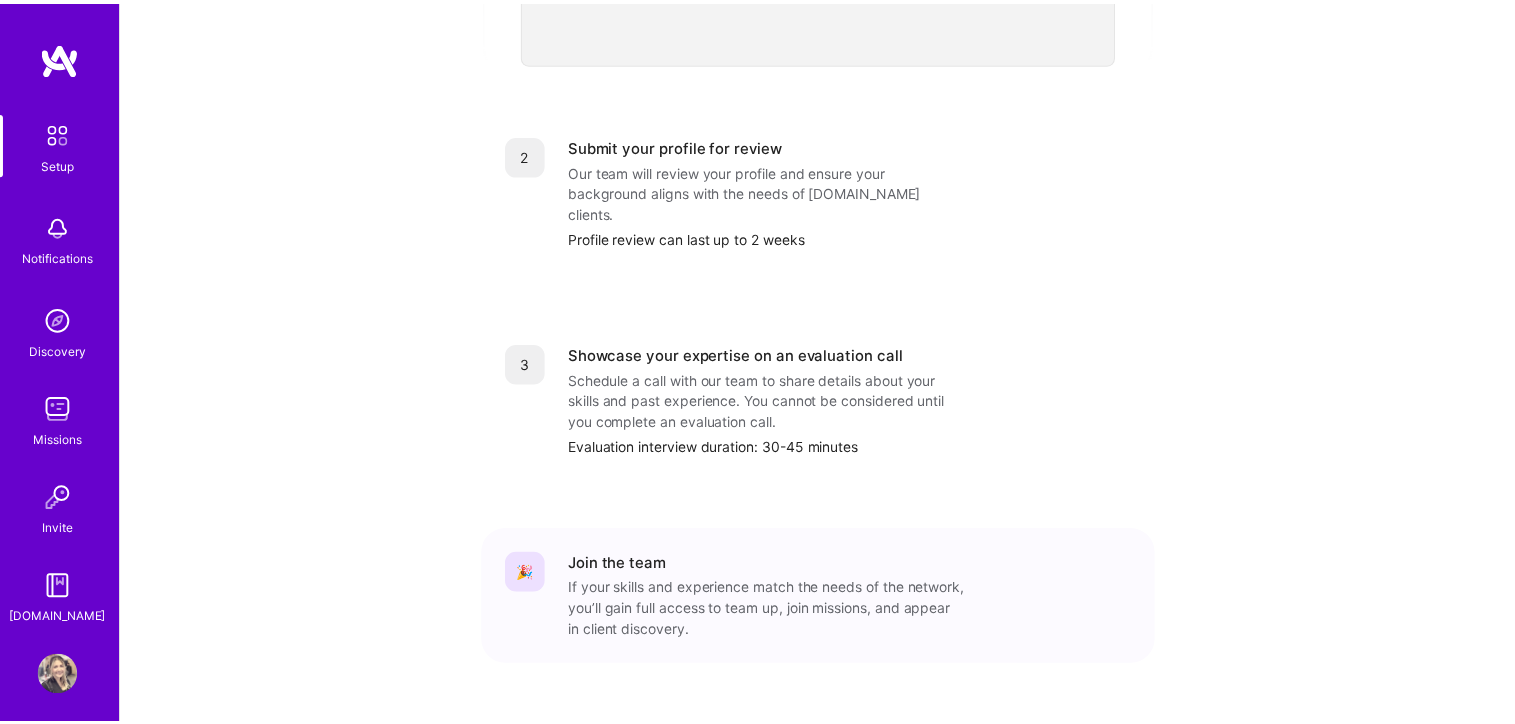 scroll, scrollTop: 795, scrollLeft: 0, axis: vertical 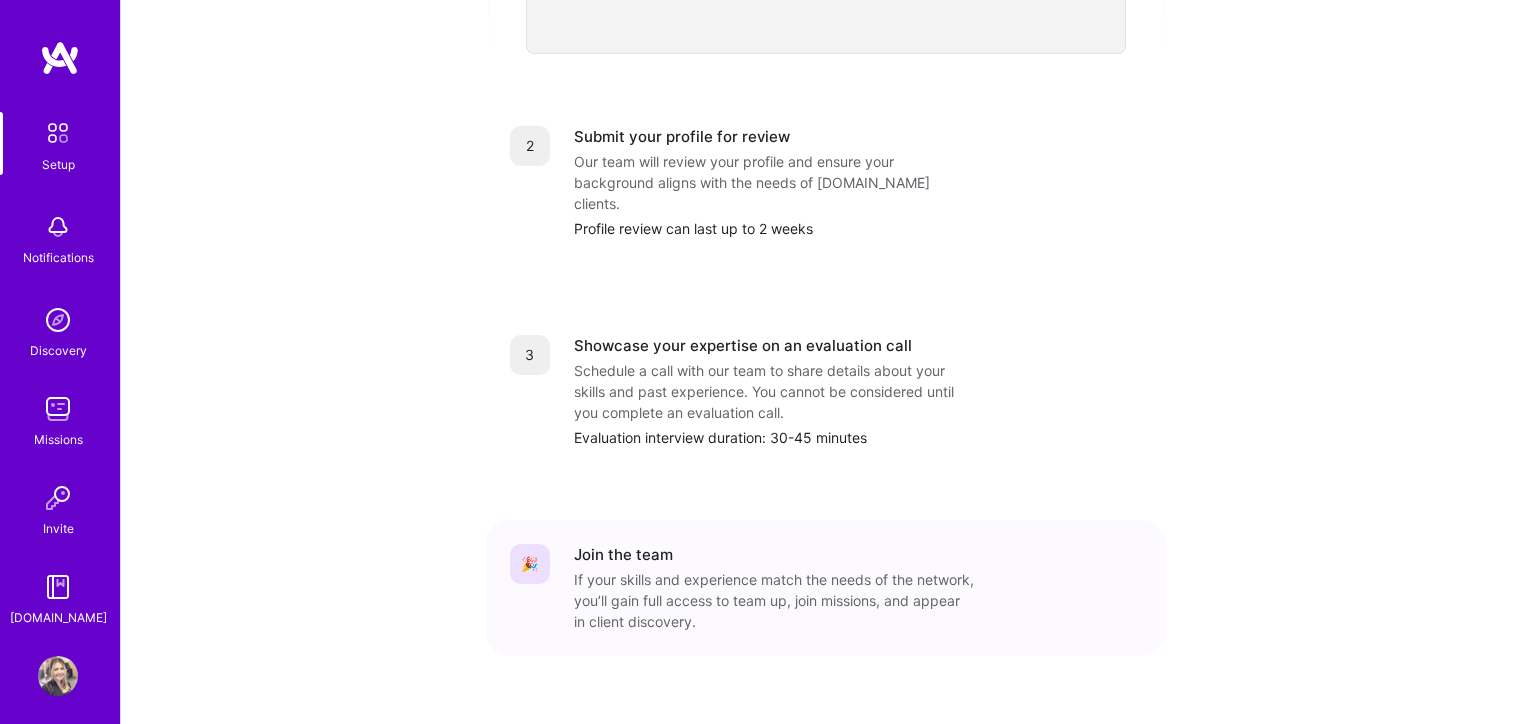 click on "Getting started as an [DOMAIN_NAME] Builder Complete the steps below to request to join [DOMAIN_NAME], a network of world-class builders pursuing their craft with autonomy. How to get started Building a stellar profile Perfect profile webinar 1 Build a stellar profile to stand out Complete profile Ensure your profile fully represents your skills and experience. To submit for review, complete all of the requirements at the top of the profile page. Estimated completion time: 15 to 60 minutes 2 Submit your profile for review Our team will review your profile and ensure your background aligns with the needs of [DOMAIN_NAME] clients. Profile review can last up to 2 weeks 3 Showcase your expertise on an evaluation call Schedule a call with our team to share details about your skills and past experience. You cannot be considered until you complete an evaluation call. Evaluation interview duration: 30-45 minutes 🎉 Join the team" at bounding box center [826, -14] 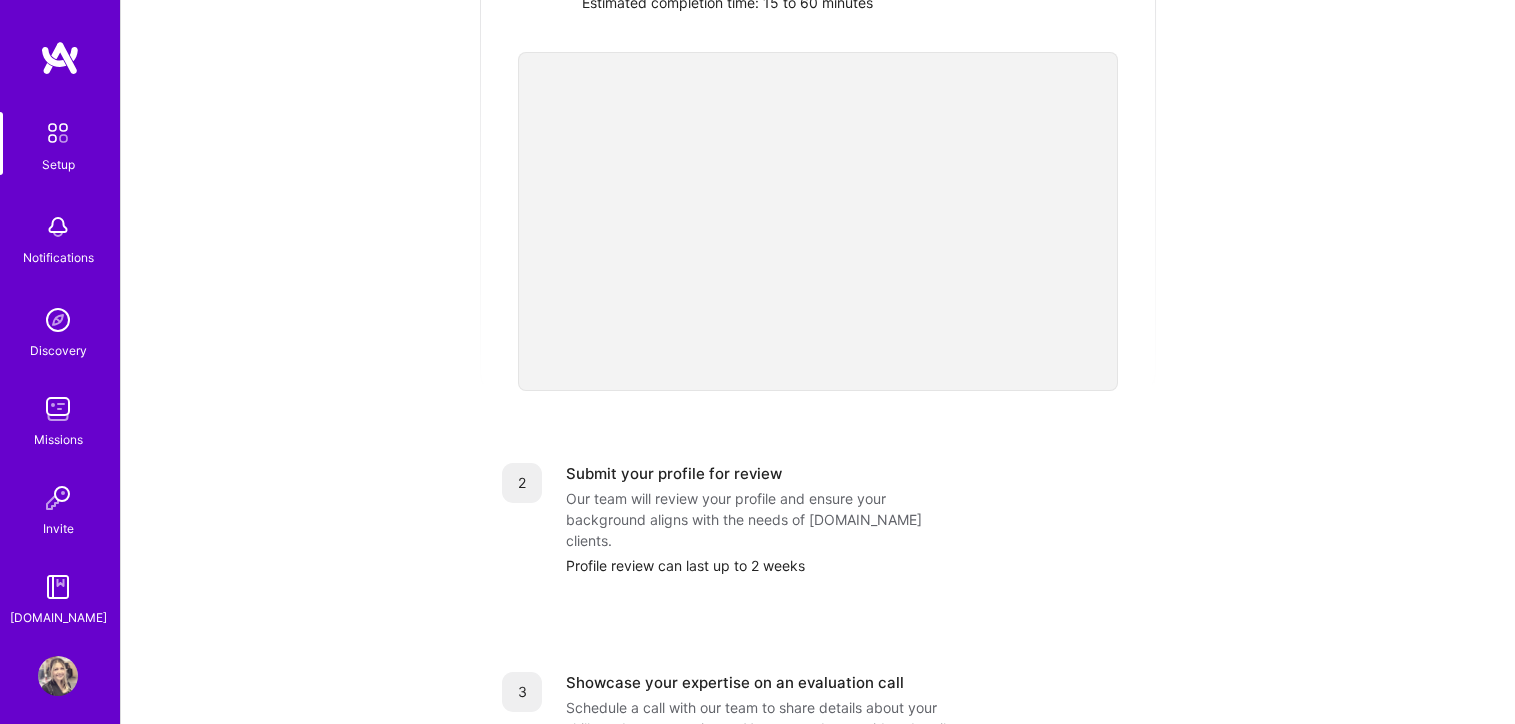 scroll, scrollTop: 591, scrollLeft: 0, axis: vertical 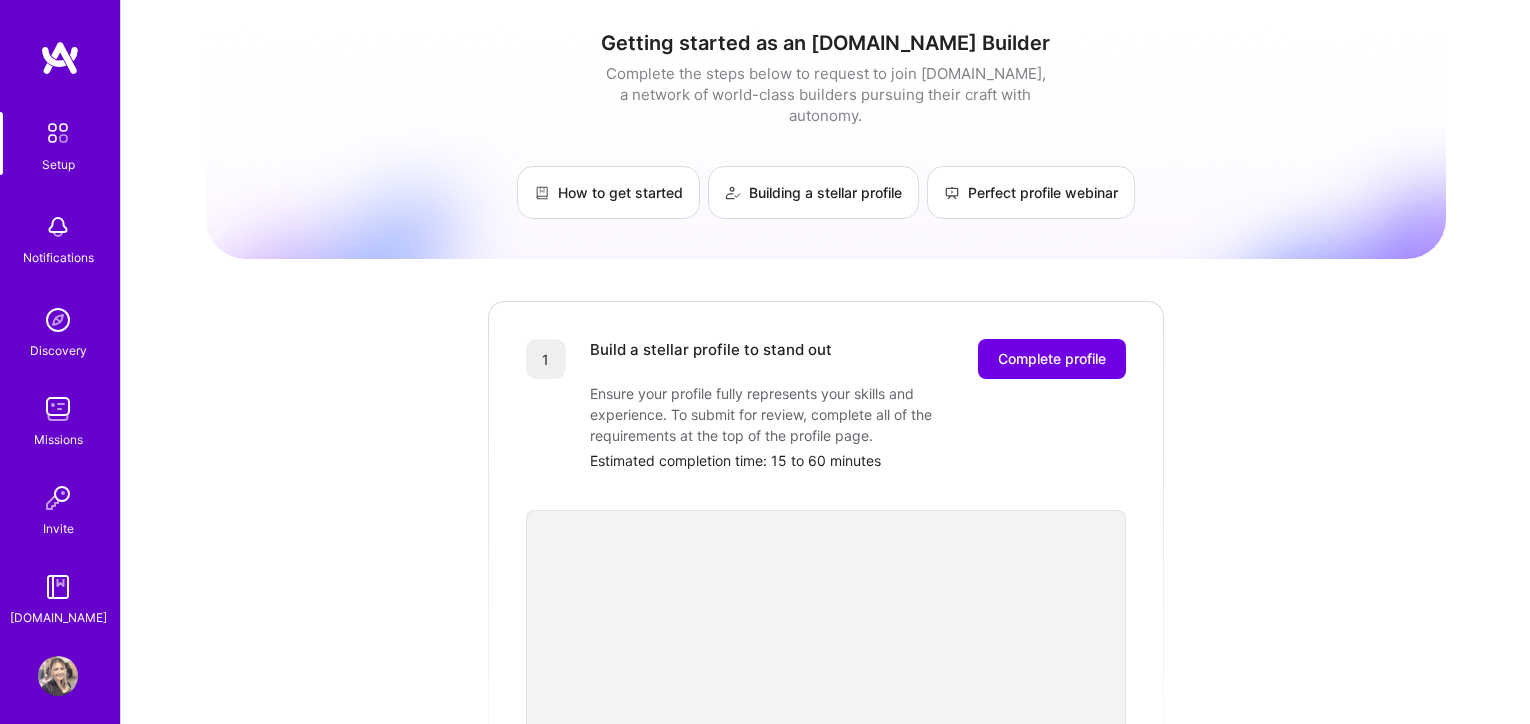 click on "Getting started as an [DOMAIN_NAME] Builder Complete the steps below to request to join [DOMAIN_NAME], a network of world-class builders pursuing their craft with autonomy. How to get started Building a stellar profile Perfect profile webinar 1 Build a stellar profile to stand out Complete profile Ensure your profile fully represents your skills and experience. To submit for review, complete all of the requirements at the top of the profile page. Estimated completion time: 15 to 60 minutes 2 Submit your profile for review Our team will review your profile and ensure your background aligns with the needs of [DOMAIN_NAME] clients. Profile review can last up to 2 weeks 3 Showcase your expertise on an evaluation call Schedule a call with our team to share details about your skills and past experience. You cannot be considered until you complete an evaluation call. Evaluation interview duration: 30-45 minutes 🎉 Join the team" at bounding box center [826, 781] 